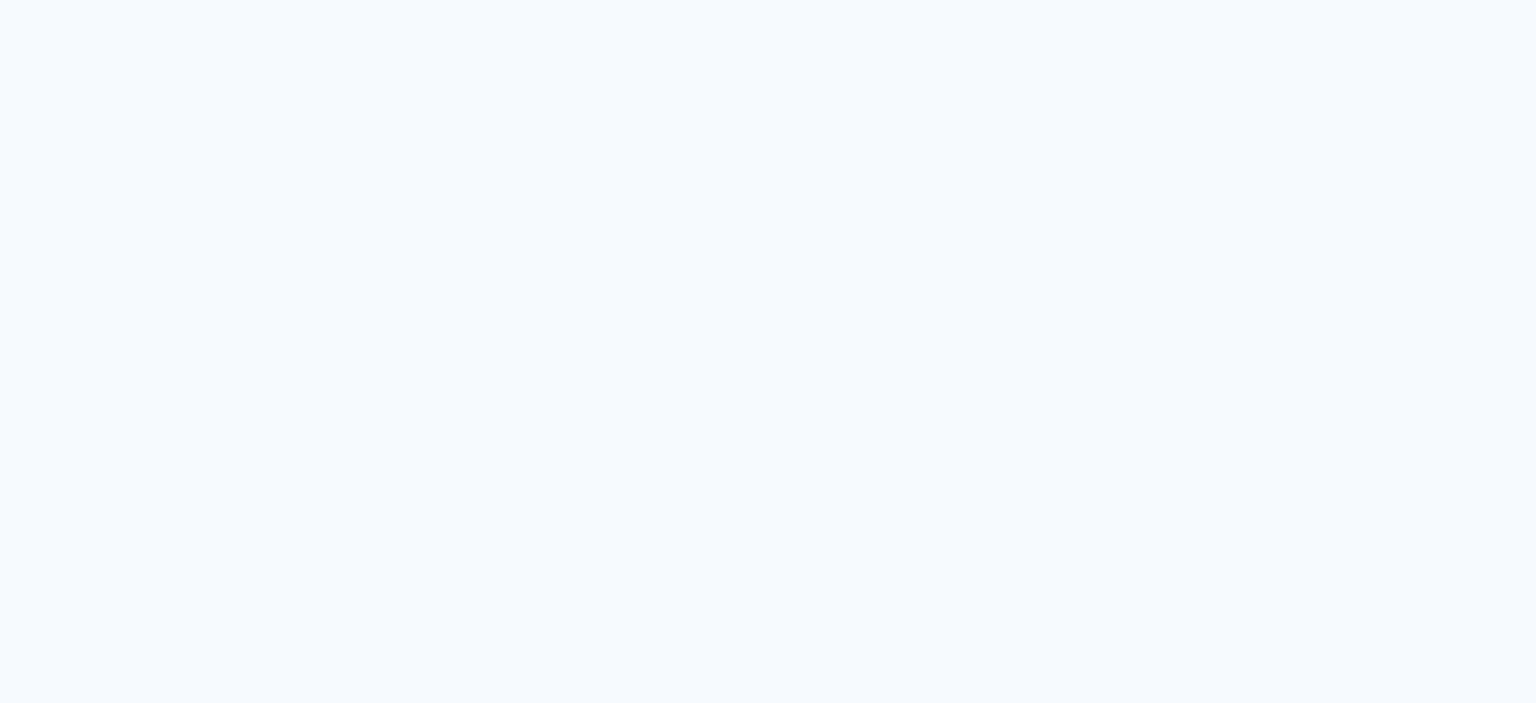 scroll, scrollTop: 0, scrollLeft: 0, axis: both 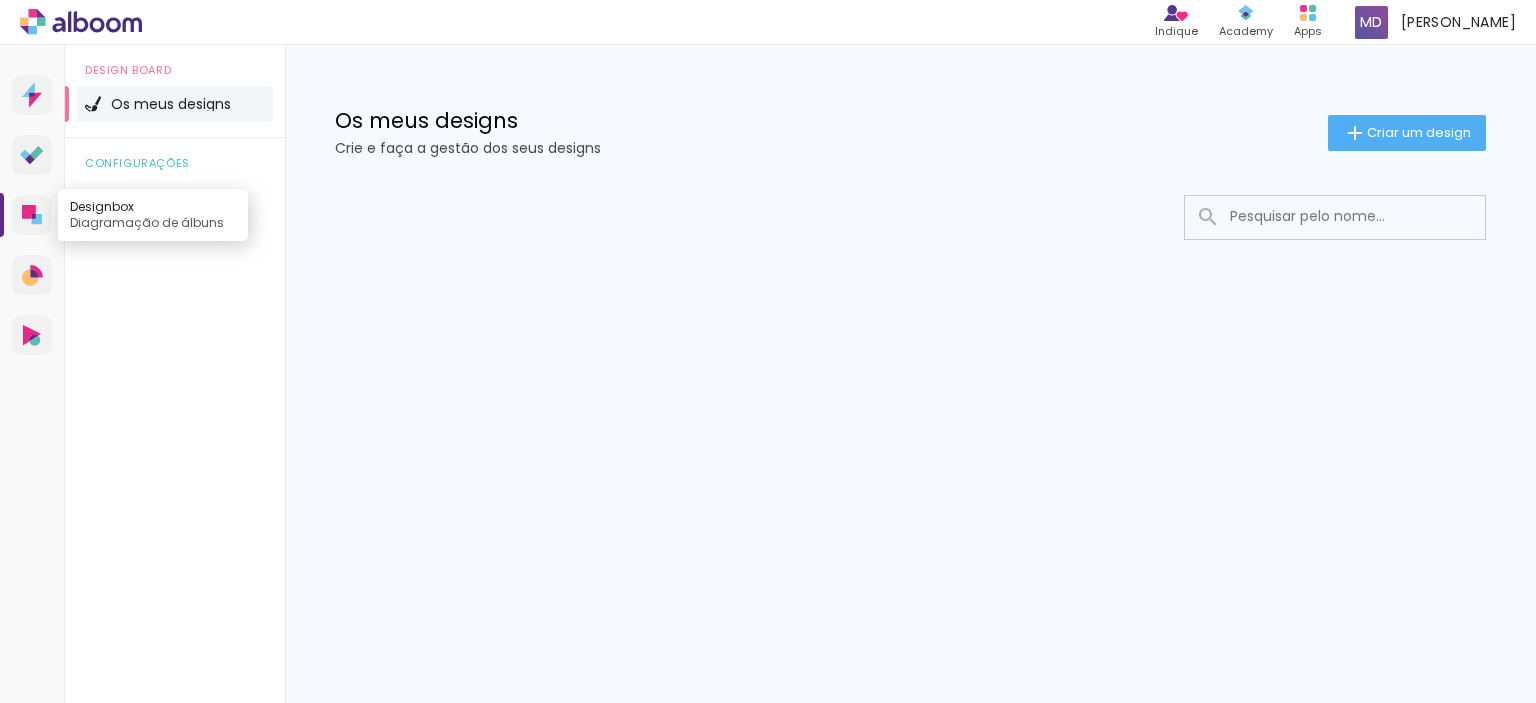 click 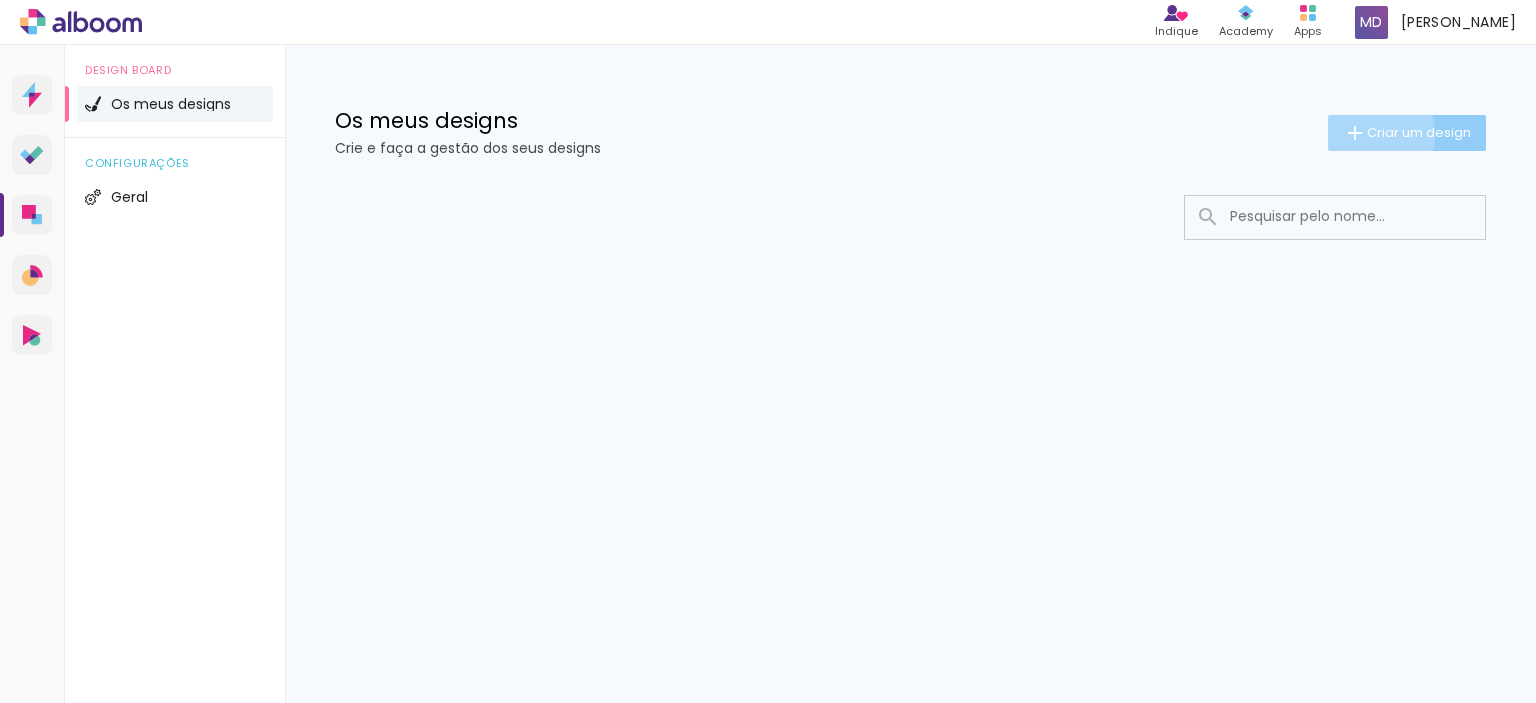 click on "Criar um design" 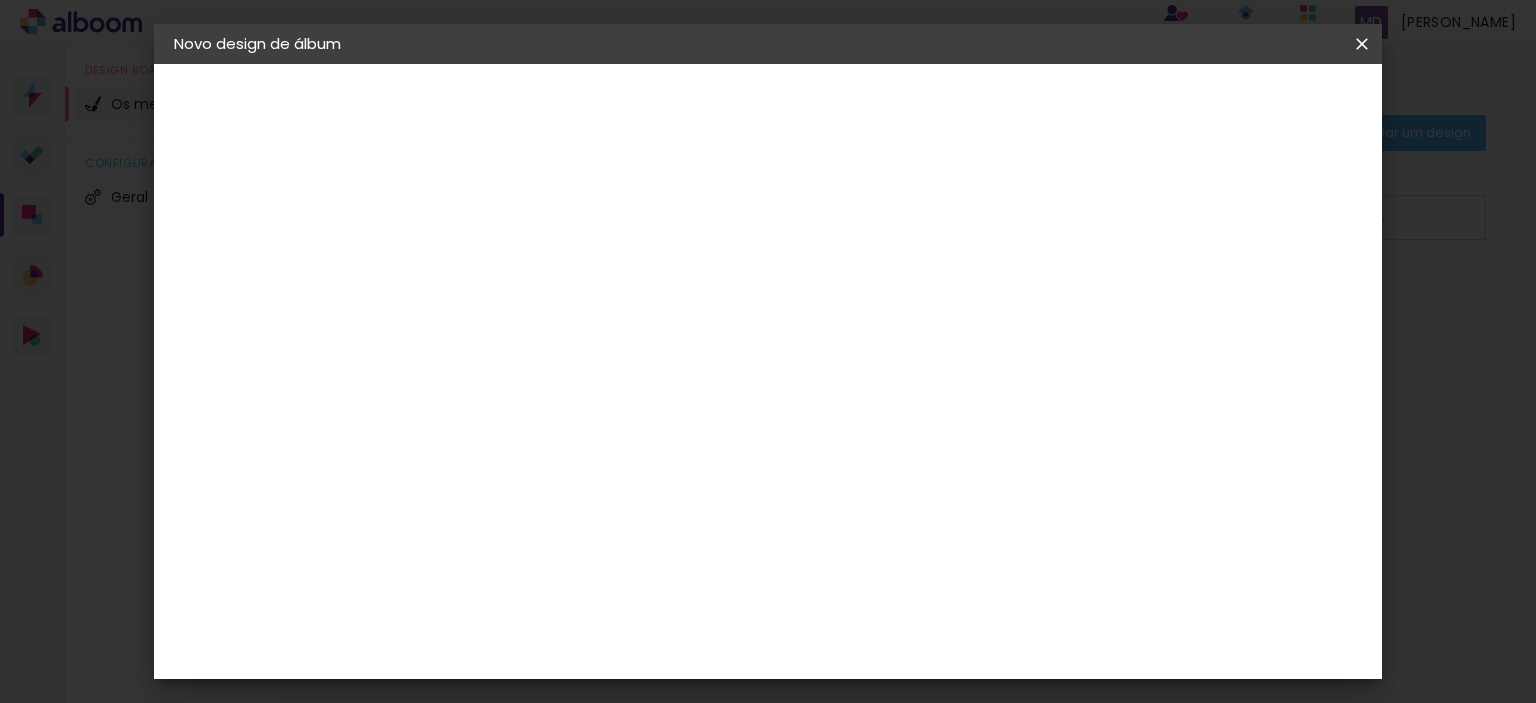 click at bounding box center (501, 268) 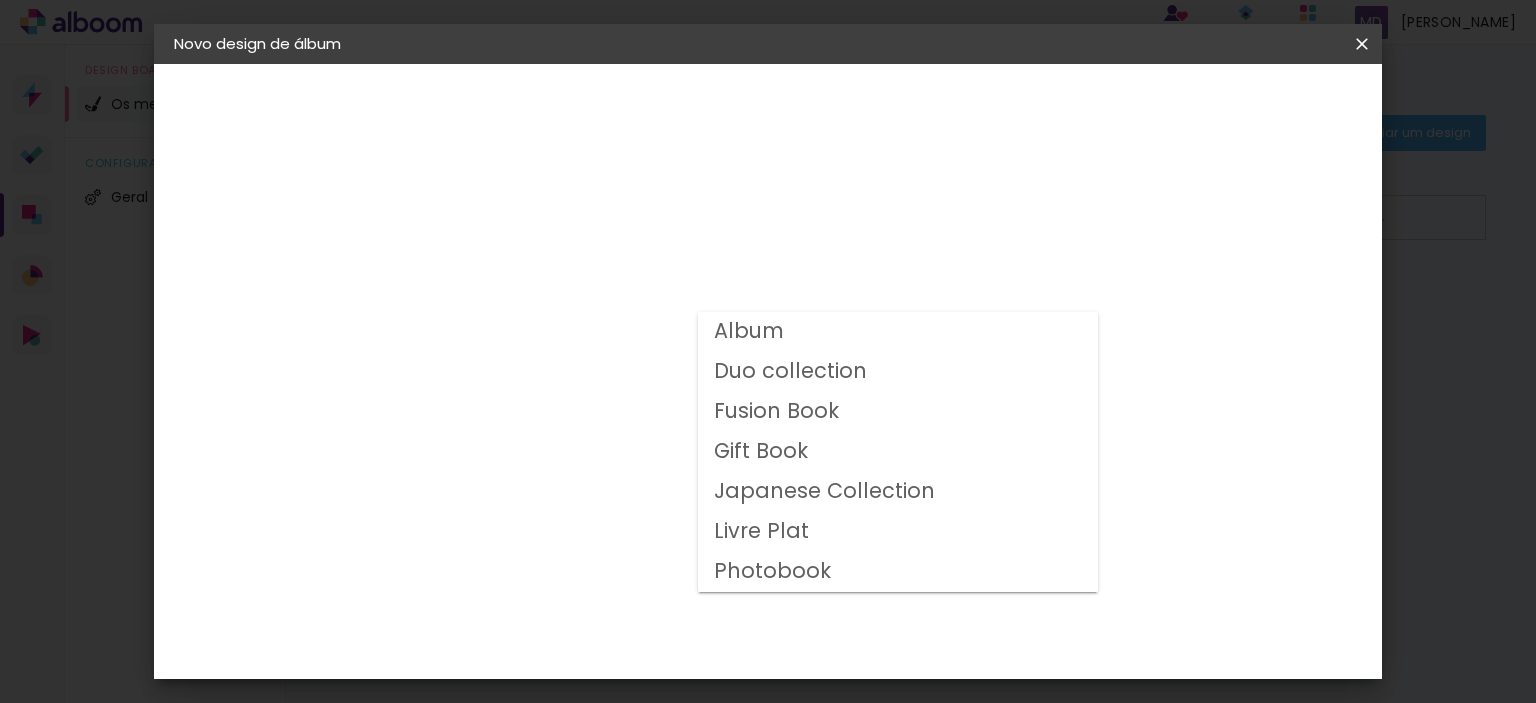 click on "Album" at bounding box center (898, 332) 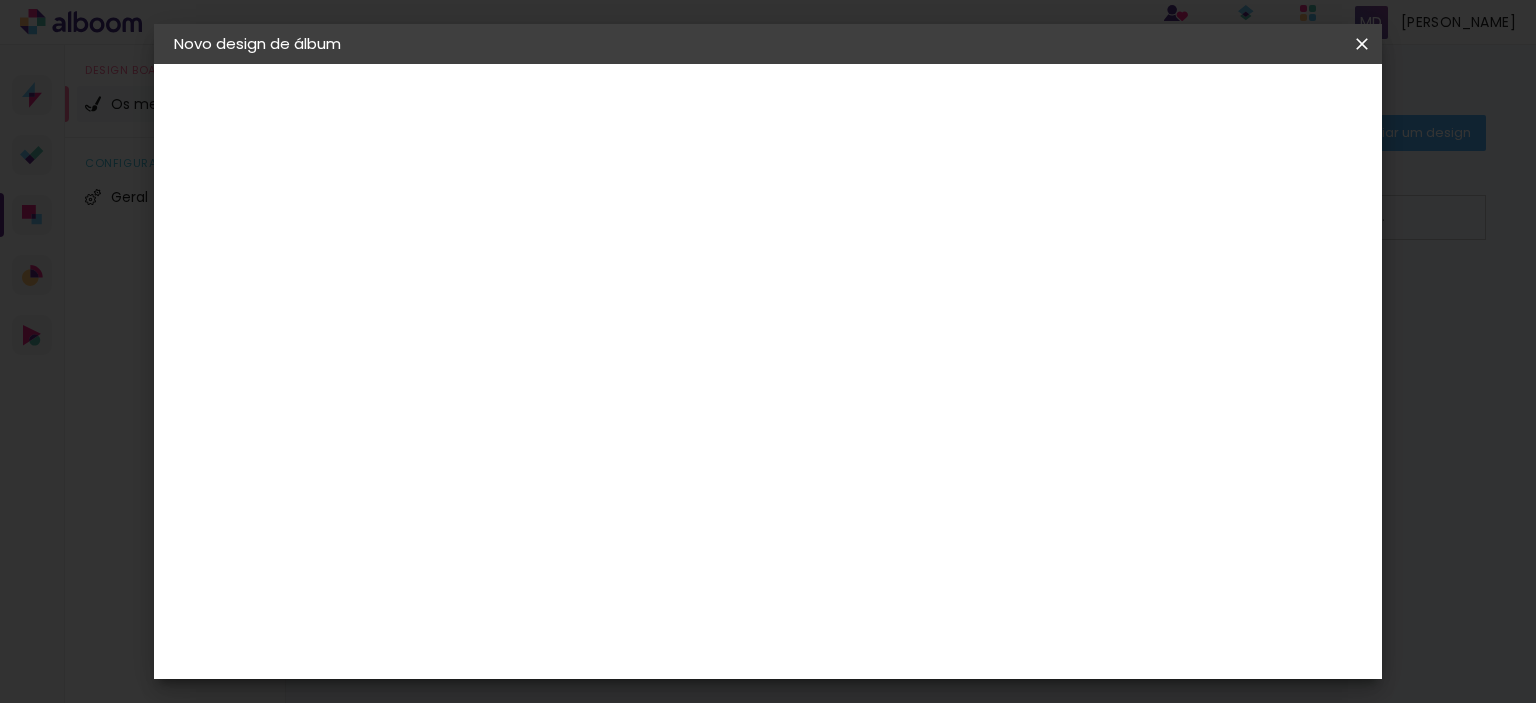 scroll, scrollTop: 0, scrollLeft: 0, axis: both 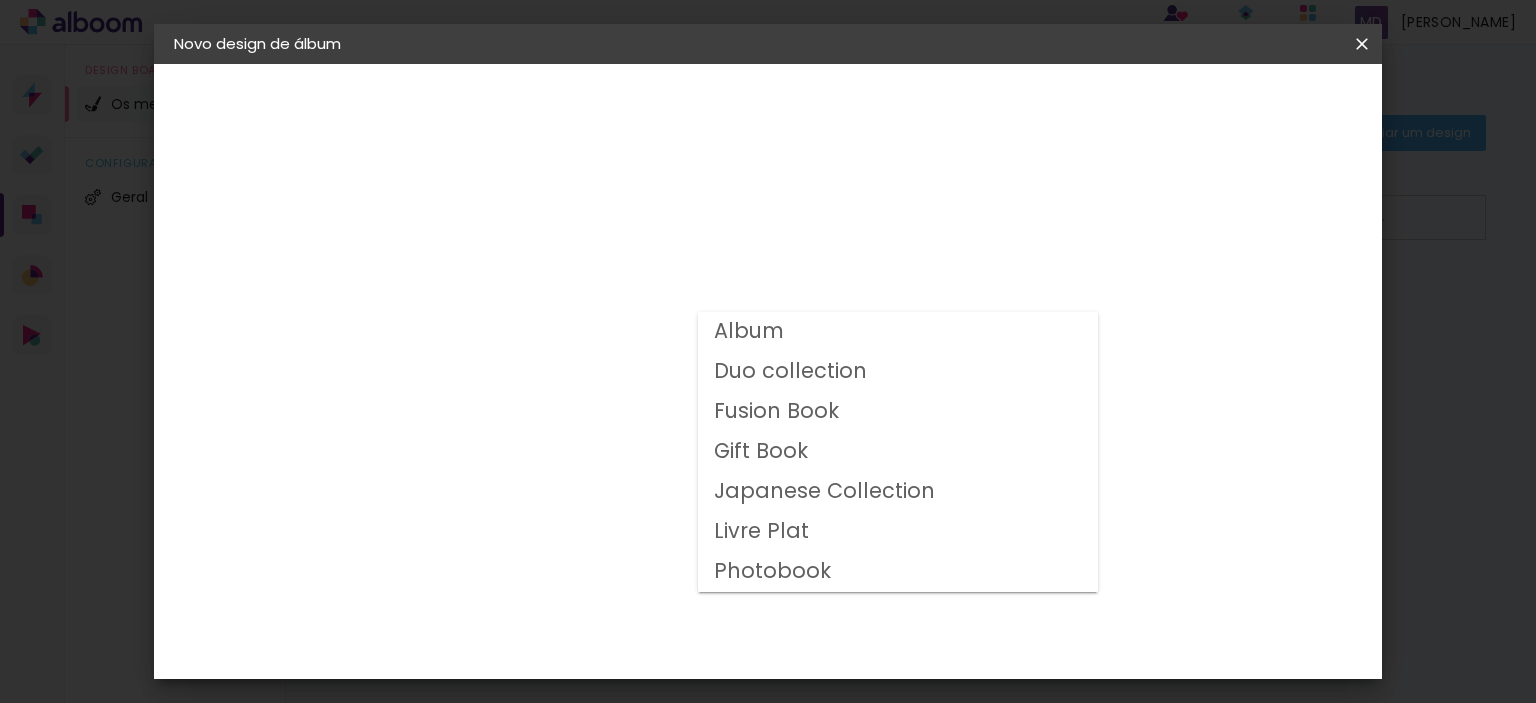 click on "Album" at bounding box center [898, 332] 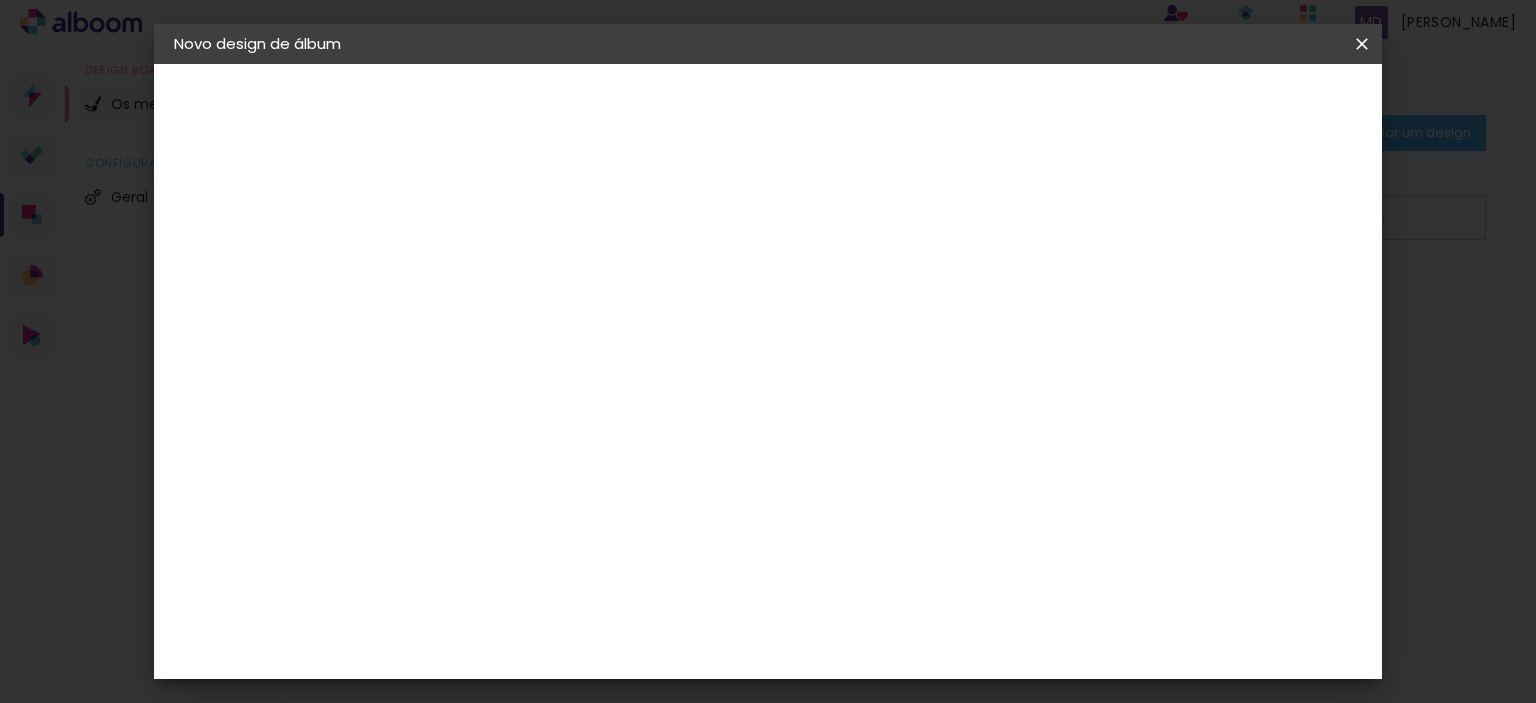 click 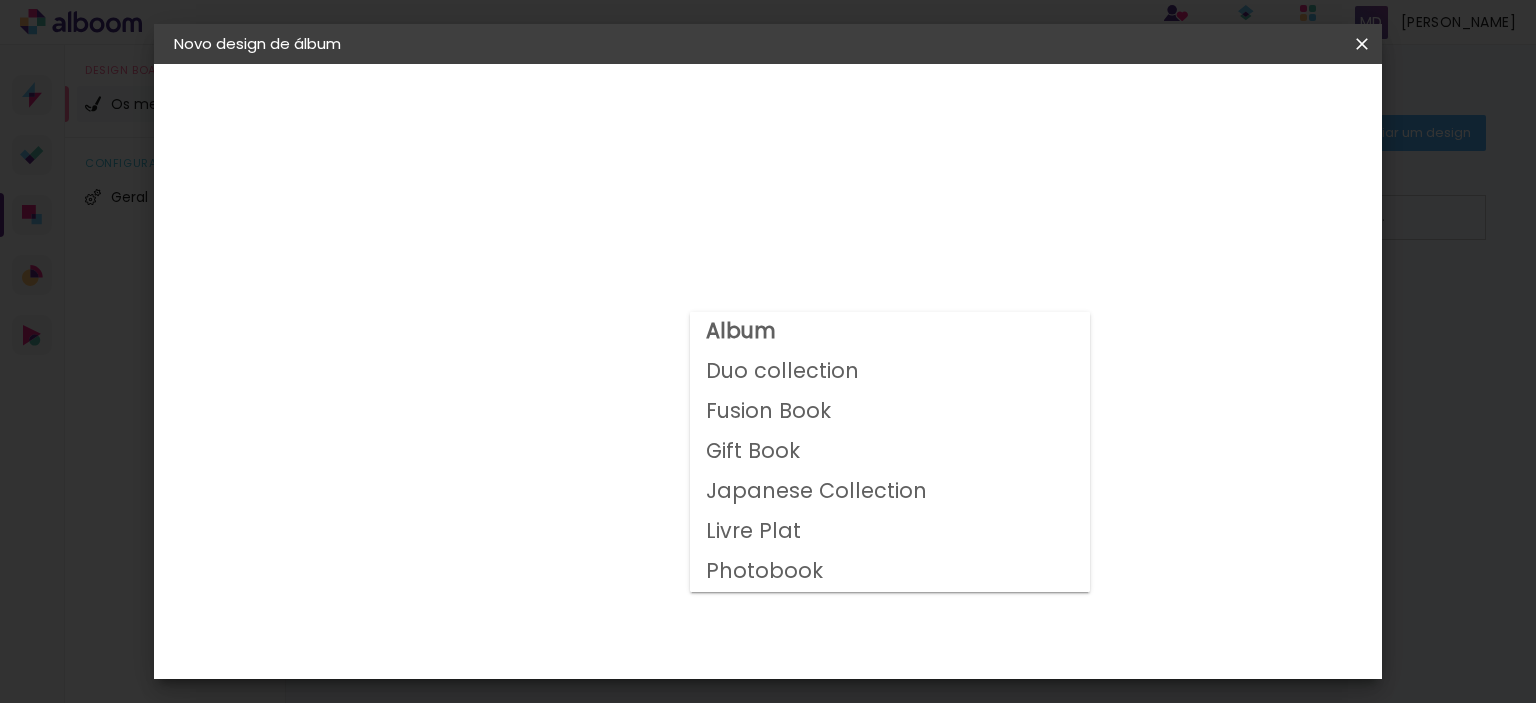 click on "Photobook" at bounding box center [0, 0] 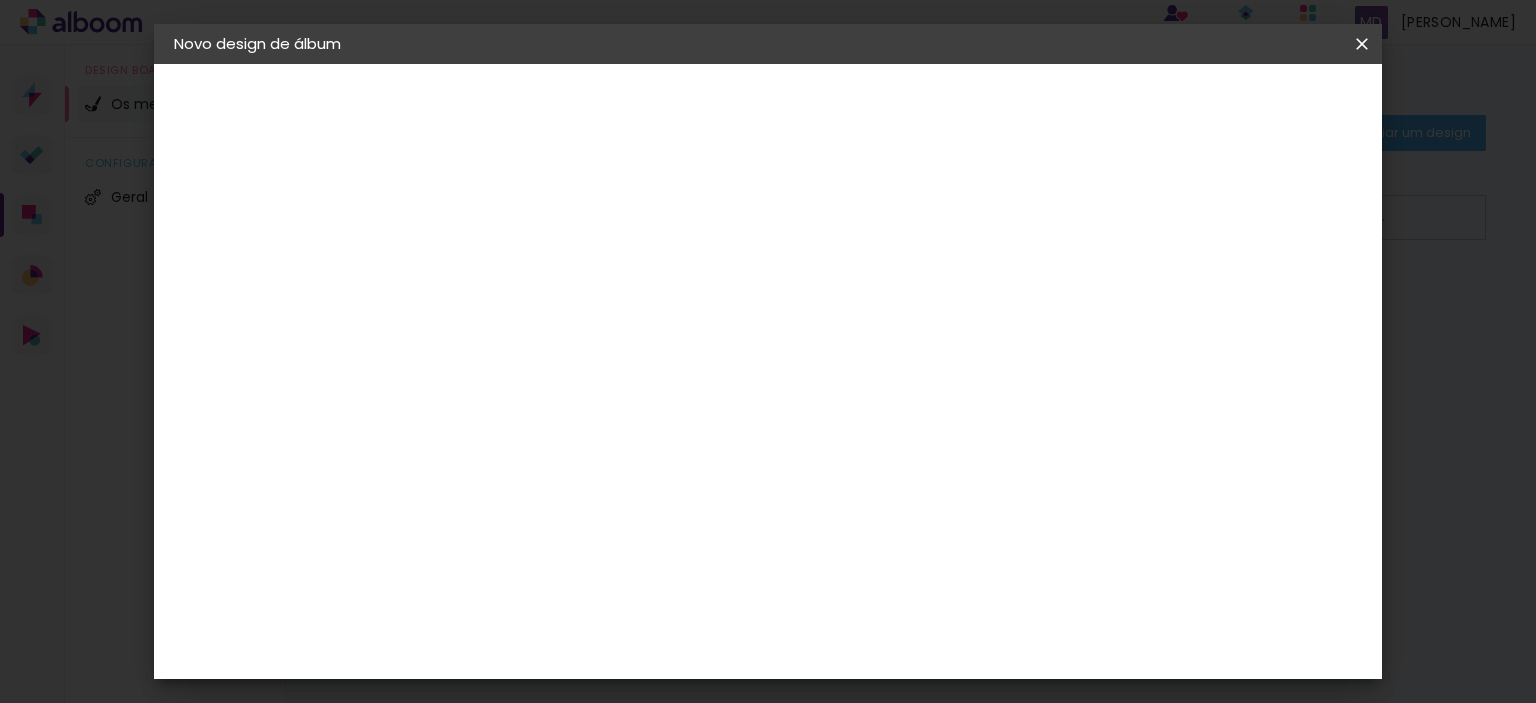 click on "Photobook" at bounding box center [623, 328] 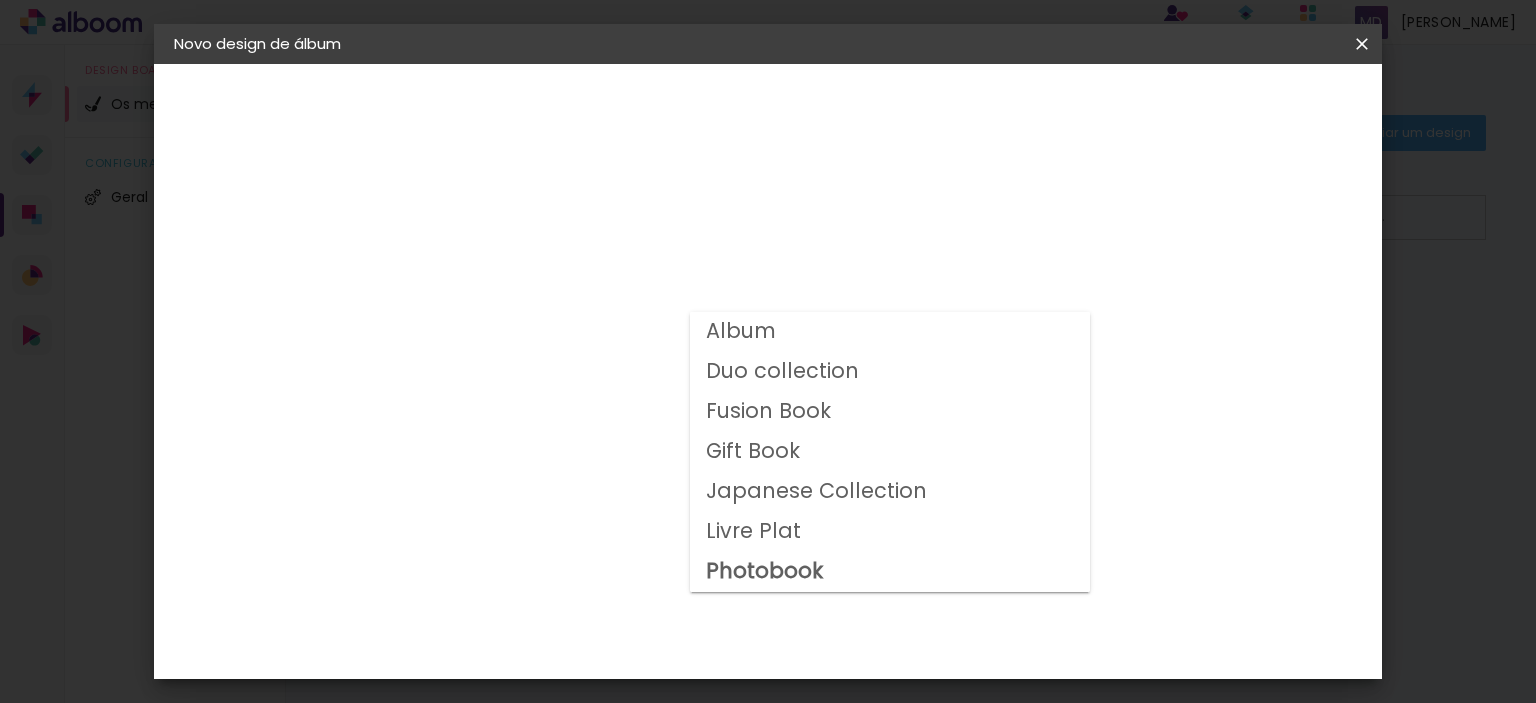 click on "Duo collection" at bounding box center [0, 0] 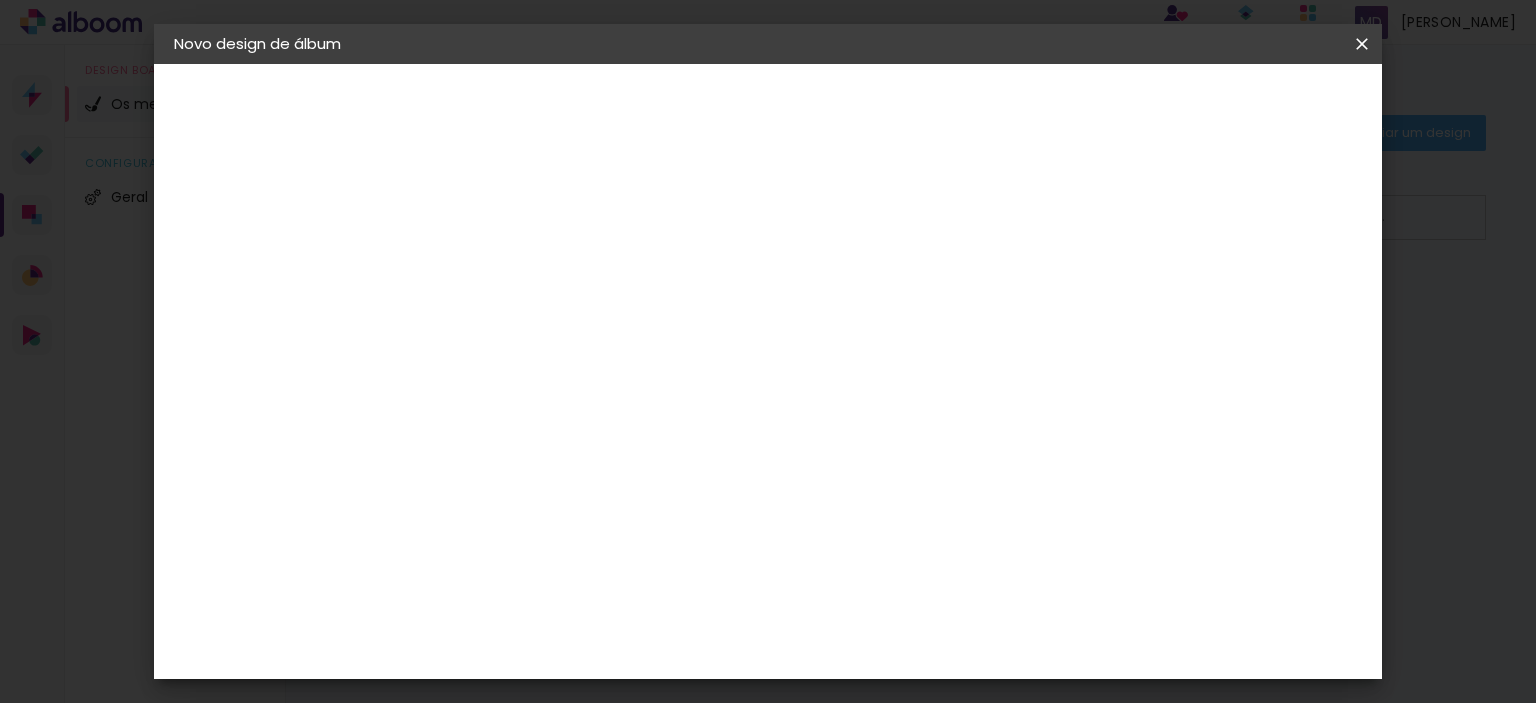 click 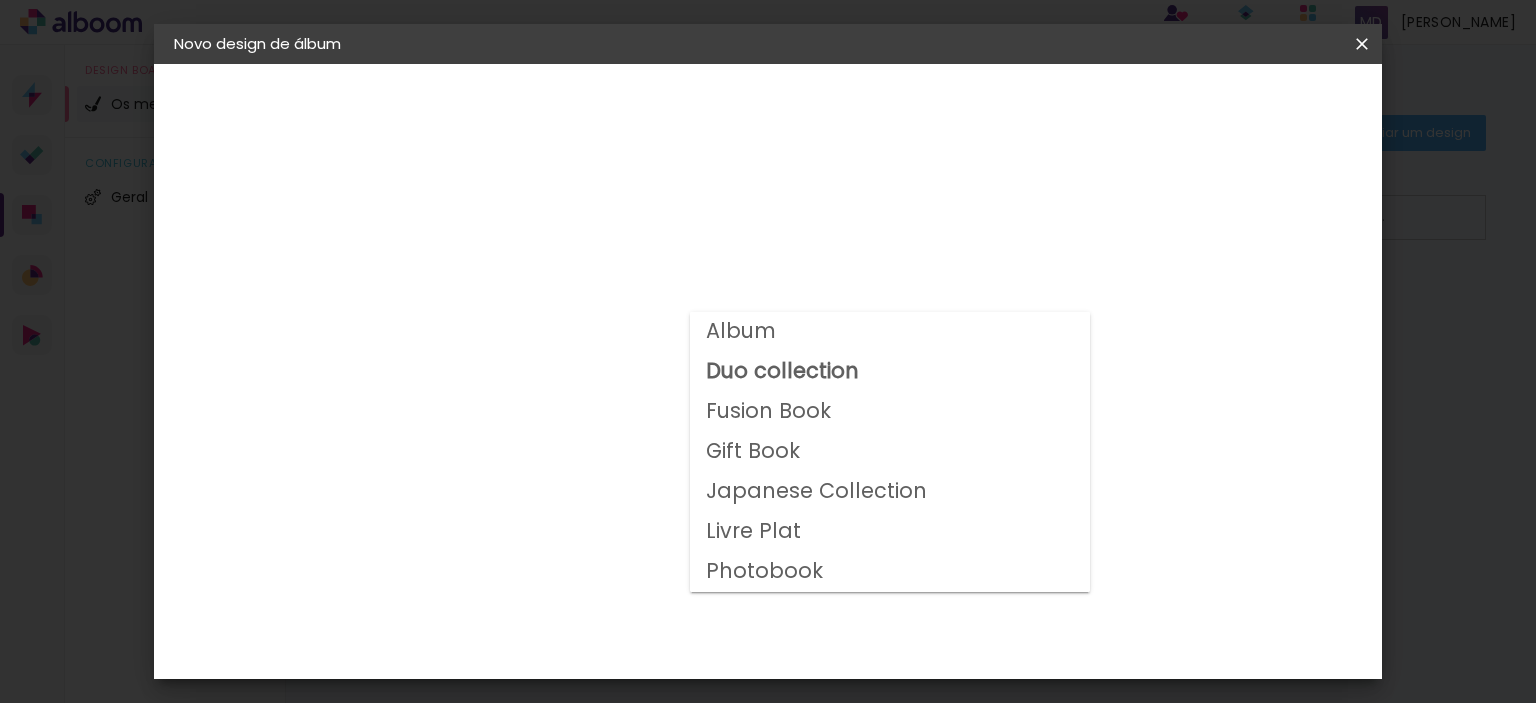 click on "Fusion Book" at bounding box center [890, 412] 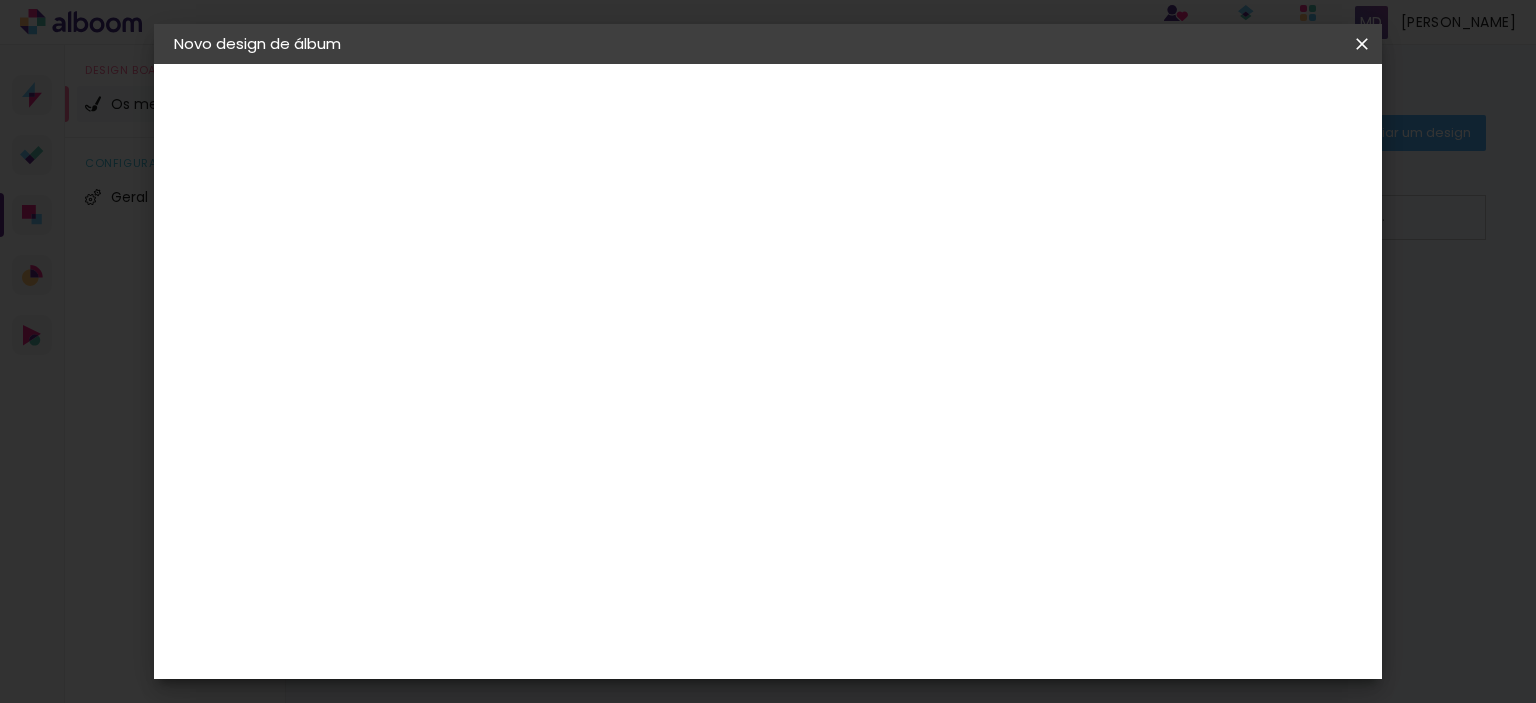 click on "Fusion Book" at bounding box center [623, 328] 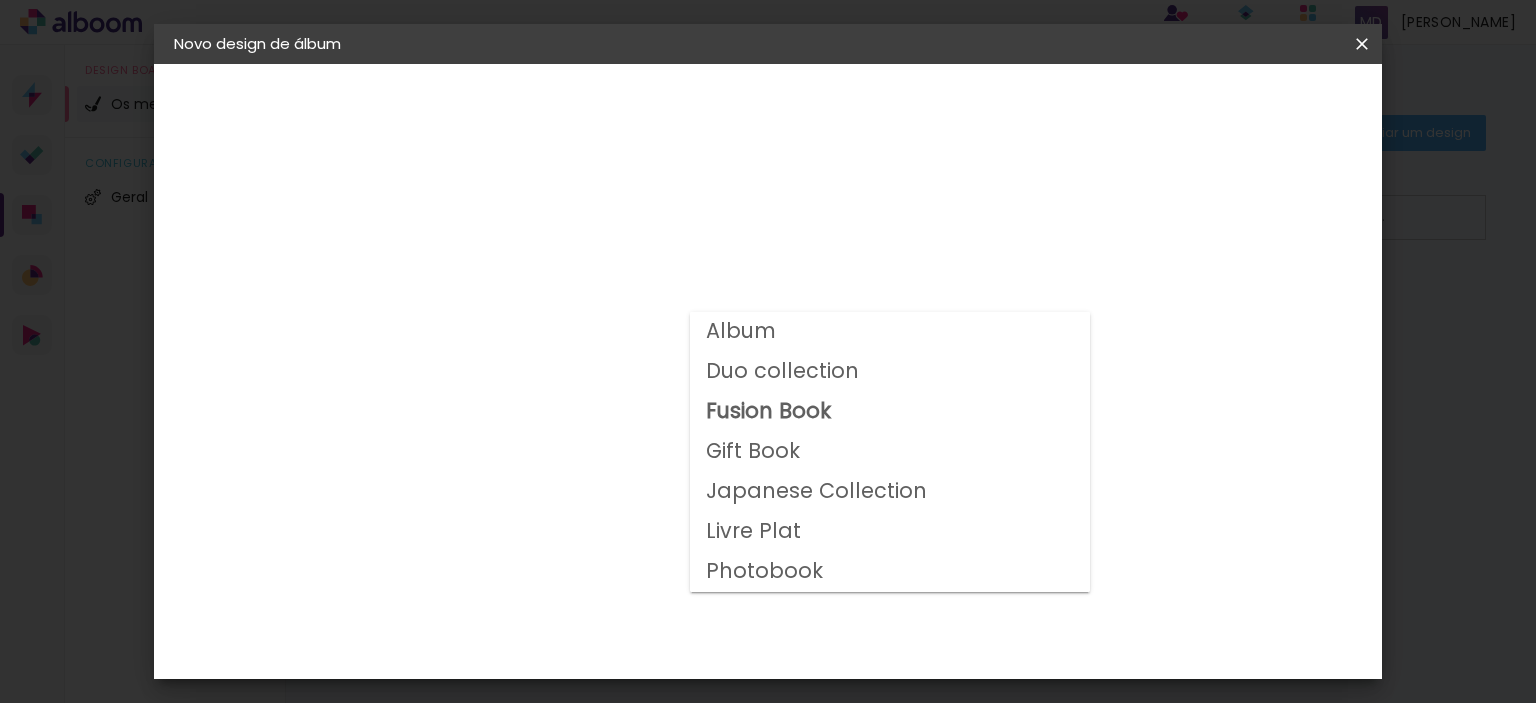 click on "Japanese Collection" at bounding box center (0, 0) 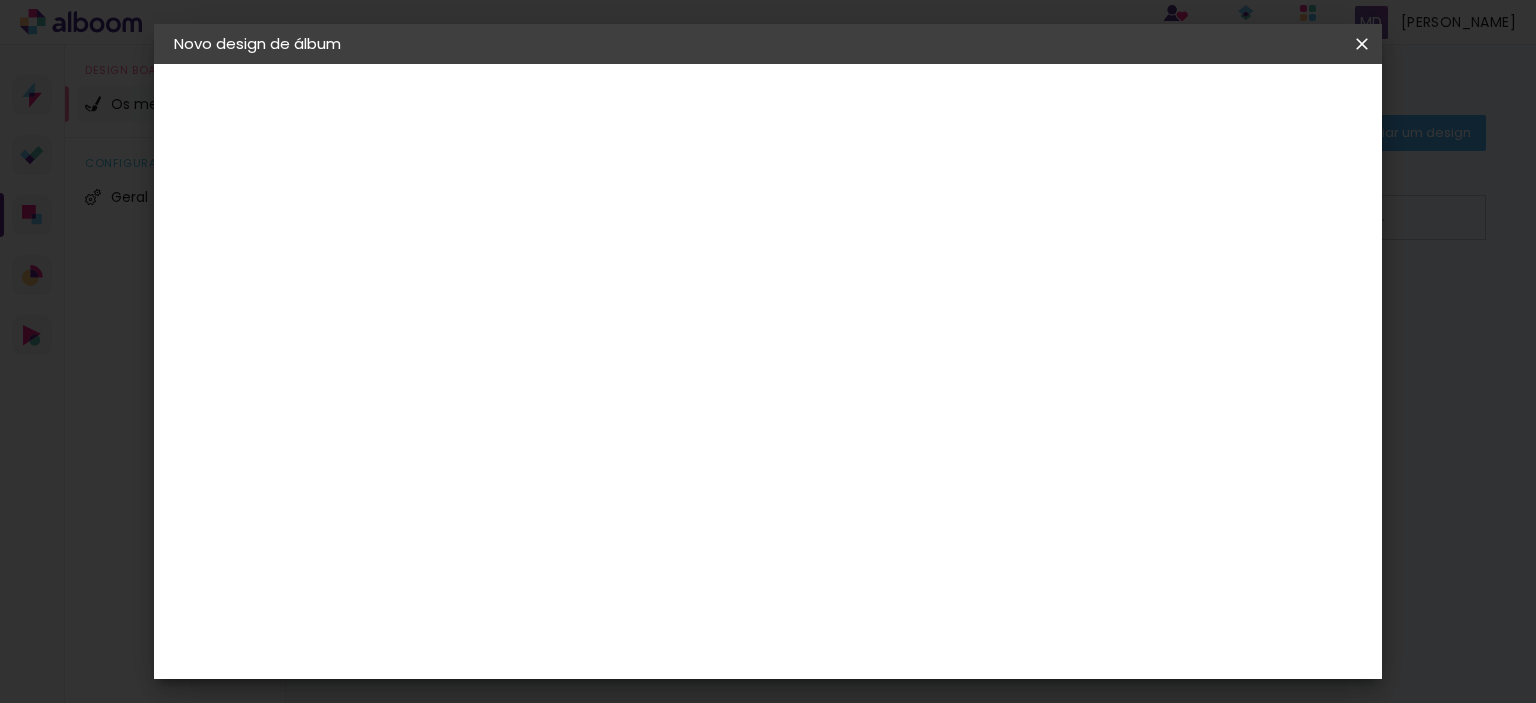 click 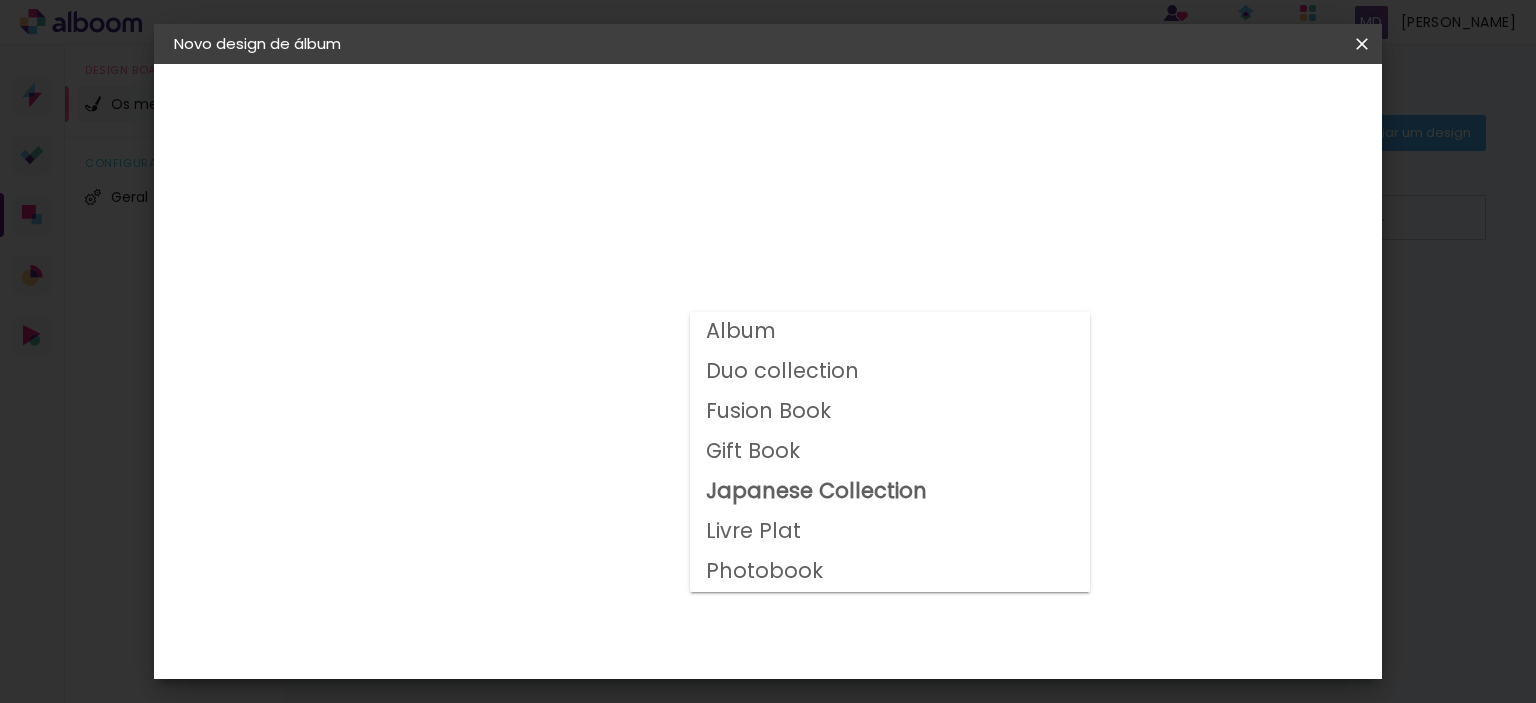 click on "Livre Plat" at bounding box center [0, 0] 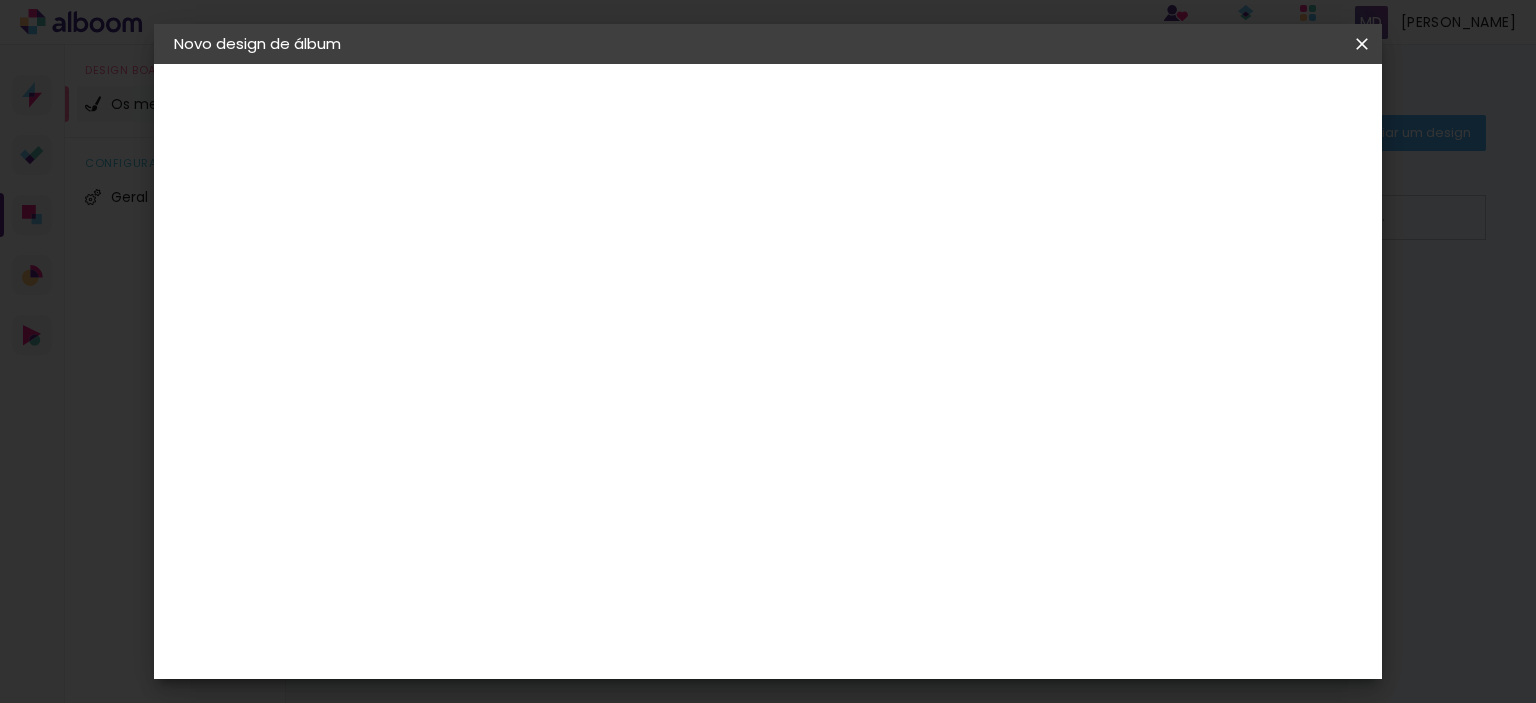 click 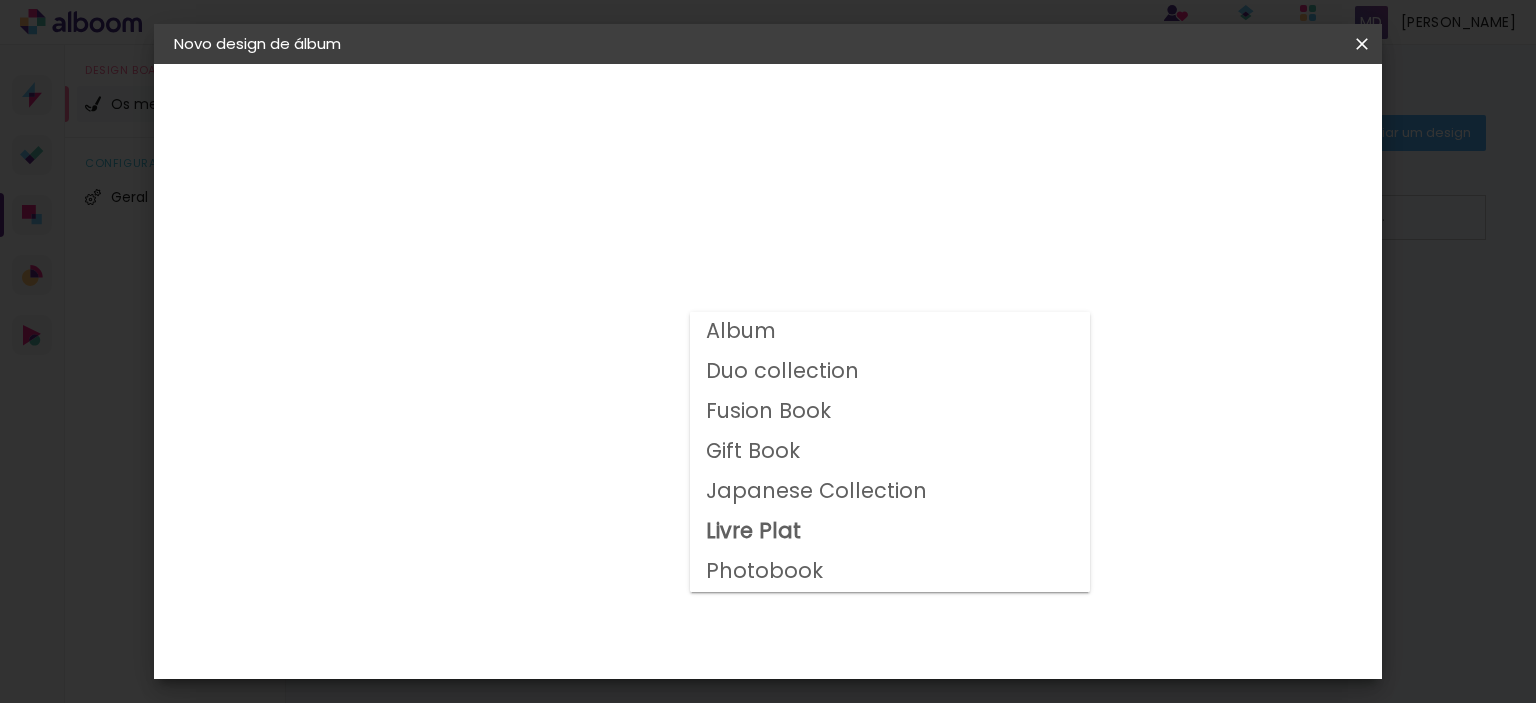 click on "Album" at bounding box center [0, 0] 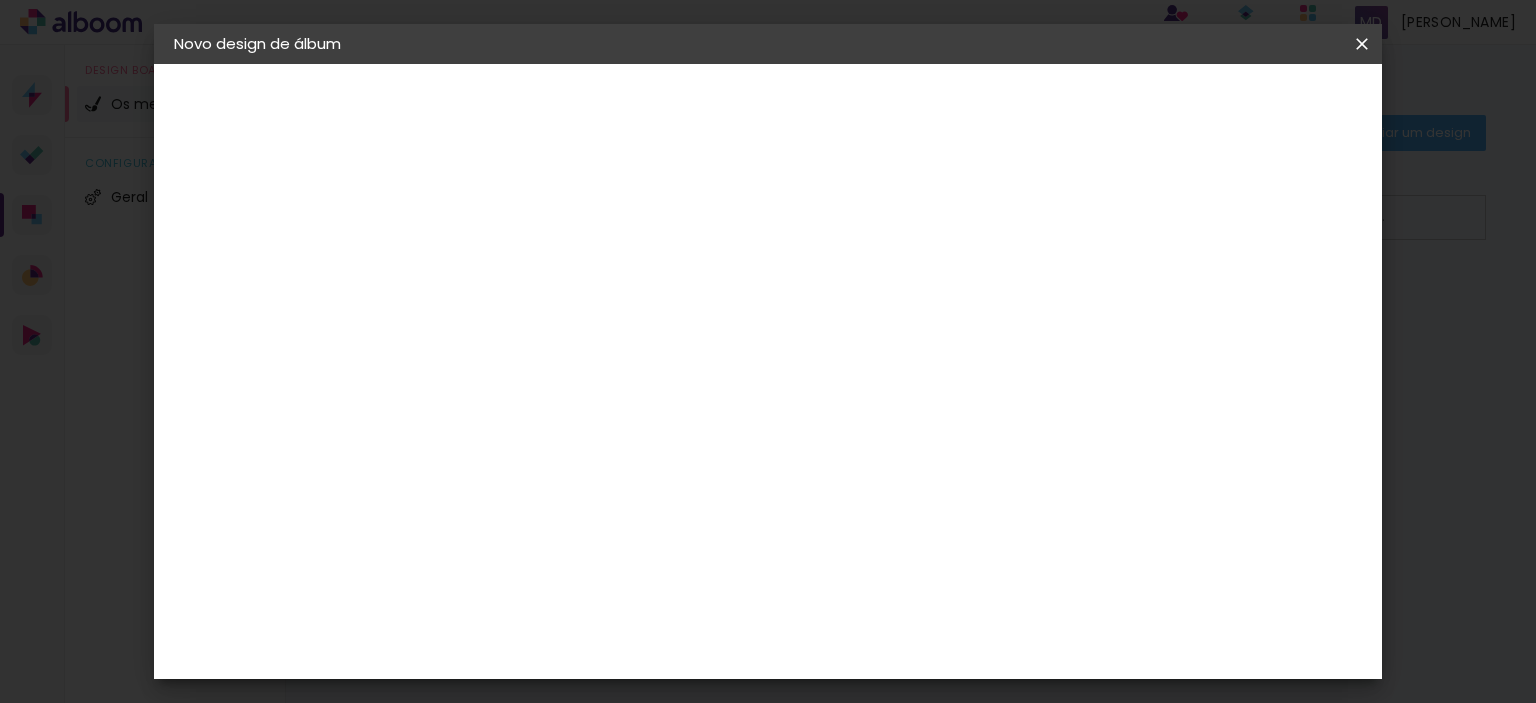 click on "Album" at bounding box center [623, 328] 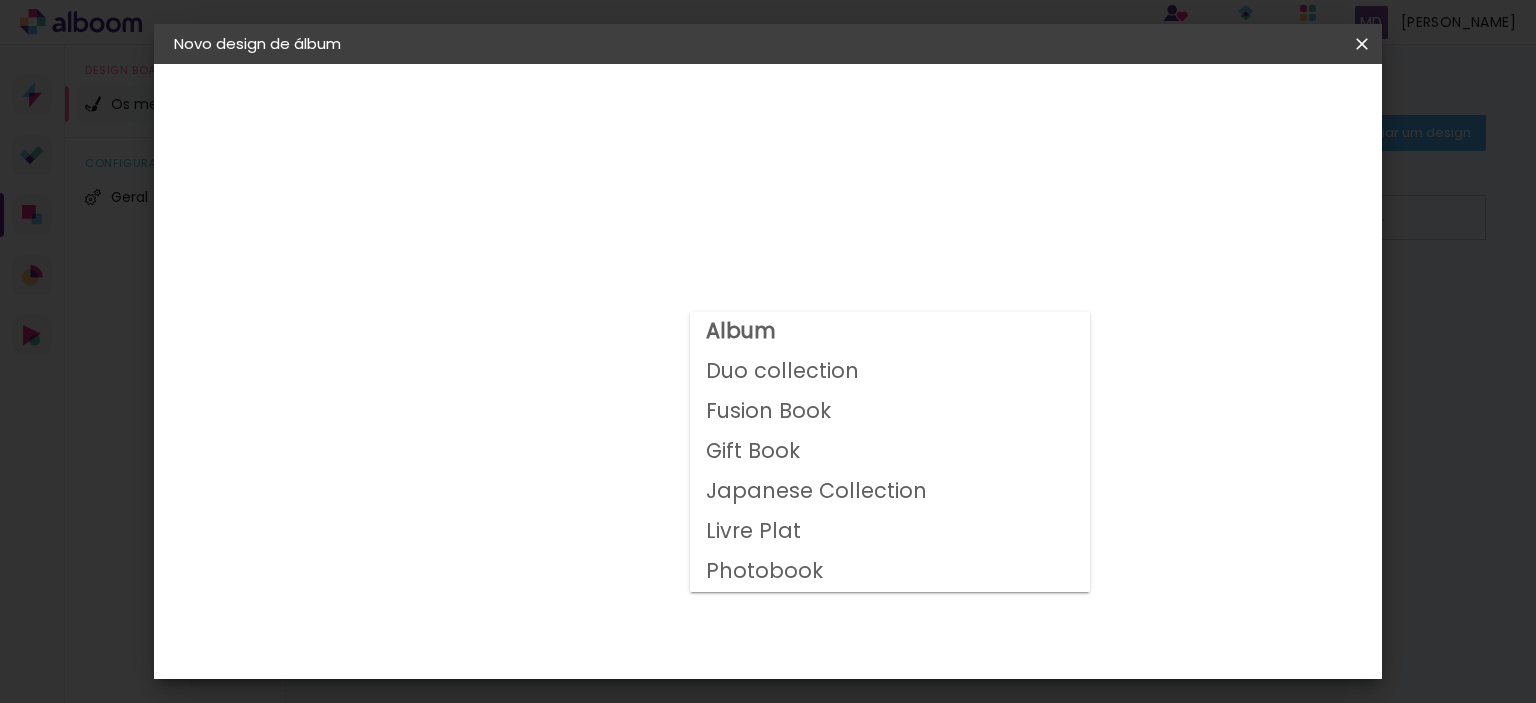click on "Duo collection" at bounding box center [0, 0] 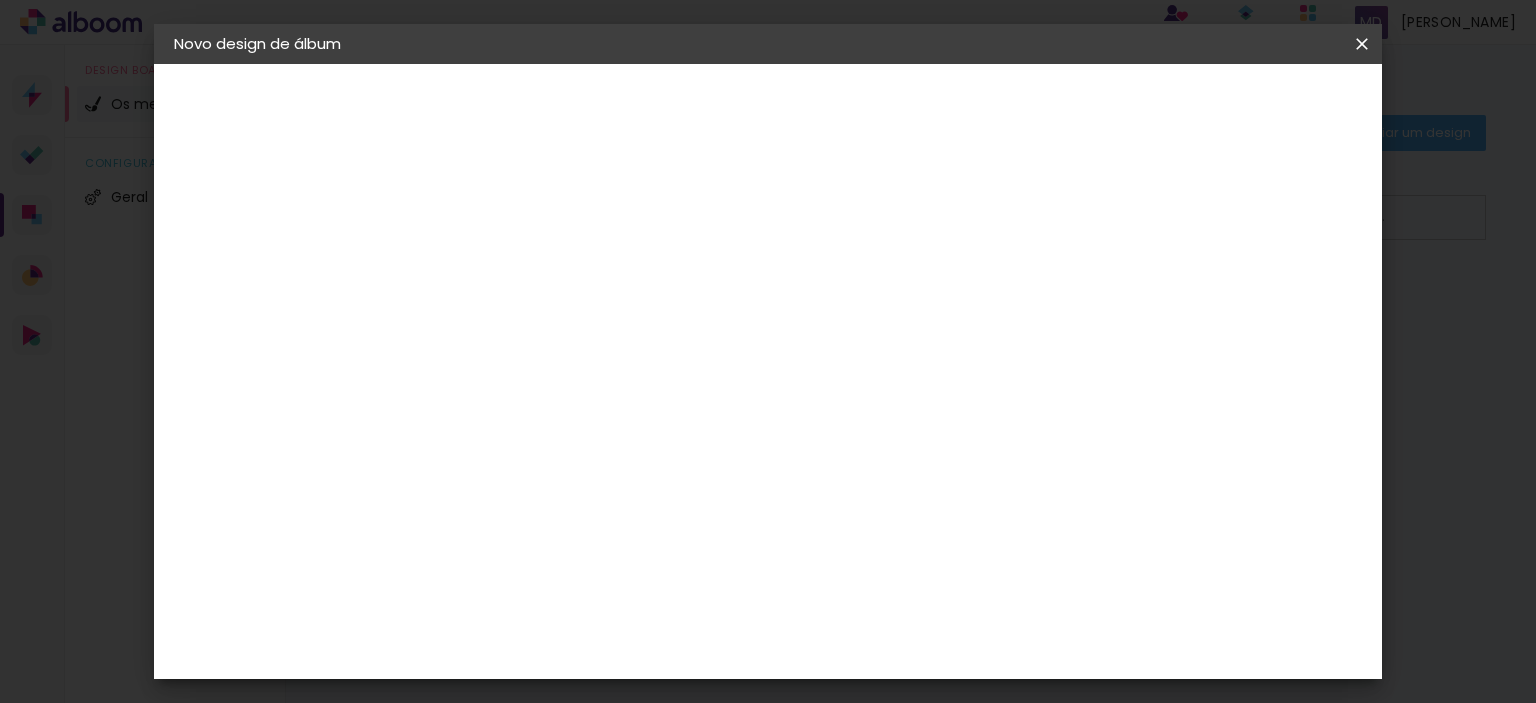 click on "Duo collection" at bounding box center (623, 328) 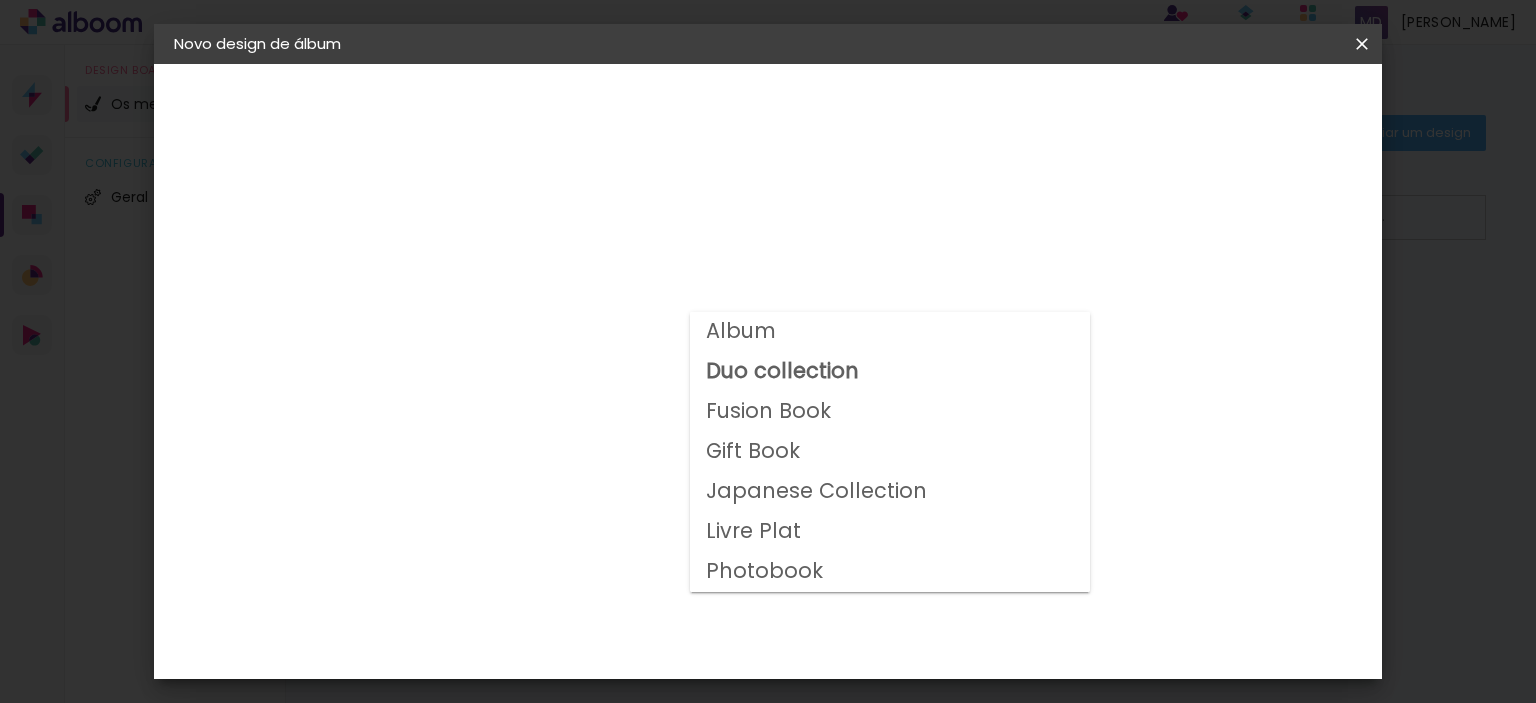 click on "Fusion Book" at bounding box center [0, 0] 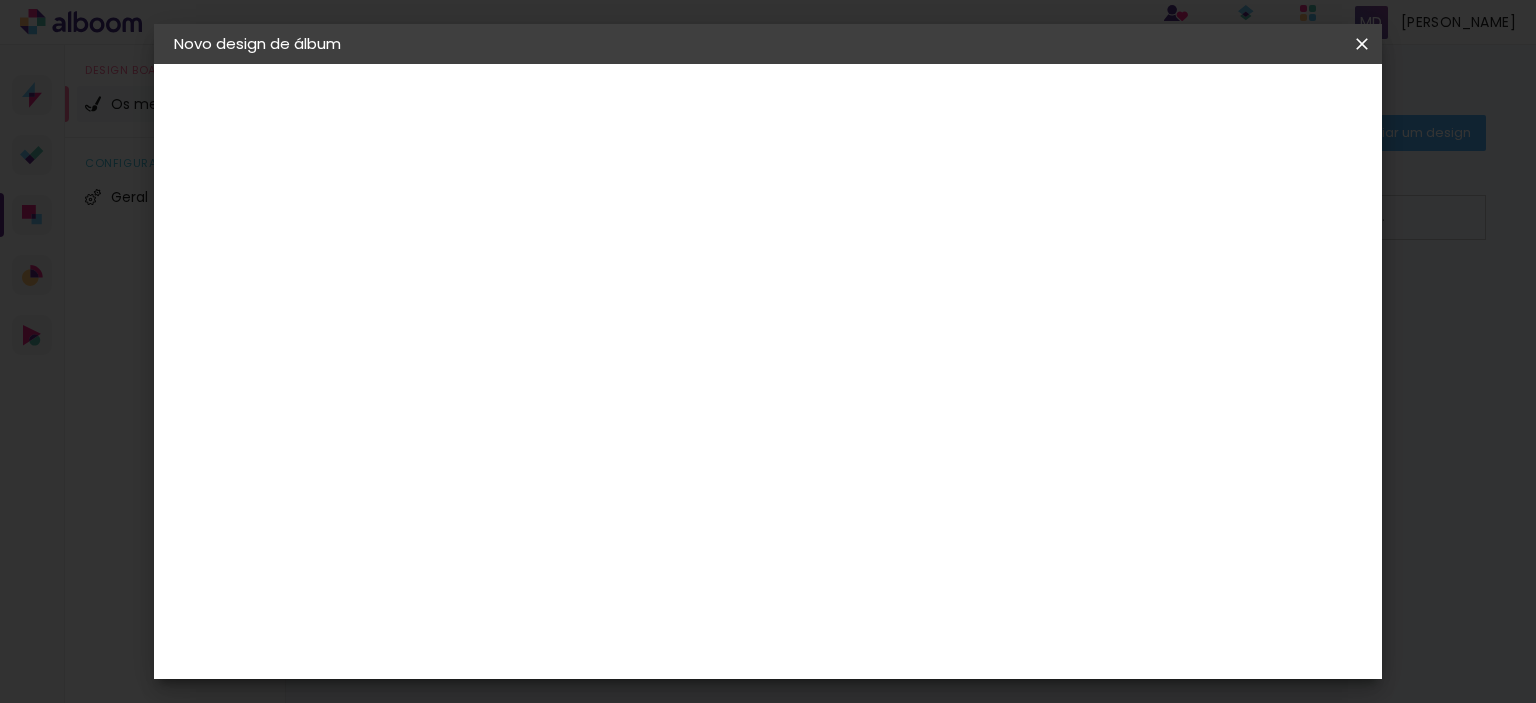 click on "Fusion Book" at bounding box center (623, 328) 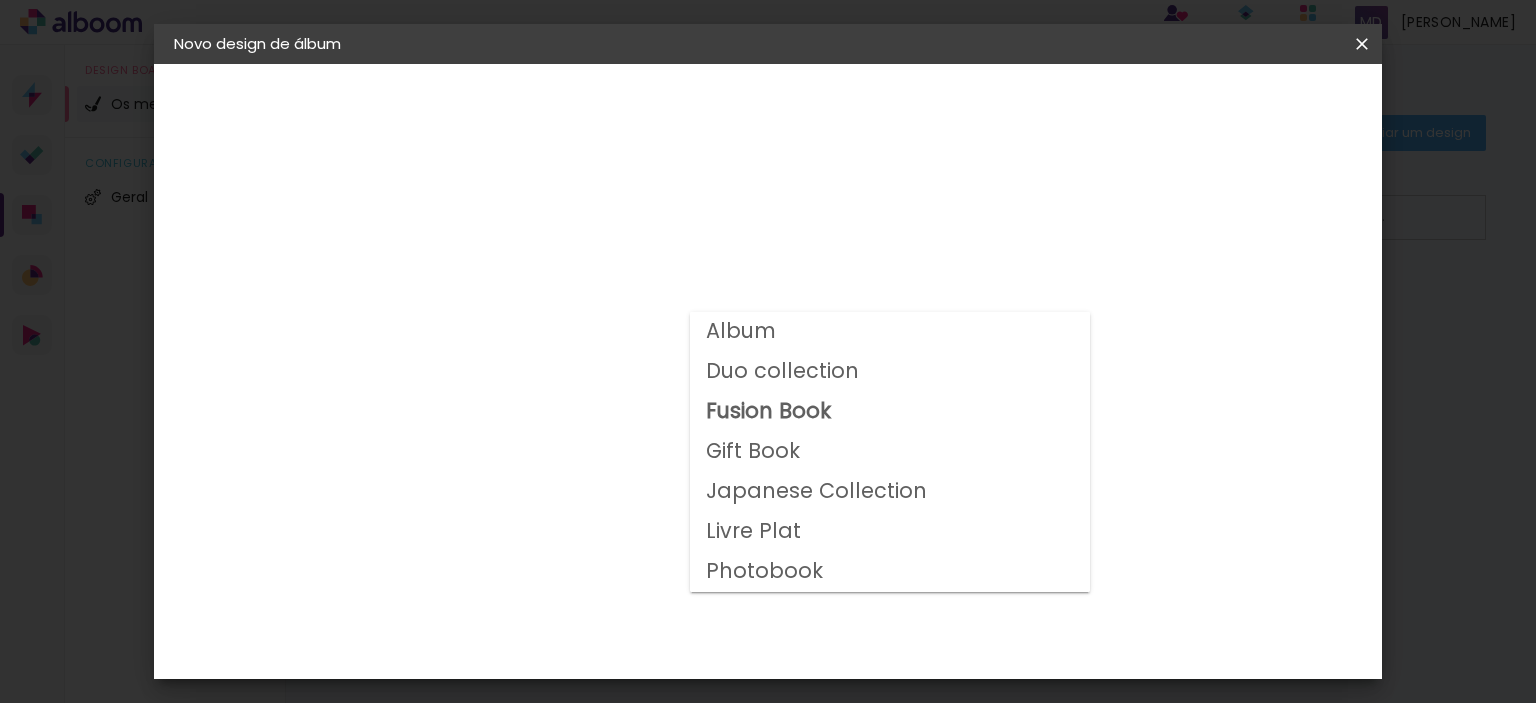 click on "Gift Book" at bounding box center (0, 0) 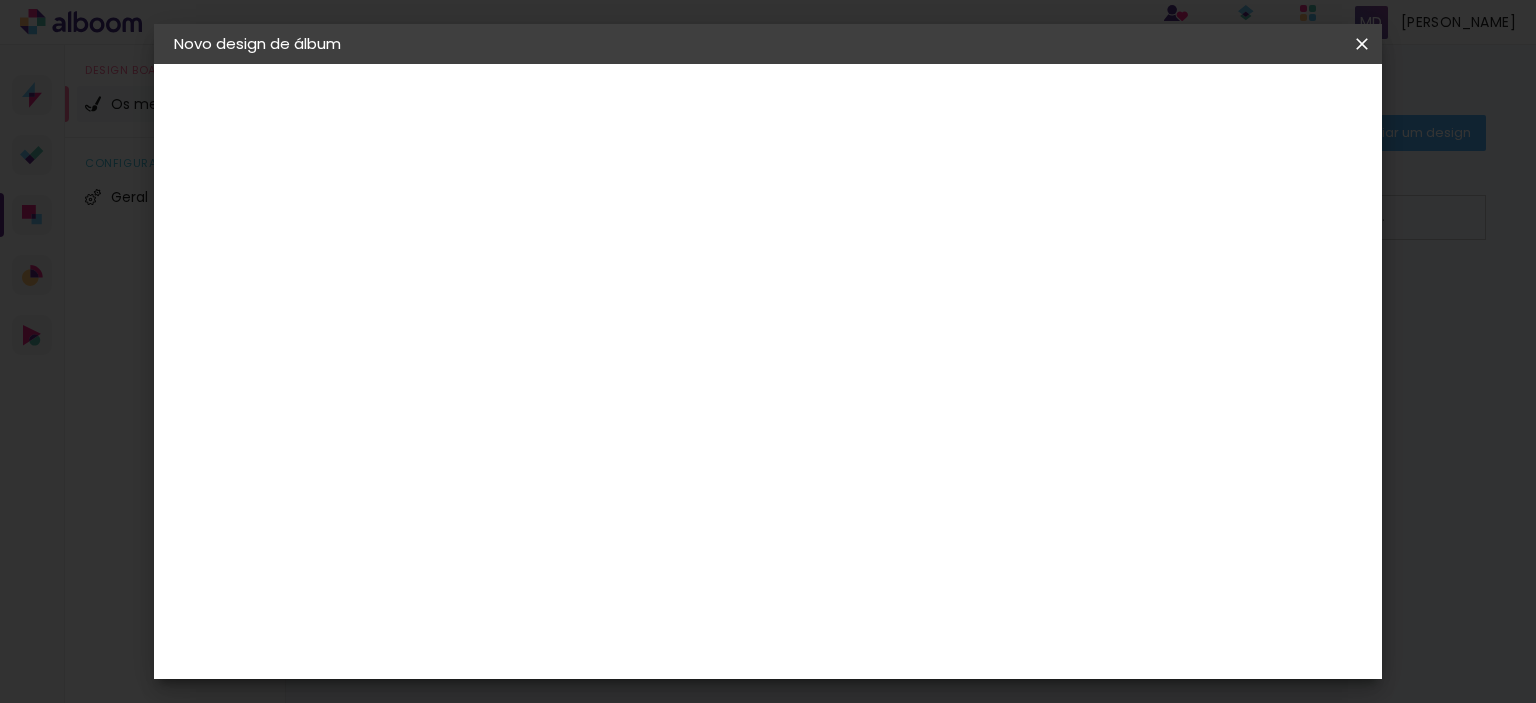 click on "Gift Book" at bounding box center [623, 328] 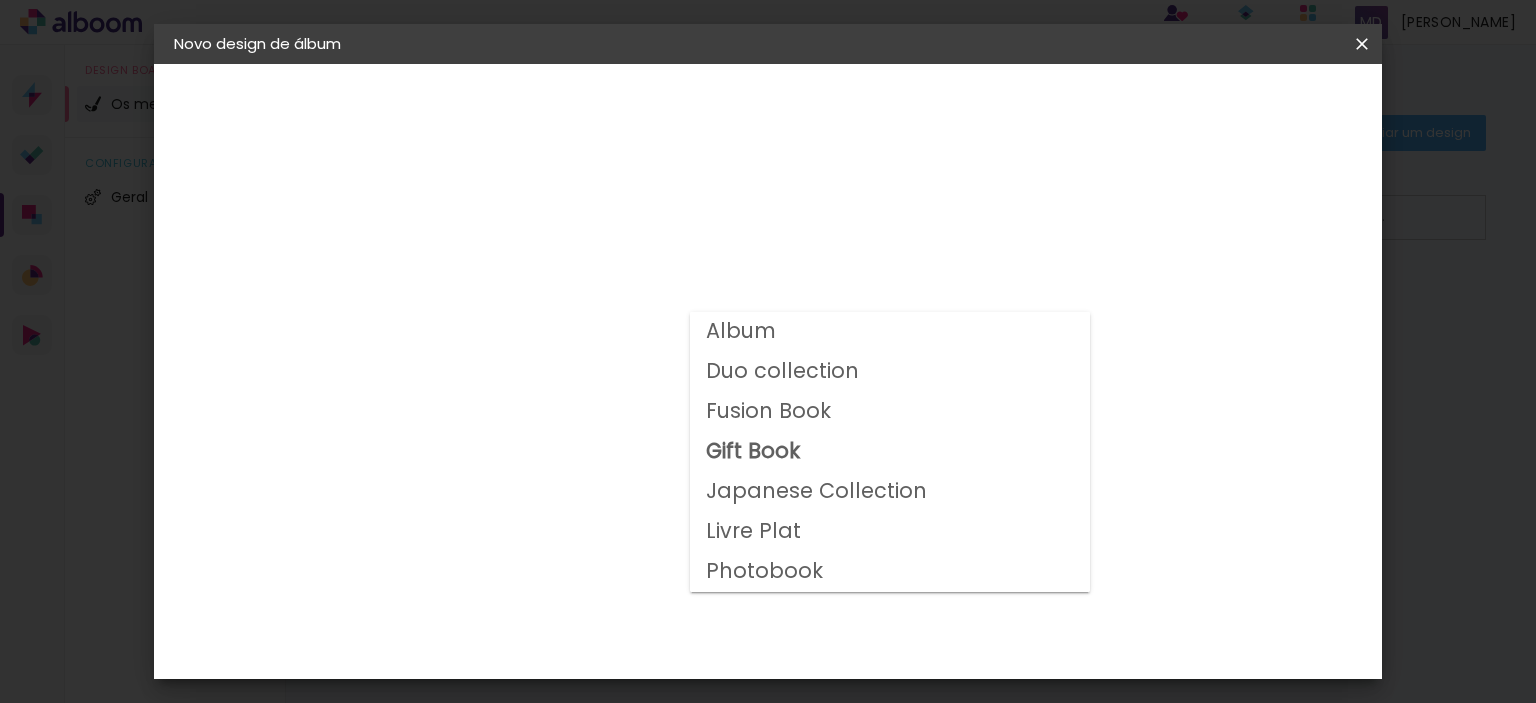 click on "Japanese Collection" at bounding box center [0, 0] 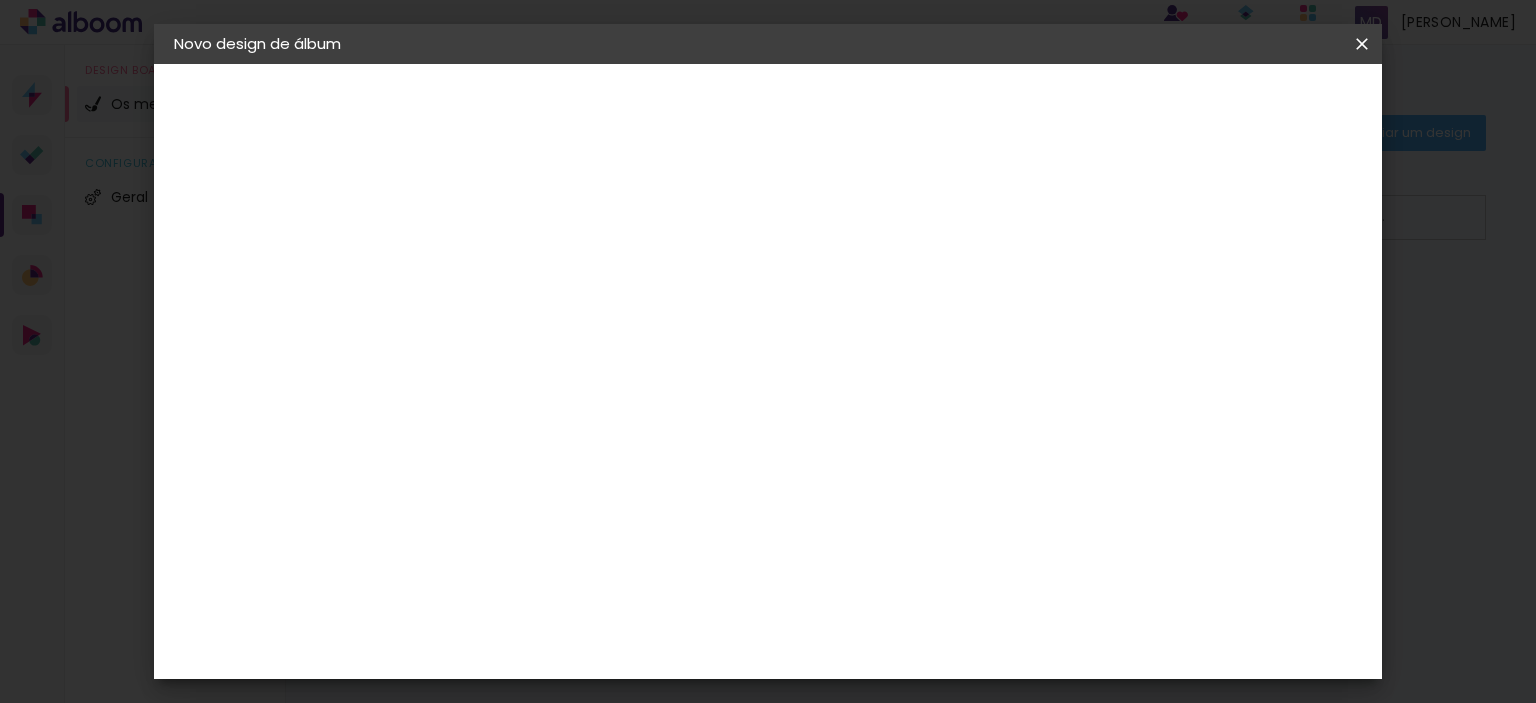 click on "Japanese Collection" at bounding box center [623, 328] 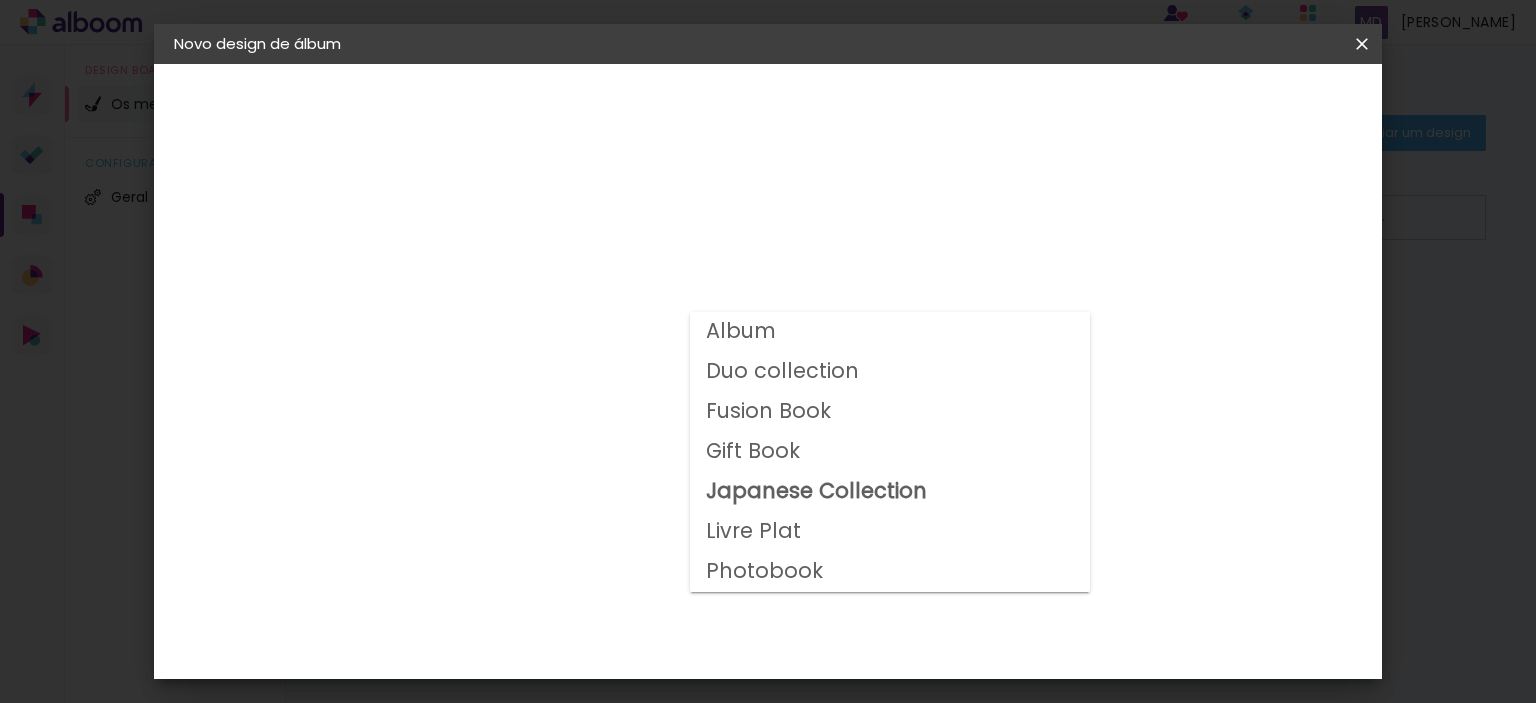 click on "Livre Plat" at bounding box center (0, 0) 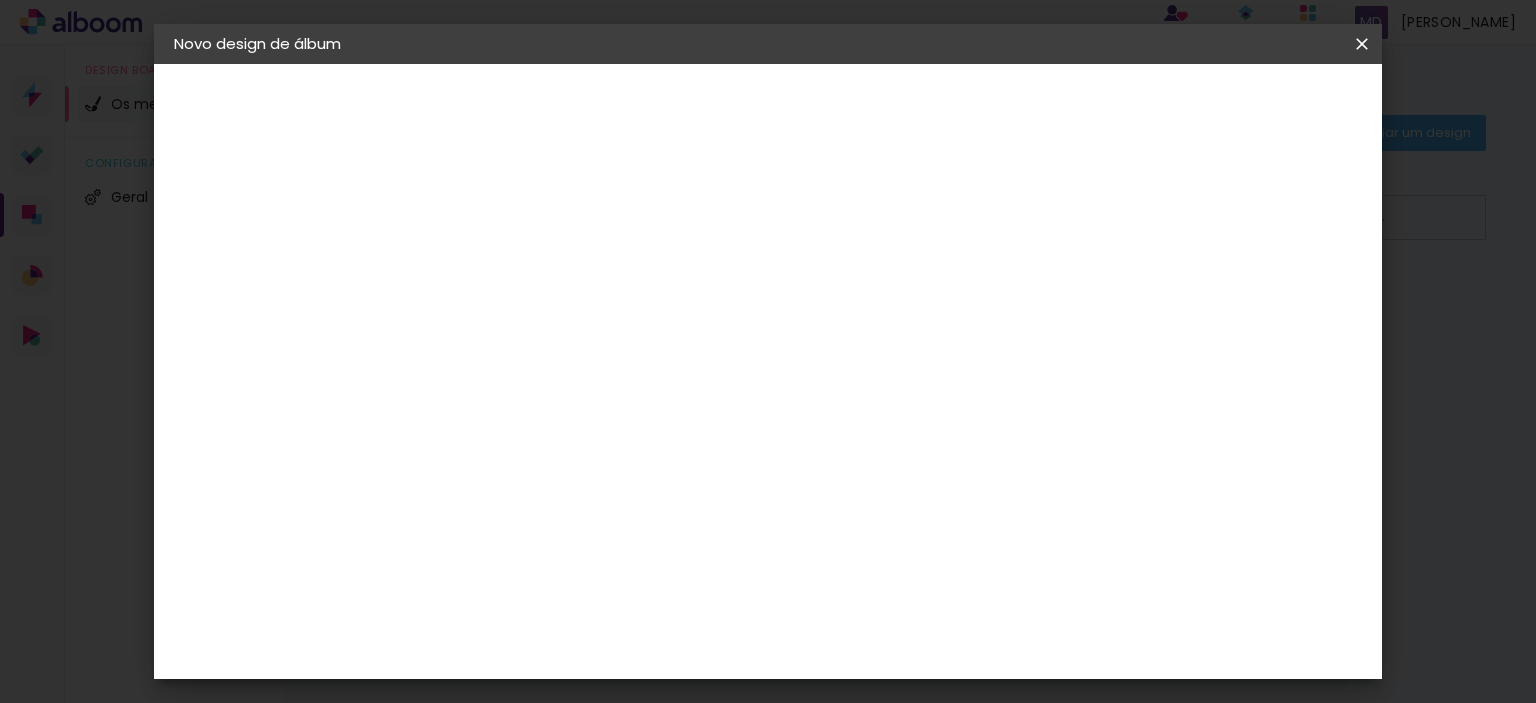 click on "Livre Plat" at bounding box center [623, 328] 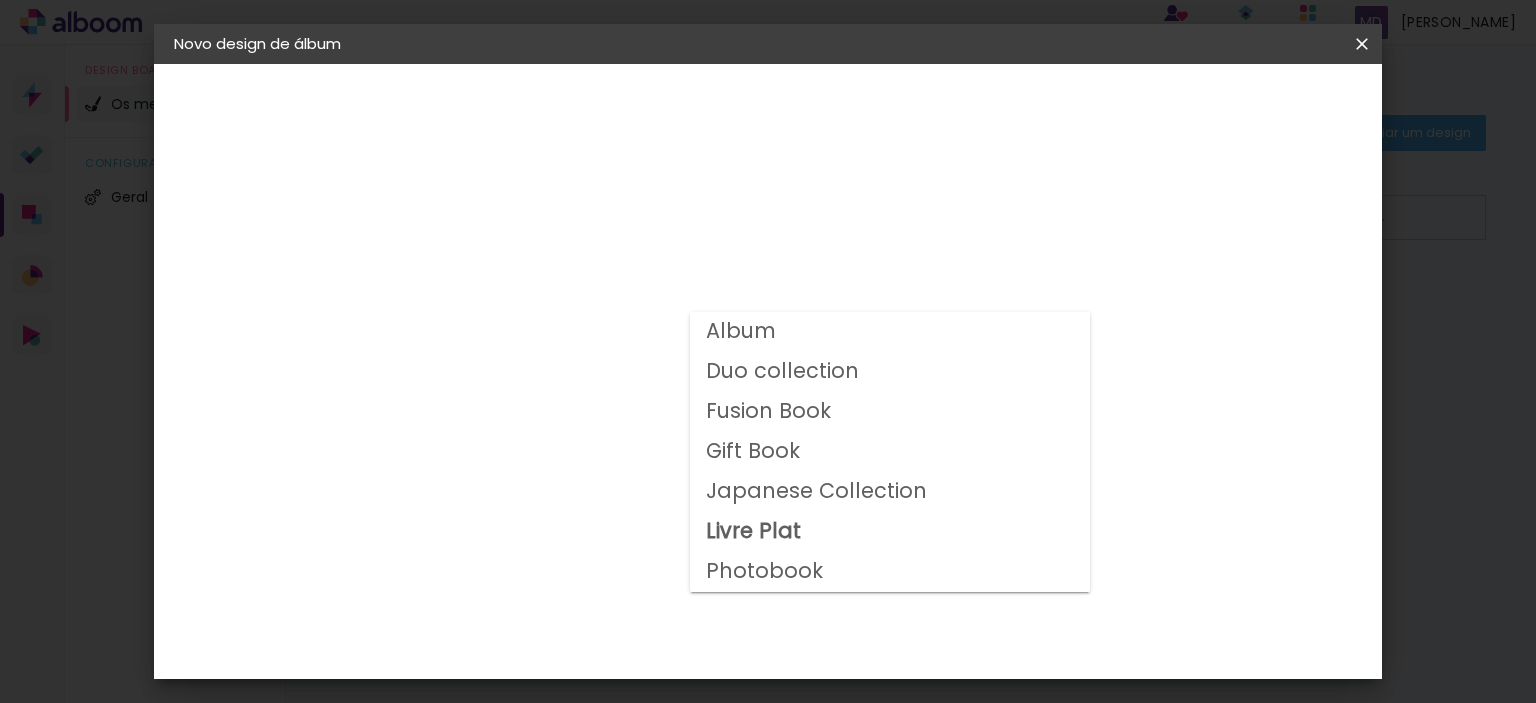 click on "Photobook" at bounding box center (0, 0) 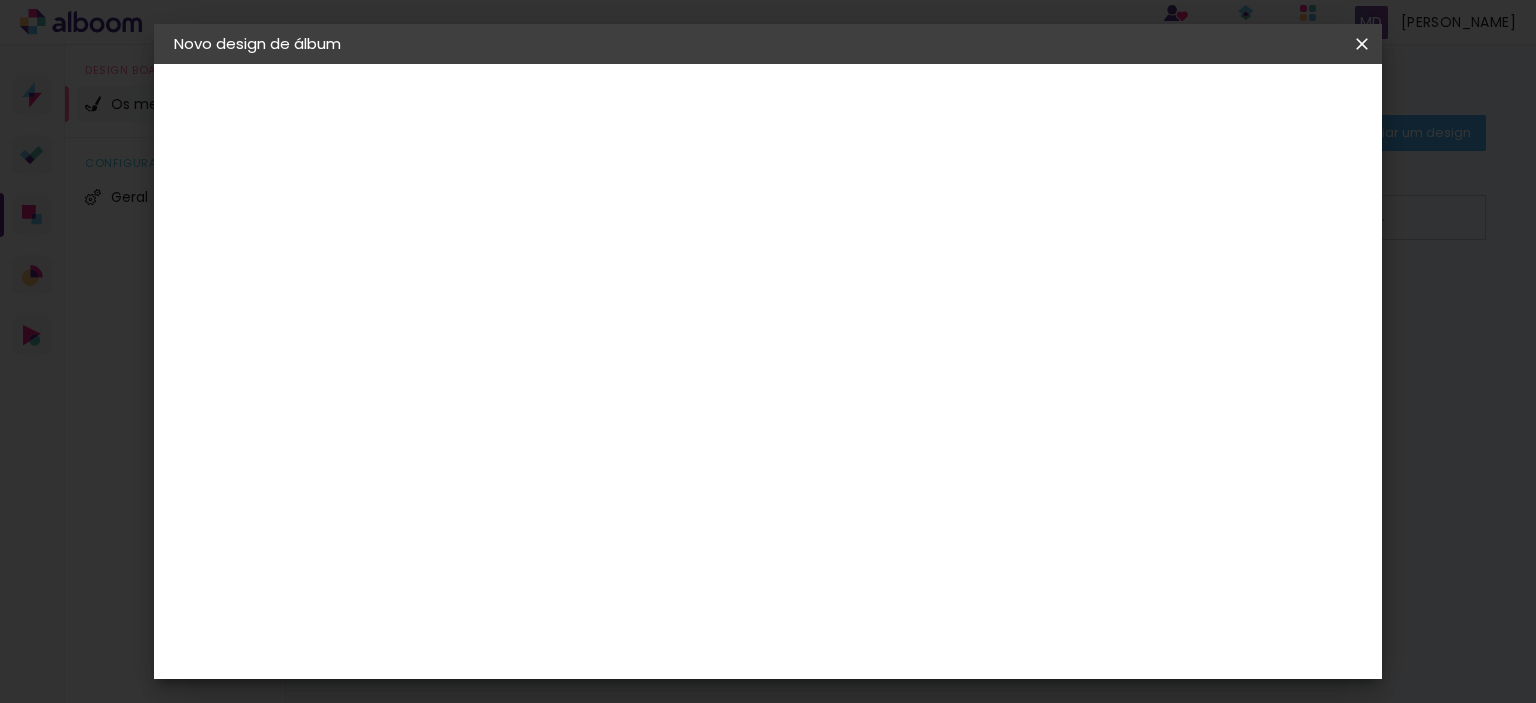 click on "25 × 30" 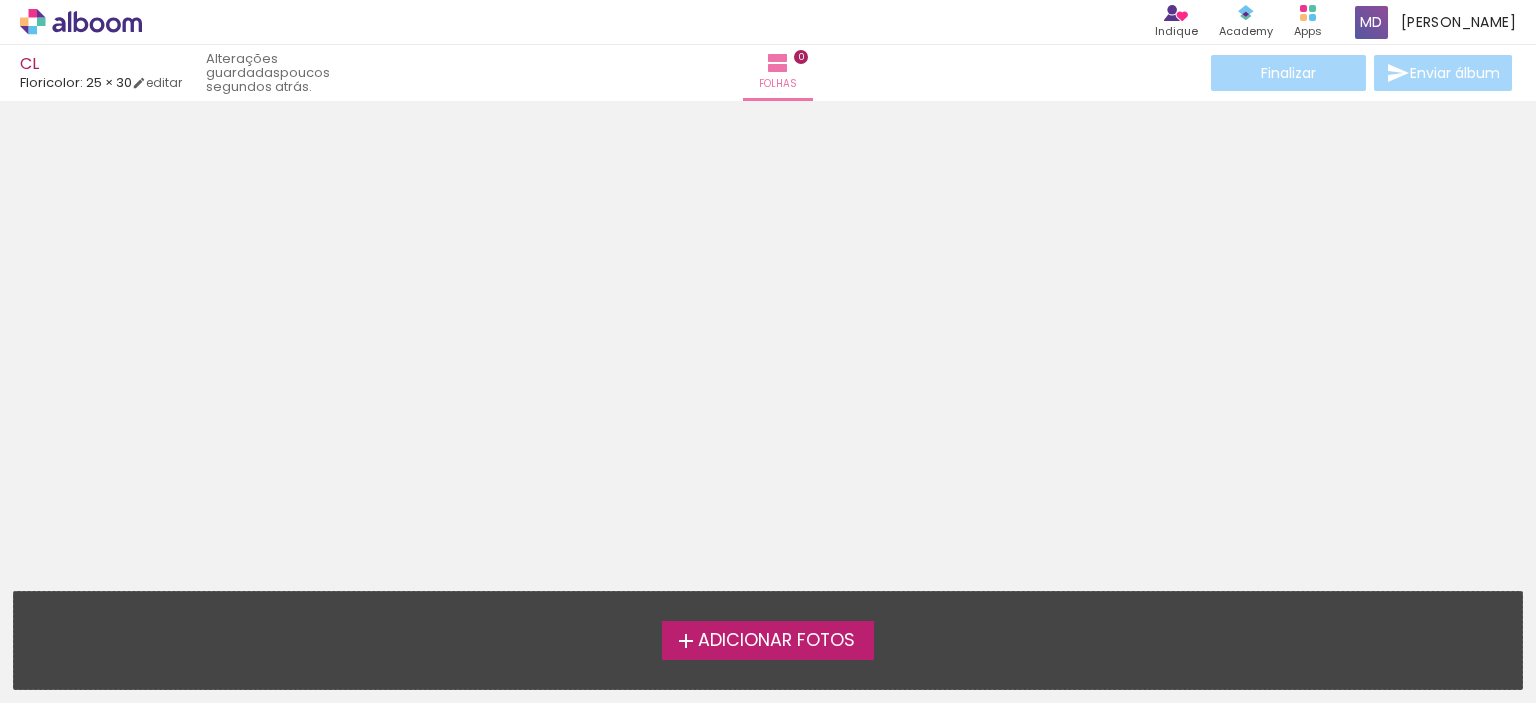 click on "Adicionar Fotos" at bounding box center [776, 641] 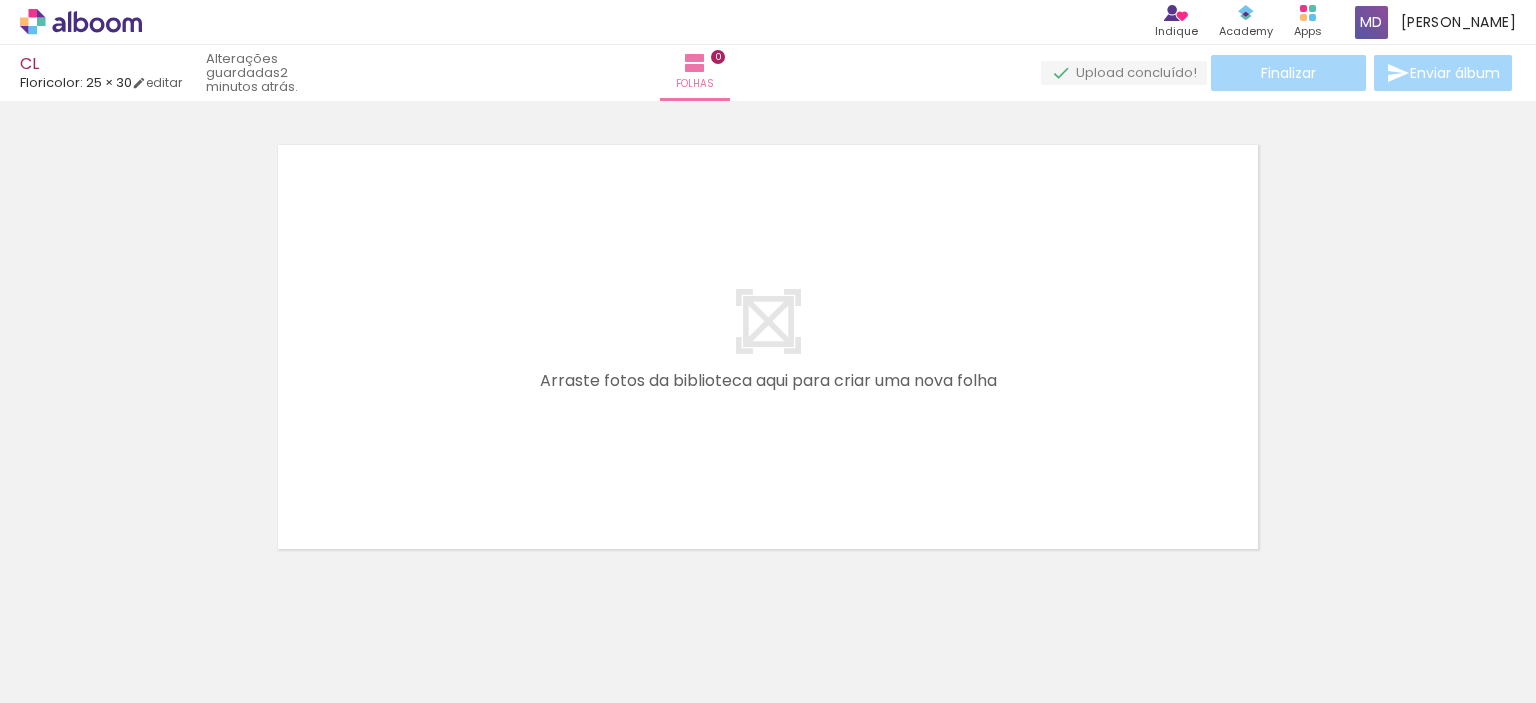 scroll, scrollTop: 25, scrollLeft: 0, axis: vertical 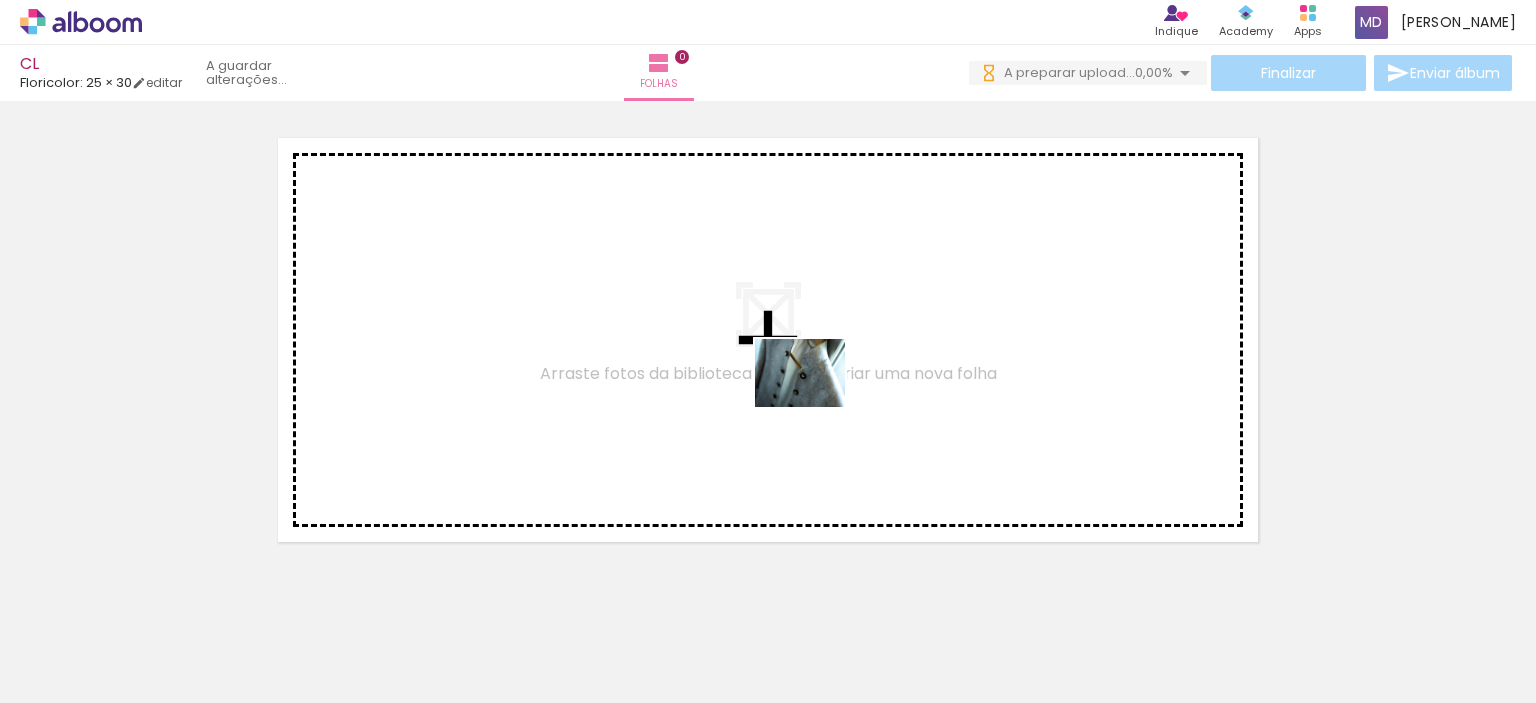 drag, startPoint x: 234, startPoint y: 635, endPoint x: 837, endPoint y: 399, distance: 647.53766 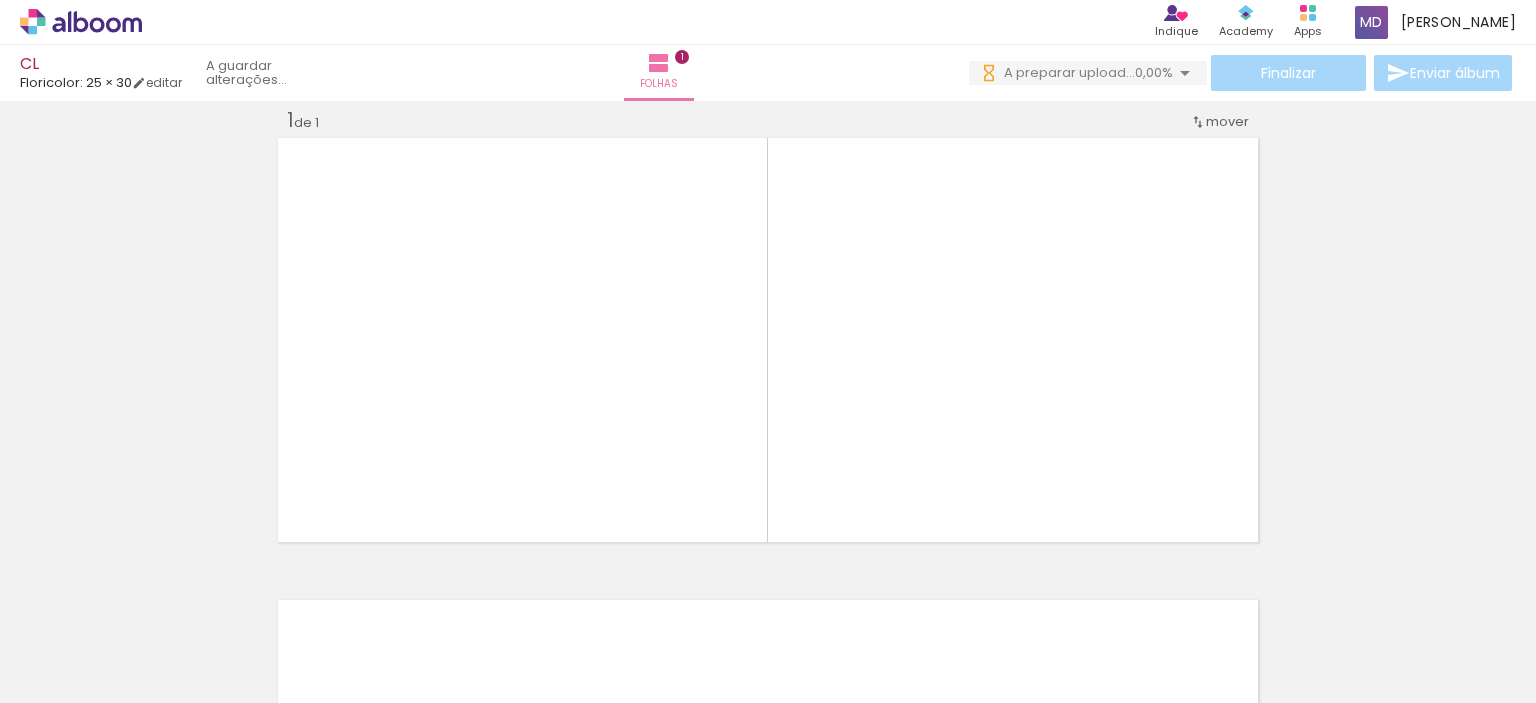 scroll, scrollTop: 25, scrollLeft: 0, axis: vertical 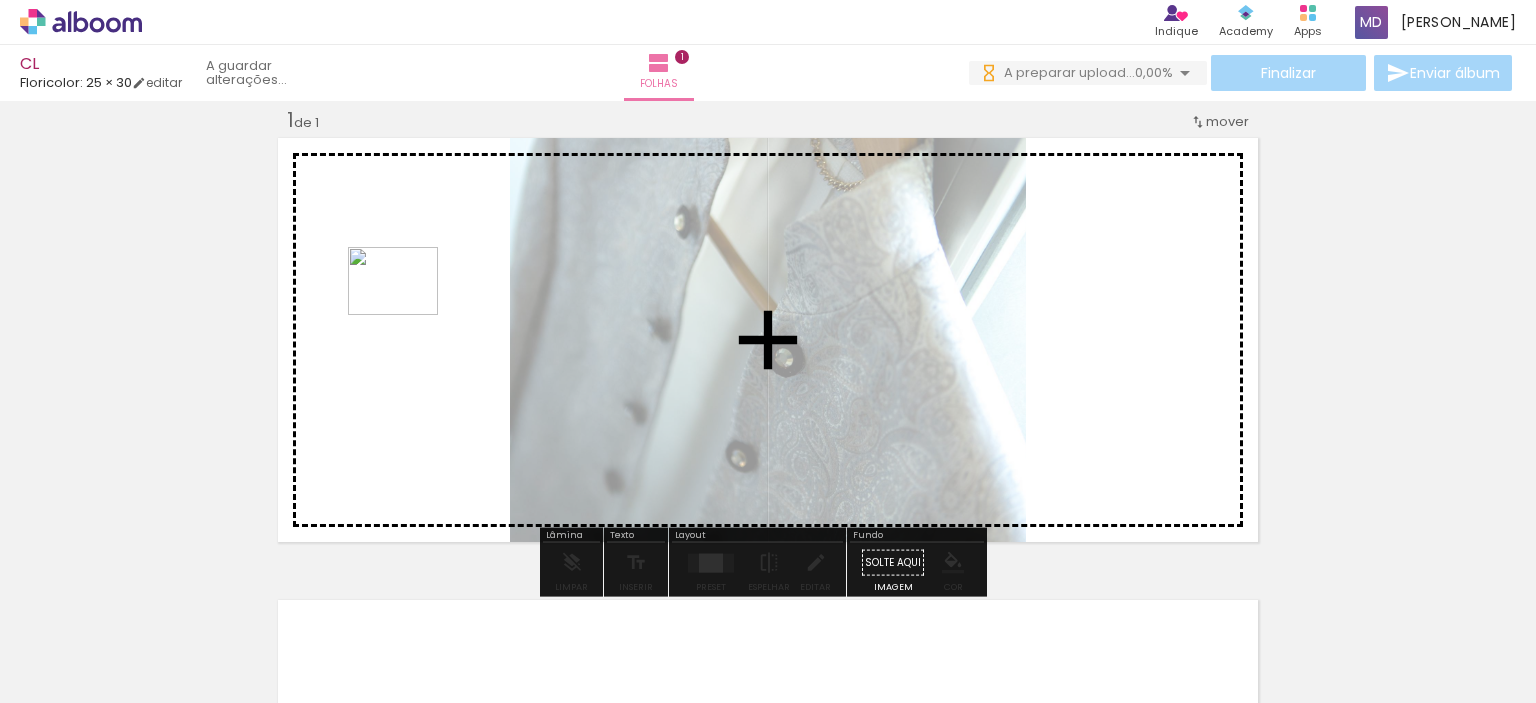 drag, startPoint x: 336, startPoint y: 641, endPoint x: 407, endPoint y: 307, distance: 341.46304 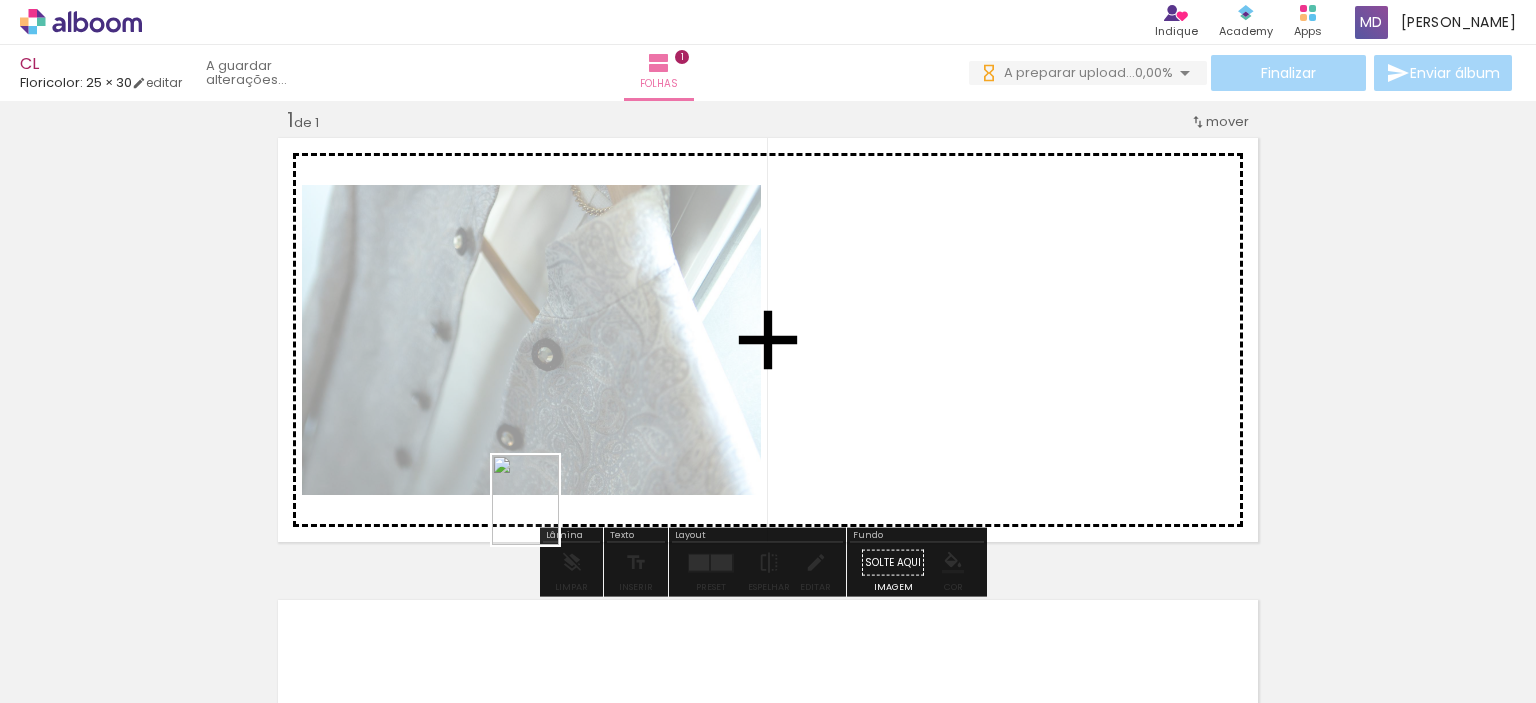 drag, startPoint x: 540, startPoint y: 647, endPoint x: 552, endPoint y: 515, distance: 132.54433 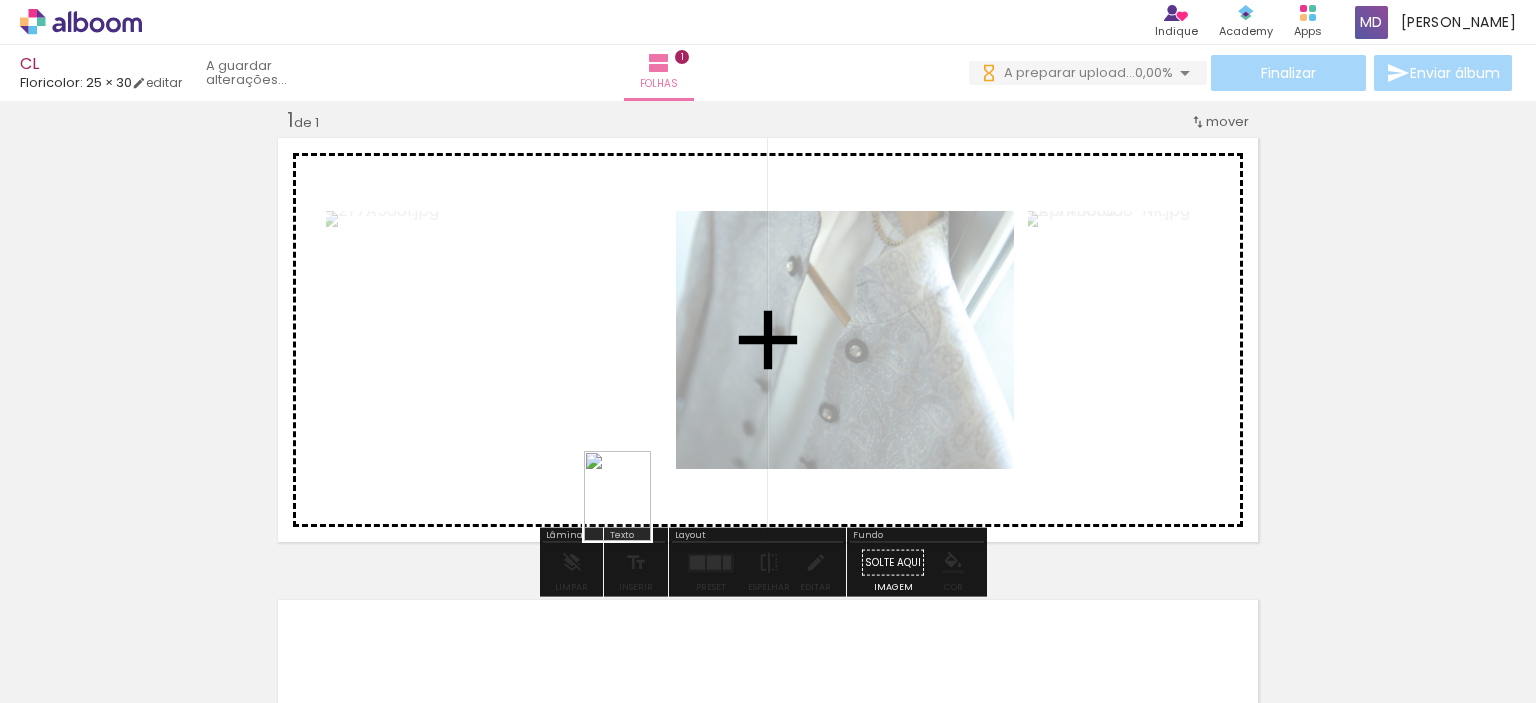 drag, startPoint x: 648, startPoint y: 636, endPoint x: 644, endPoint y: 509, distance: 127.06297 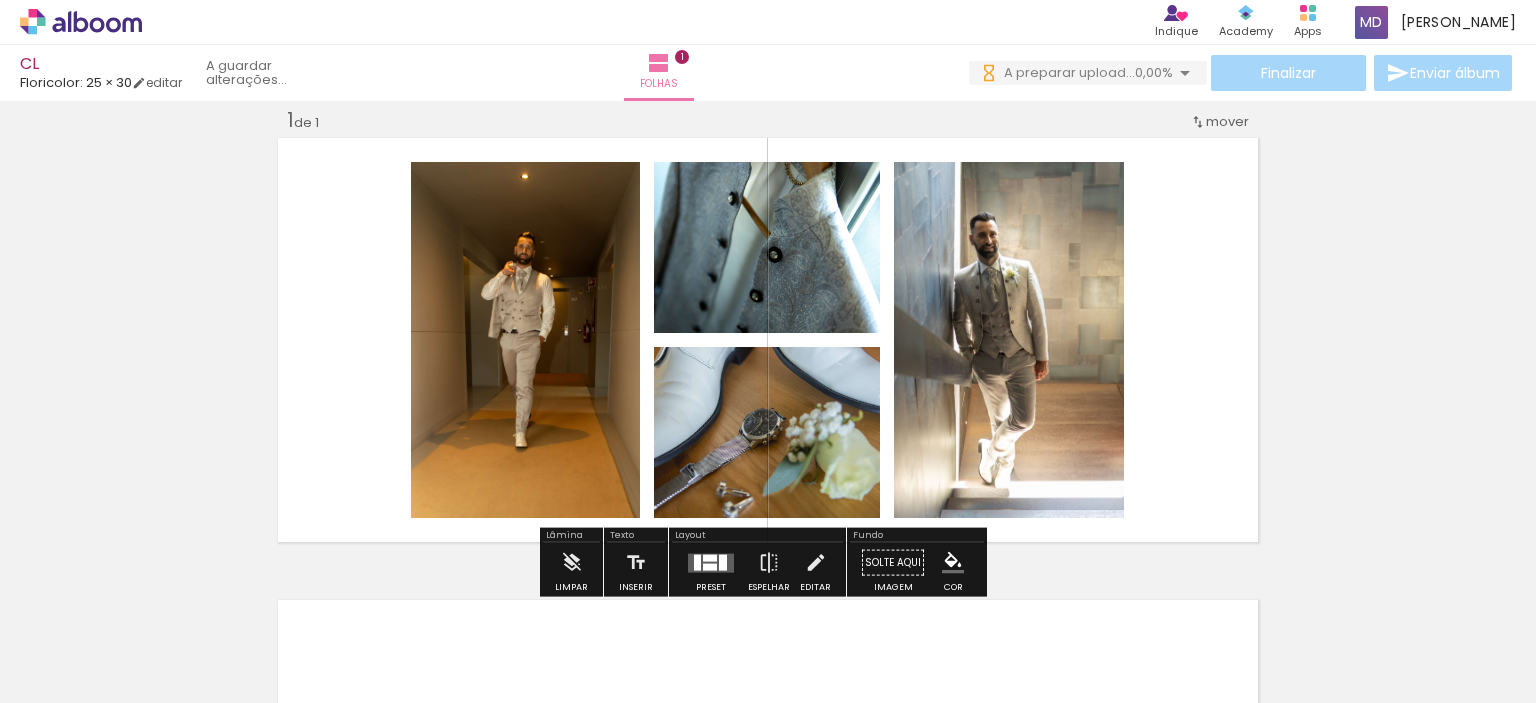 click at bounding box center (1198, 122) 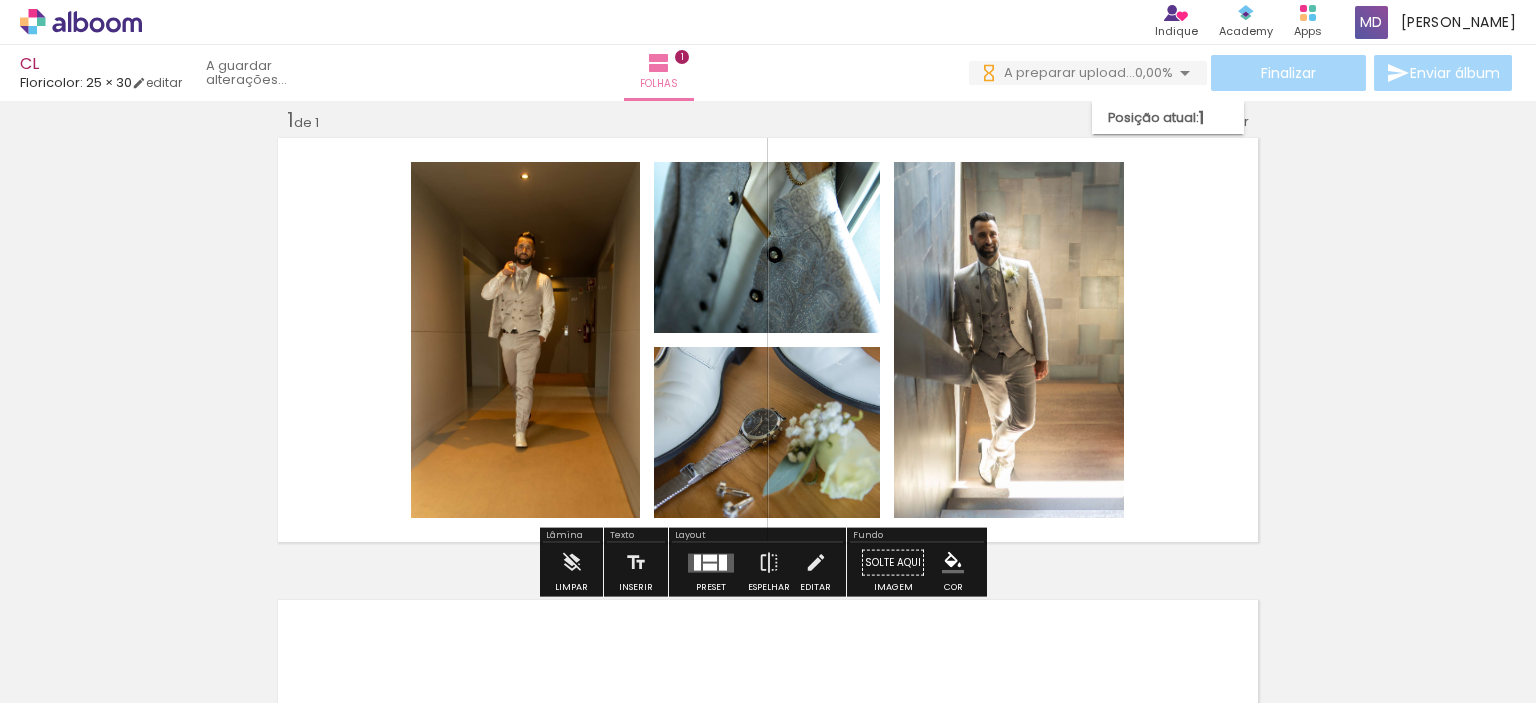 click at bounding box center (768, 340) 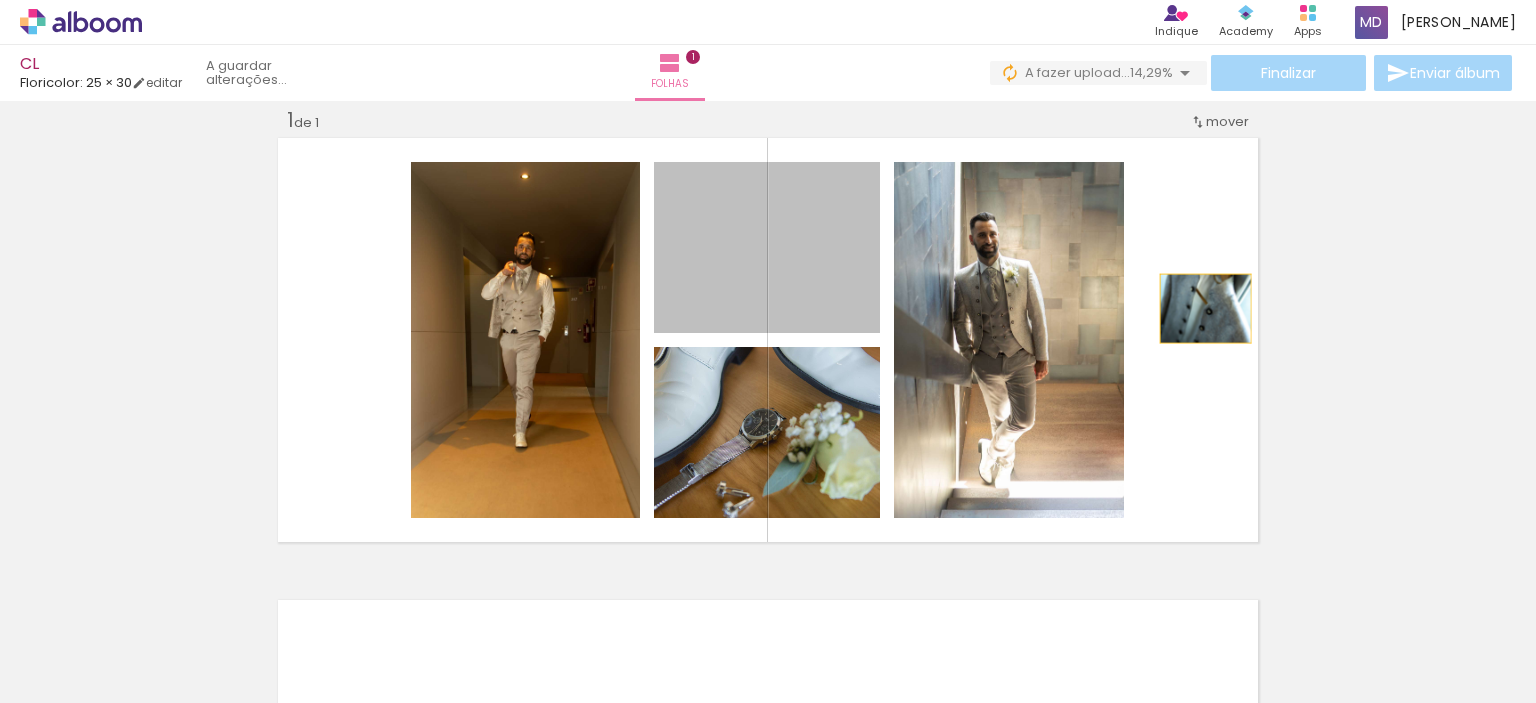 drag, startPoint x: 708, startPoint y: 295, endPoint x: 1190, endPoint y: 310, distance: 482.23334 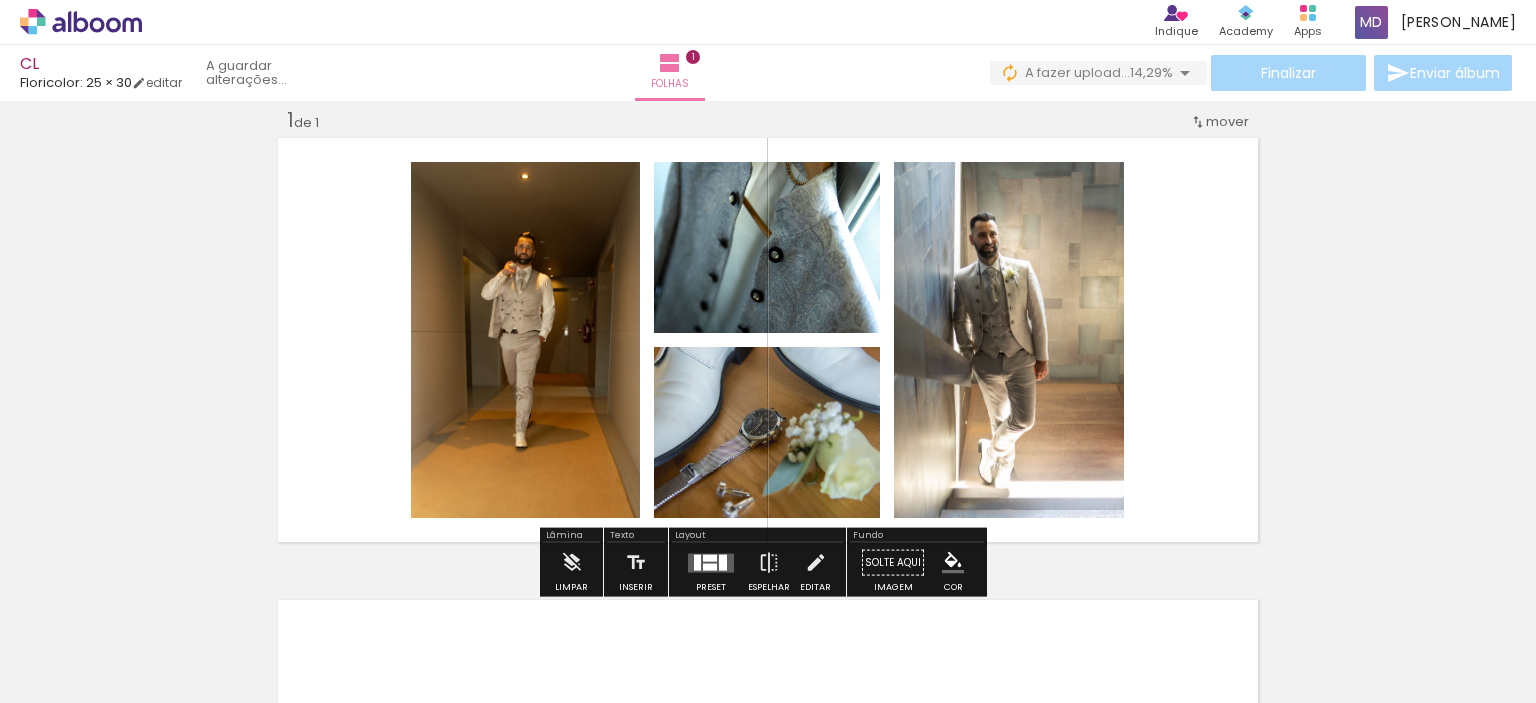 click at bounding box center (768, 340) 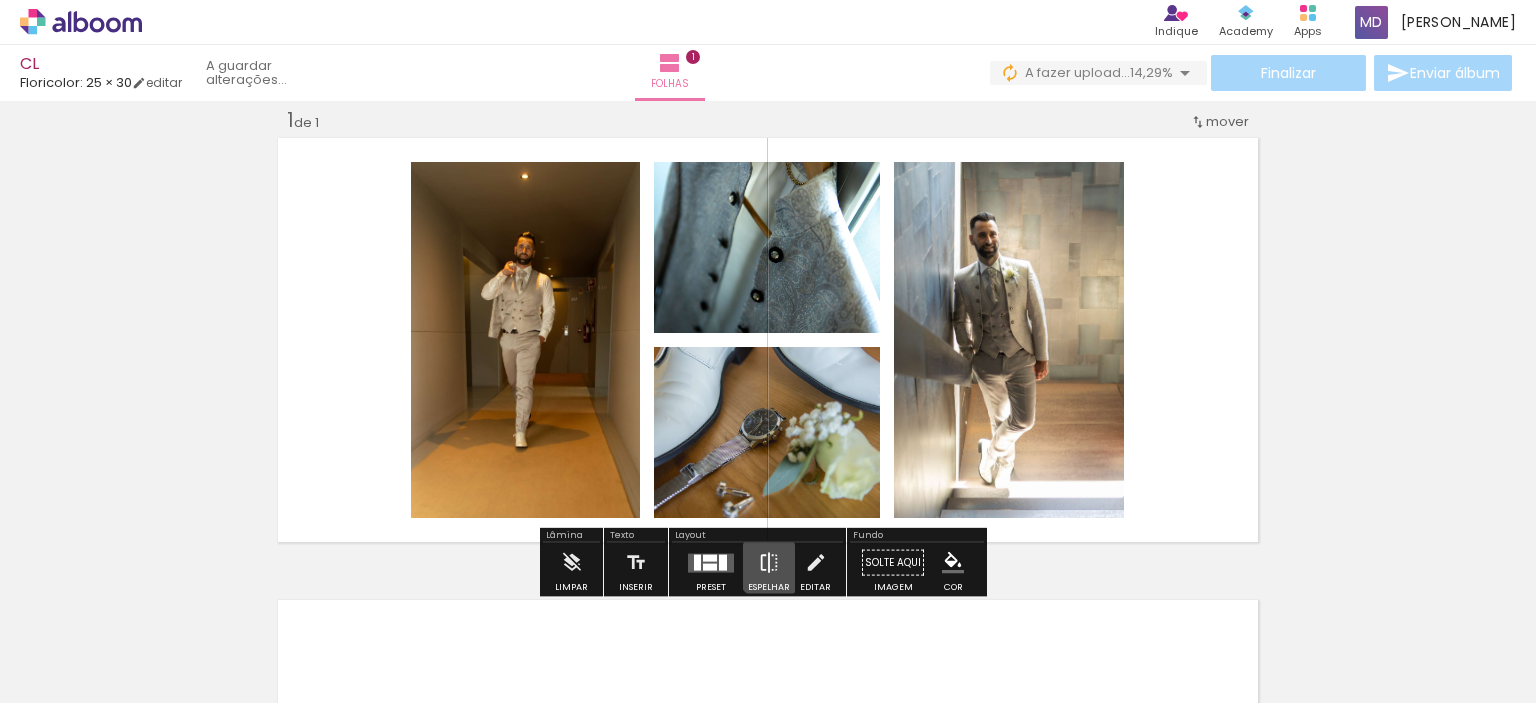 click at bounding box center [769, 563] 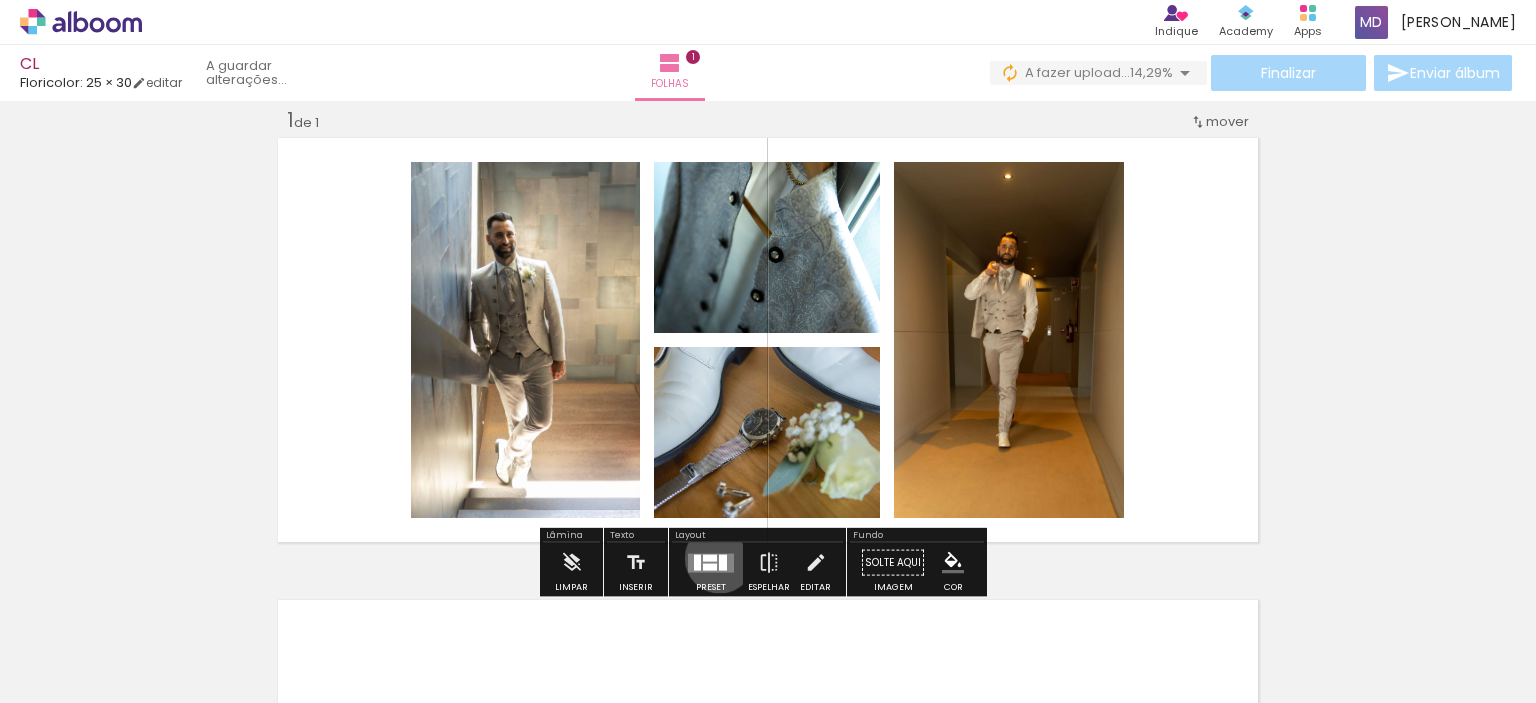 click at bounding box center (723, 562) 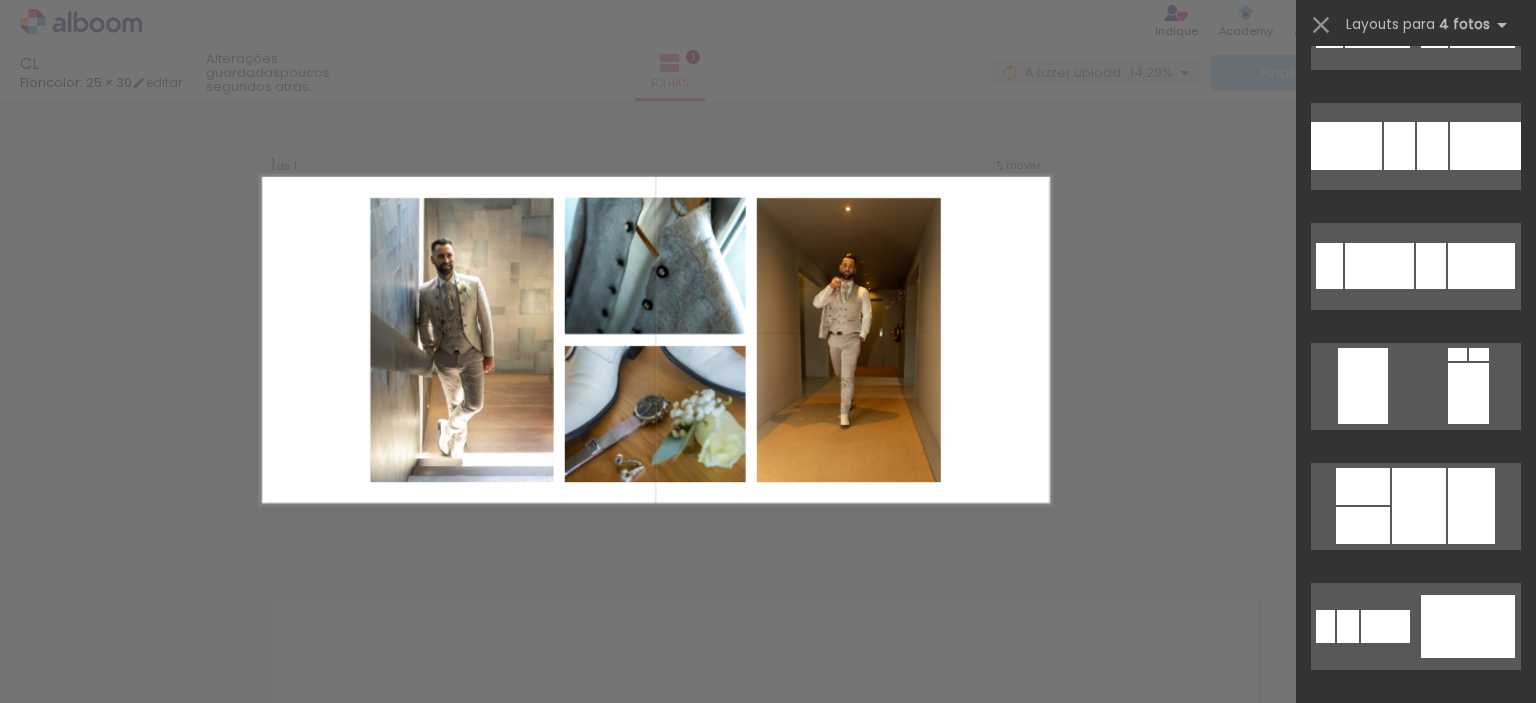 scroll, scrollTop: 4576, scrollLeft: 0, axis: vertical 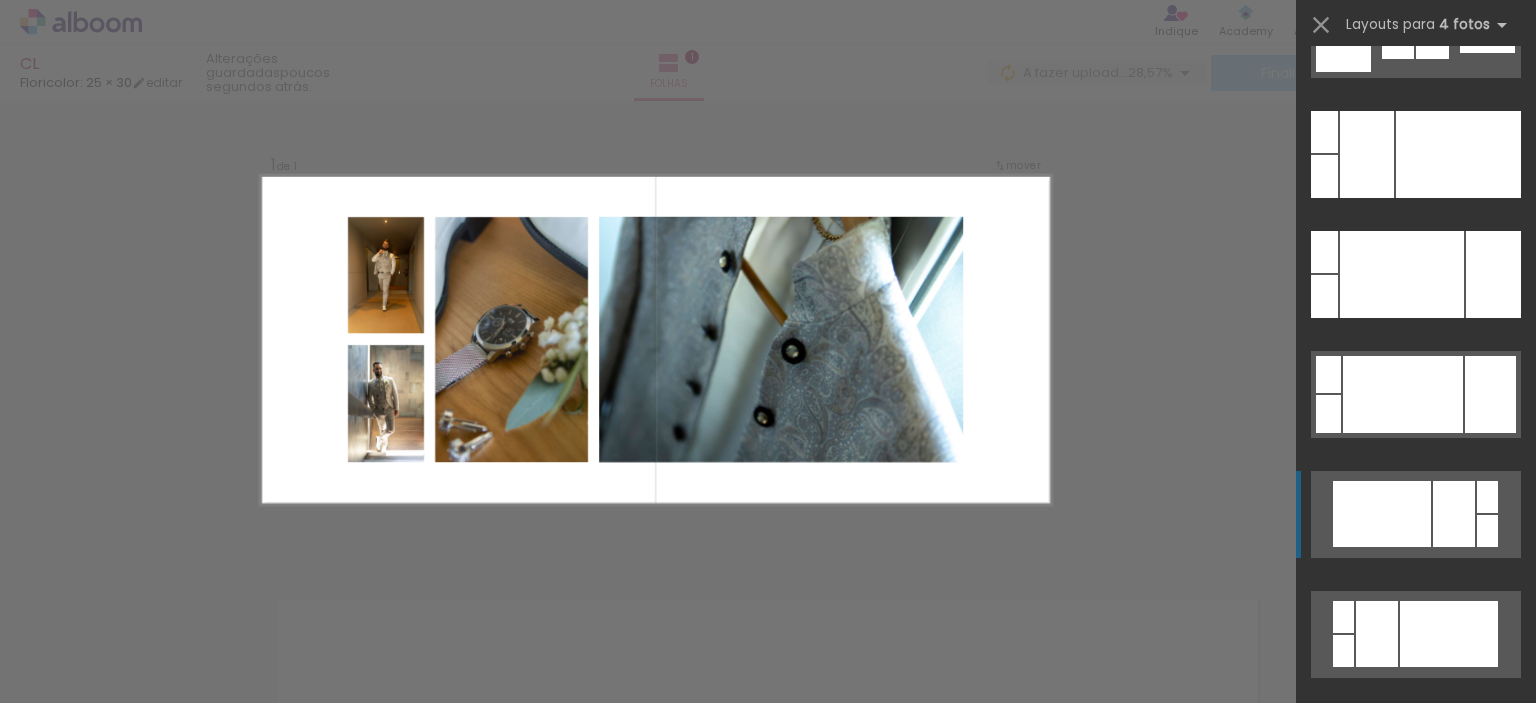 click at bounding box center [1382, 514] 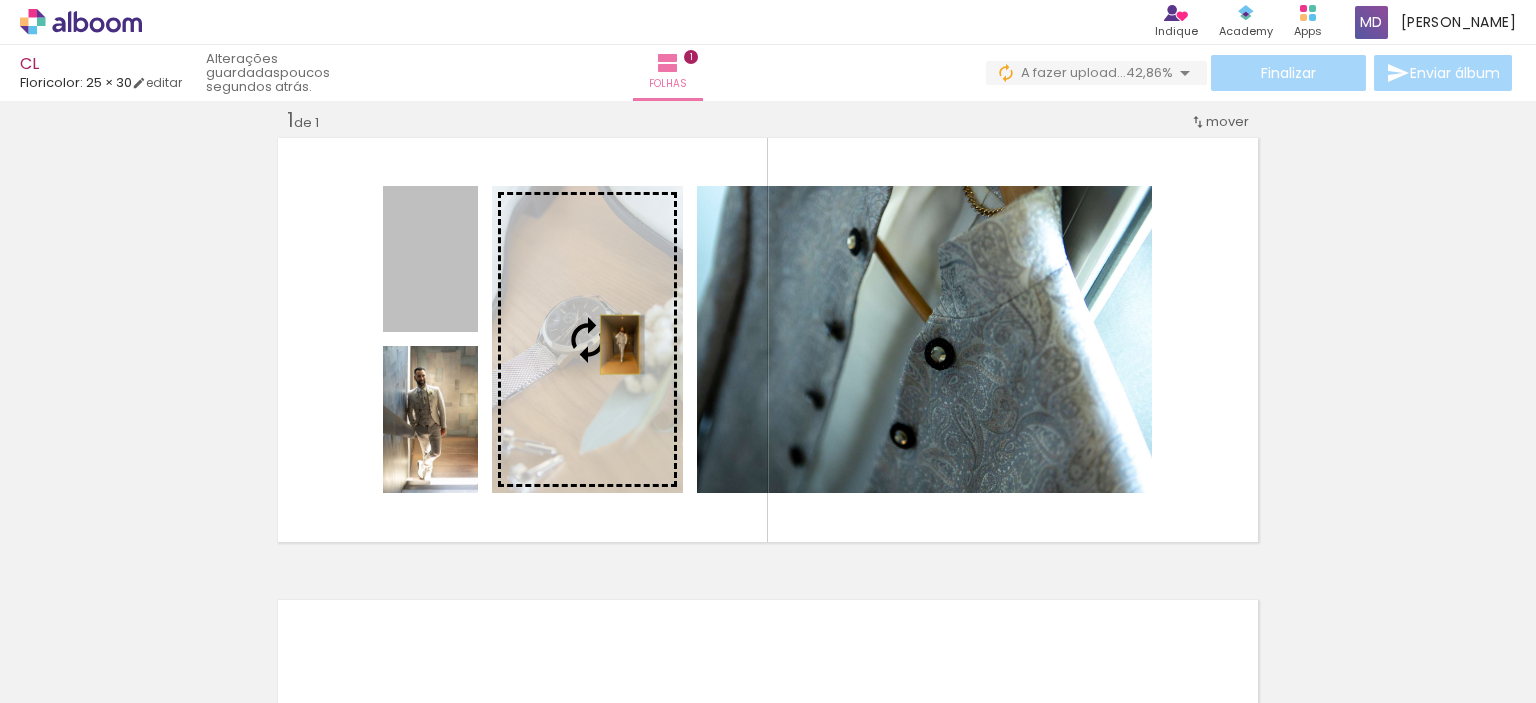 drag, startPoint x: 440, startPoint y: 293, endPoint x: 612, endPoint y: 344, distance: 179.40178 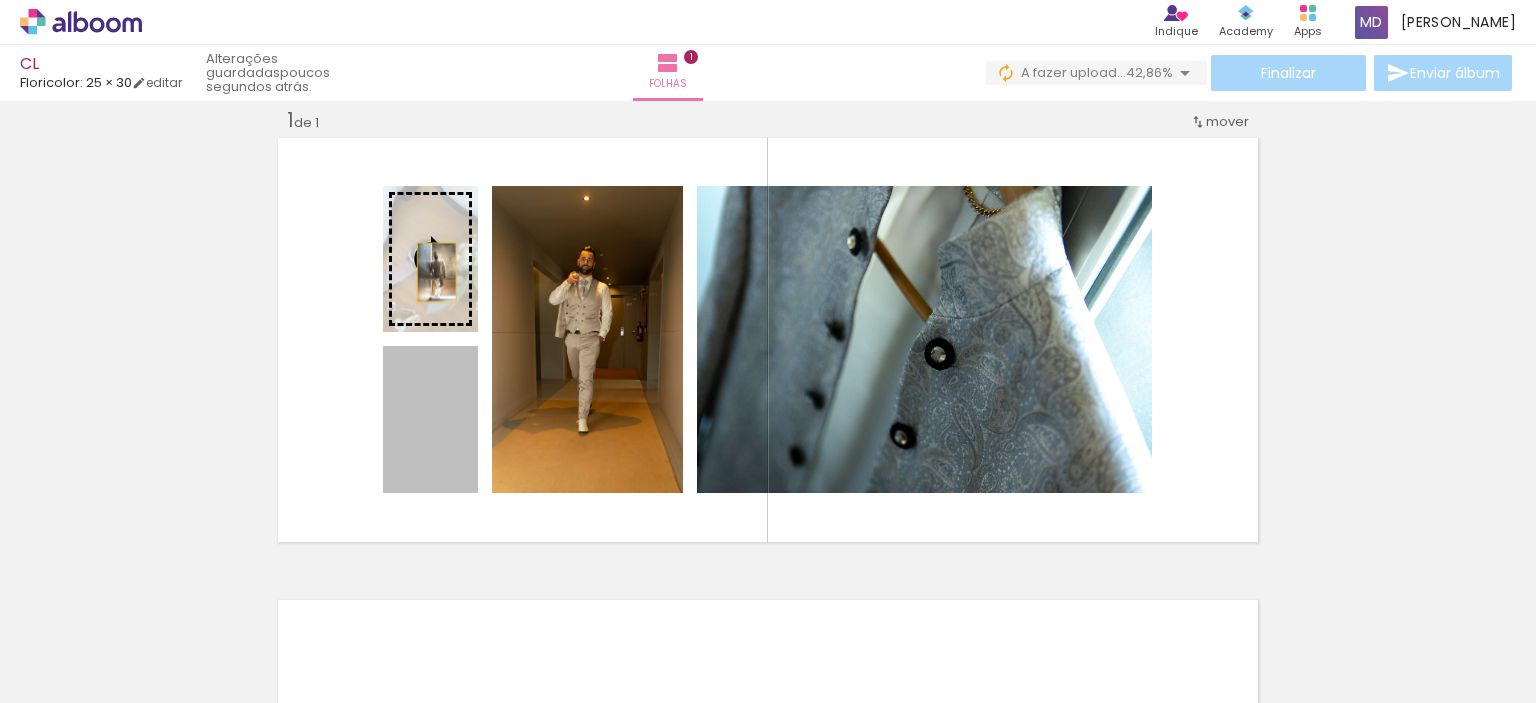 drag, startPoint x: 403, startPoint y: 428, endPoint x: 428, endPoint y: 272, distance: 157.99051 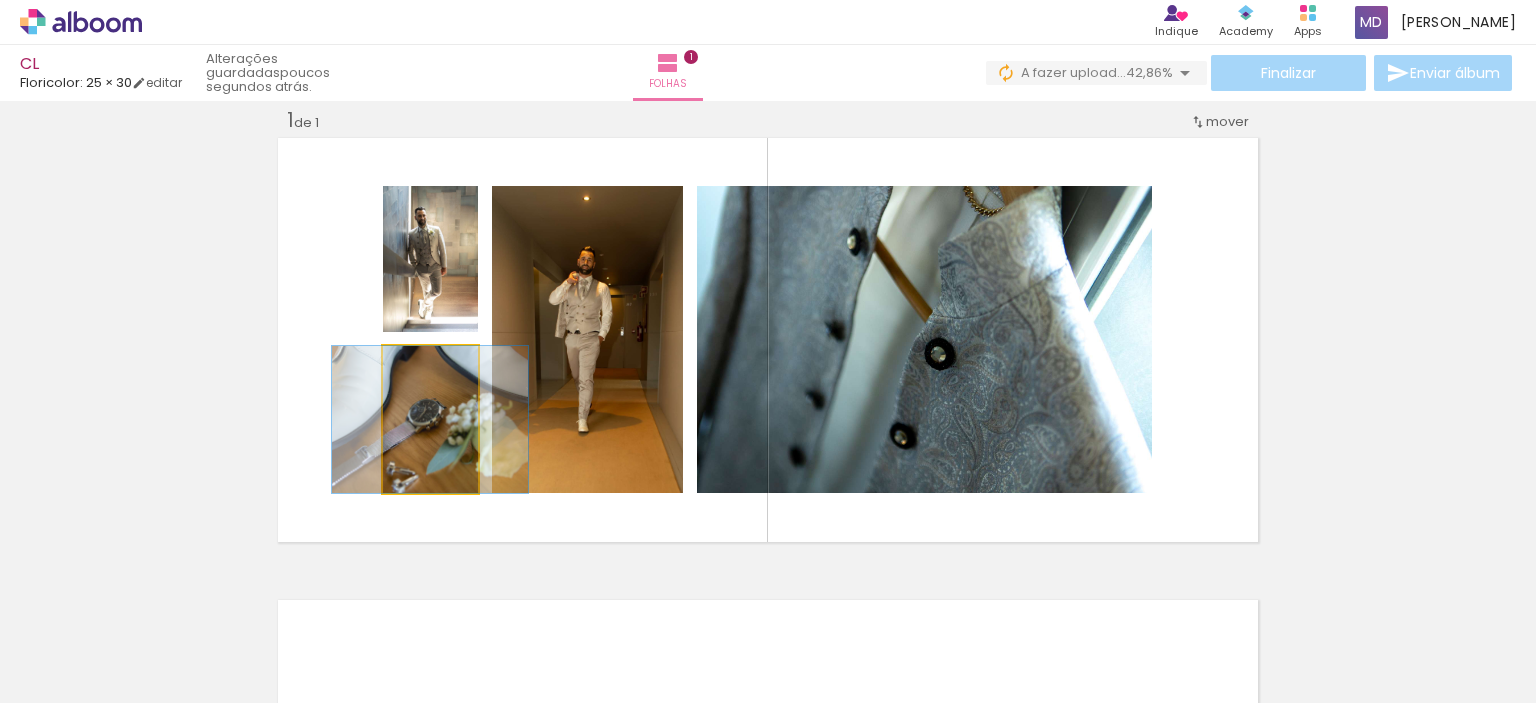 click 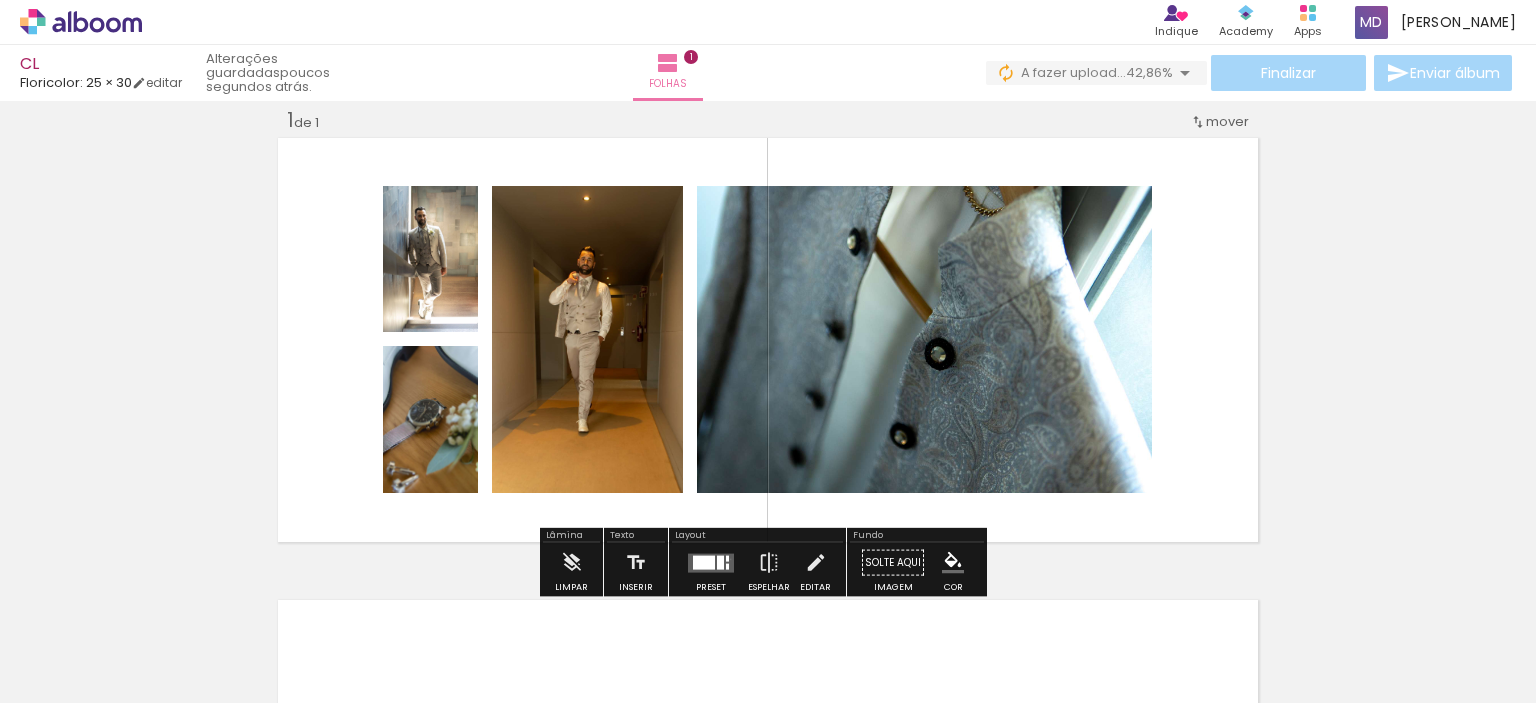click at bounding box center (711, 562) 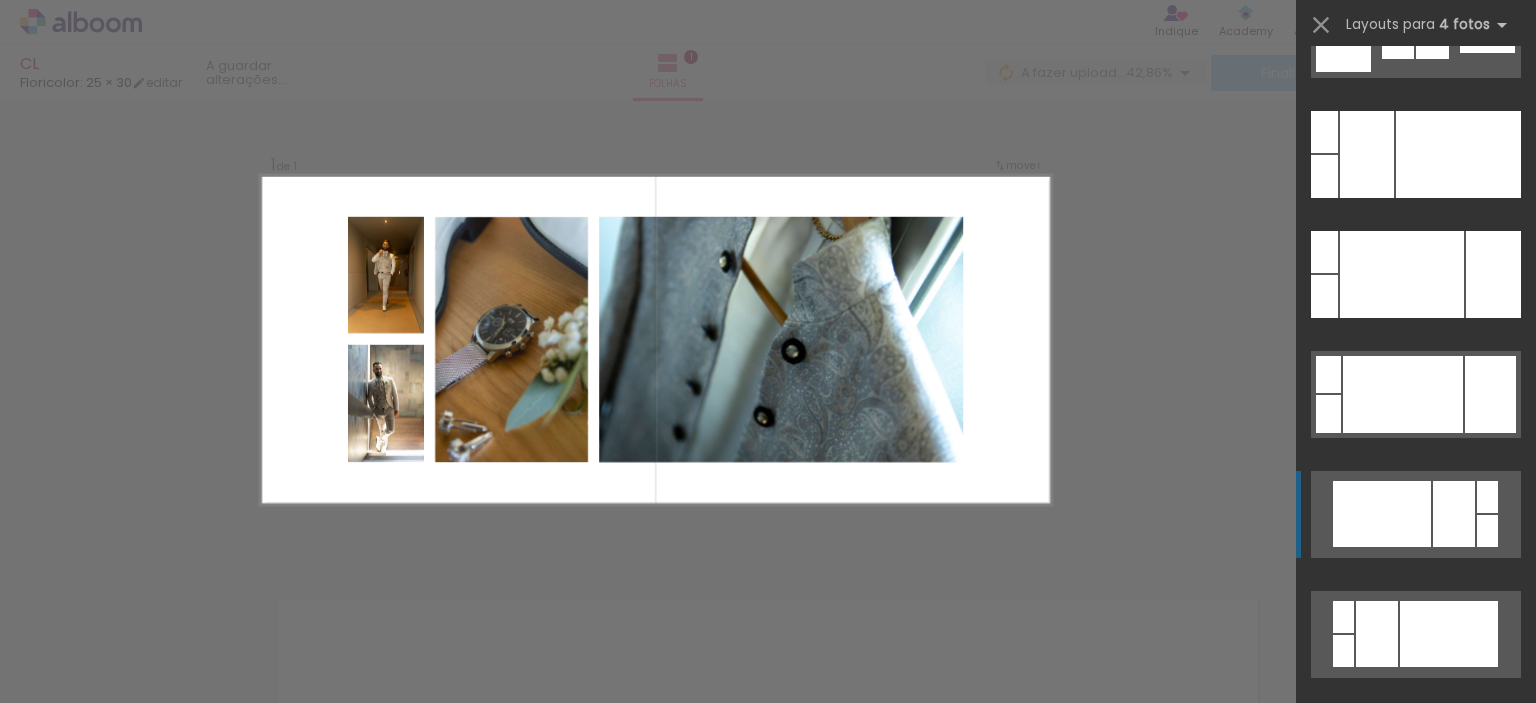 scroll, scrollTop: 8160, scrollLeft: 0, axis: vertical 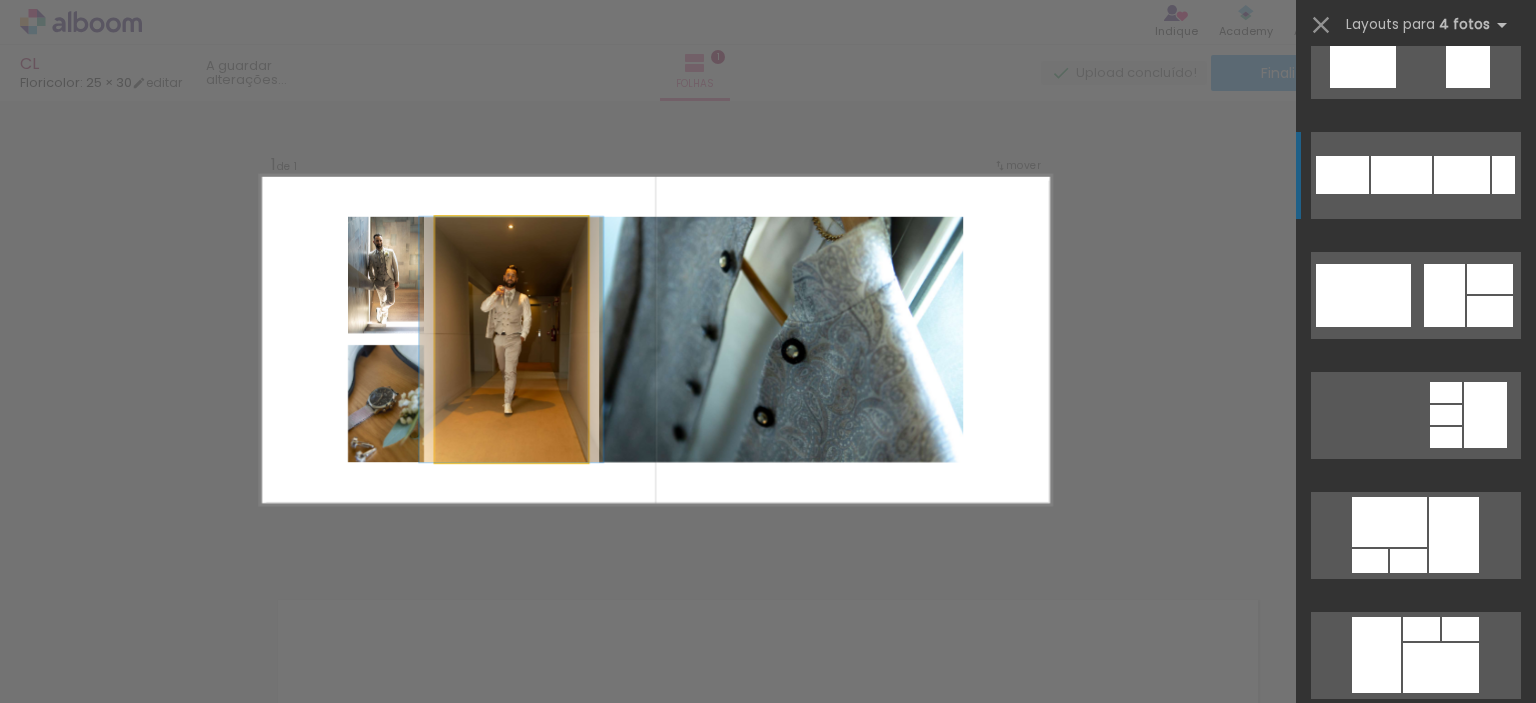 click at bounding box center (511, 340) 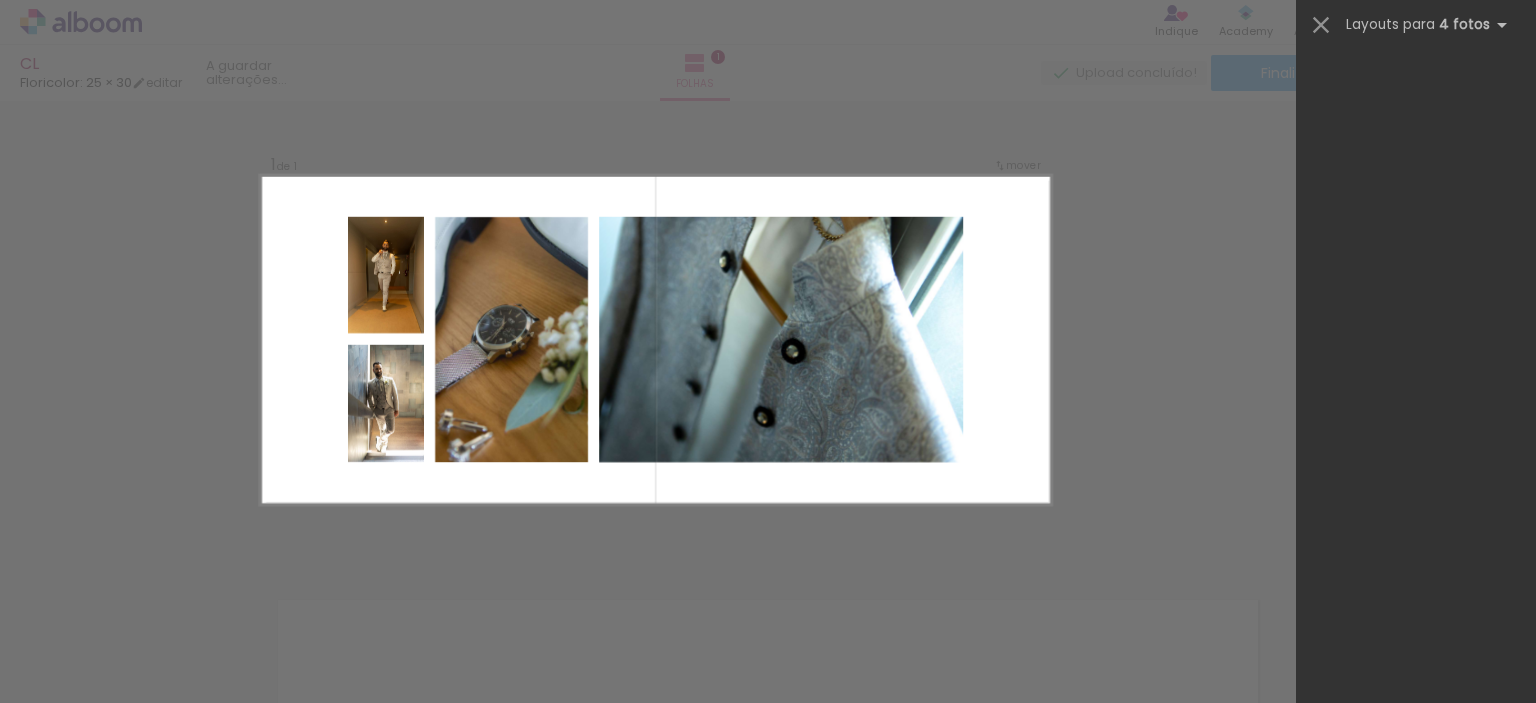 scroll, scrollTop: 8160, scrollLeft: 0, axis: vertical 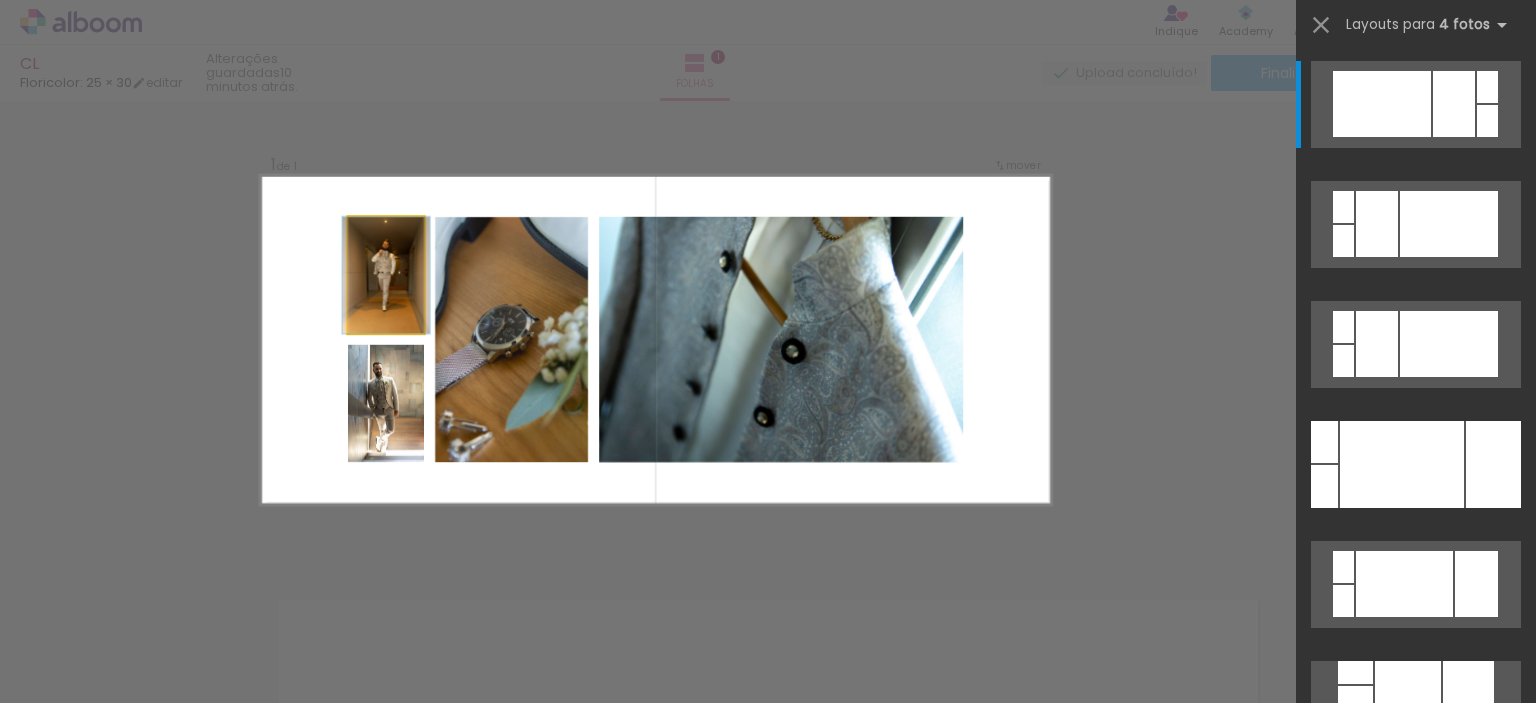 click 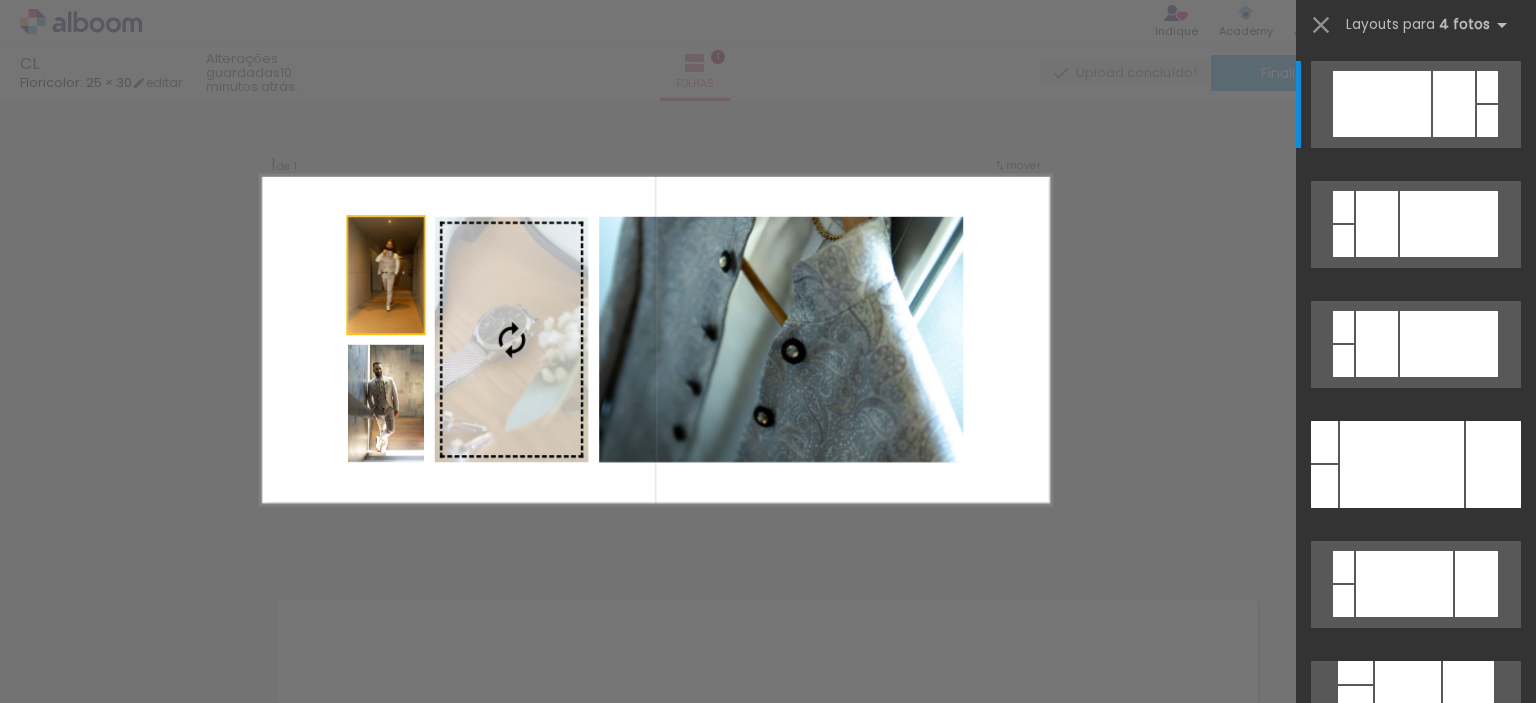 drag, startPoint x: 398, startPoint y: 328, endPoint x: 508, endPoint y: 363, distance: 115.43397 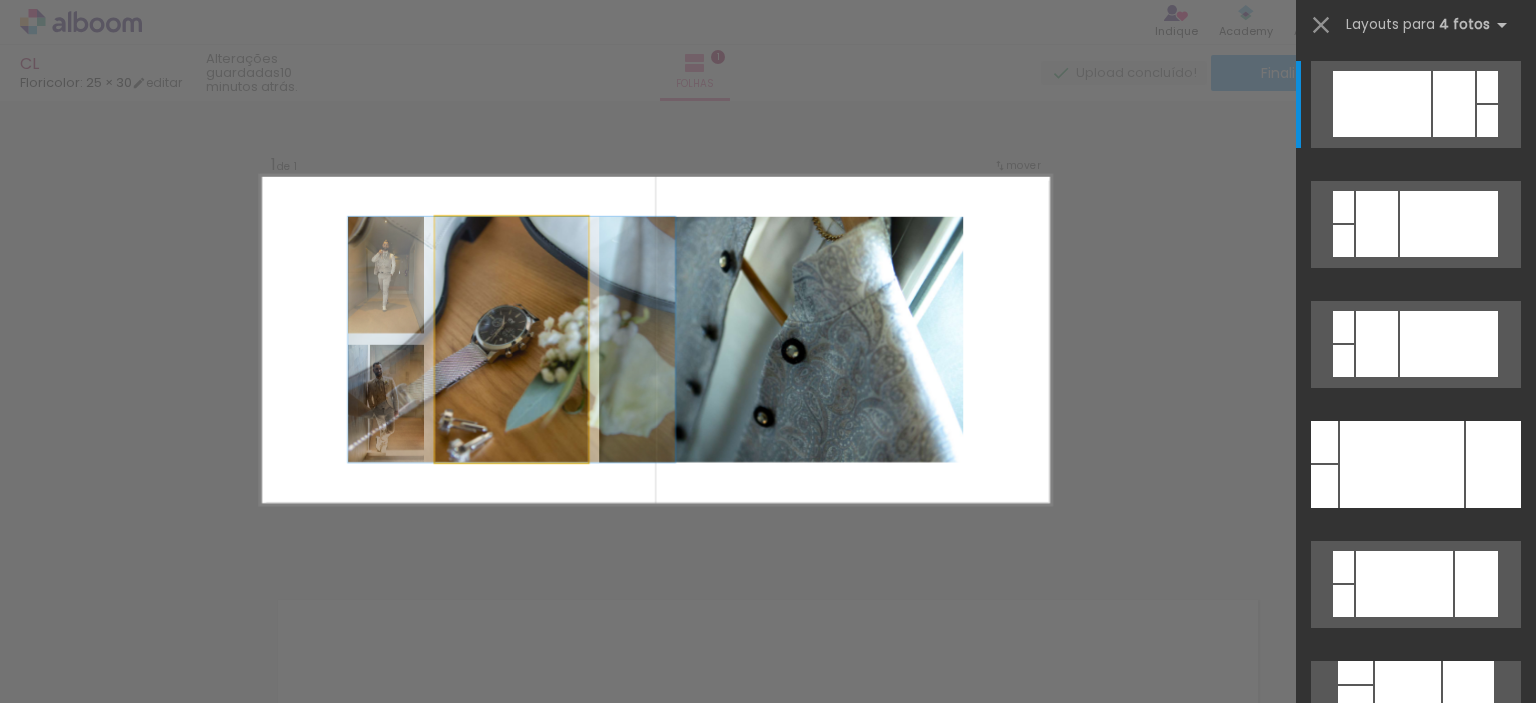 click 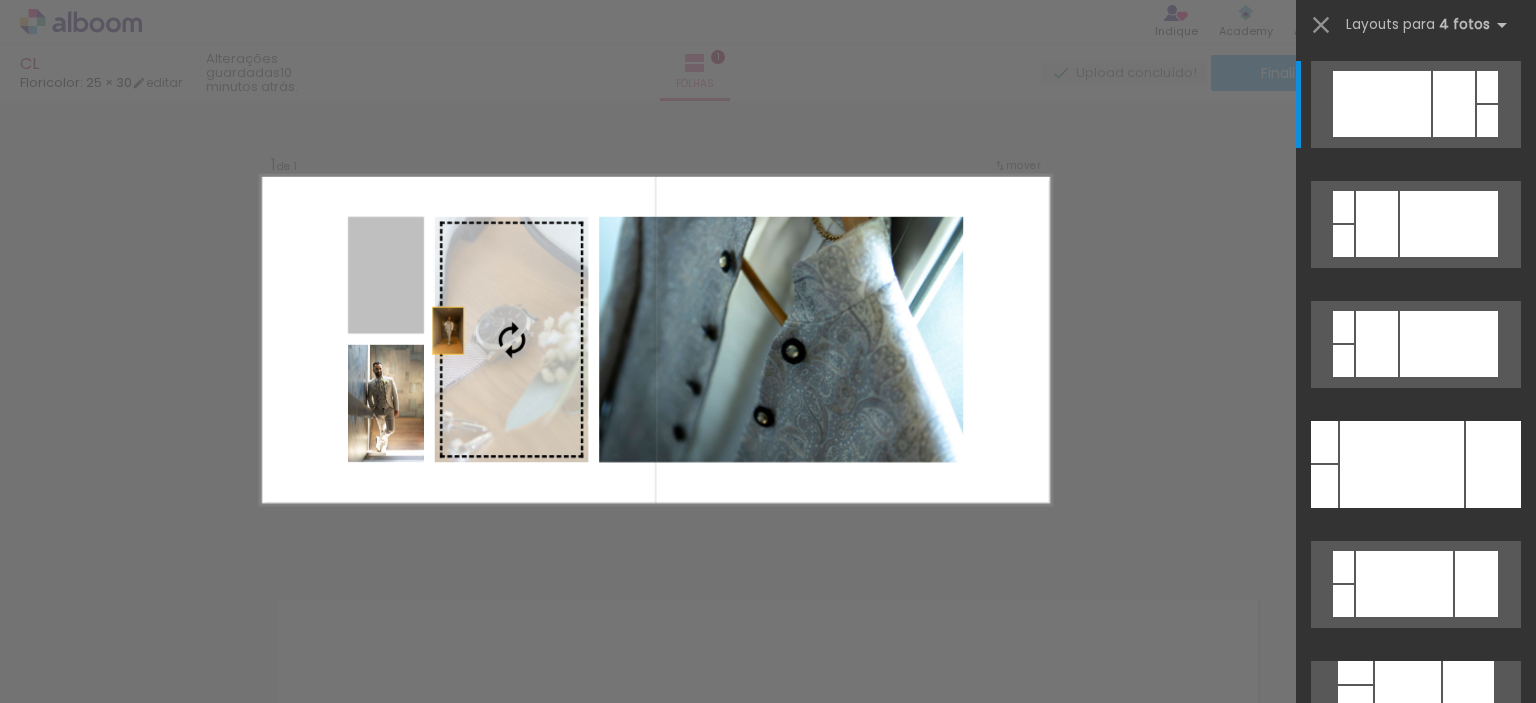 drag, startPoint x: 360, startPoint y: 285, endPoint x: 472, endPoint y: 355, distance: 132.07573 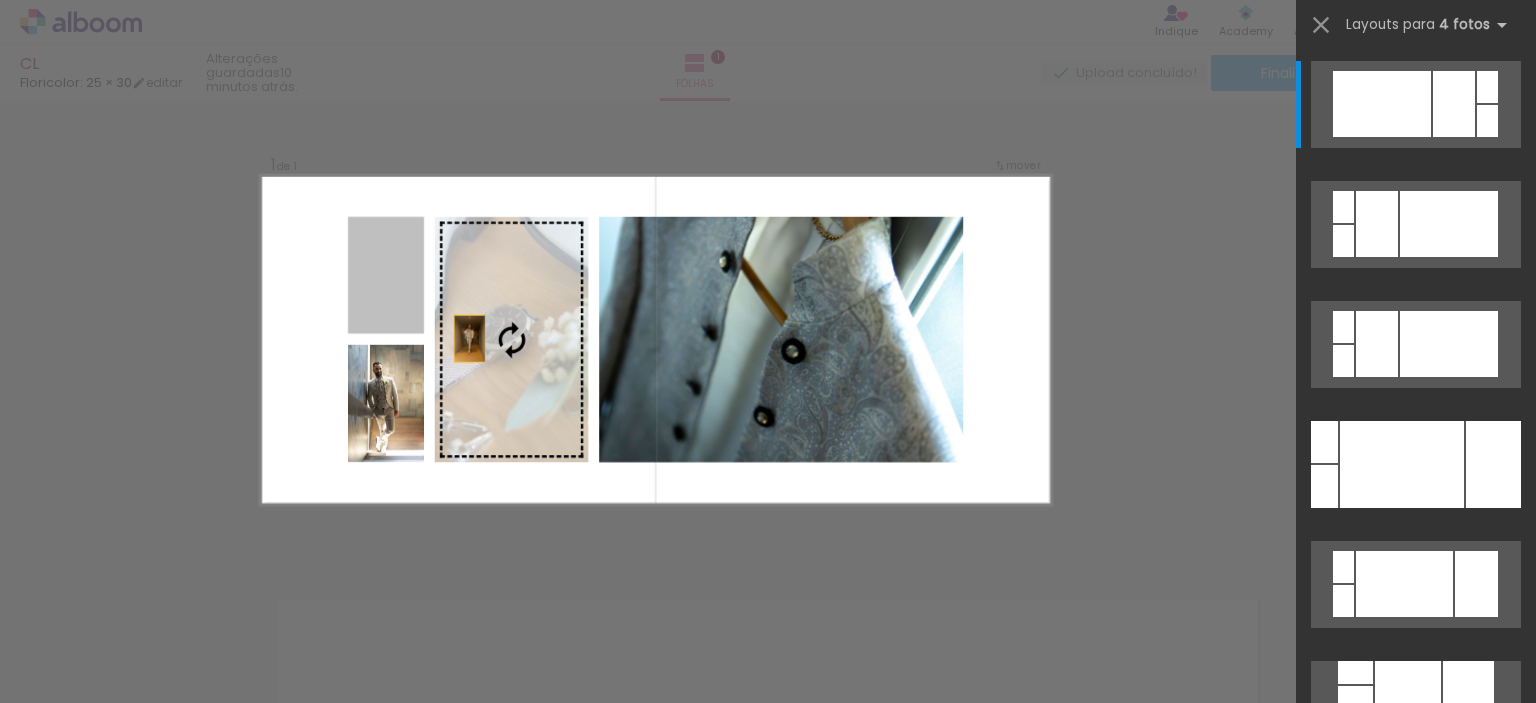 drag, startPoint x: 392, startPoint y: 271, endPoint x: 484, endPoint y: 355, distance: 124.57929 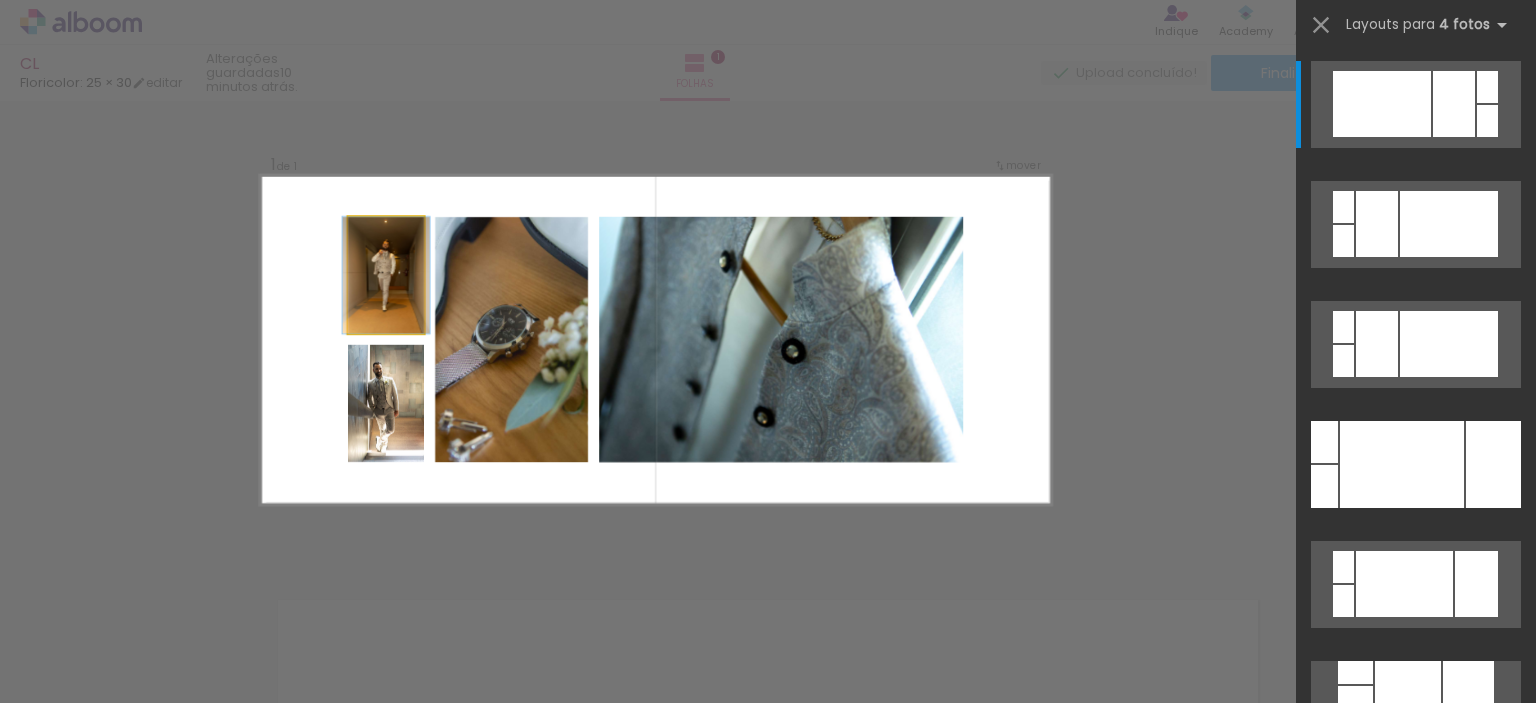 click 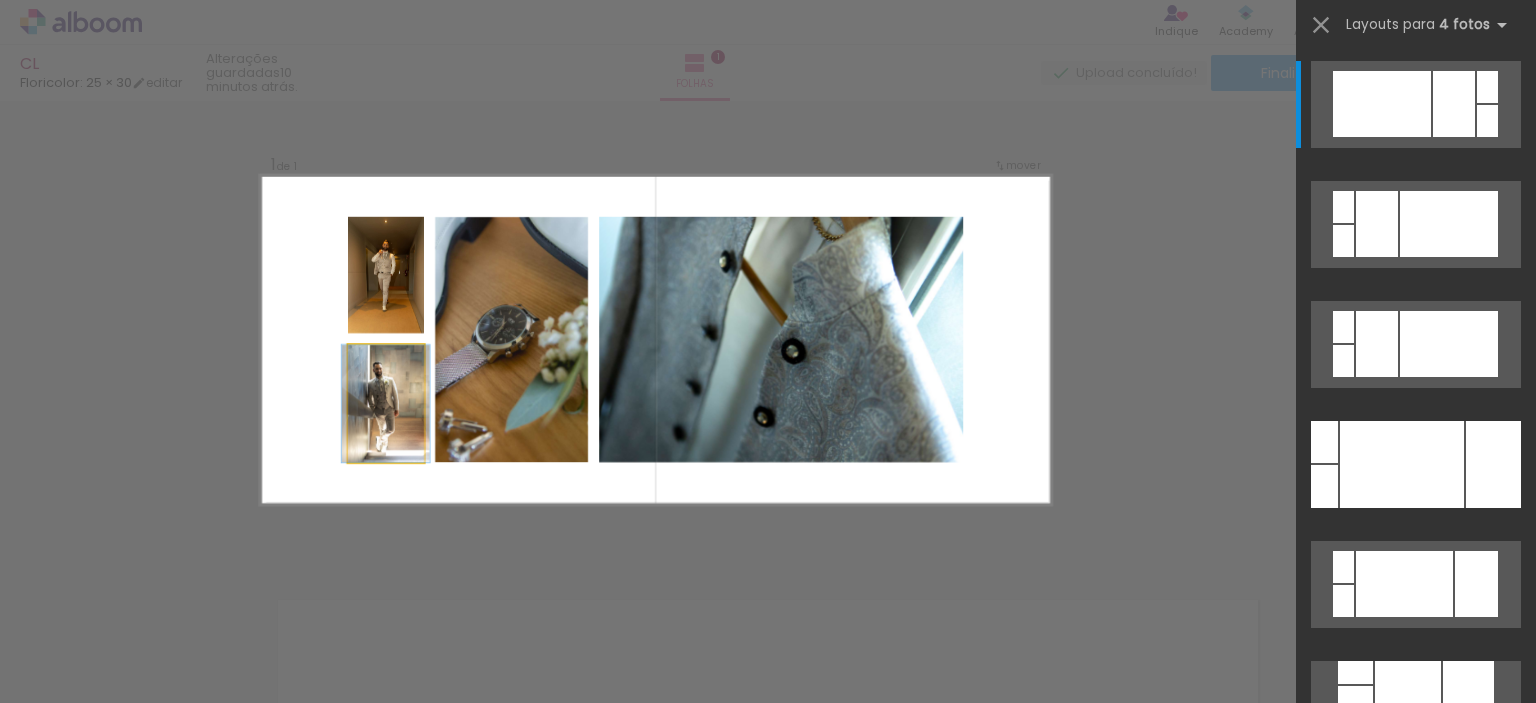 click 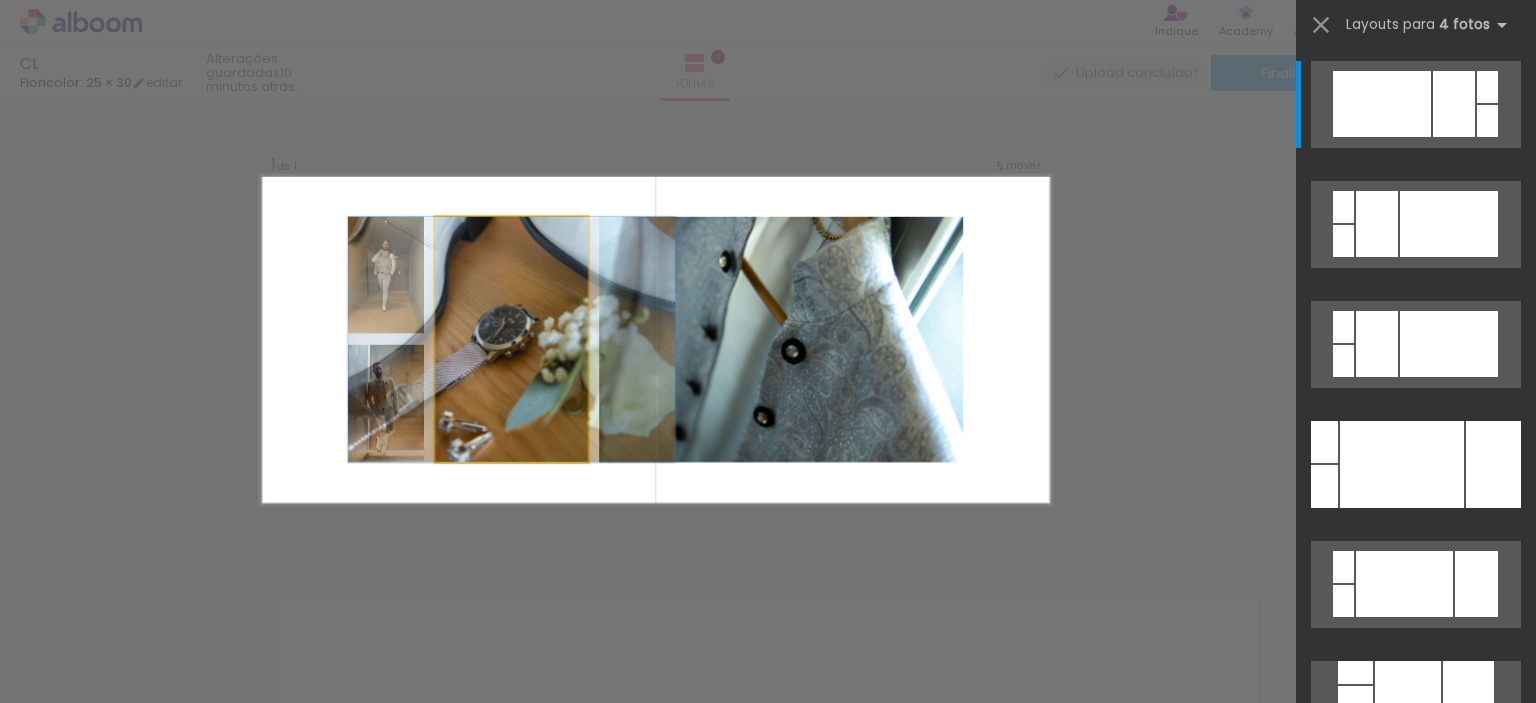 click 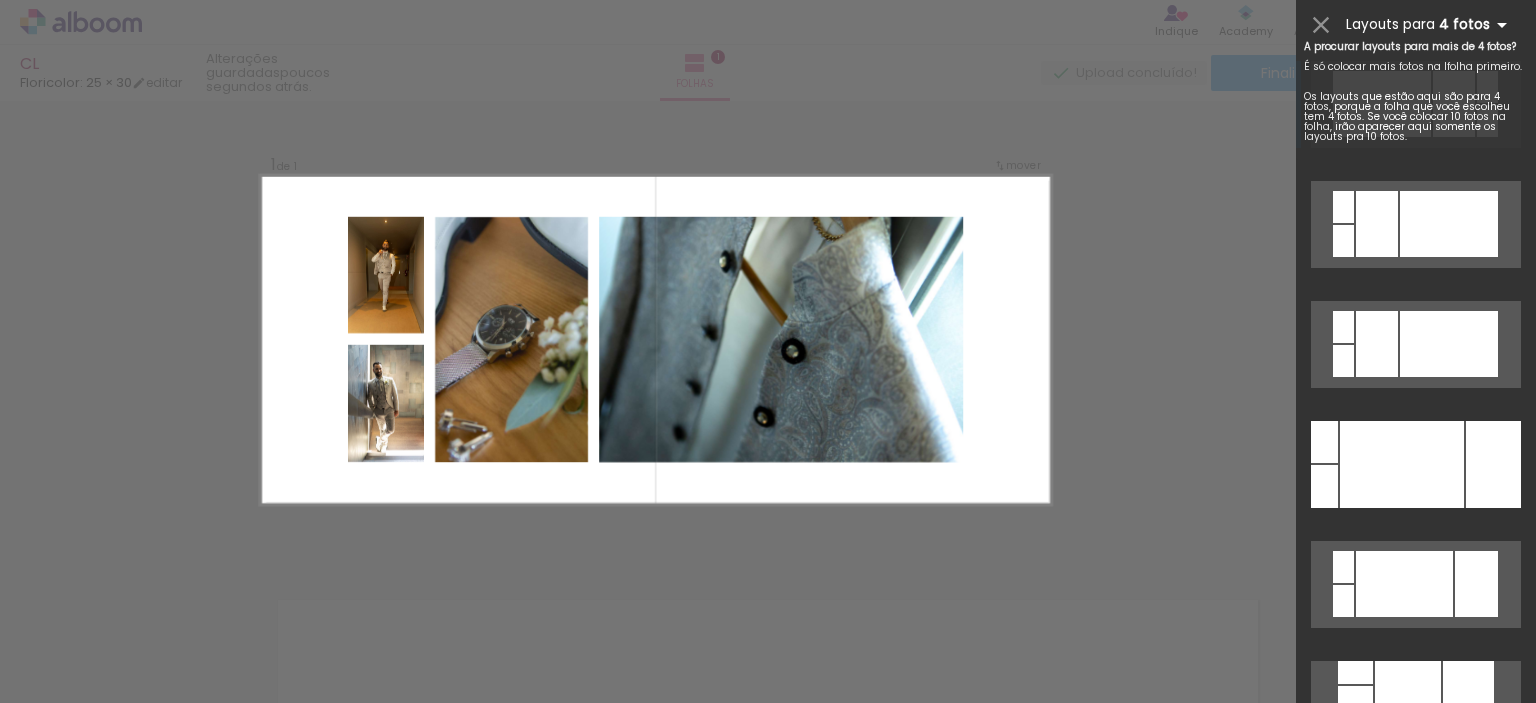 click at bounding box center [1502, 25] 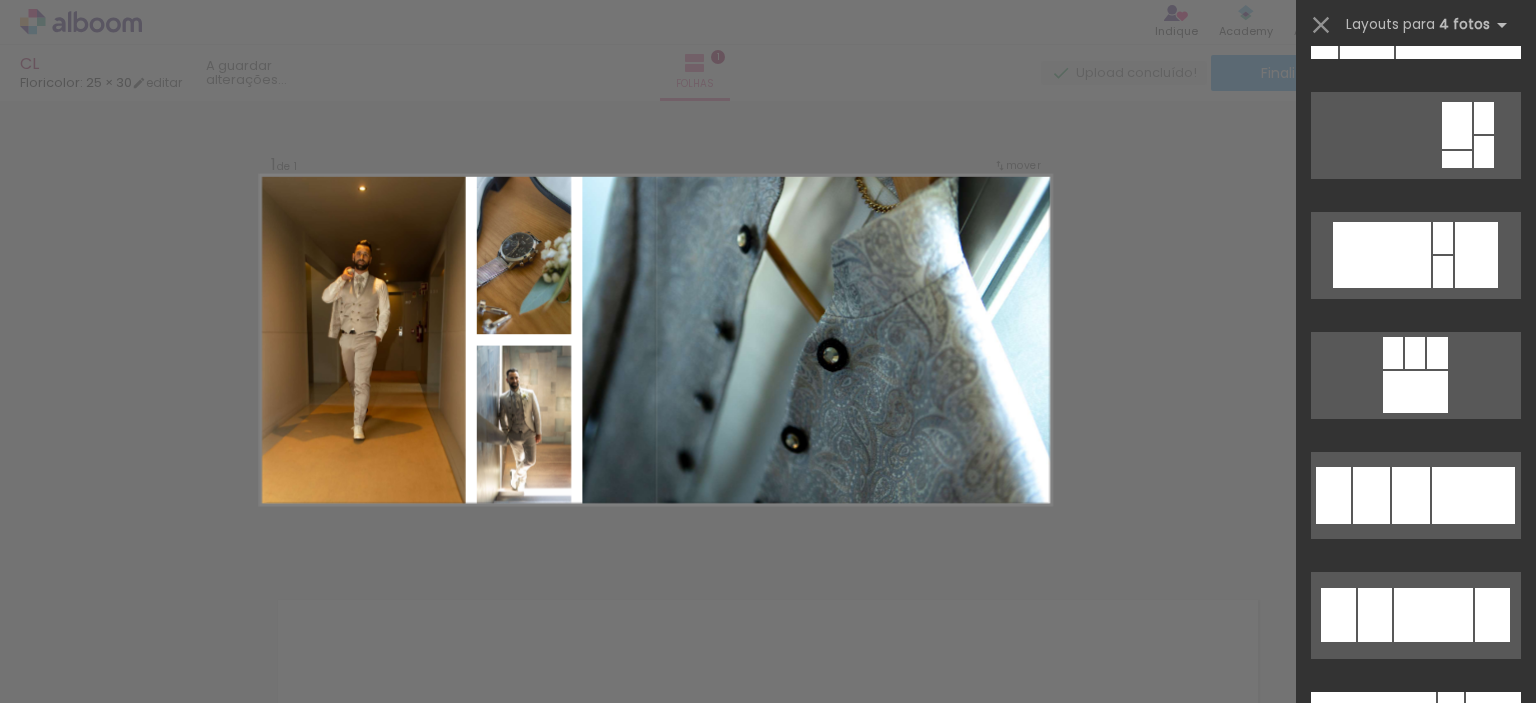 scroll, scrollTop: 9644, scrollLeft: 0, axis: vertical 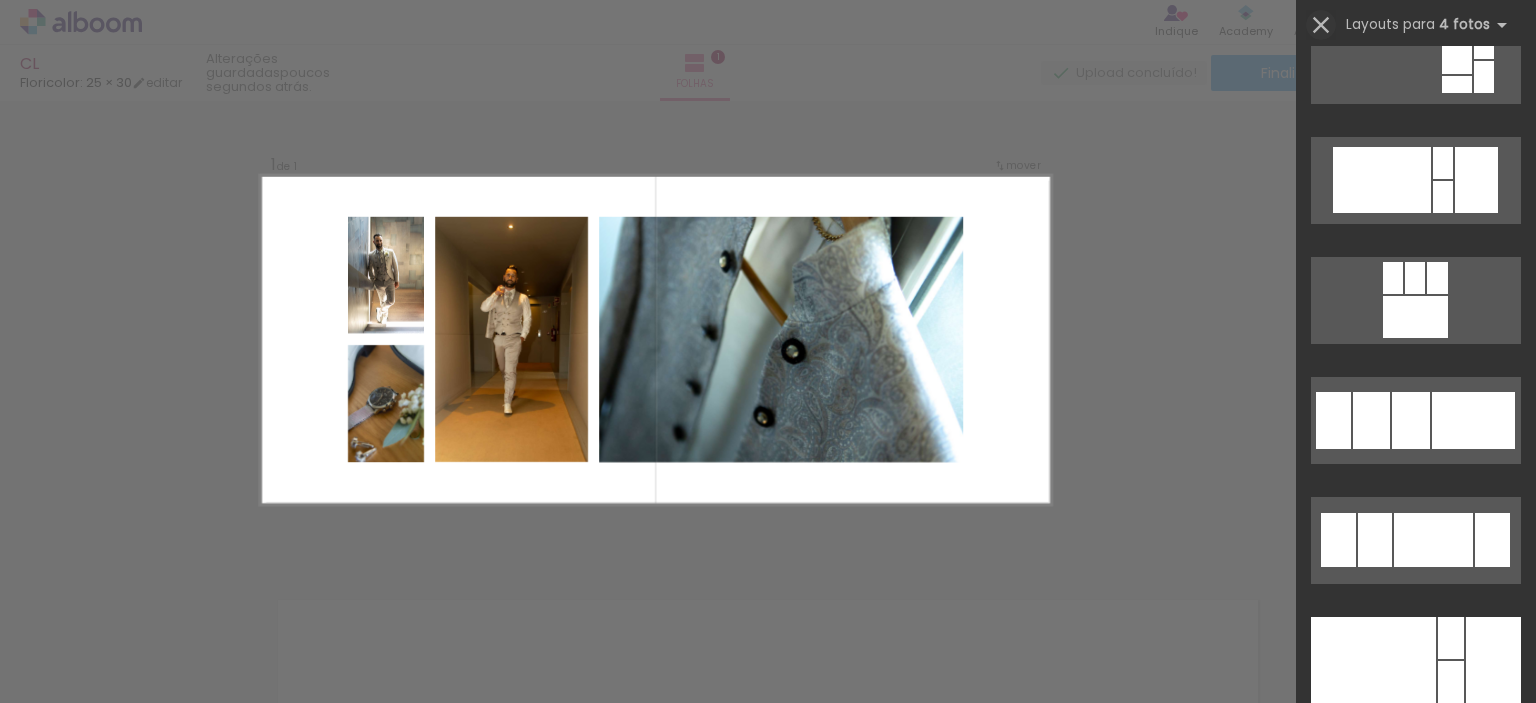 click at bounding box center (1321, 25) 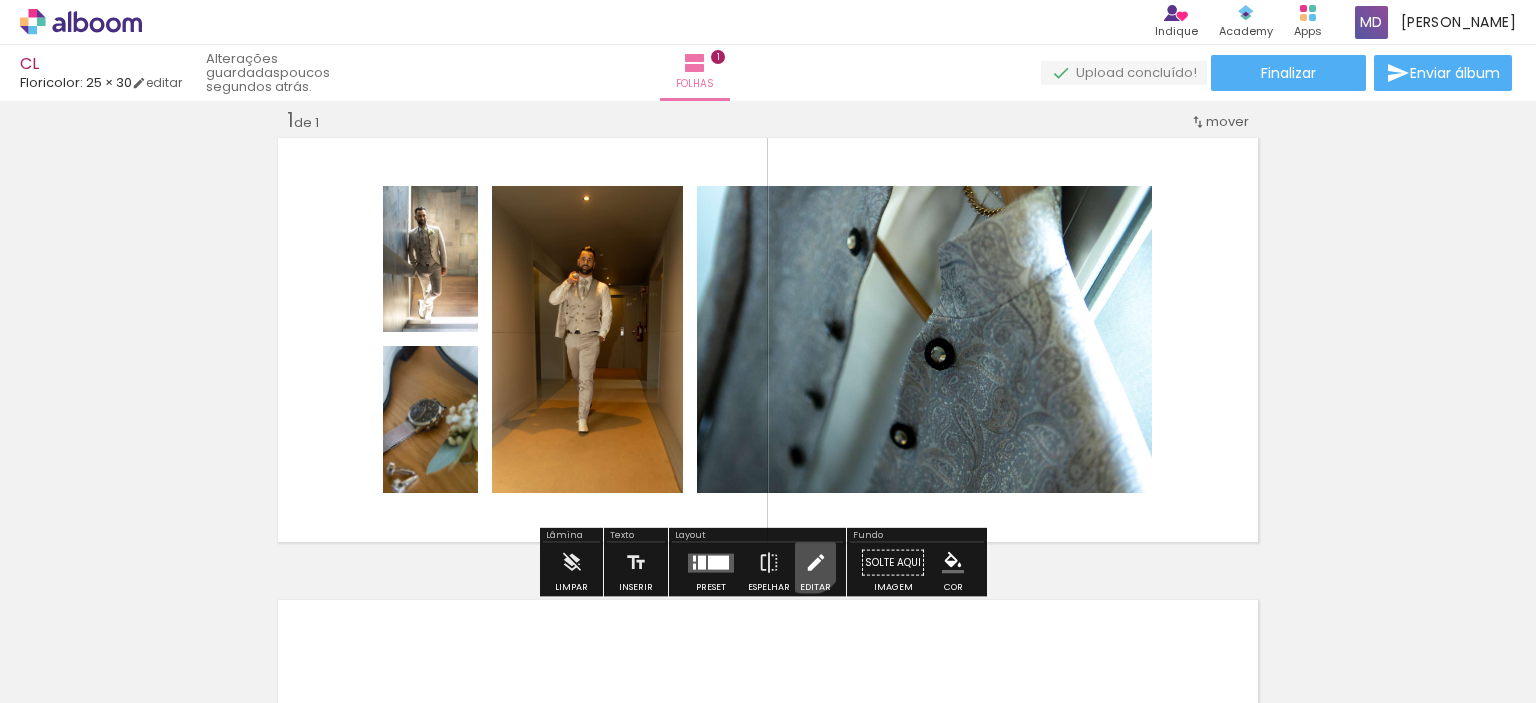 click at bounding box center [816, 563] 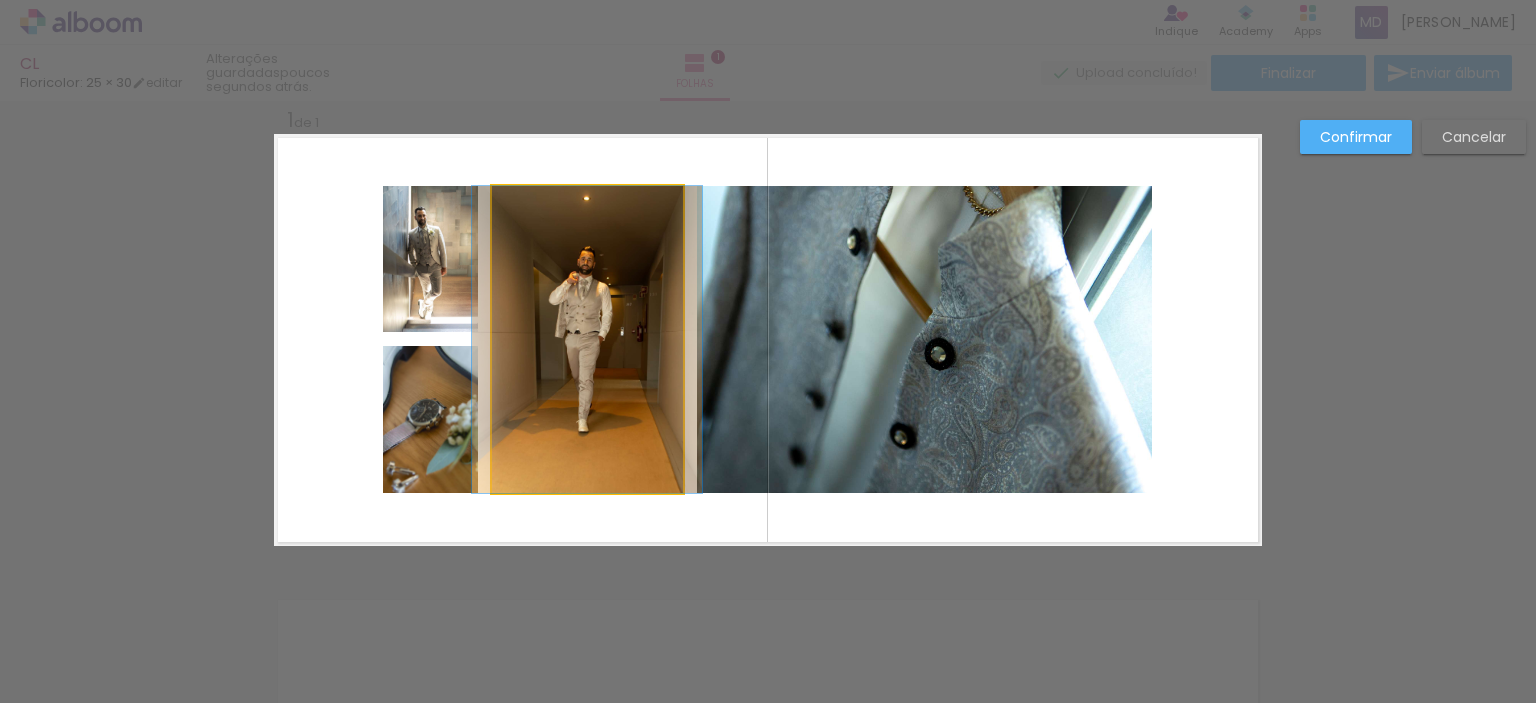 click 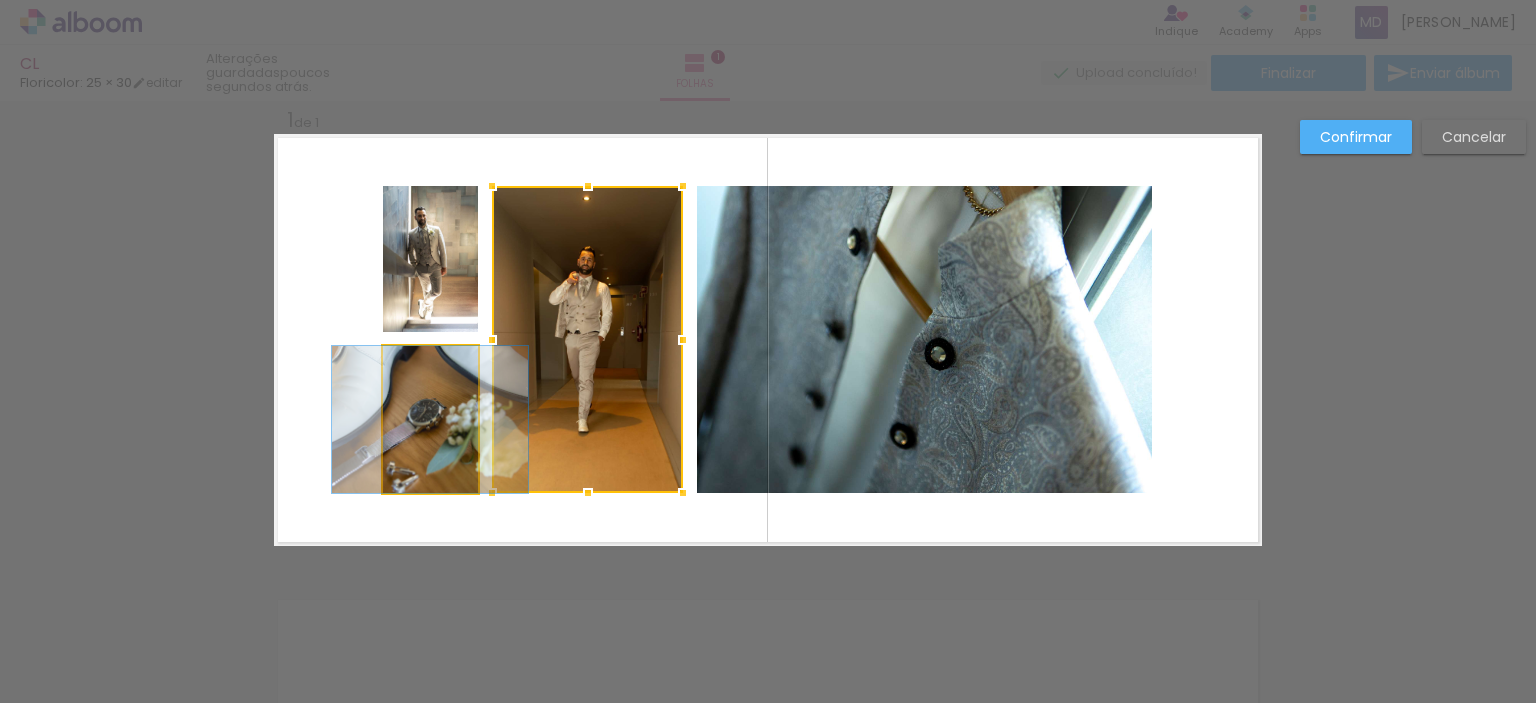 click 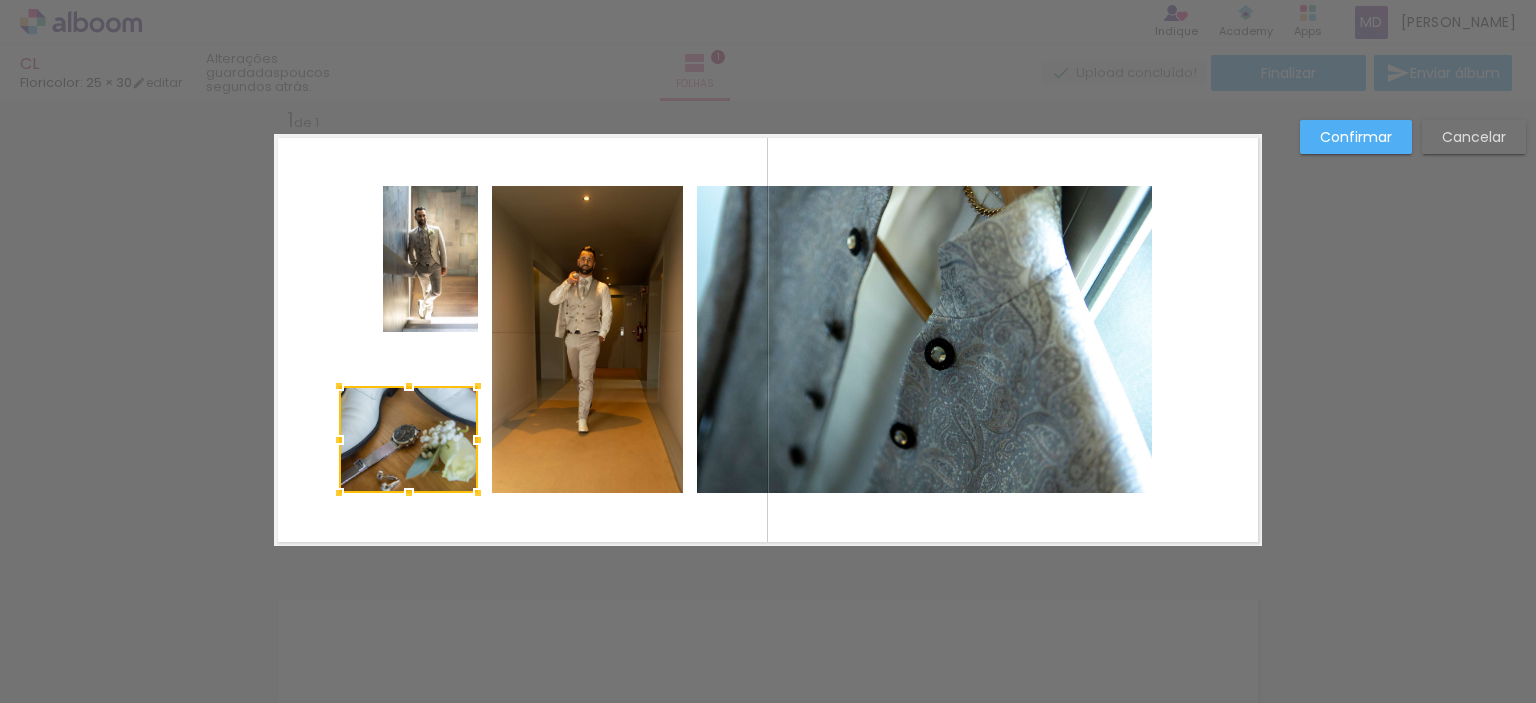 drag, startPoint x: 372, startPoint y: 348, endPoint x: 328, endPoint y: 388, distance: 59.464275 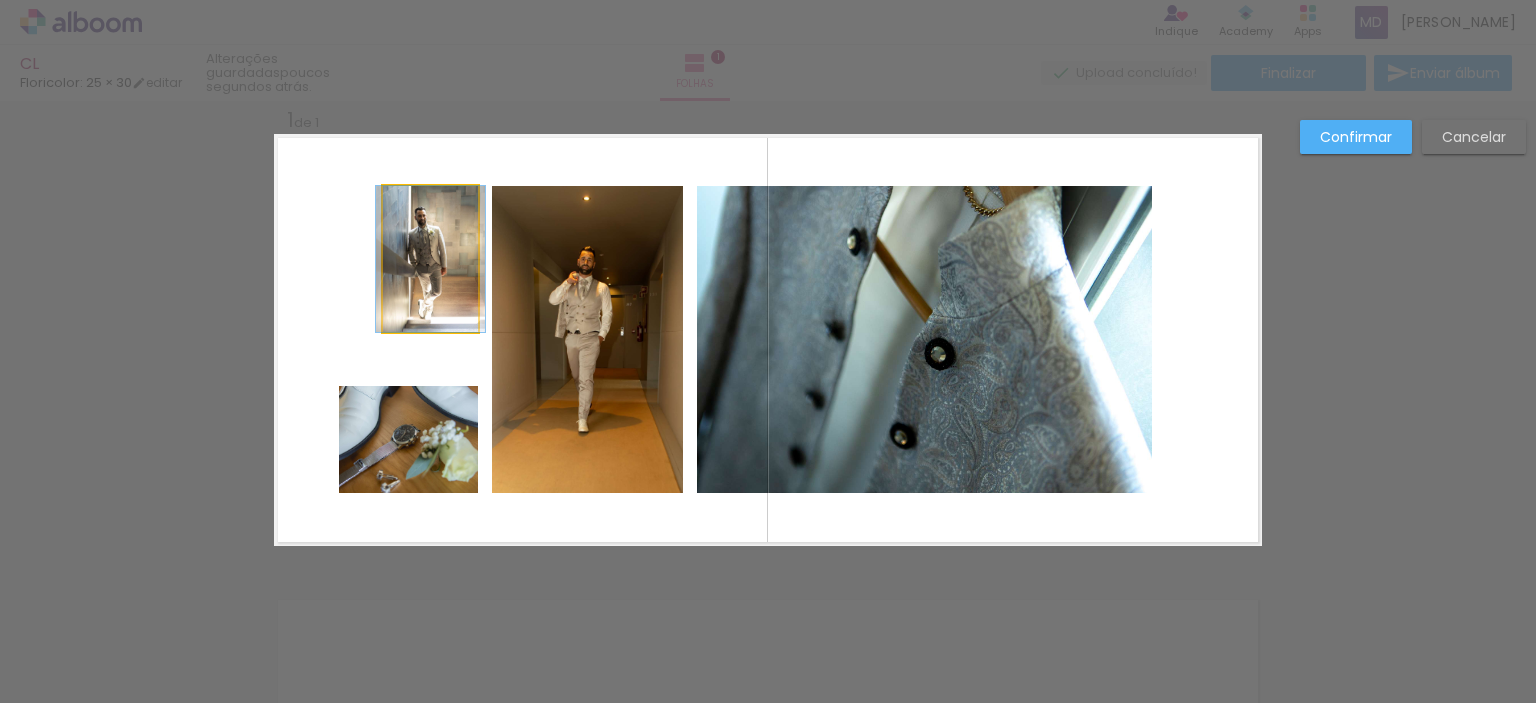 click 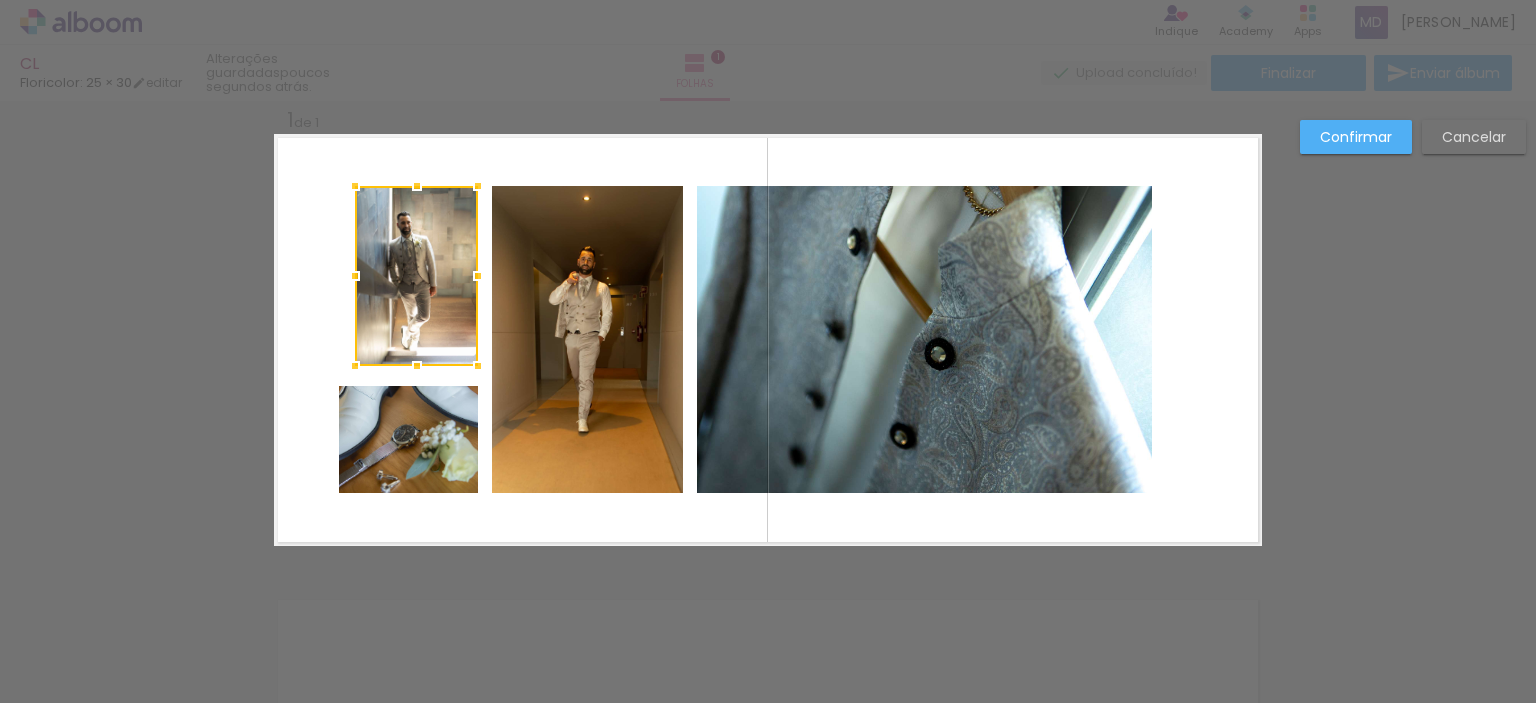 drag, startPoint x: 371, startPoint y: 340, endPoint x: 343, endPoint y: 375, distance: 44.82187 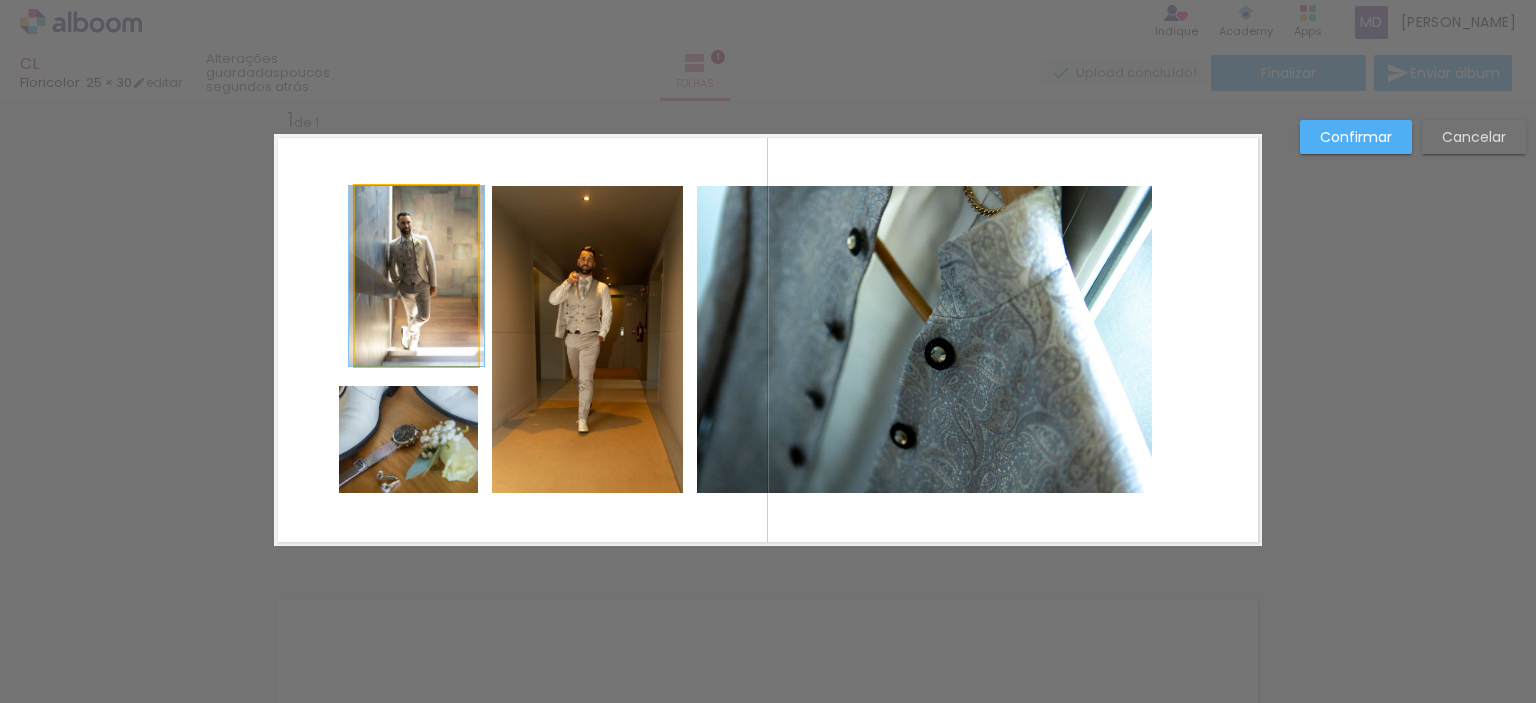 click 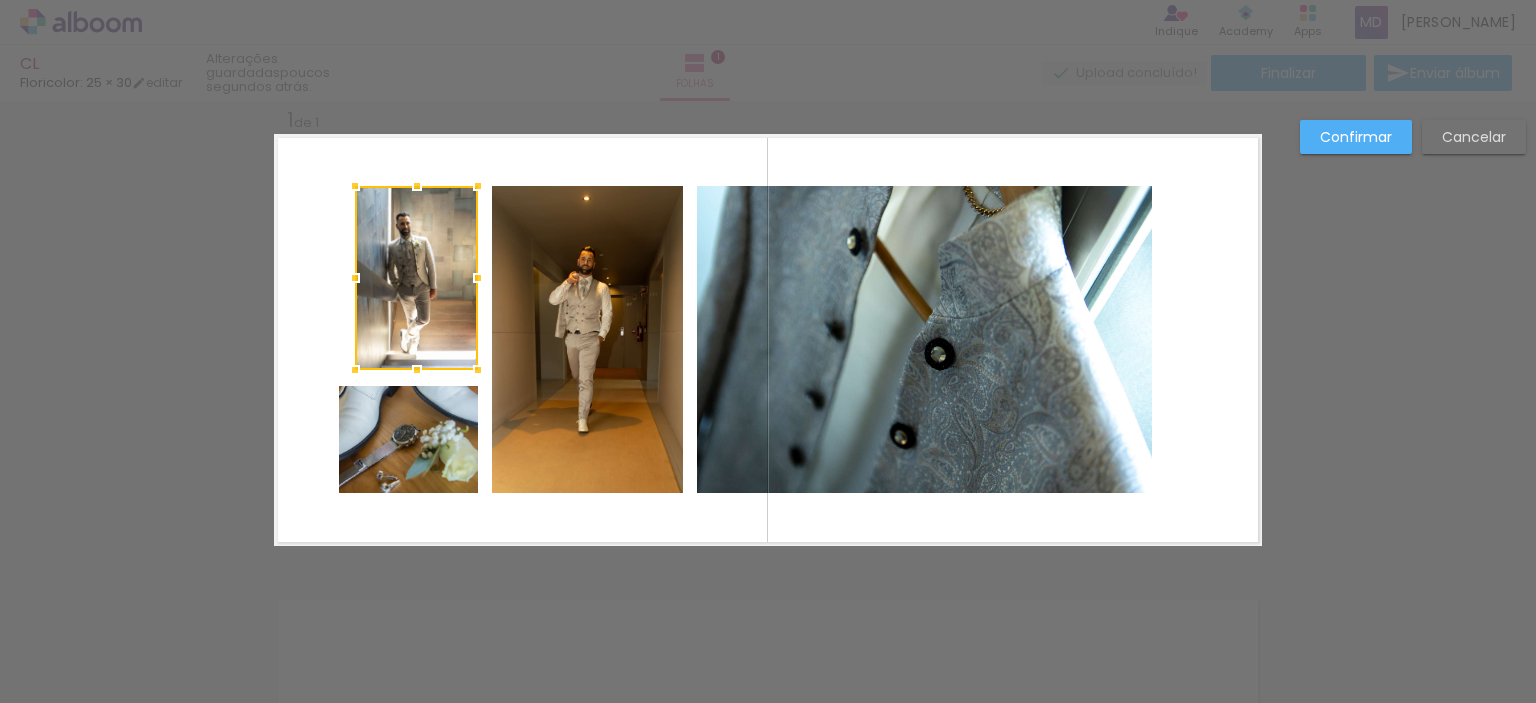 click at bounding box center [355, 370] 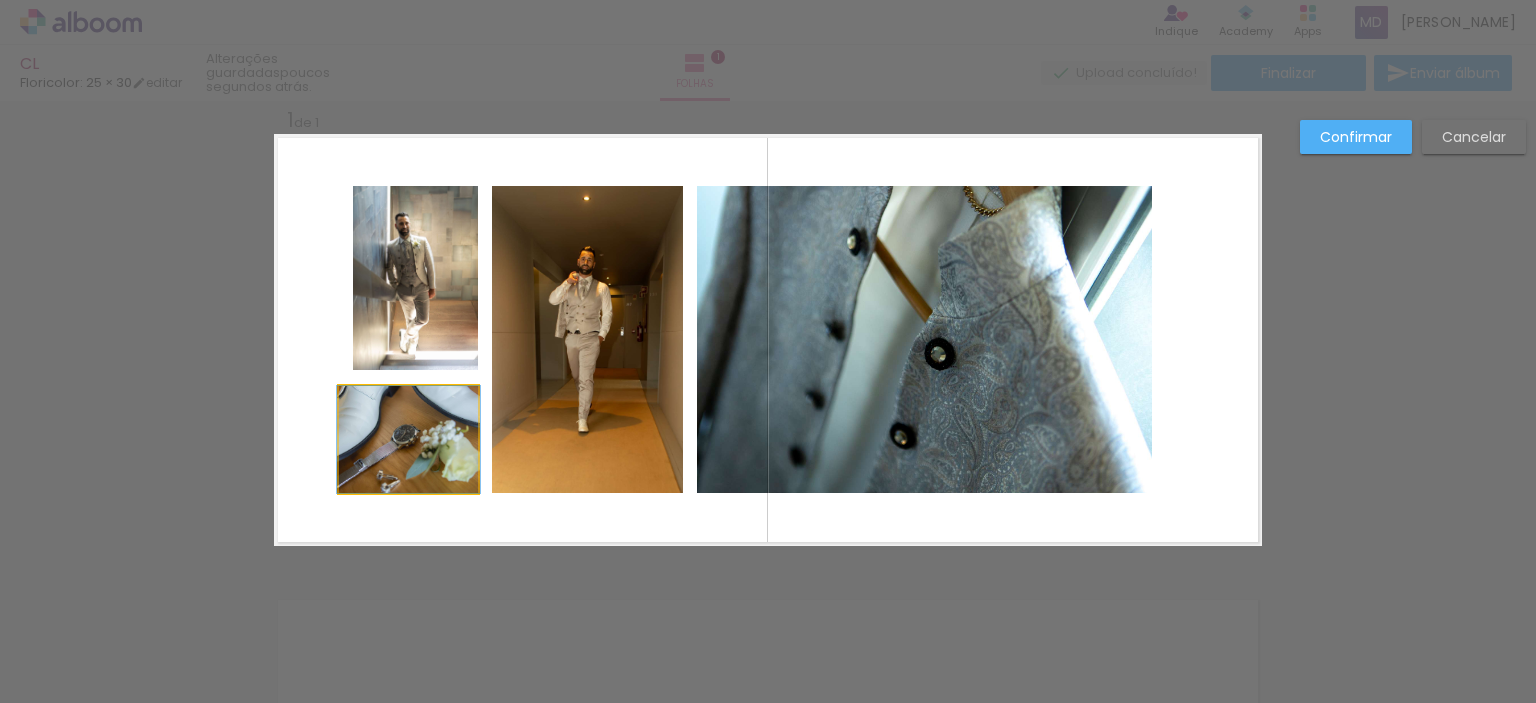click 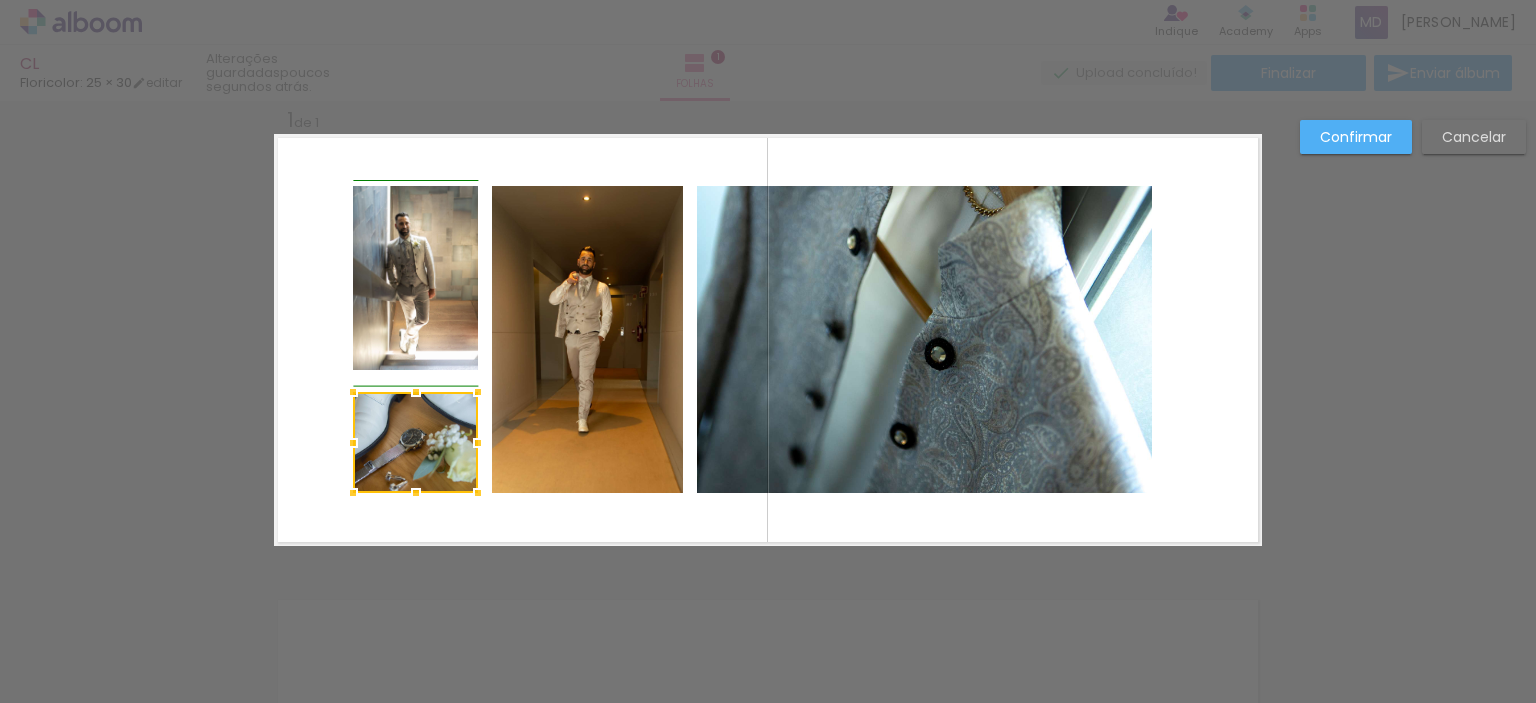 click at bounding box center (353, 392) 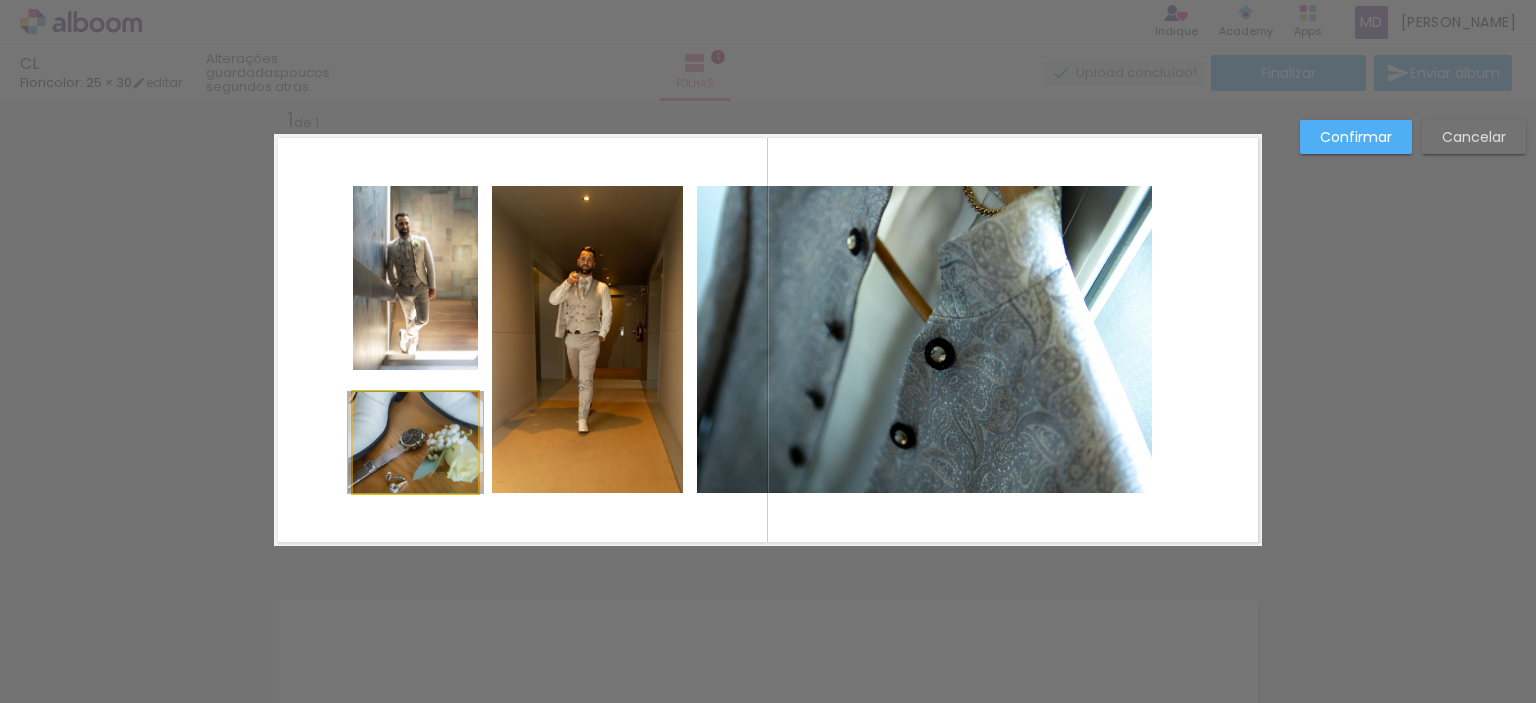 click 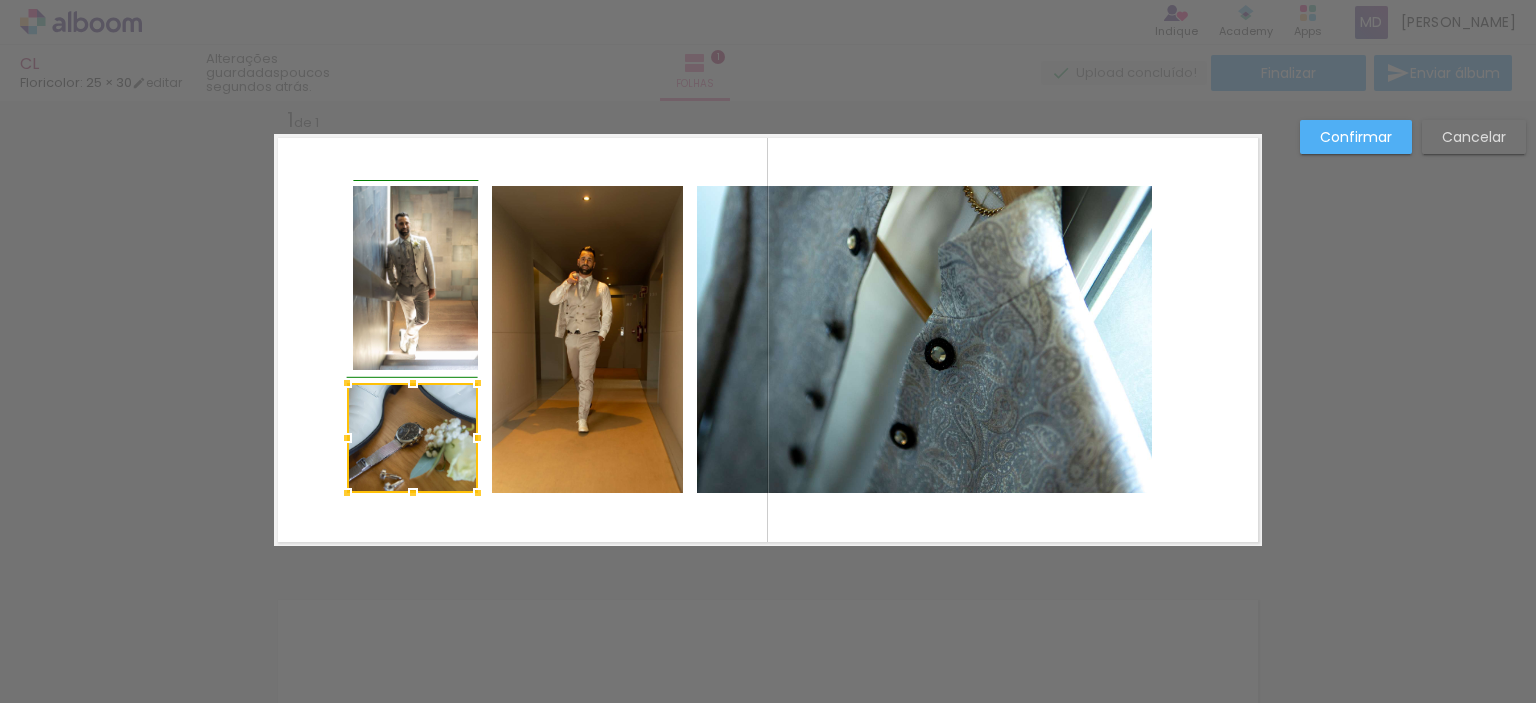 drag, startPoint x: 352, startPoint y: 394, endPoint x: 344, endPoint y: 385, distance: 12.0415945 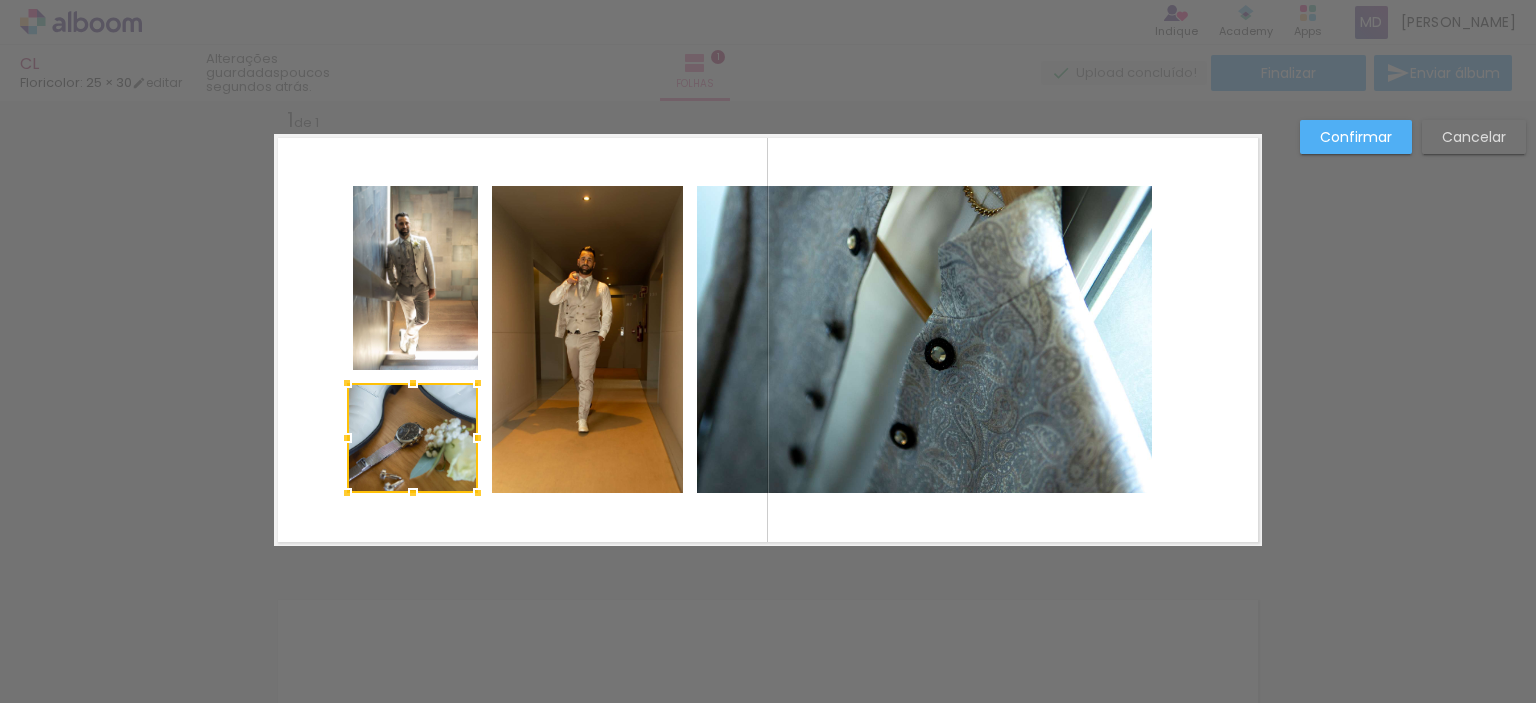 click at bounding box center (412, 438) 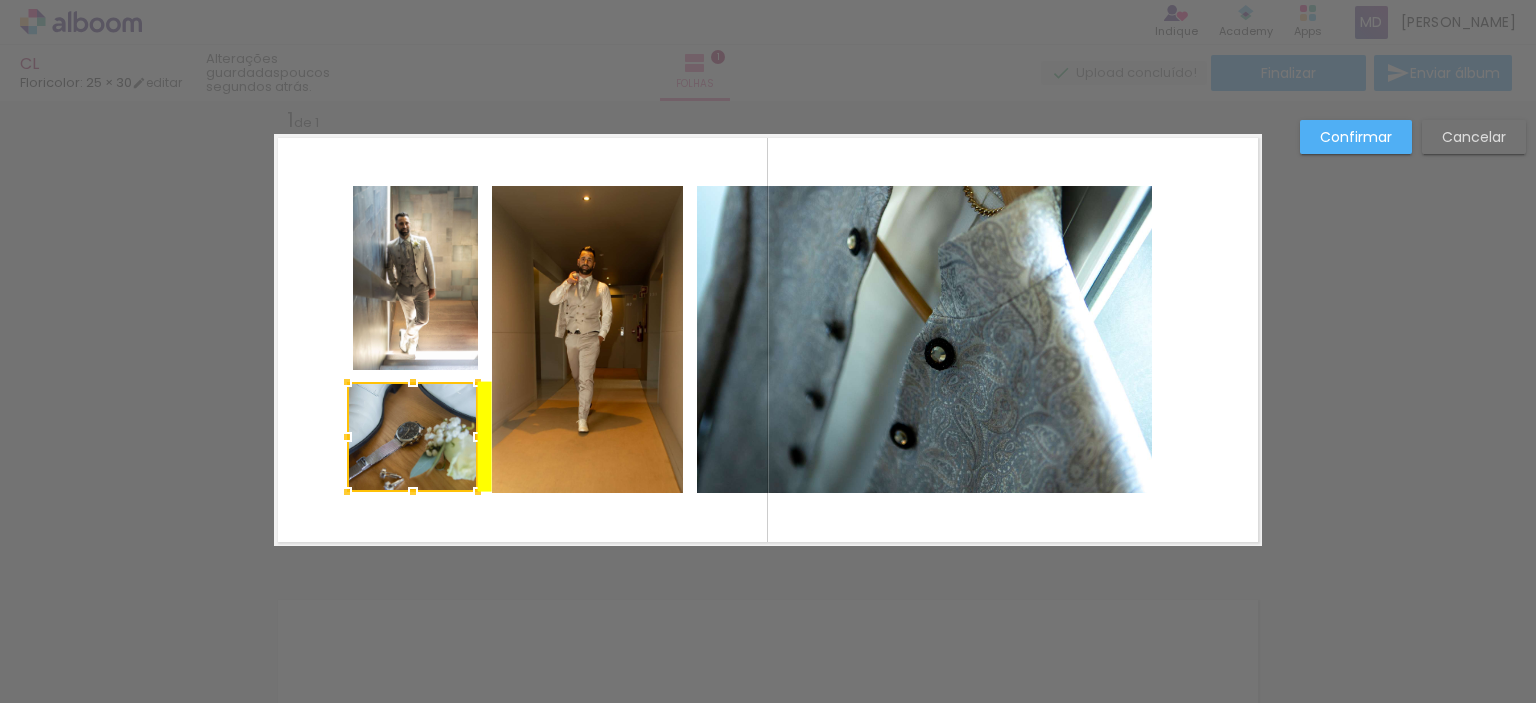 click at bounding box center [412, 437] 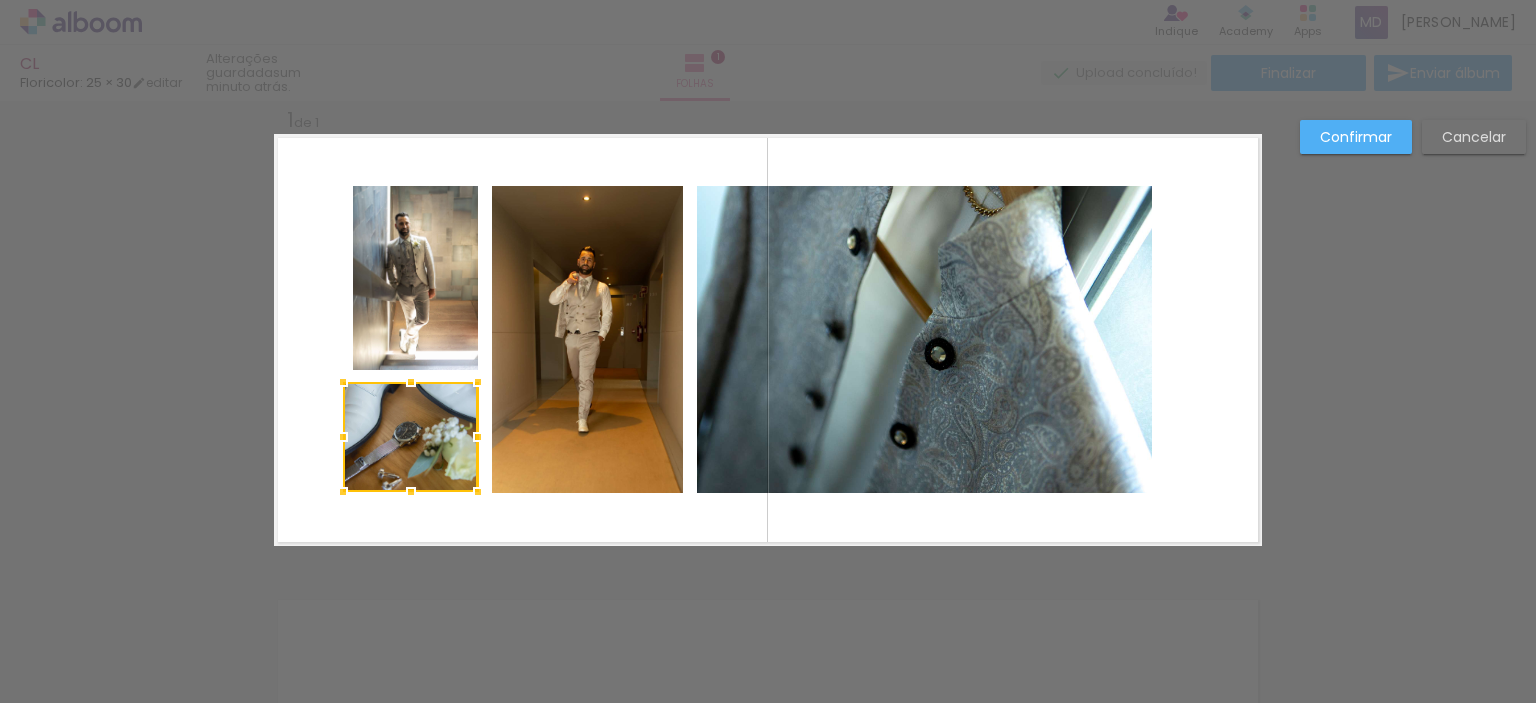 click at bounding box center [343, 382] 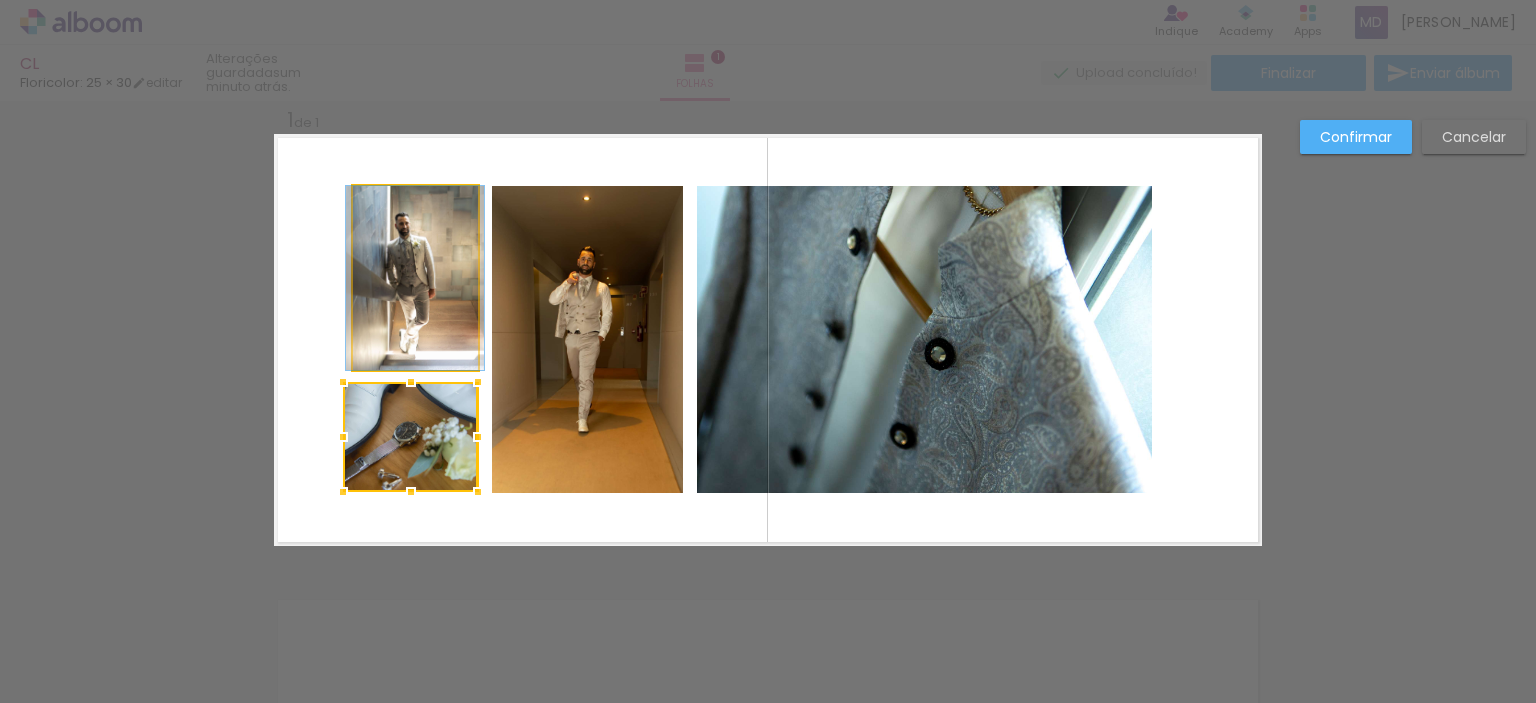 click 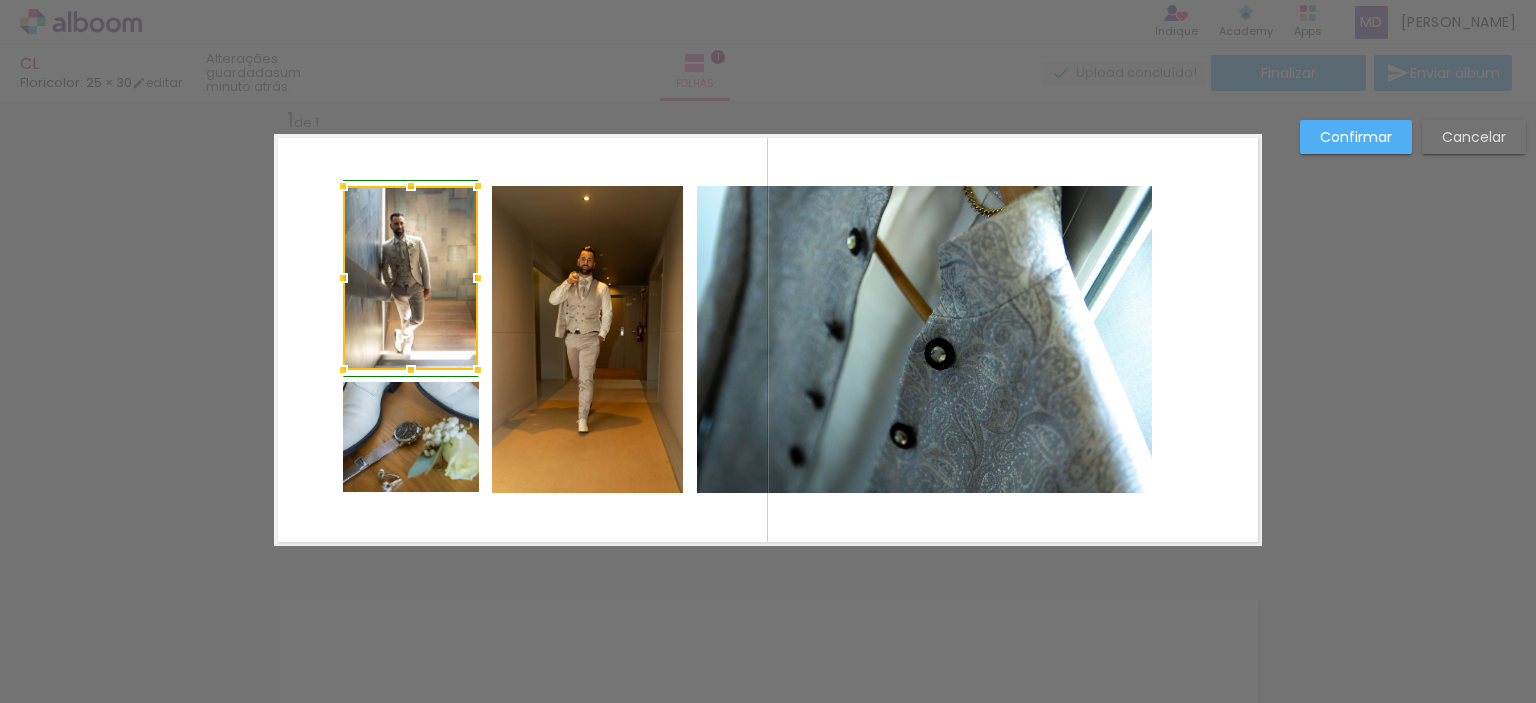 click at bounding box center [343, 278] 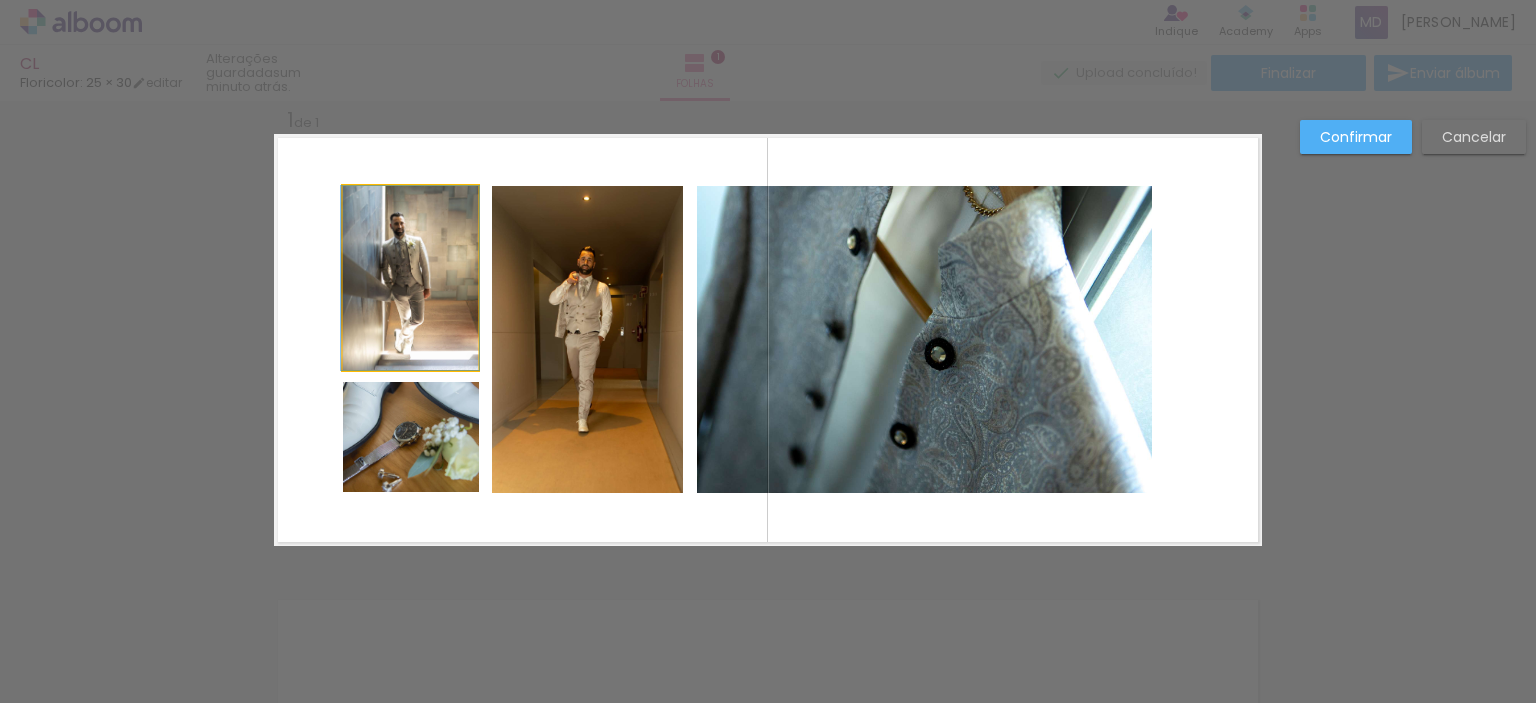 click 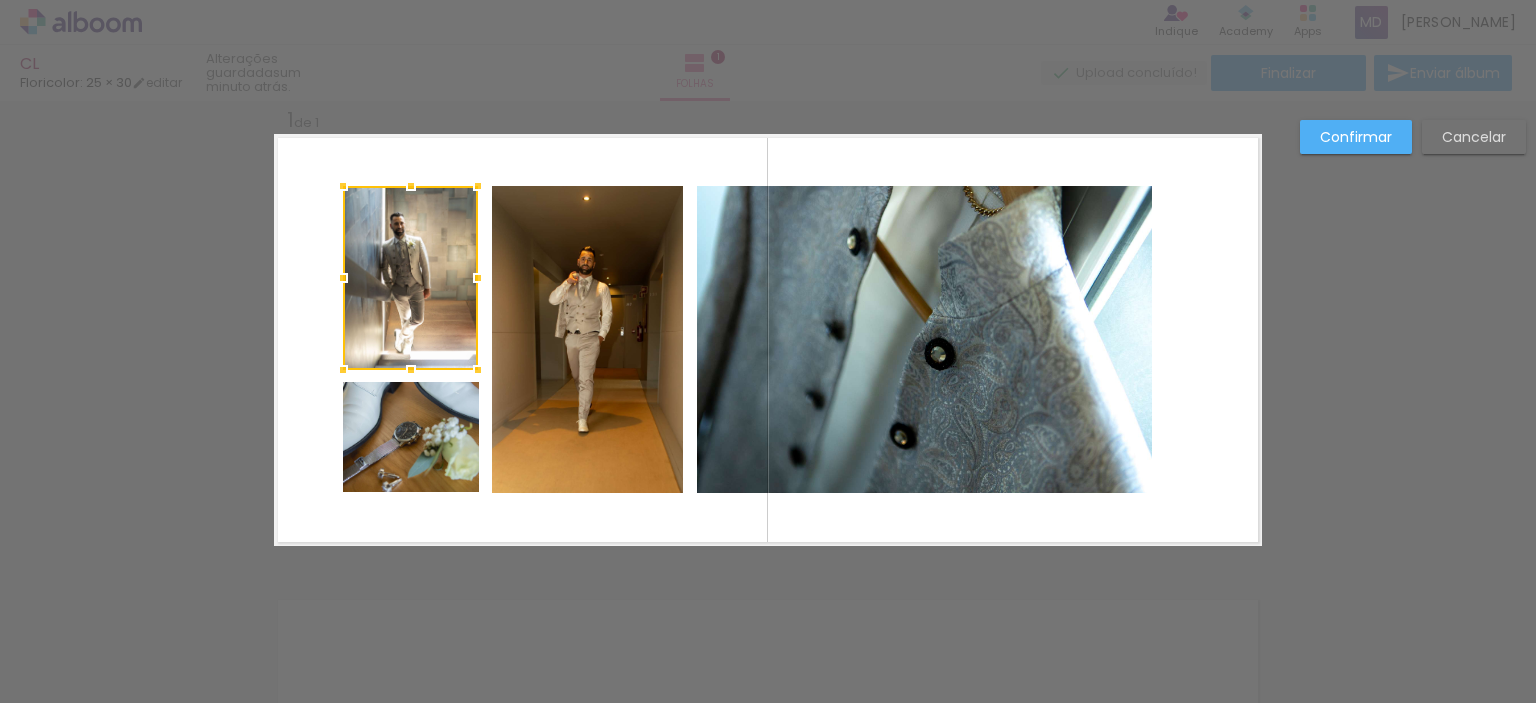click 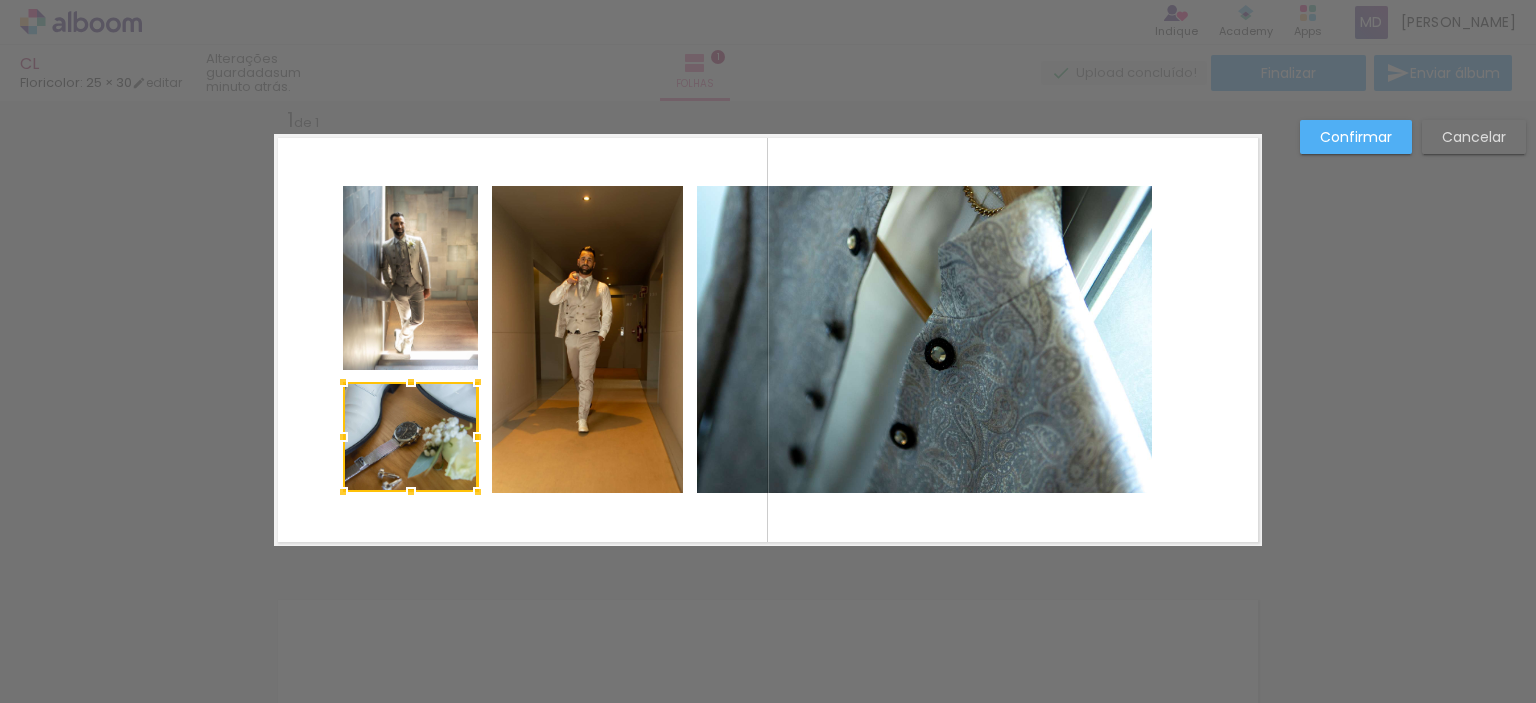 click at bounding box center [768, 340] 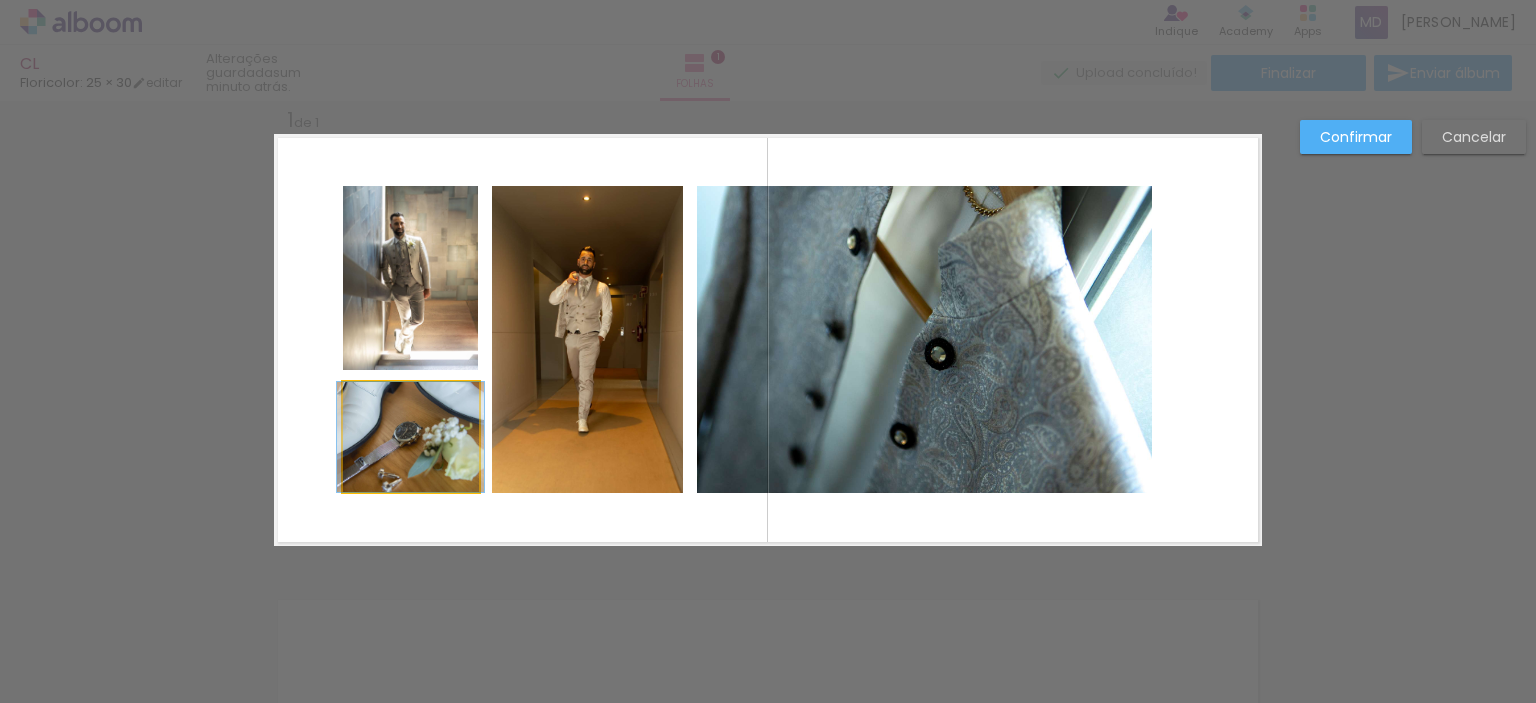 click 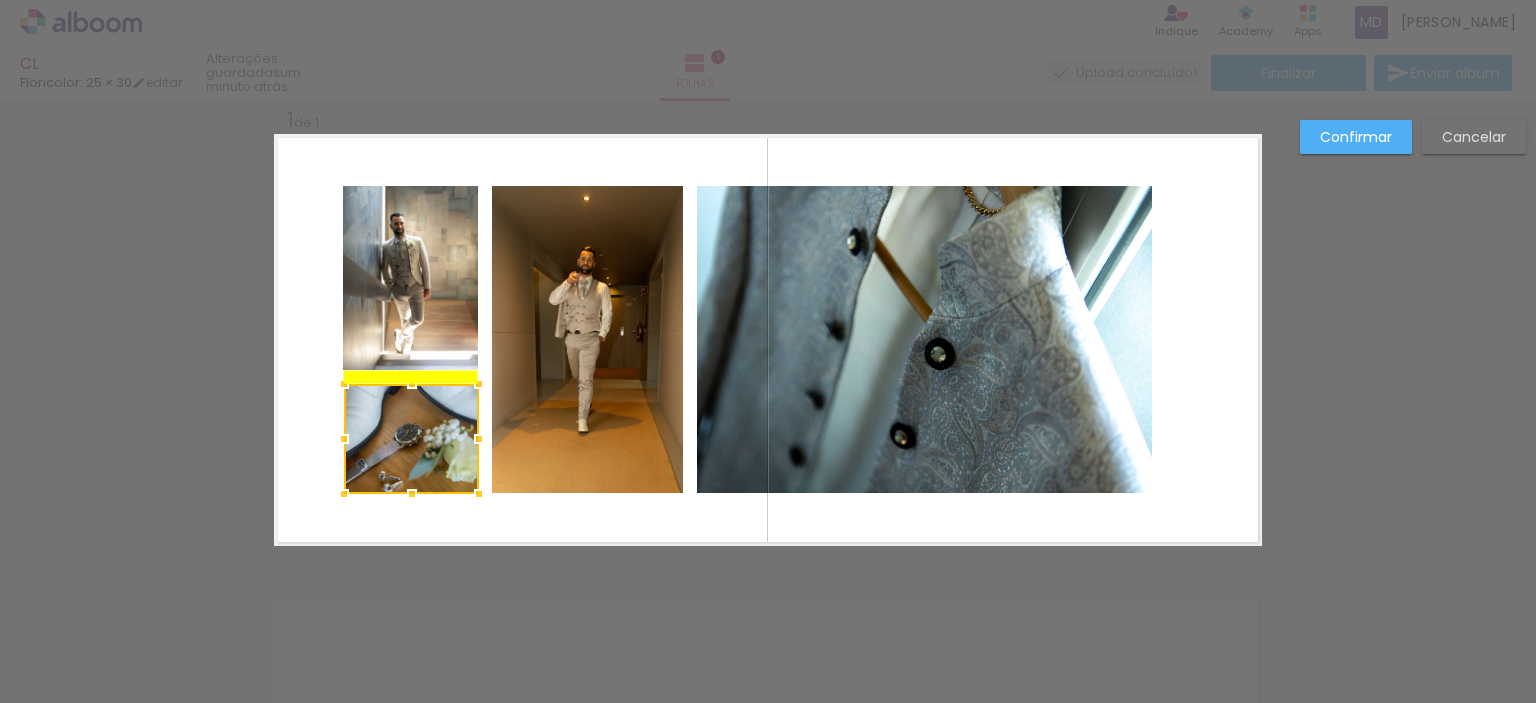 click at bounding box center [411, 439] 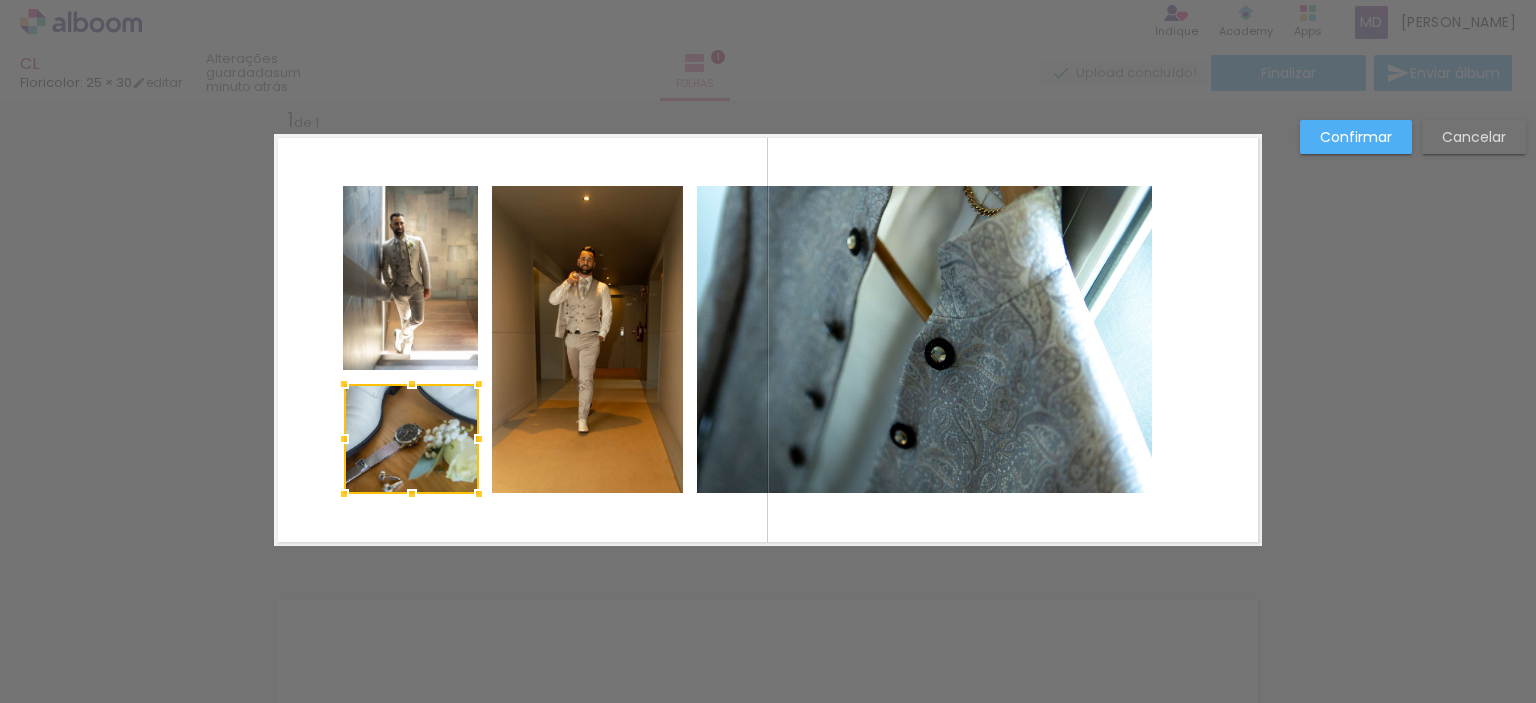click at bounding box center (412, 494) 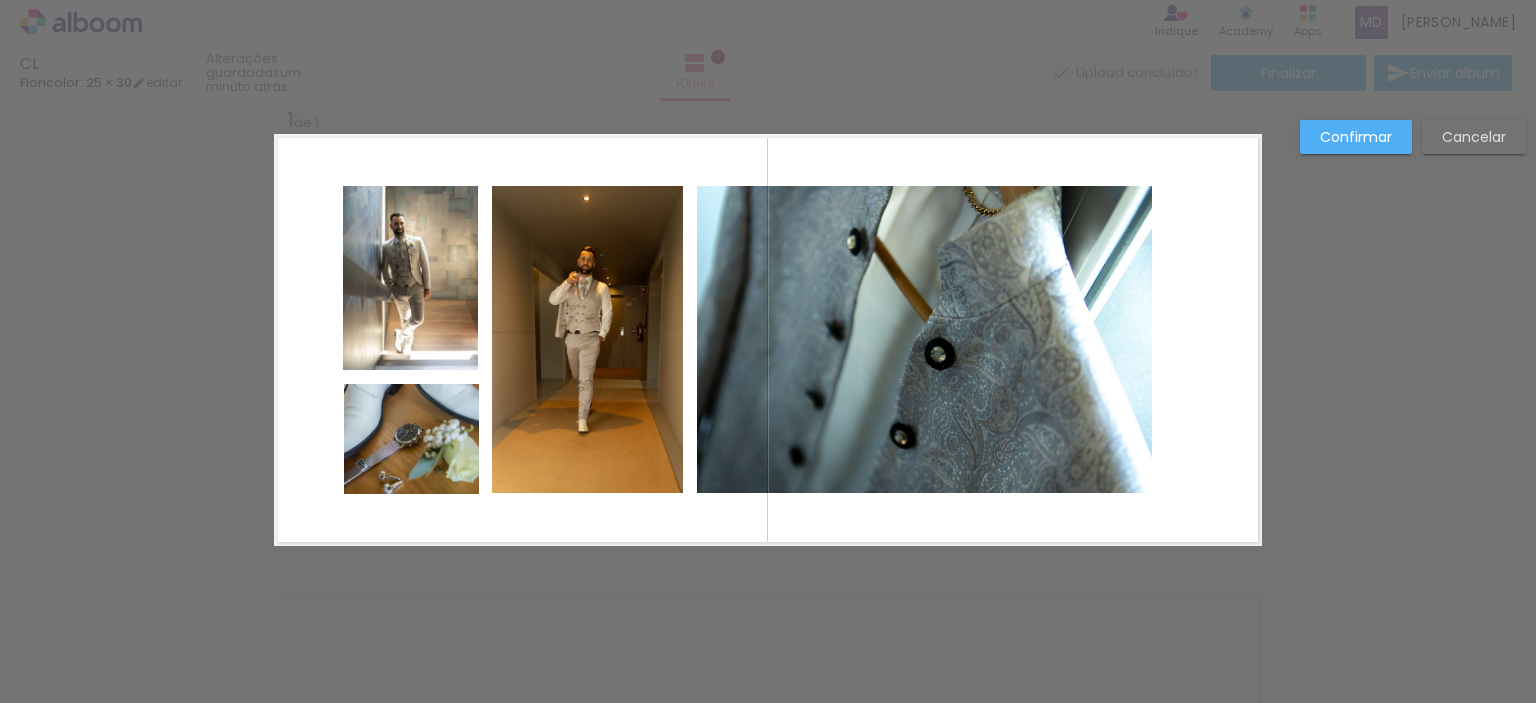 click 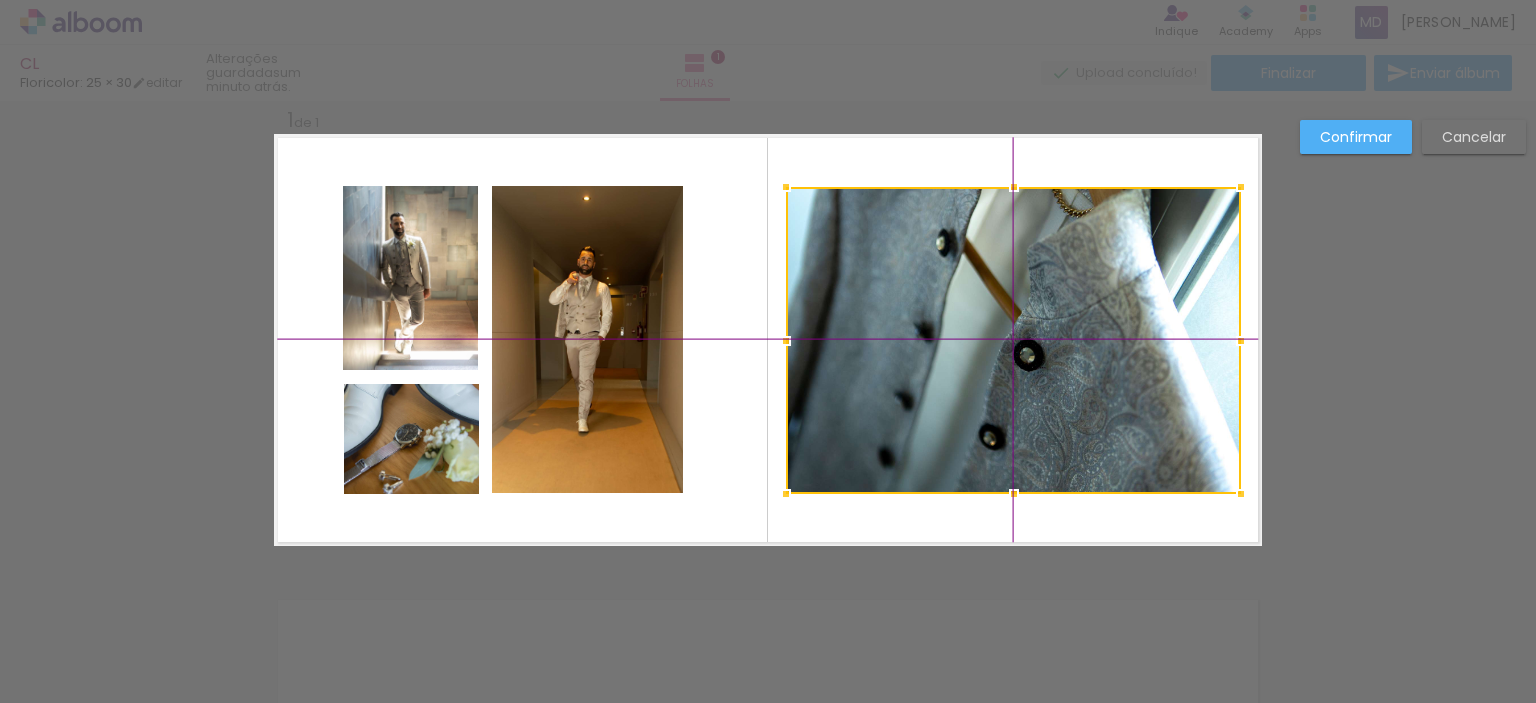 drag, startPoint x: 871, startPoint y: 347, endPoint x: 954, endPoint y: 353, distance: 83.21658 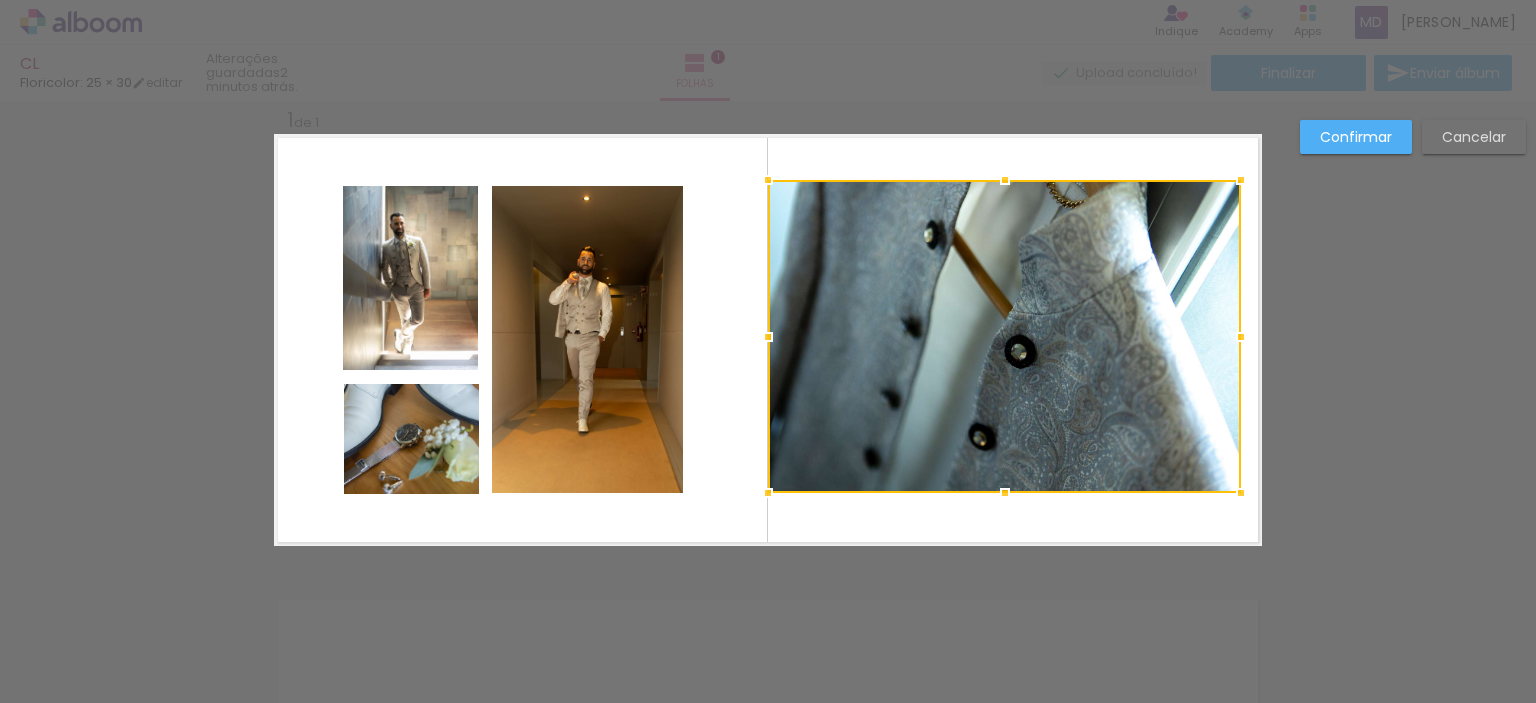 drag, startPoint x: 776, startPoint y: 188, endPoint x: 764, endPoint y: 177, distance: 16.27882 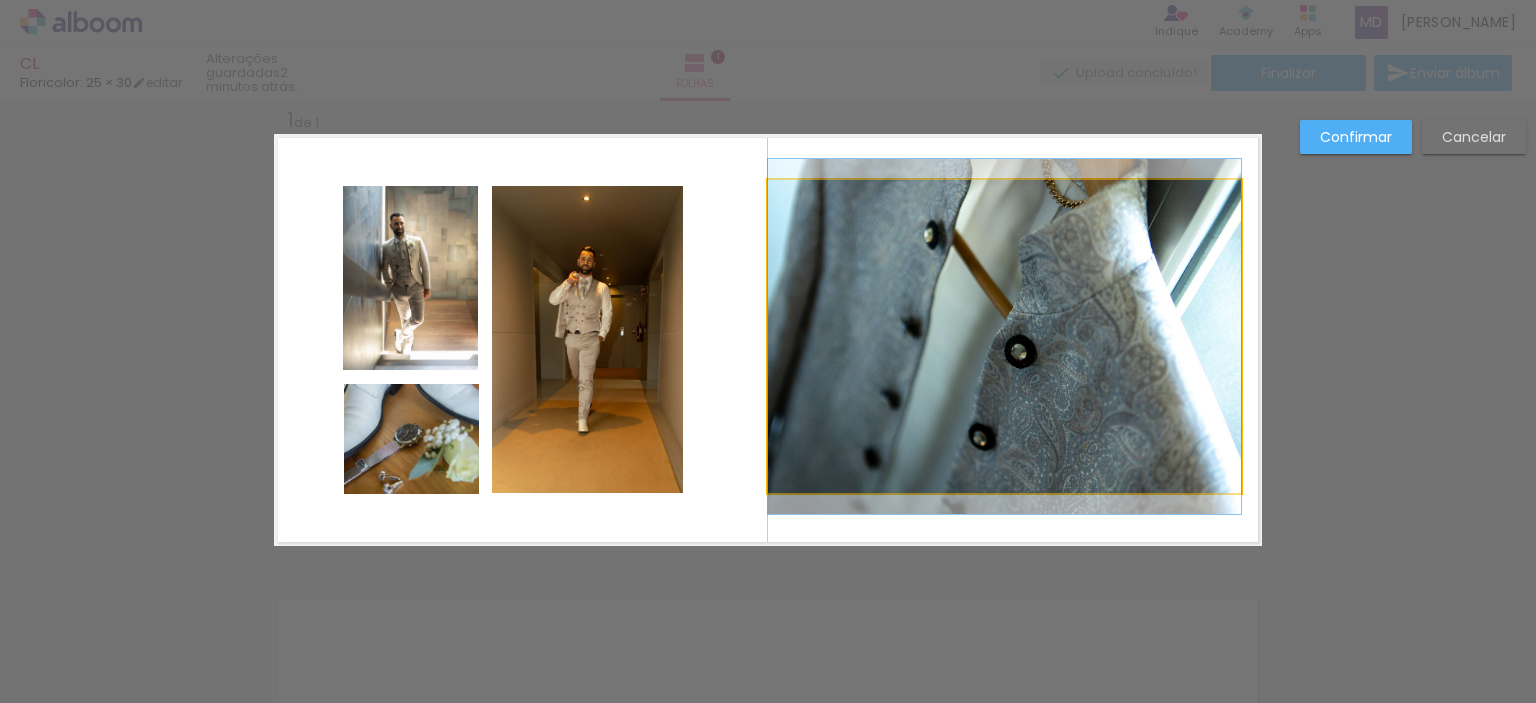 click 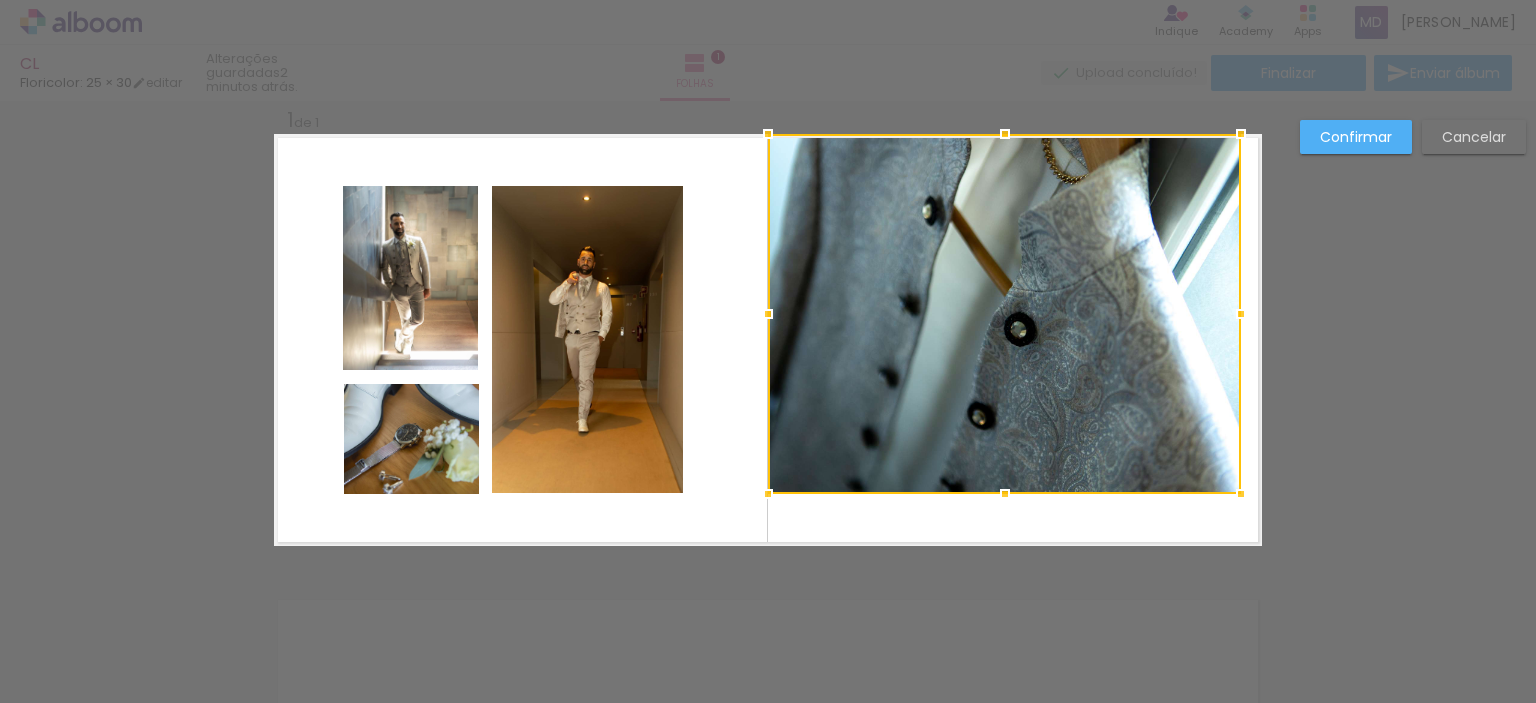 drag, startPoint x: 1000, startPoint y: 179, endPoint x: 996, endPoint y: 134, distance: 45.17743 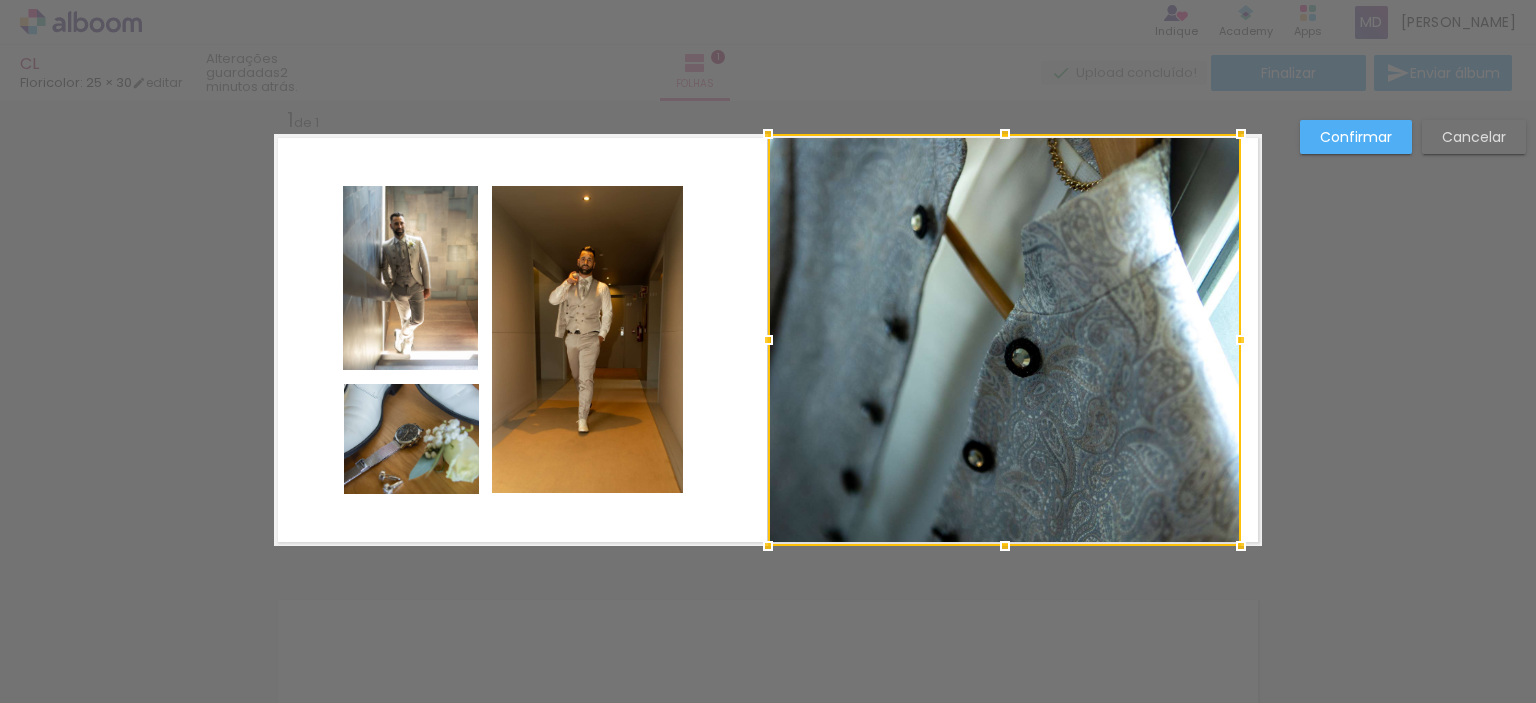 drag, startPoint x: 992, startPoint y: 486, endPoint x: 997, endPoint y: 538, distance: 52.23983 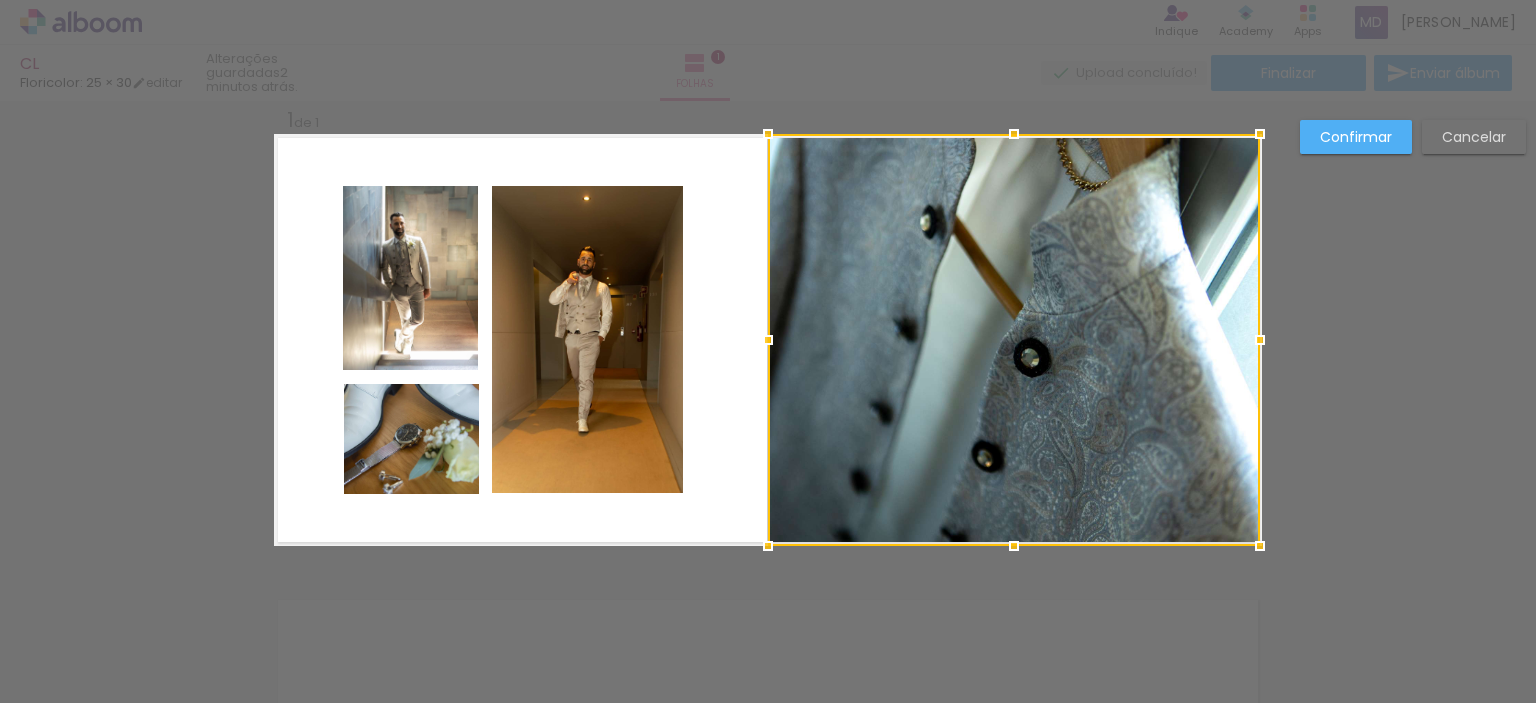 drag, startPoint x: 1235, startPoint y: 340, endPoint x: 1294, endPoint y: 339, distance: 59.008472 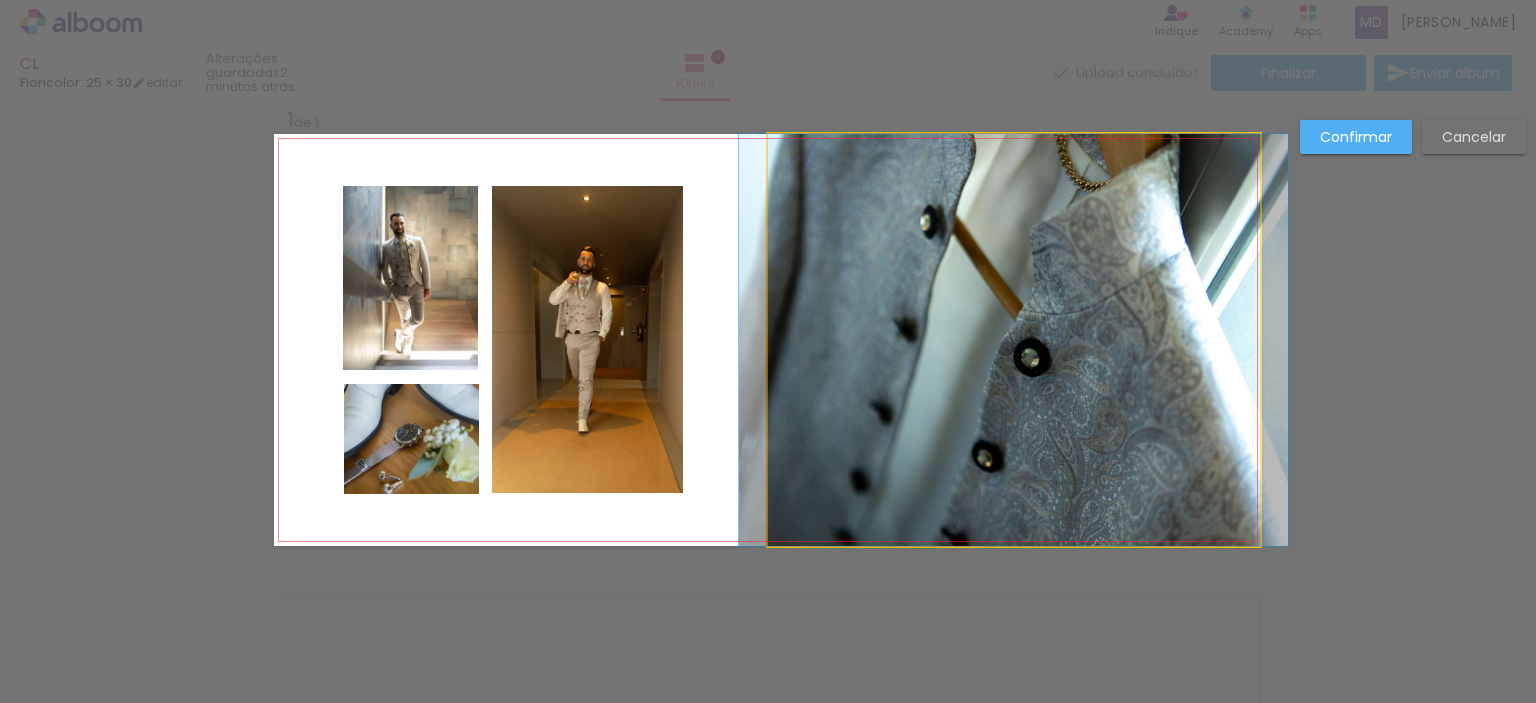 click 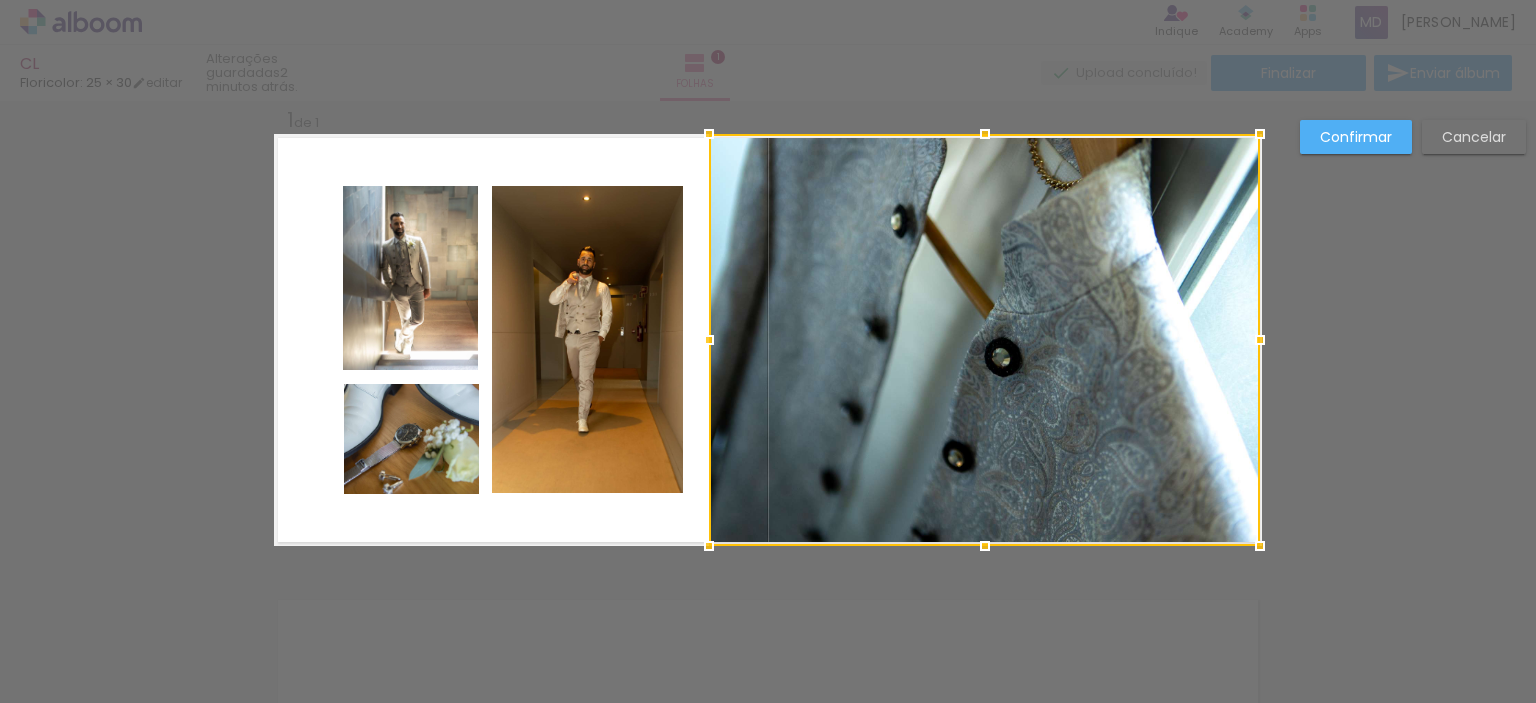 drag, startPoint x: 760, startPoint y: 339, endPoint x: 660, endPoint y: 315, distance: 102.83968 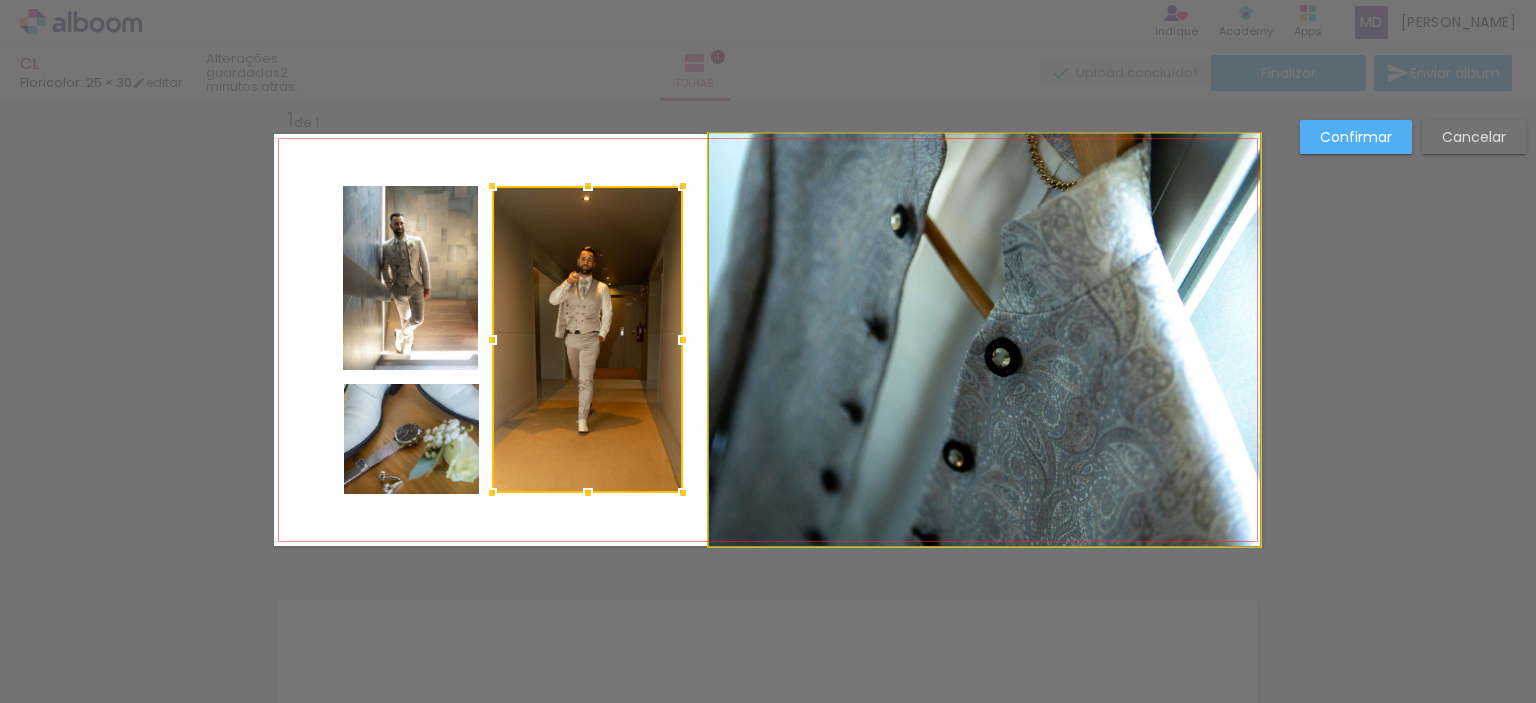 click 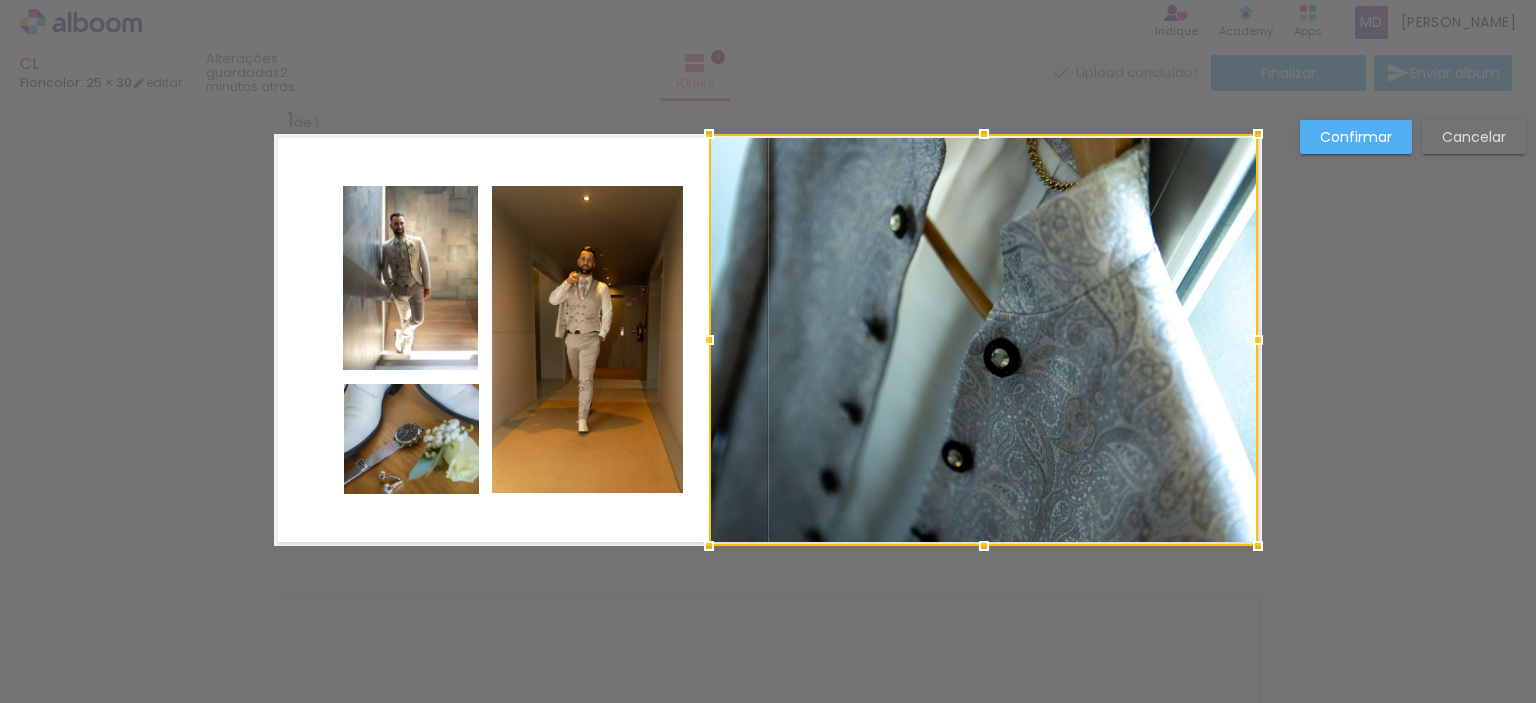drag, startPoint x: 1256, startPoint y: 333, endPoint x: 1273, endPoint y: 337, distance: 17.464249 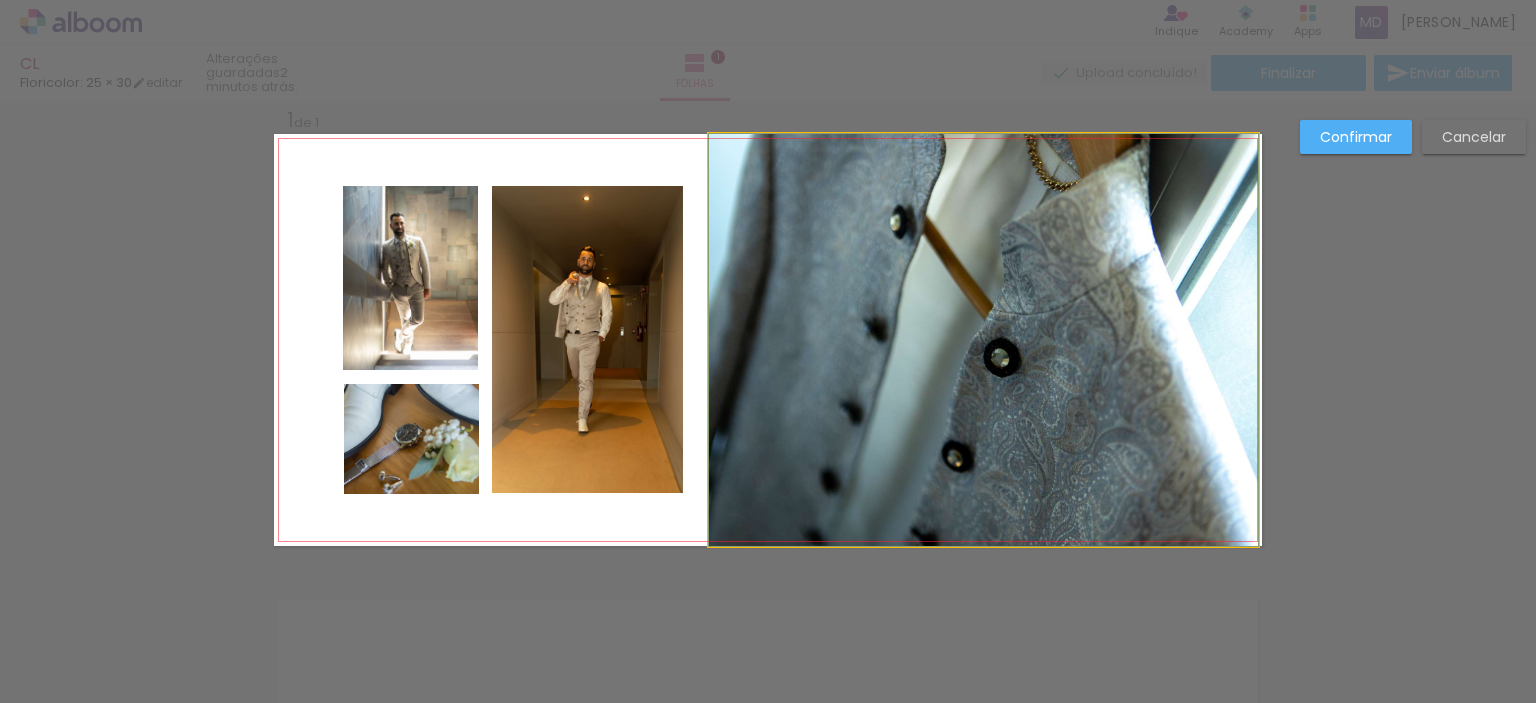 click 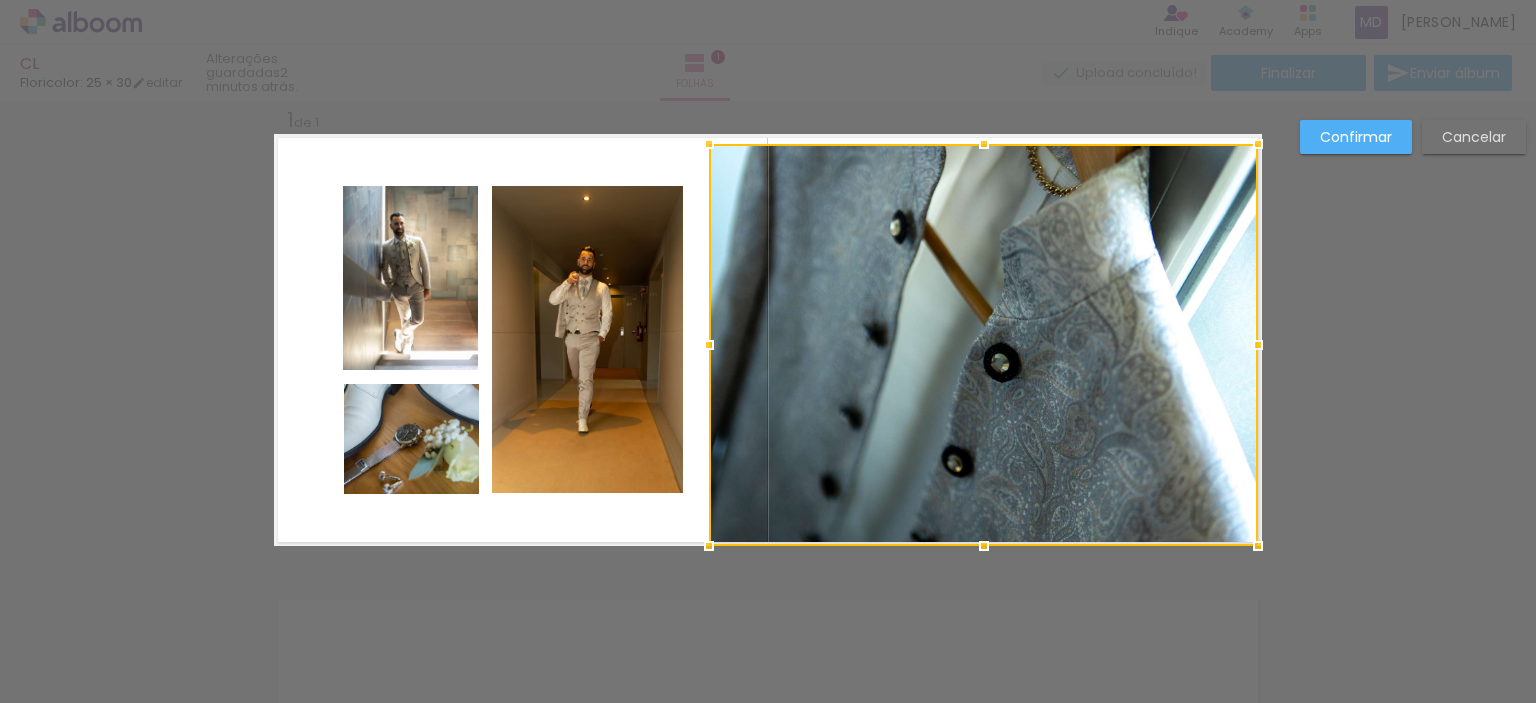 drag, startPoint x: 975, startPoint y: 123, endPoint x: 976, endPoint y: 103, distance: 20.024984 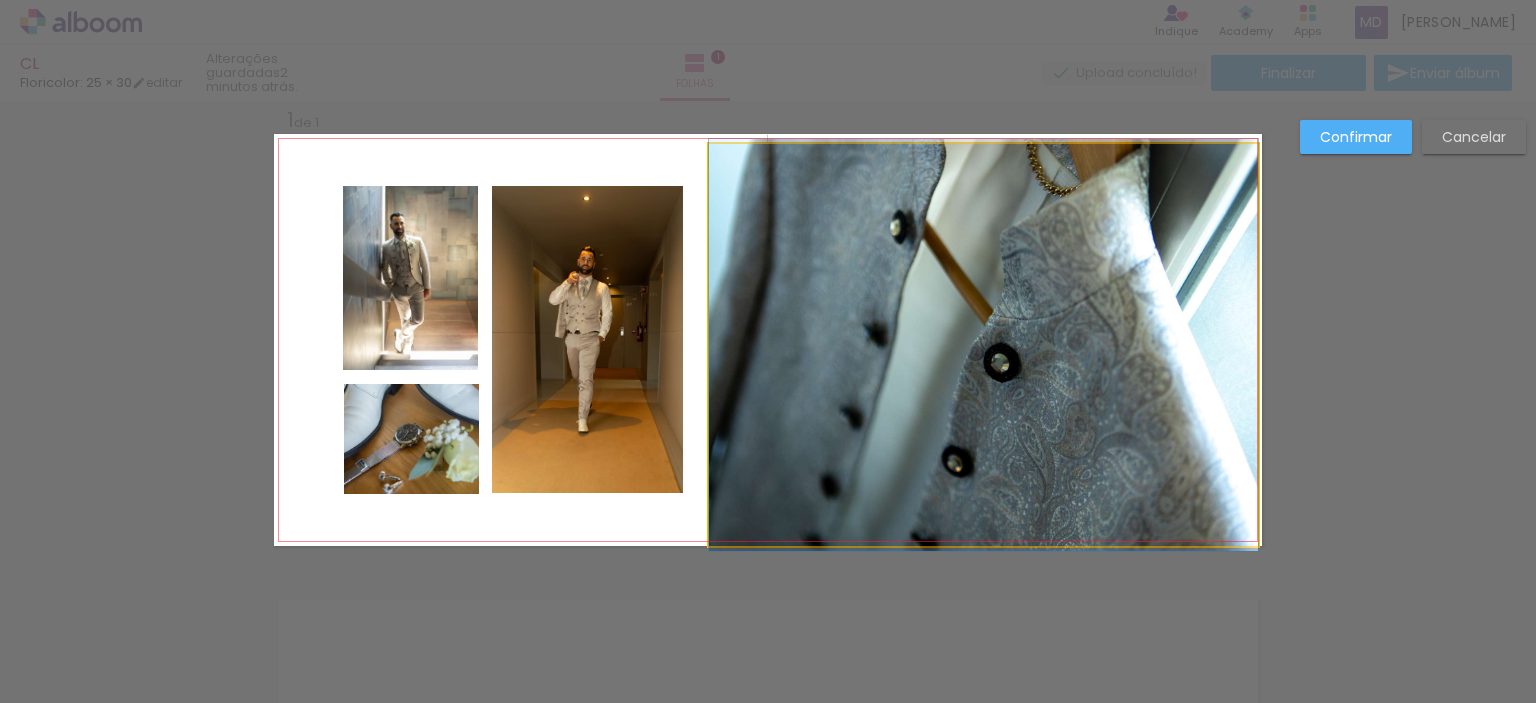 click 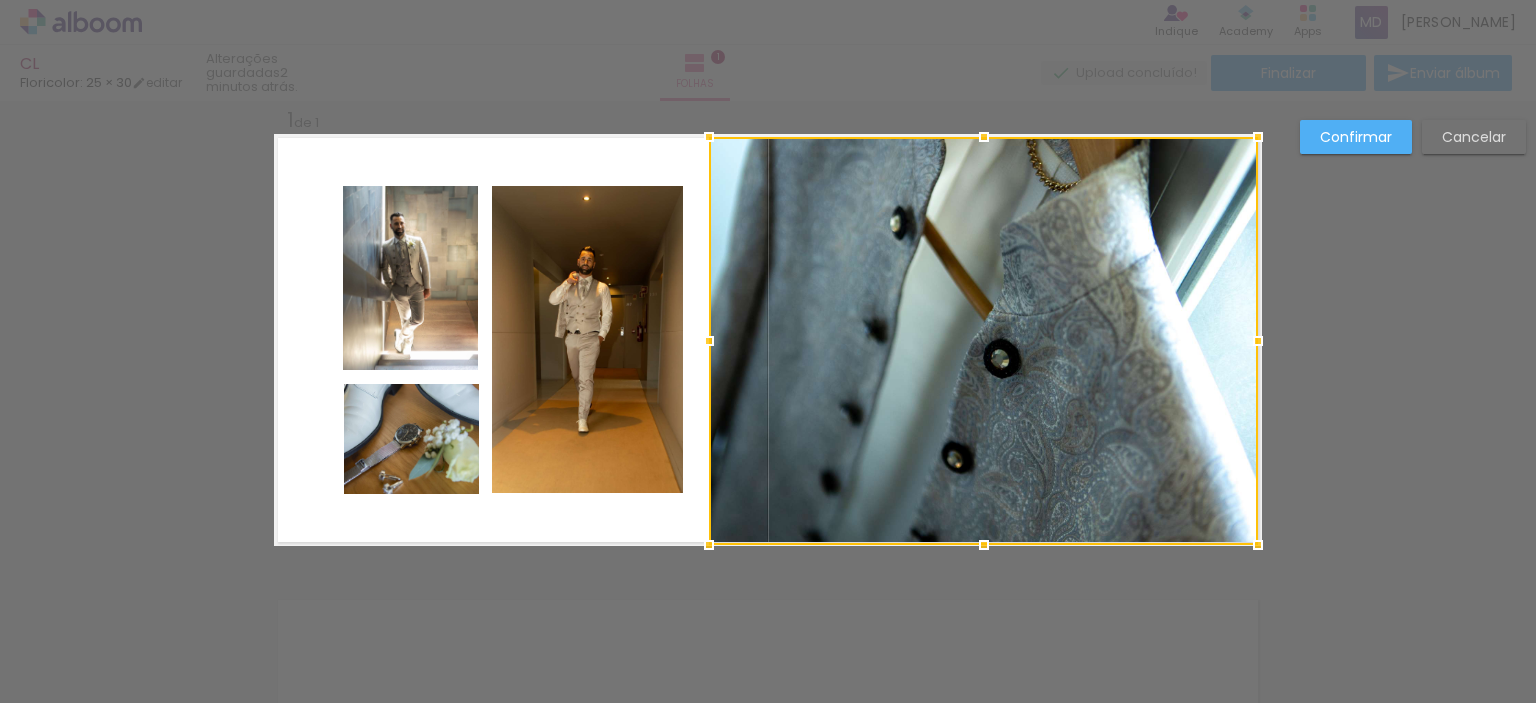 drag, startPoint x: 973, startPoint y: 146, endPoint x: 976, endPoint y: 169, distance: 23.194826 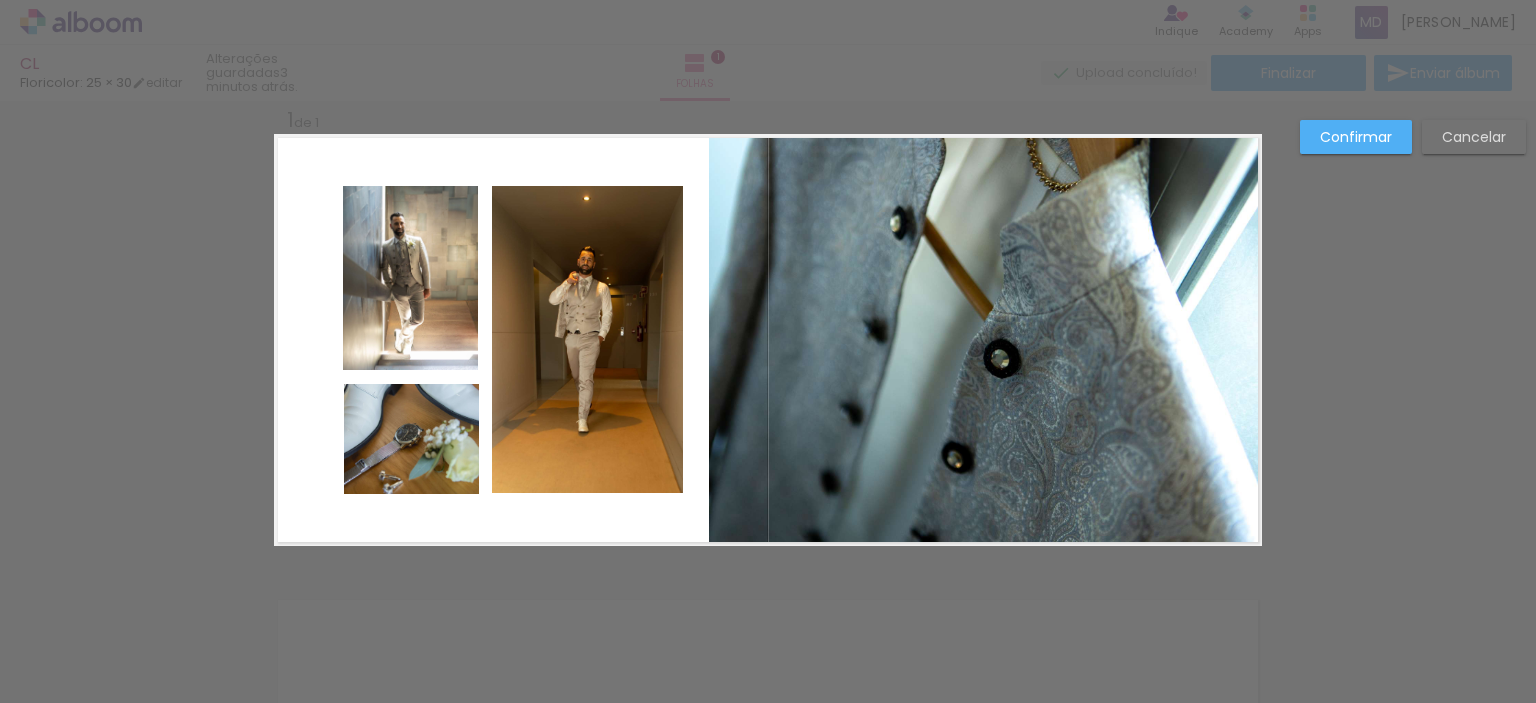 click at bounding box center (768, 340) 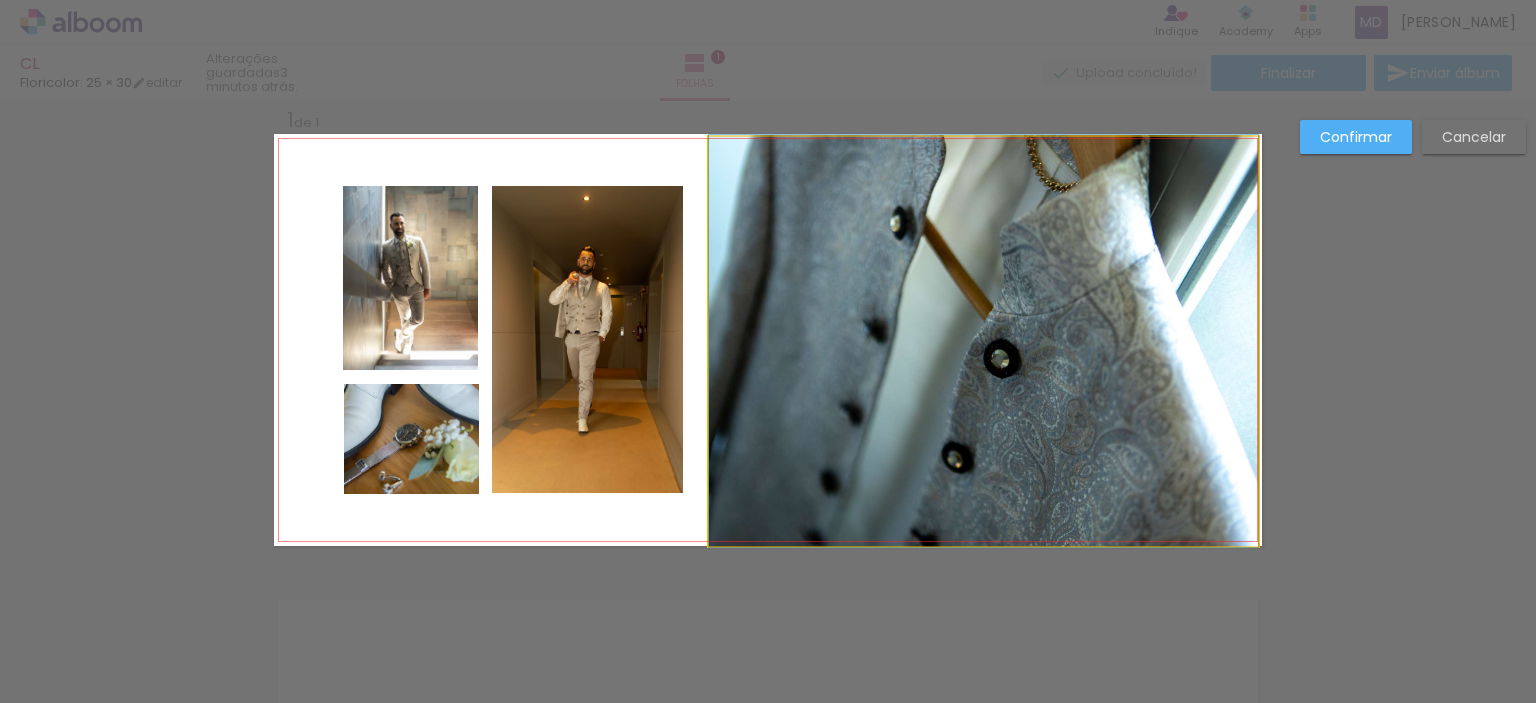 click 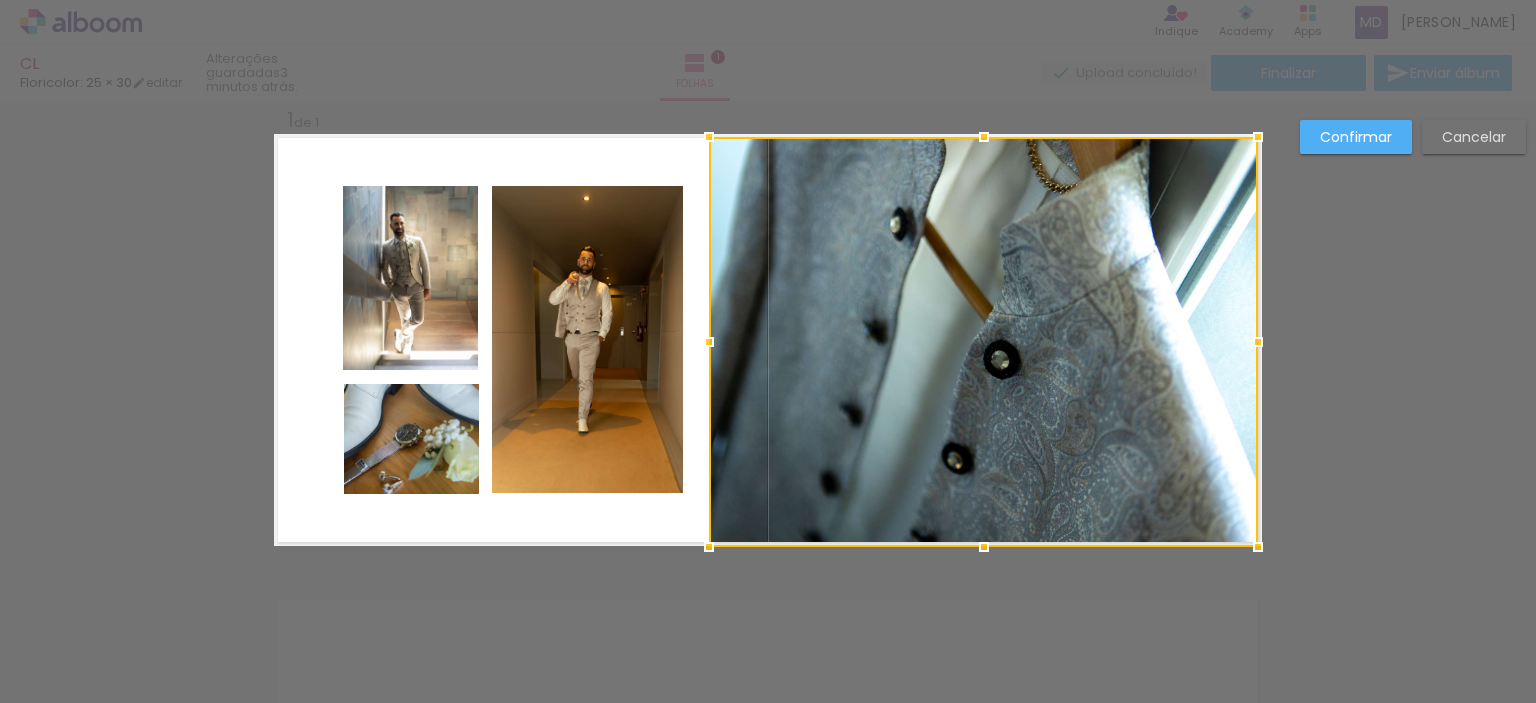click at bounding box center [984, 547] 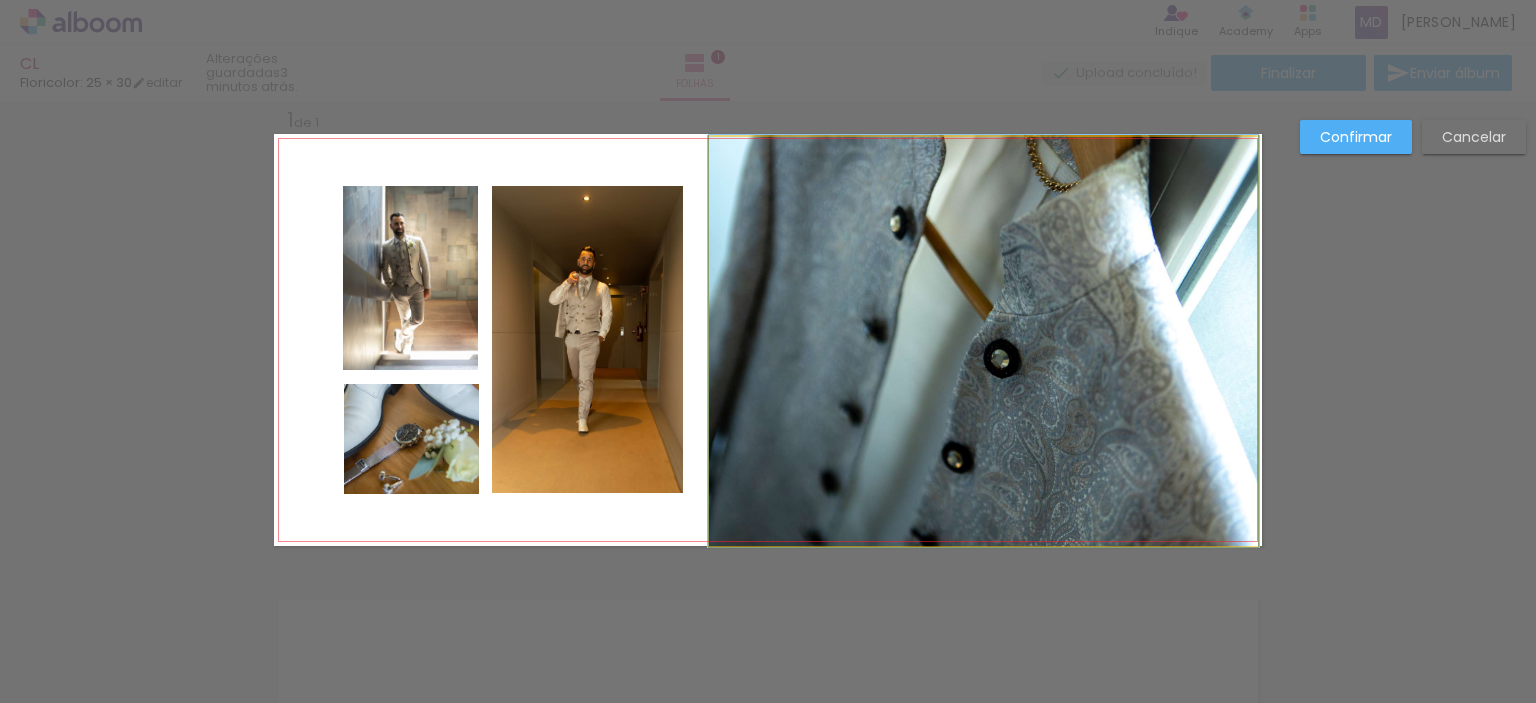 click 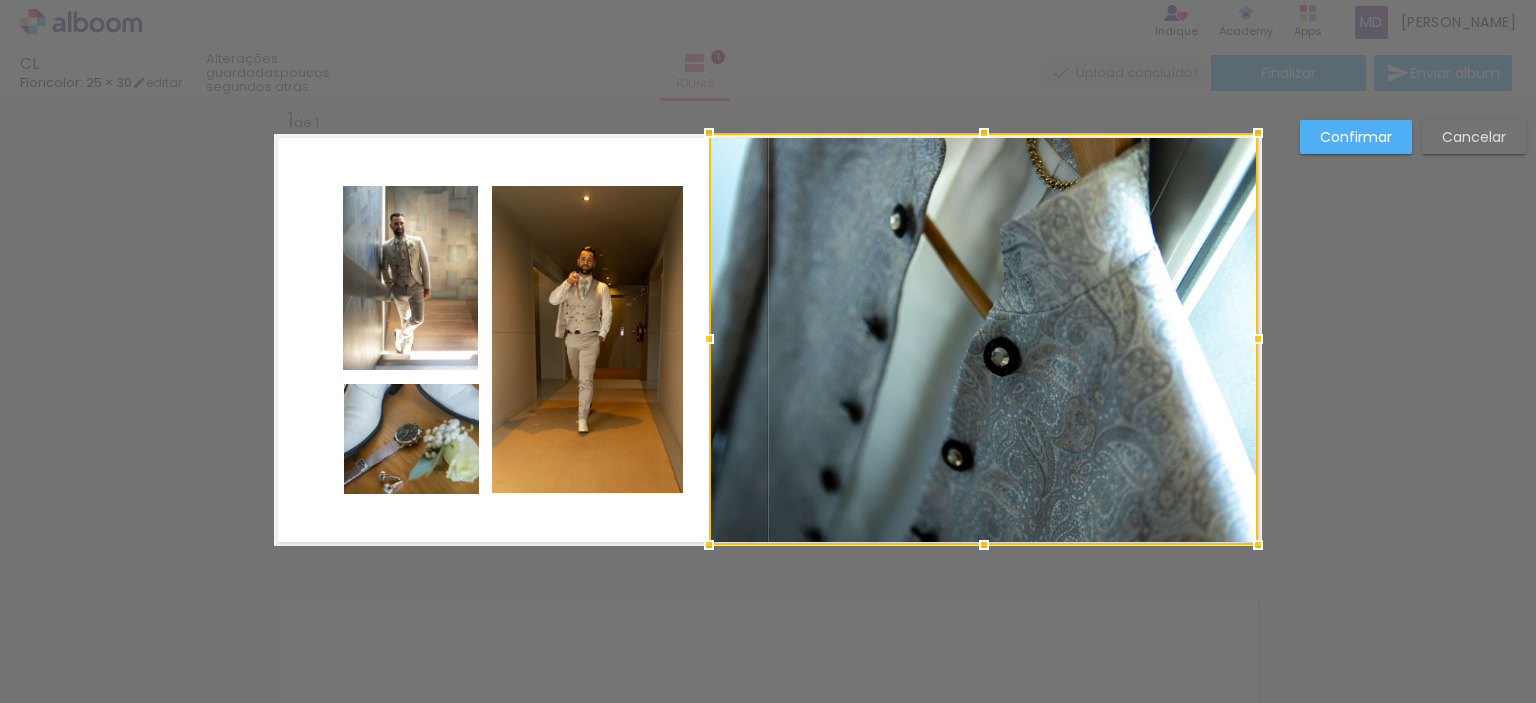click at bounding box center [984, 133] 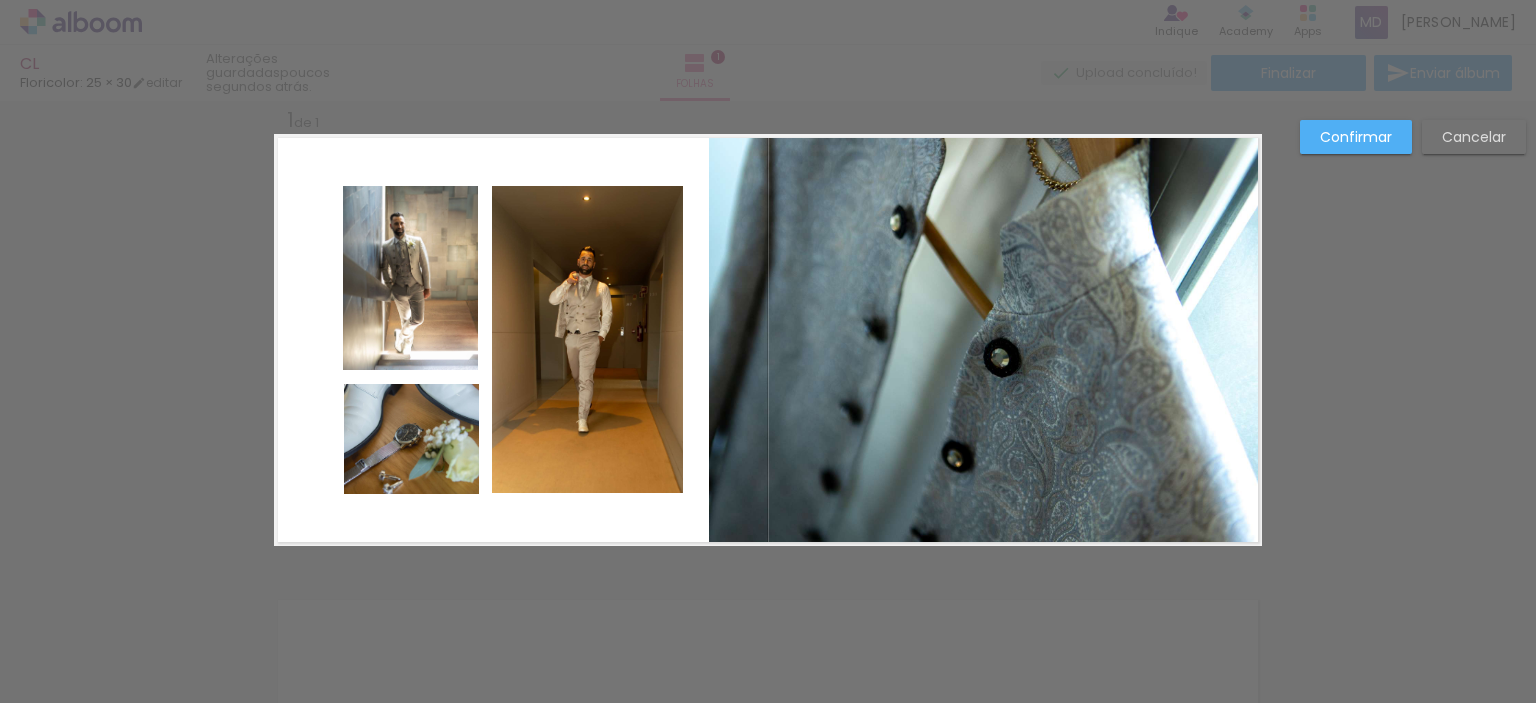 click on "Confirmar Cancelar" at bounding box center [768, 562] 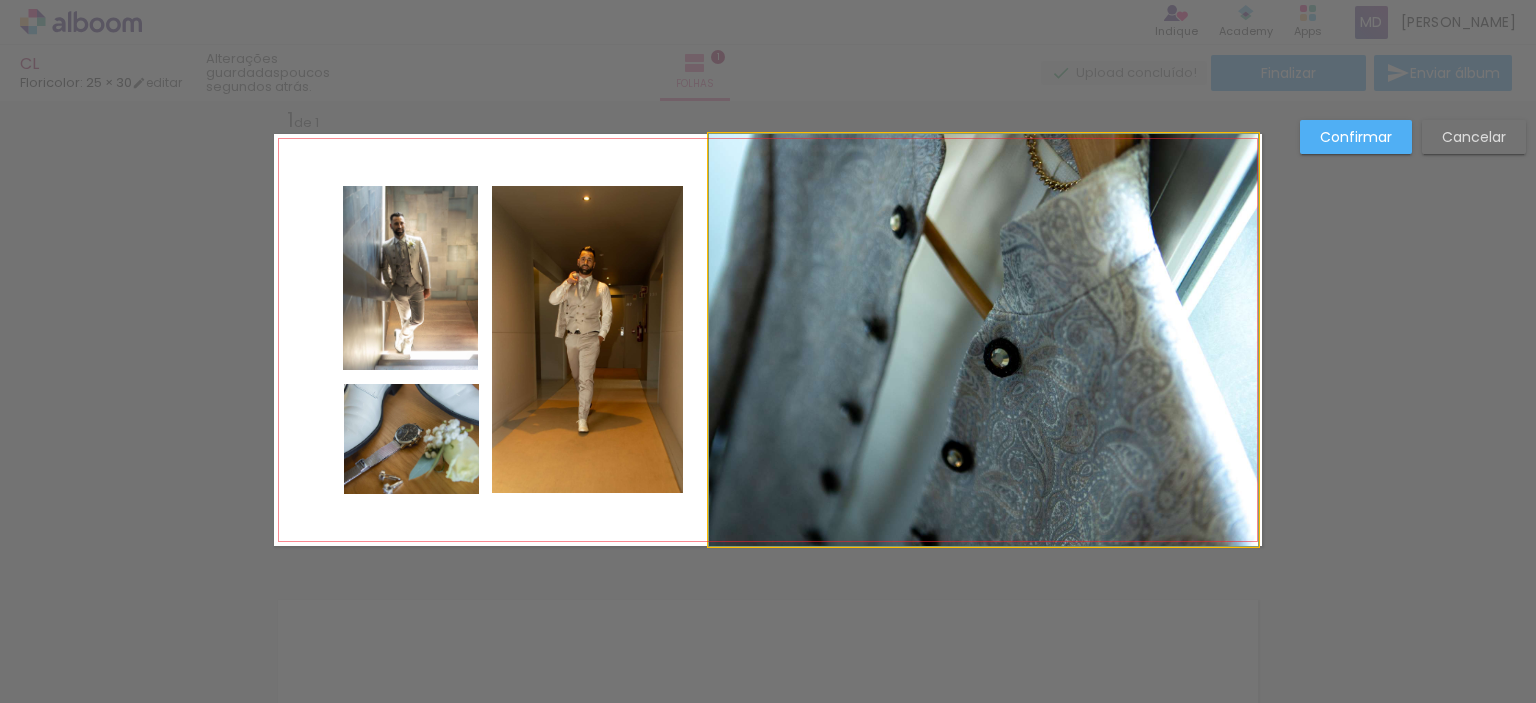 click 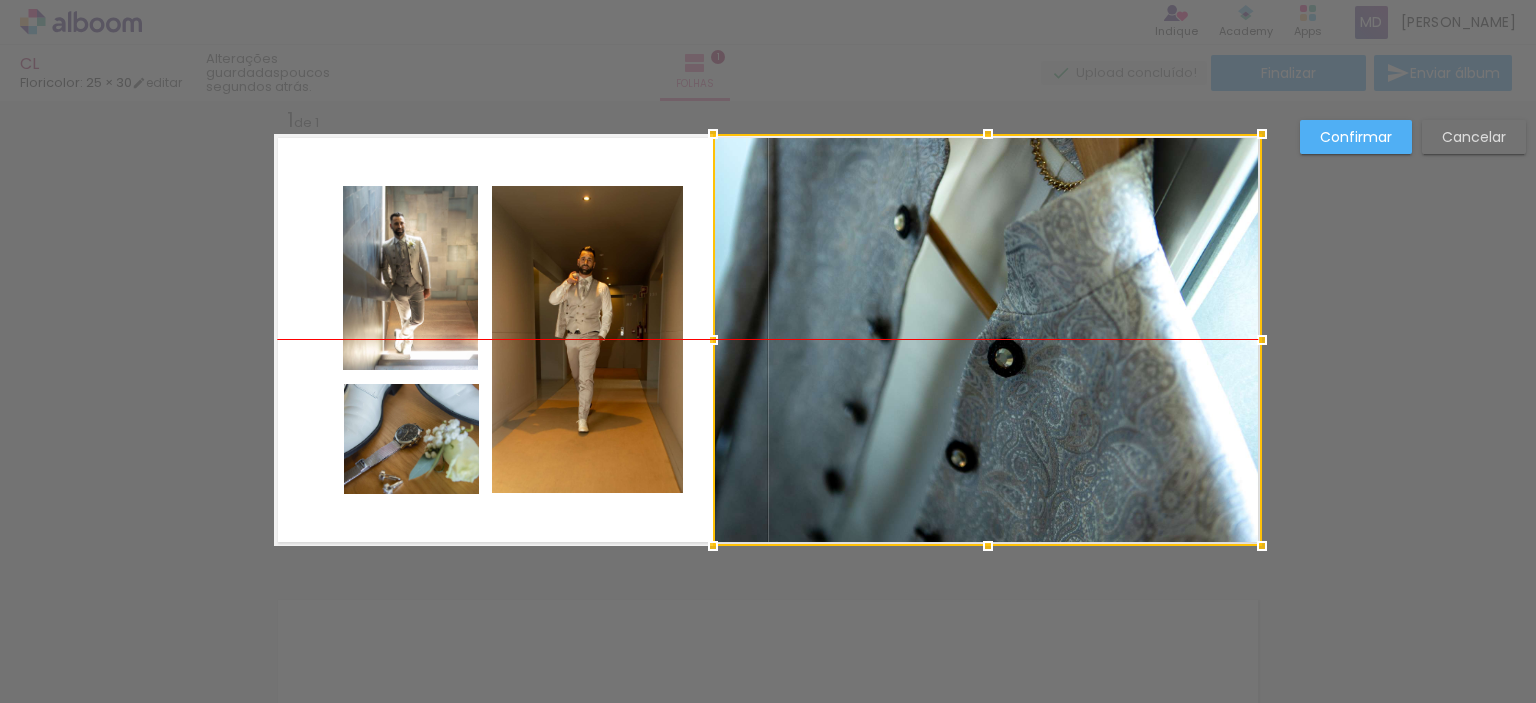 drag, startPoint x: 976, startPoint y: 501, endPoint x: 1007, endPoint y: 503, distance: 31.06445 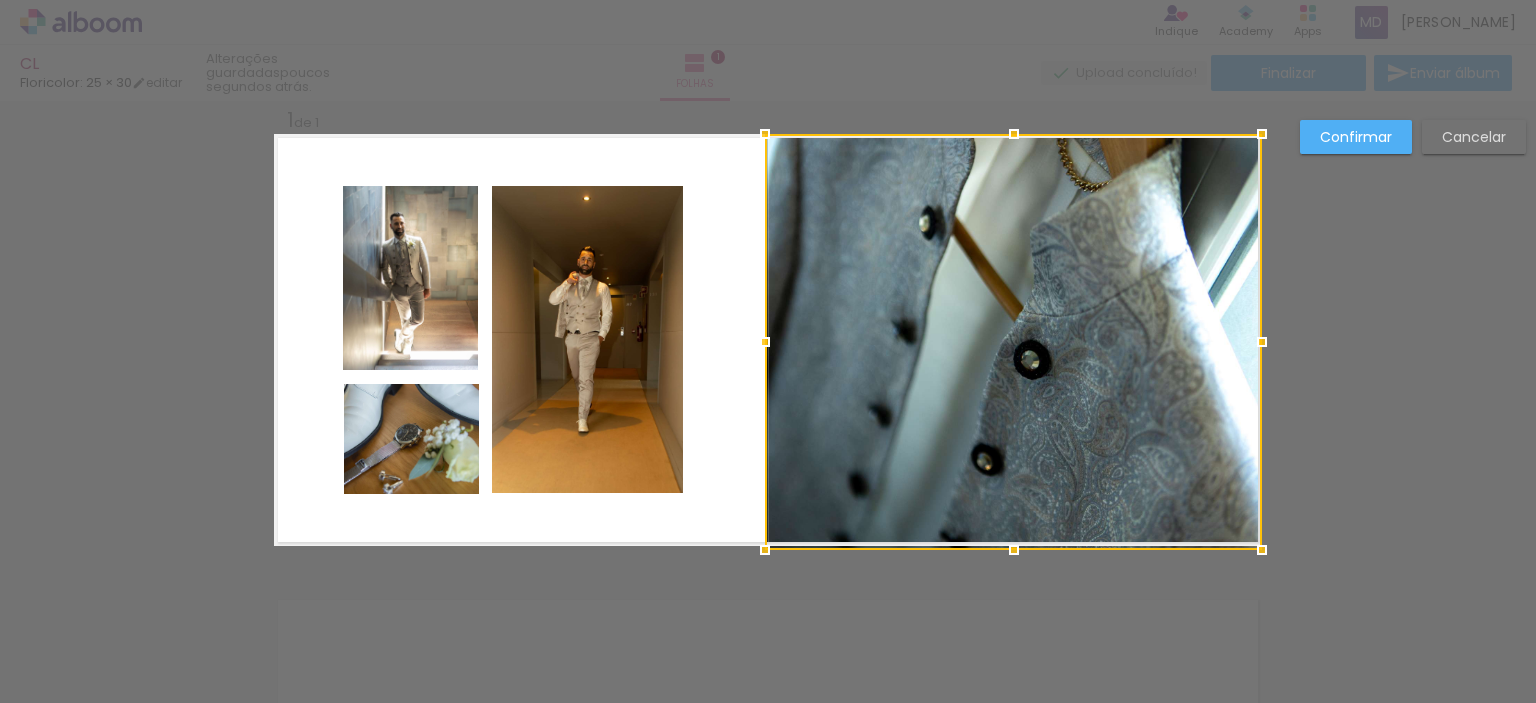 drag, startPoint x: 706, startPoint y: 543, endPoint x: 732, endPoint y: 553, distance: 27.856777 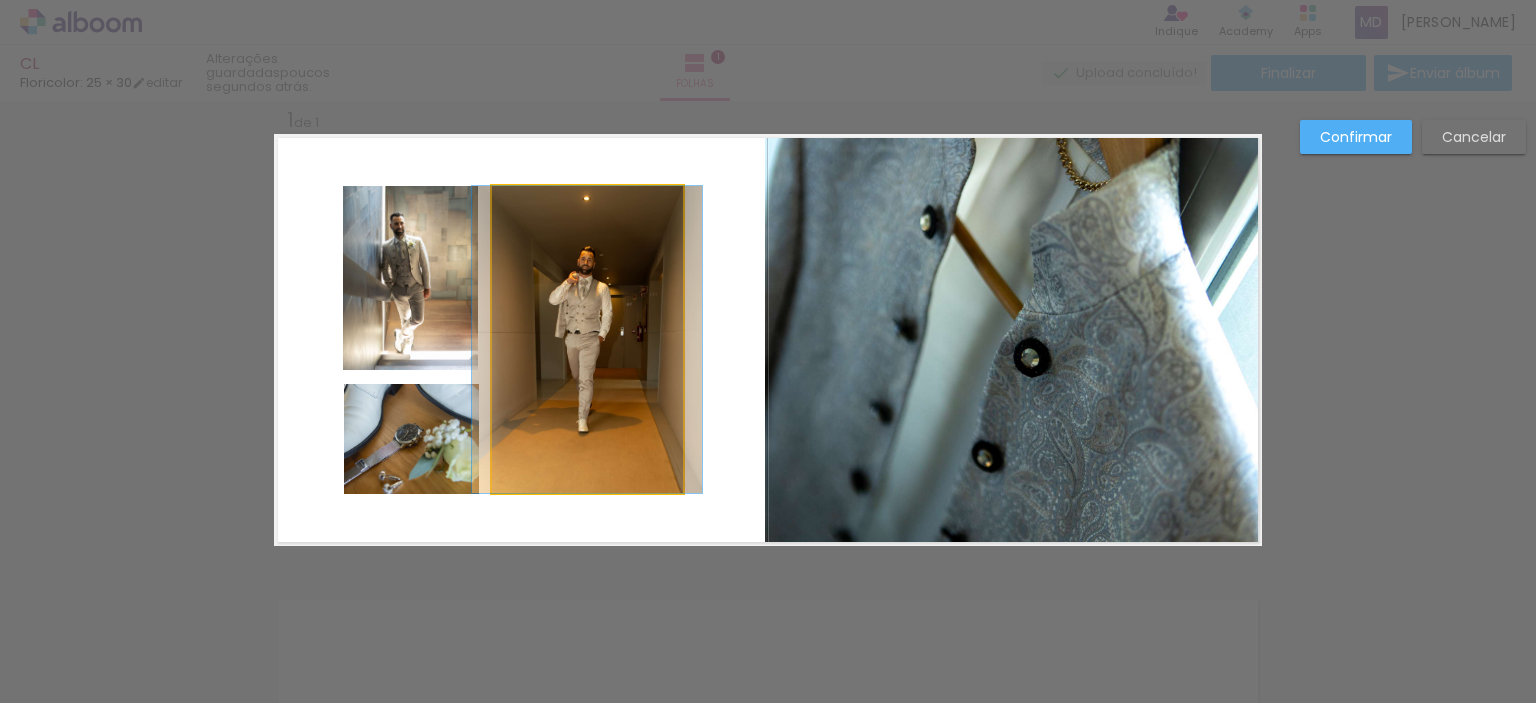 click 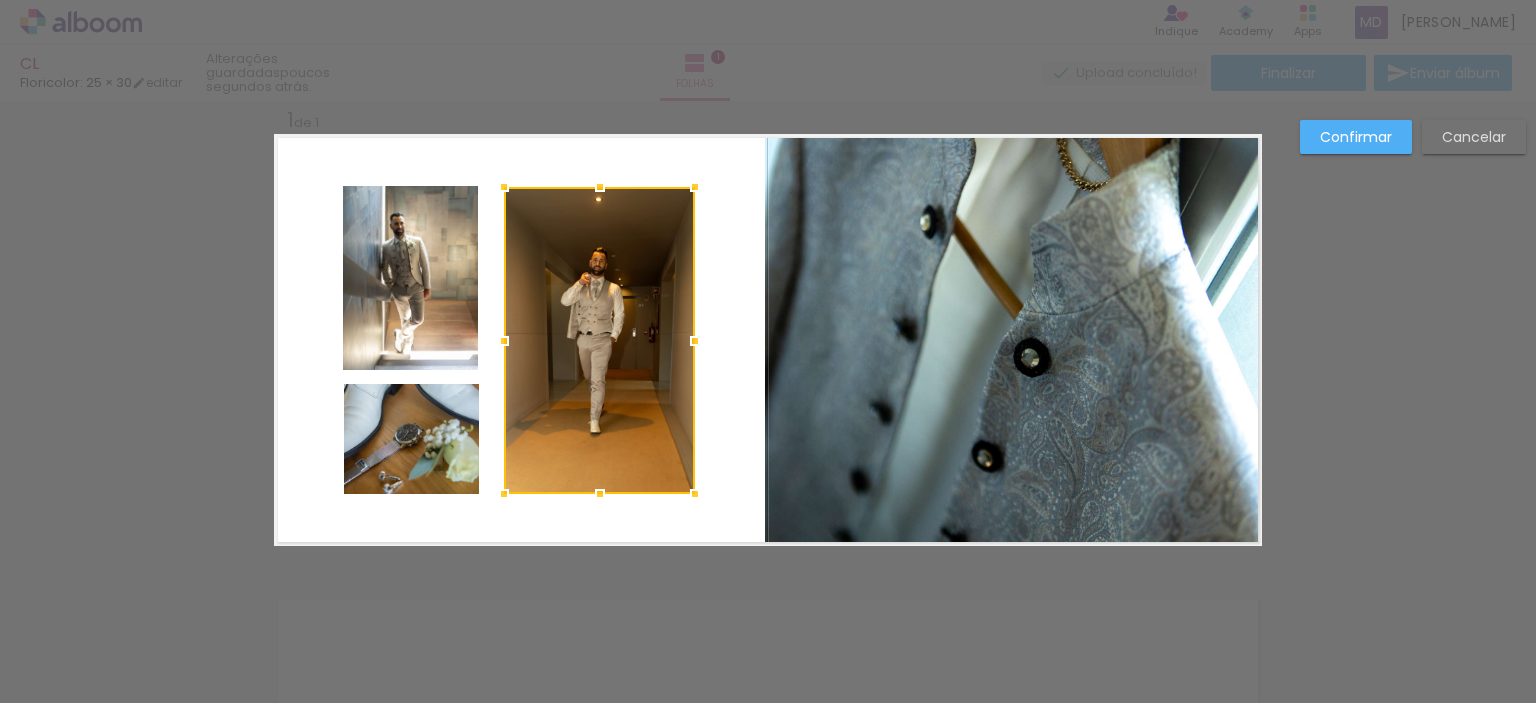 drag, startPoint x: 594, startPoint y: 325, endPoint x: 606, endPoint y: 323, distance: 12.165525 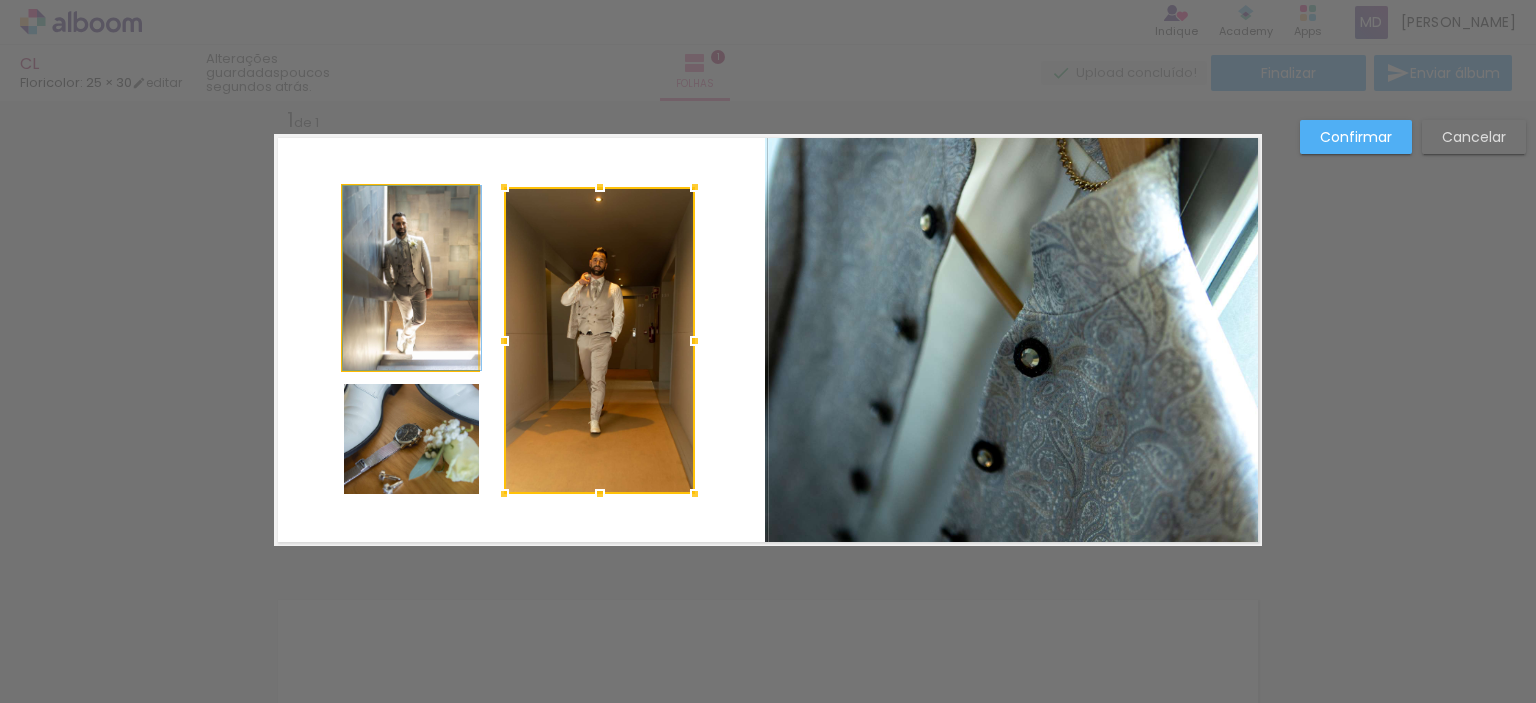 drag, startPoint x: 434, startPoint y: 296, endPoint x: 460, endPoint y: 296, distance: 26 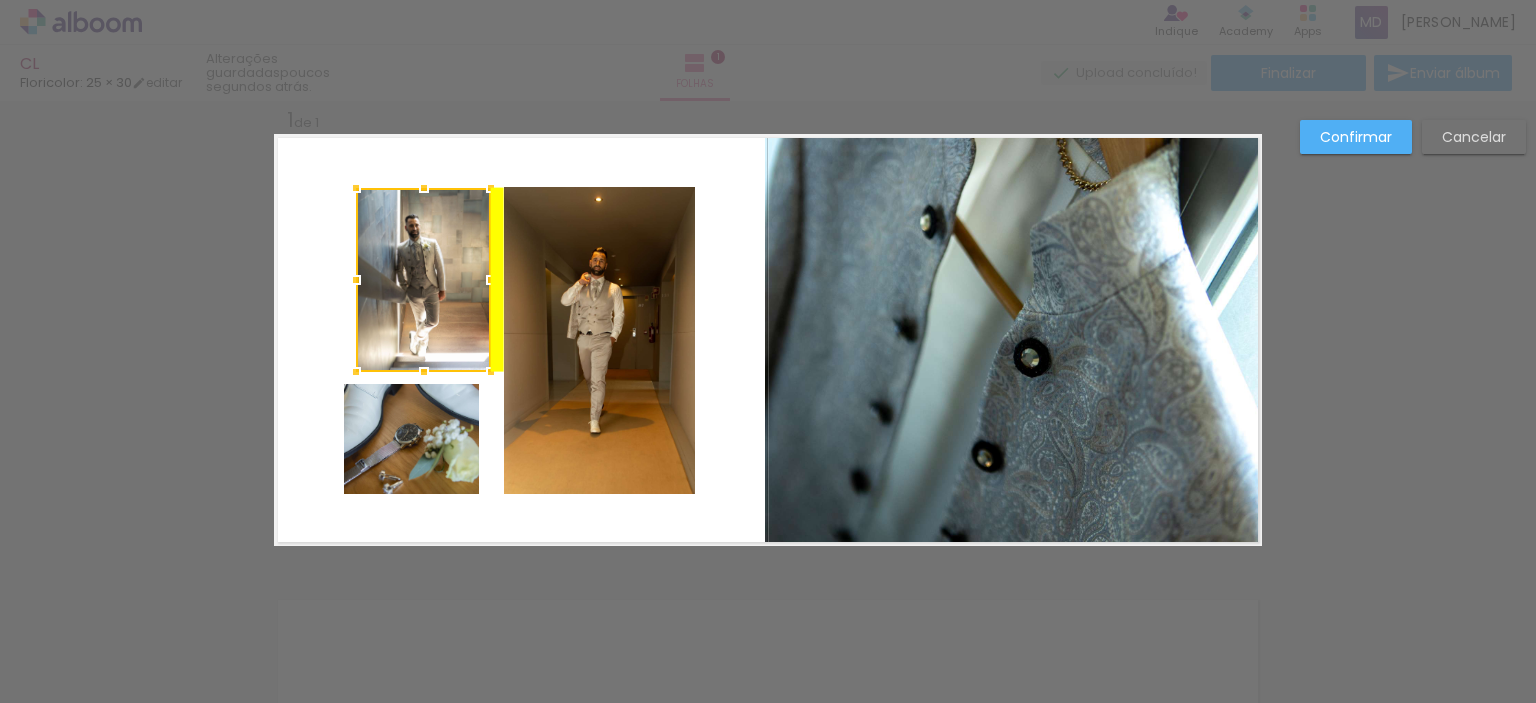 drag, startPoint x: 427, startPoint y: 286, endPoint x: 440, endPoint y: 287, distance: 13.038404 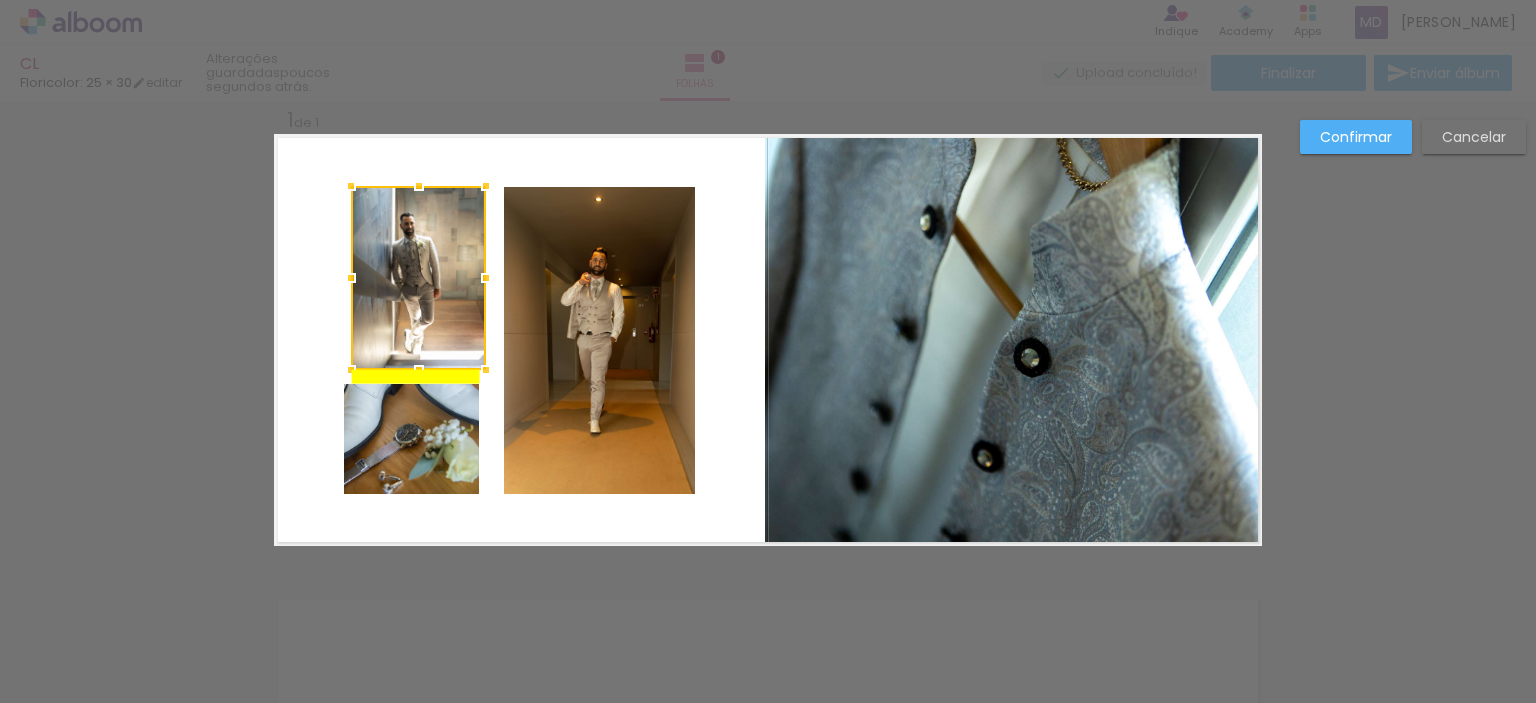 click at bounding box center (418, 278) 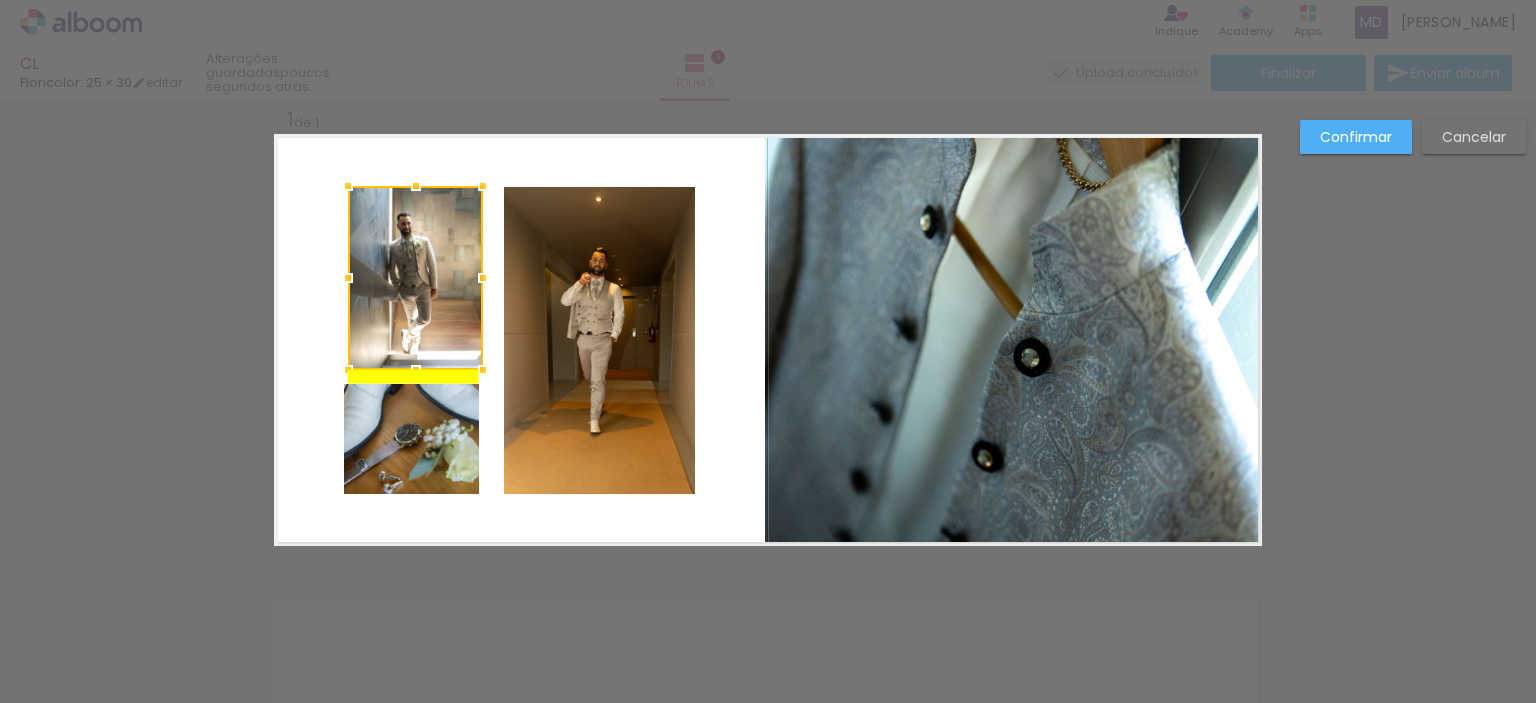 click at bounding box center [415, 278] 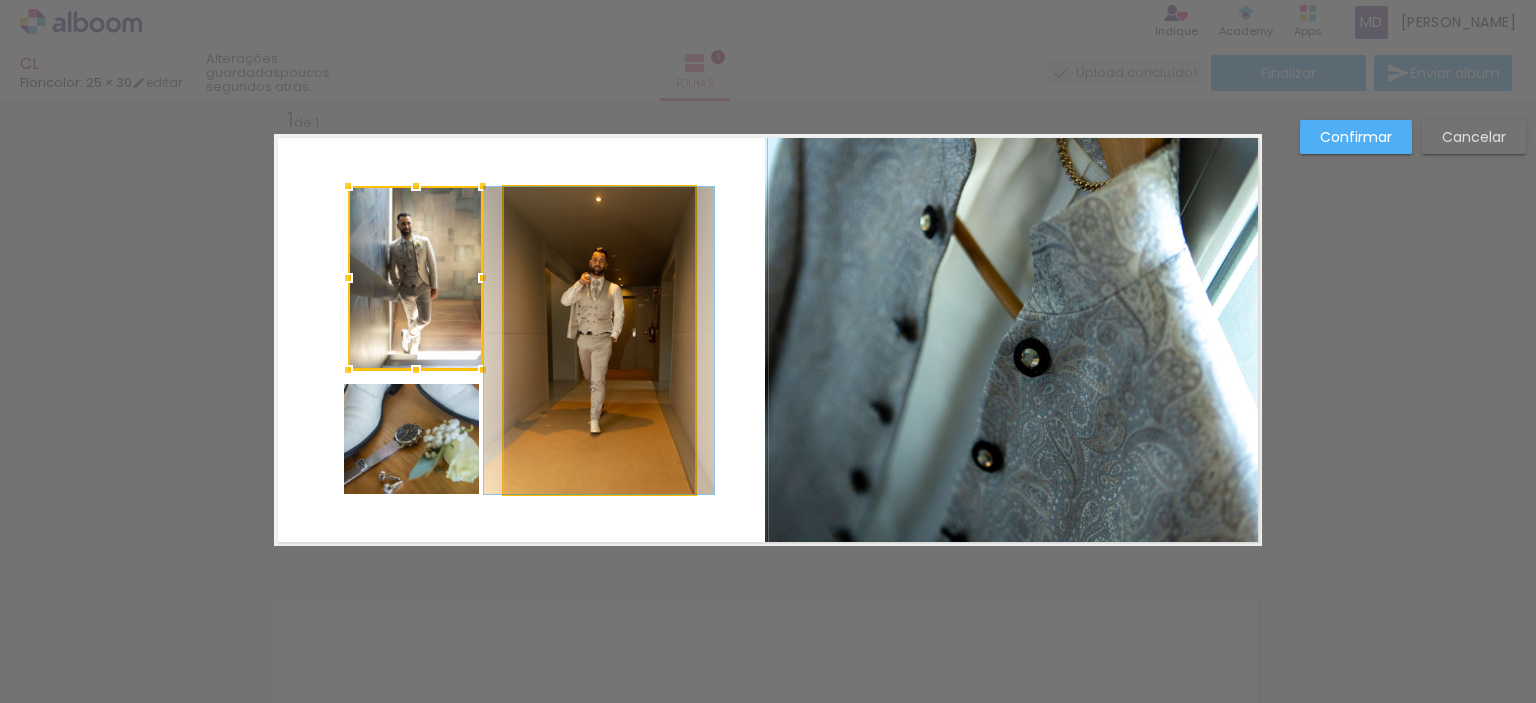click 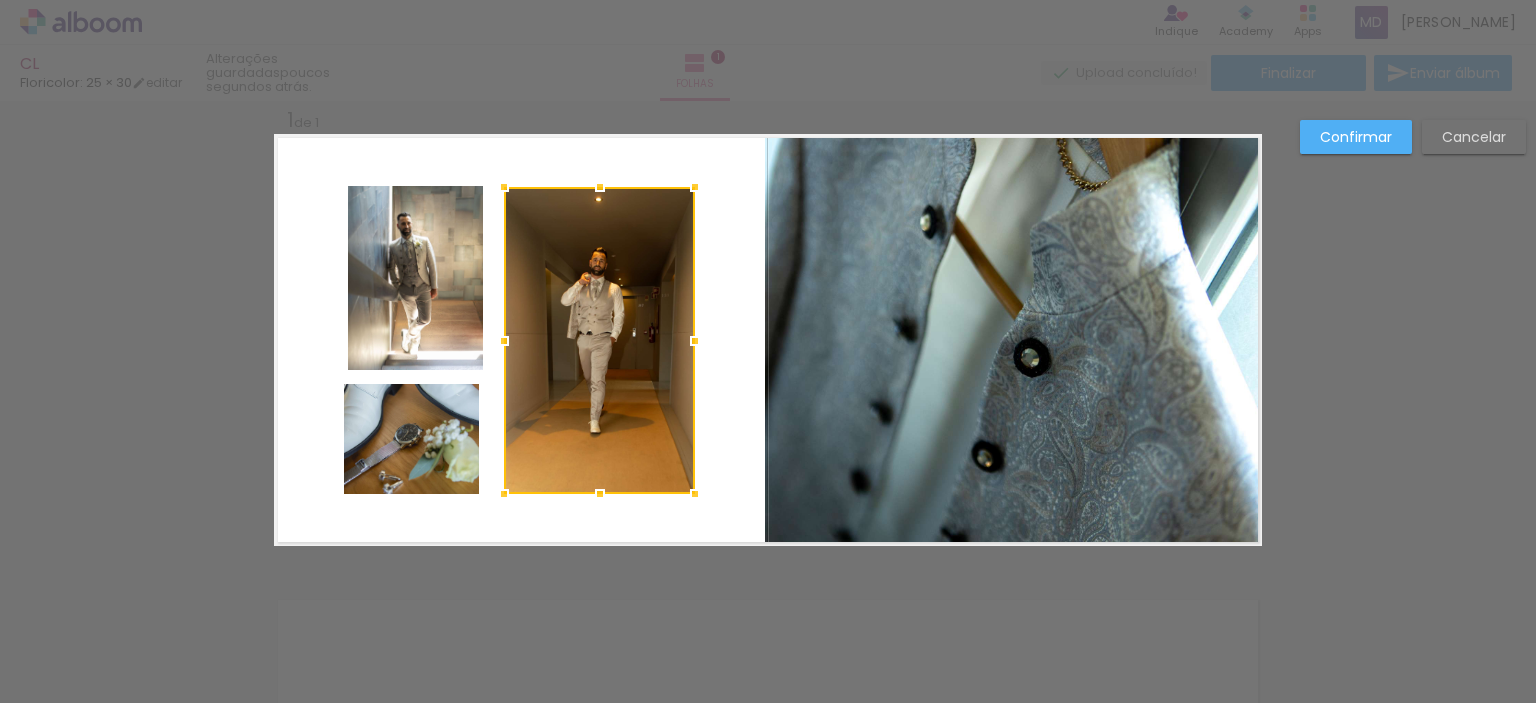 click at bounding box center [599, 340] 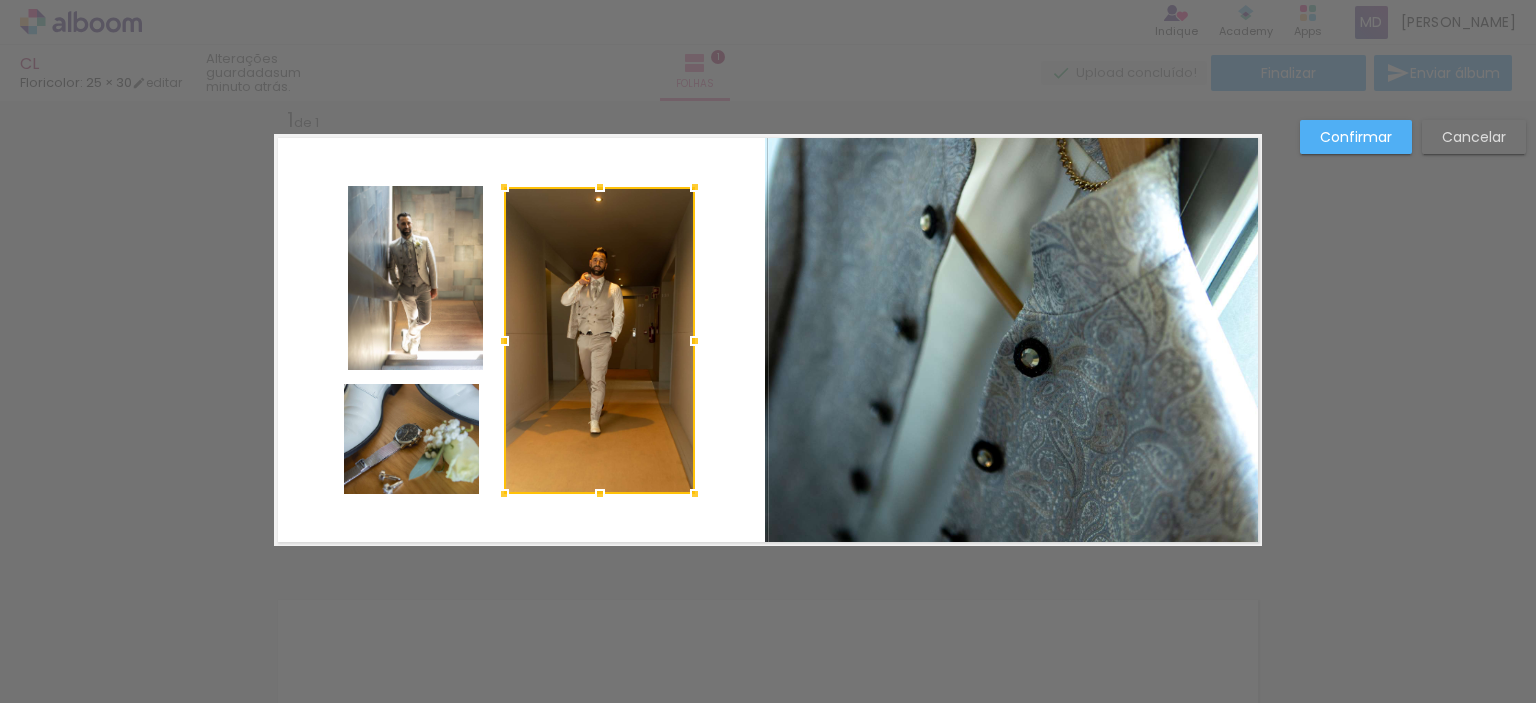 click at bounding box center [599, 340] 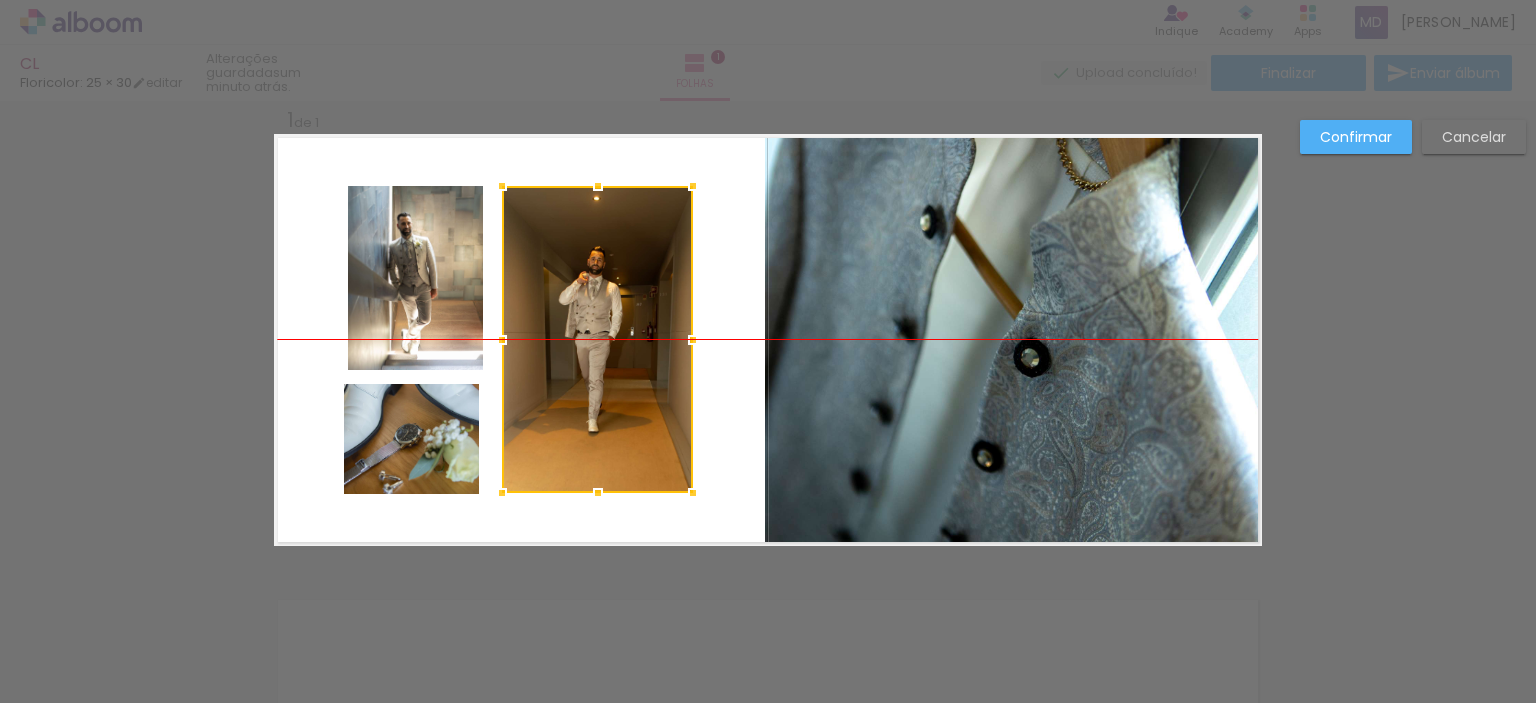 click at bounding box center (597, 339) 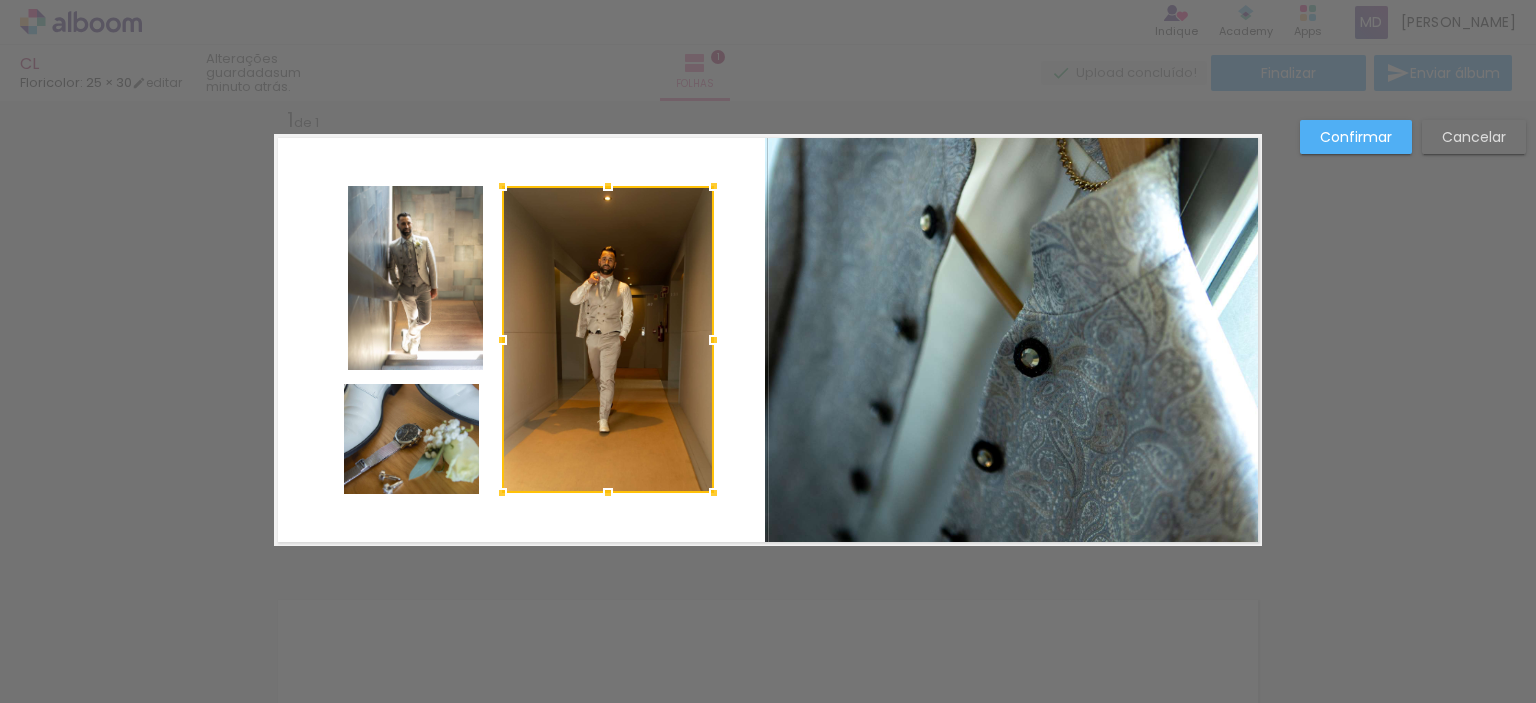 drag, startPoint x: 689, startPoint y: 337, endPoint x: 710, endPoint y: 337, distance: 21 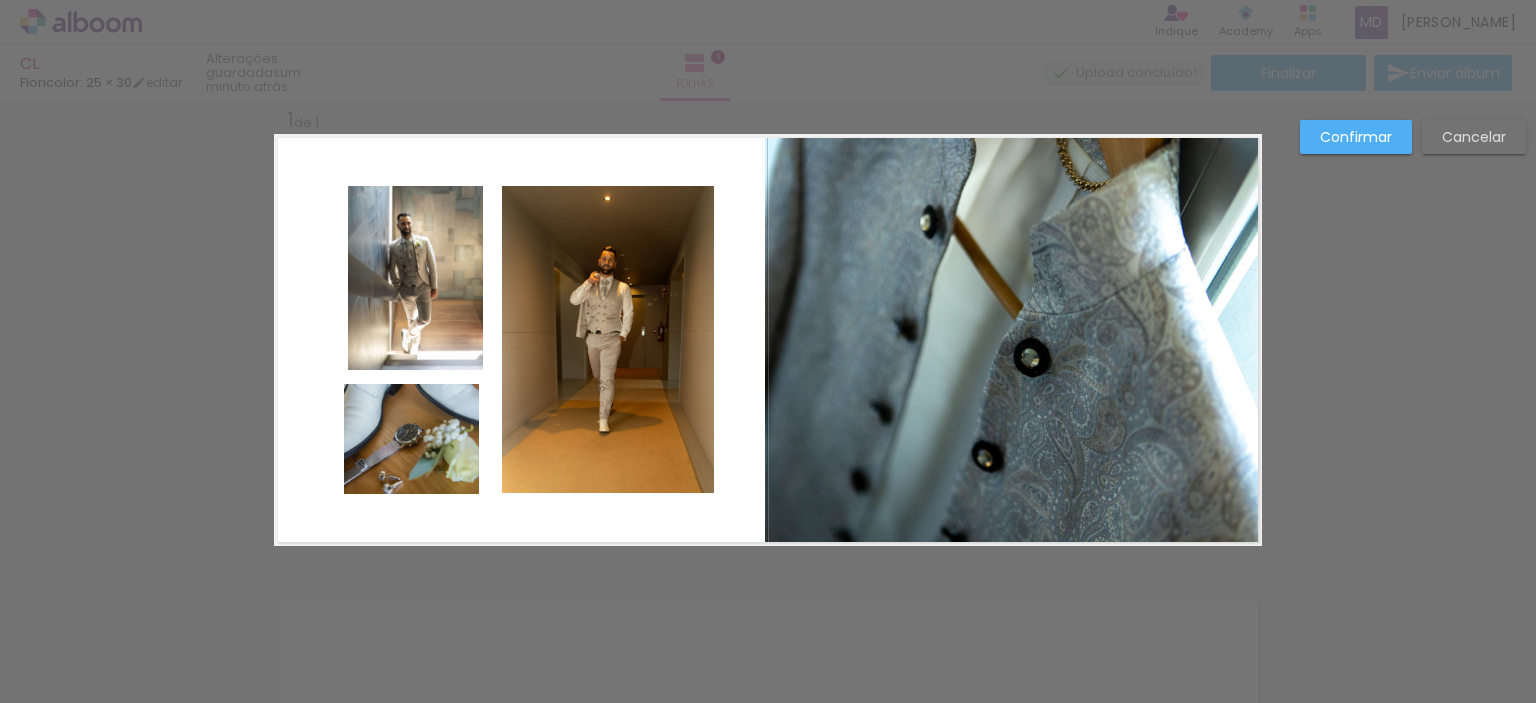 click 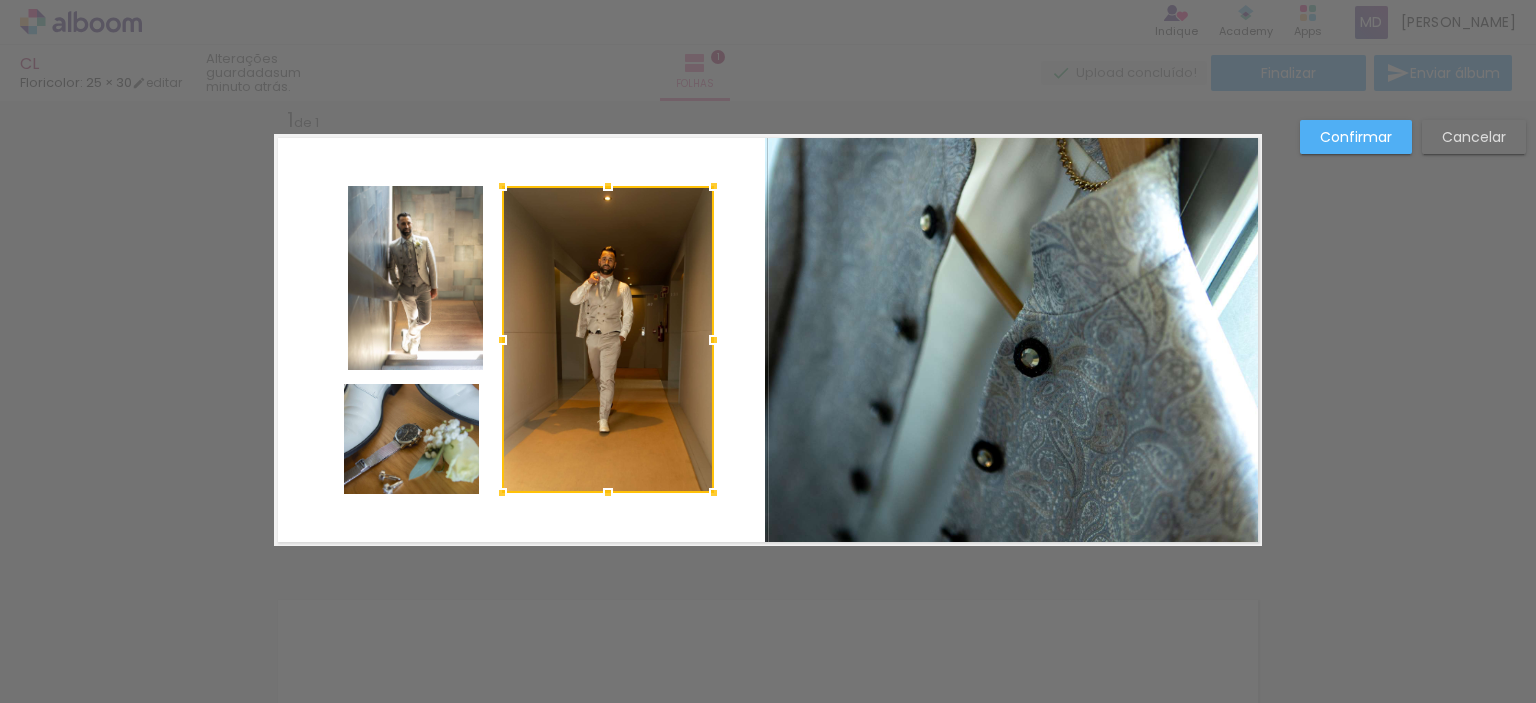 click at bounding box center [608, 339] 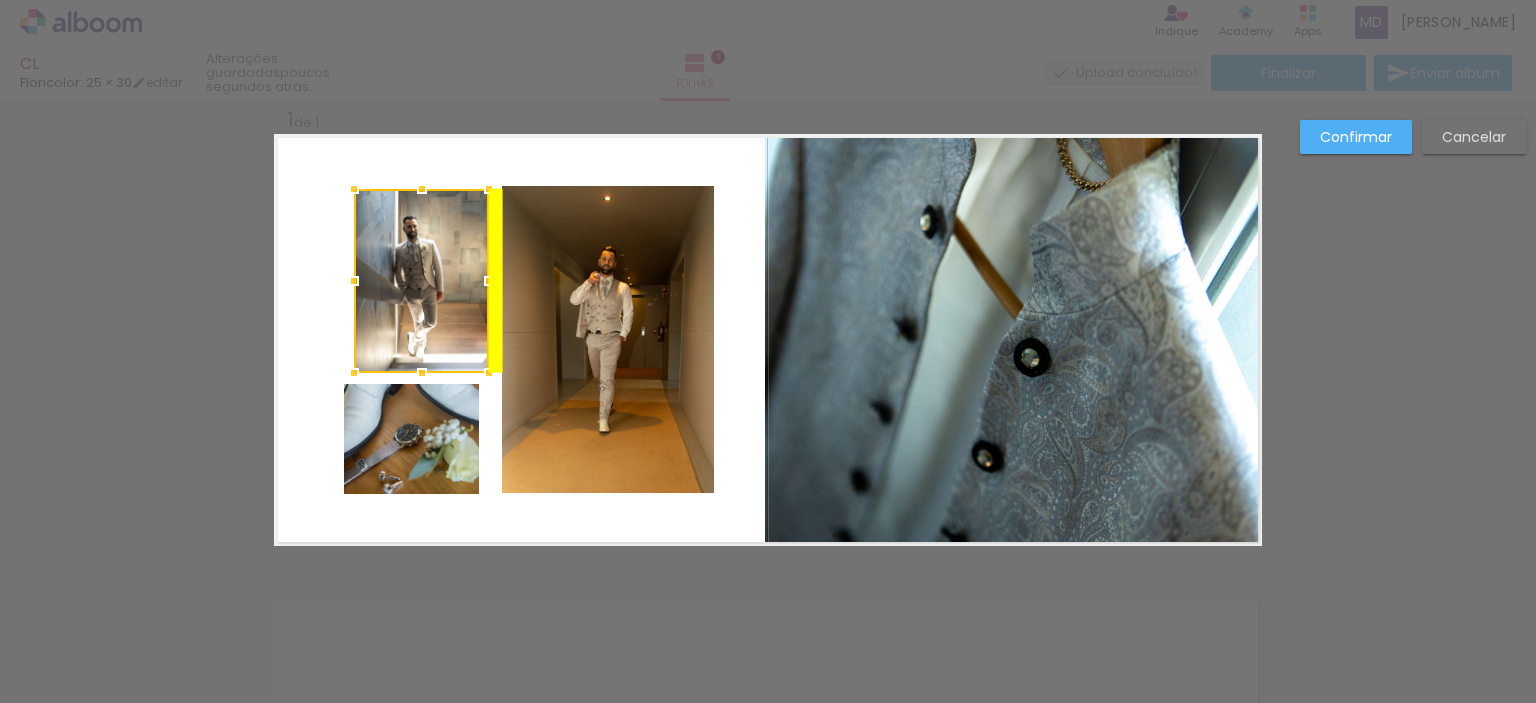click at bounding box center [421, 281] 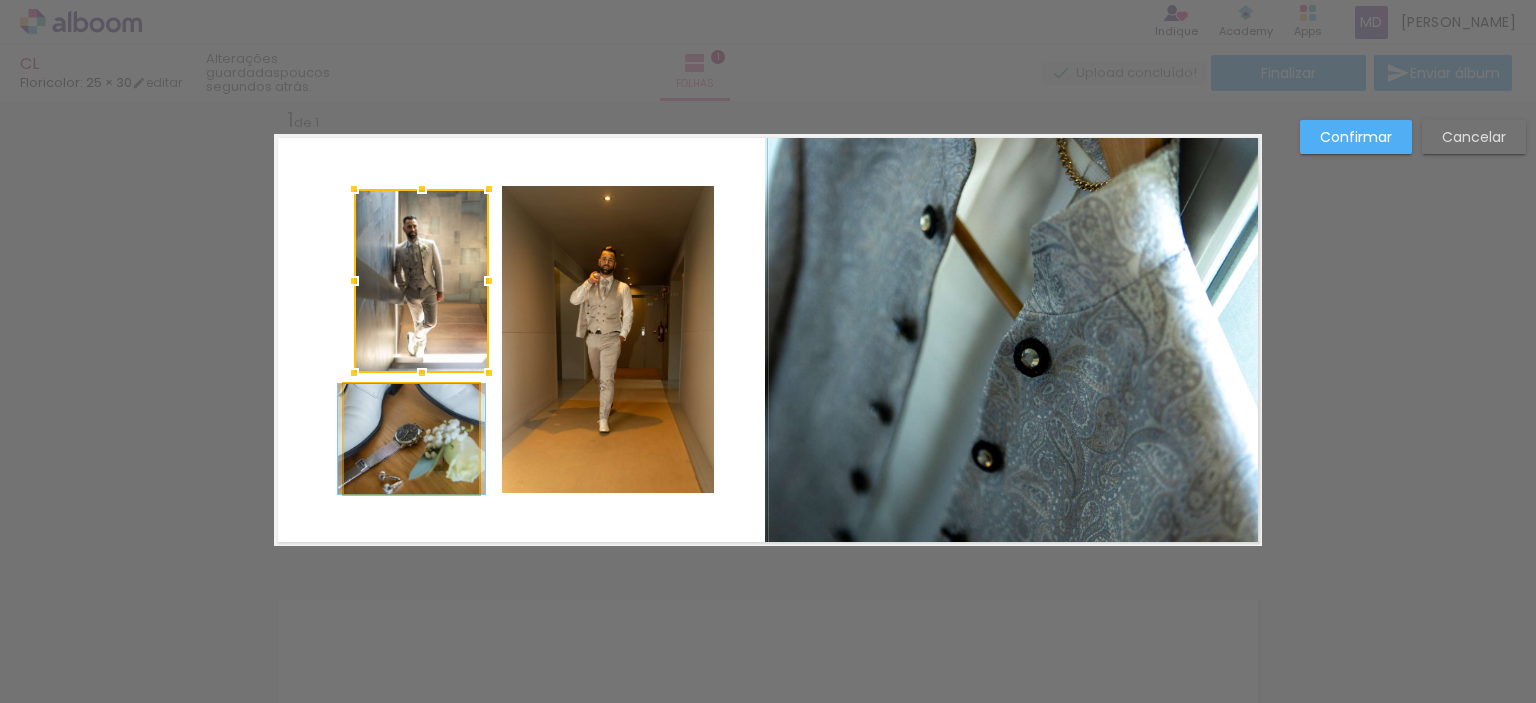 click 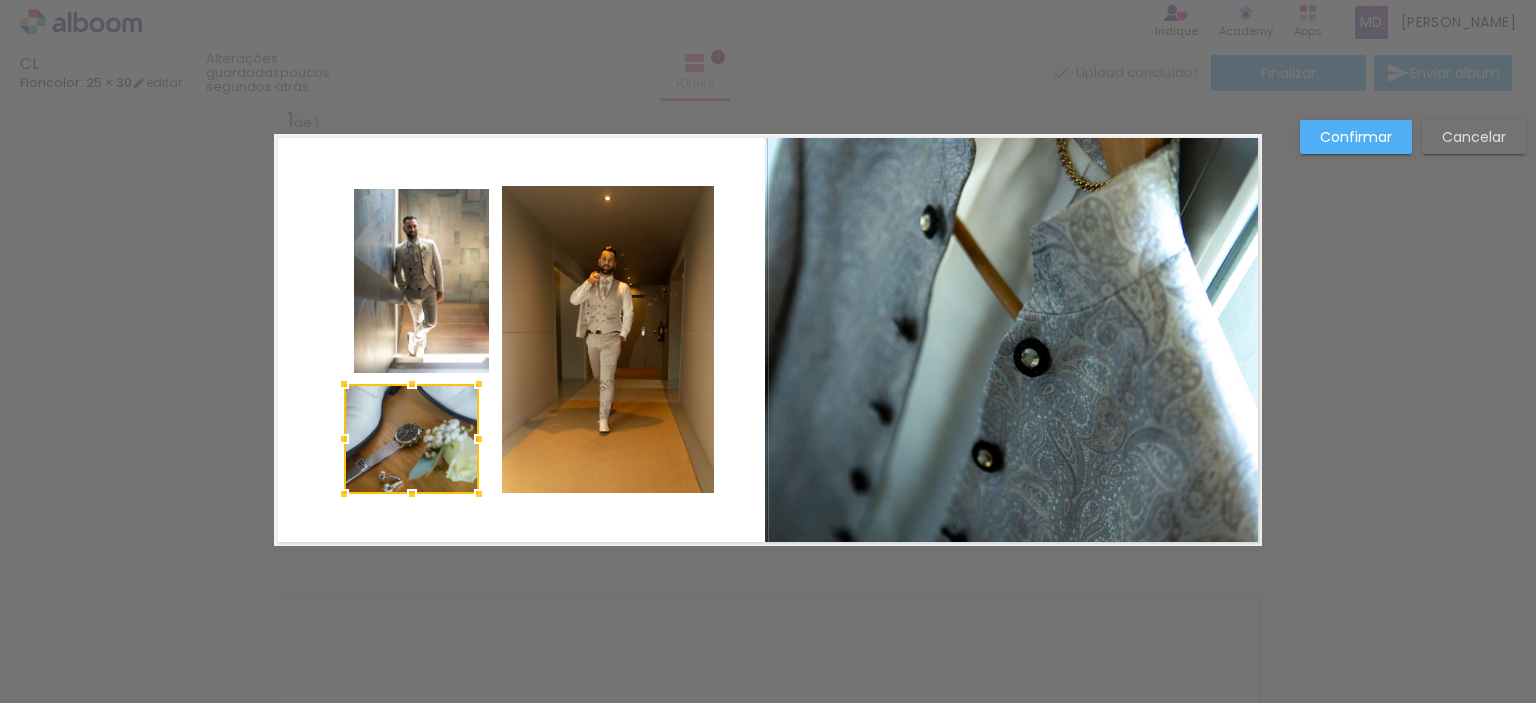 click at bounding box center [411, 439] 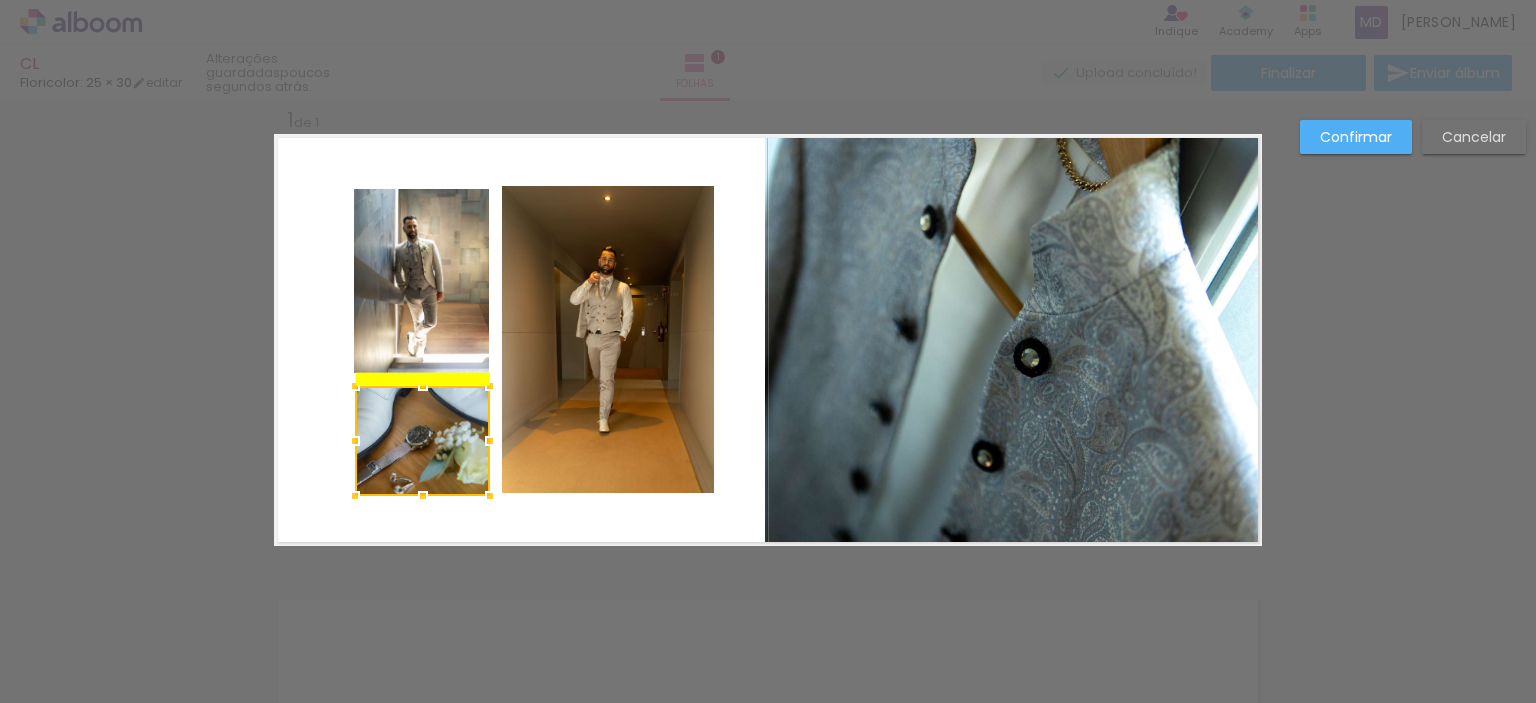 click at bounding box center [422, 441] 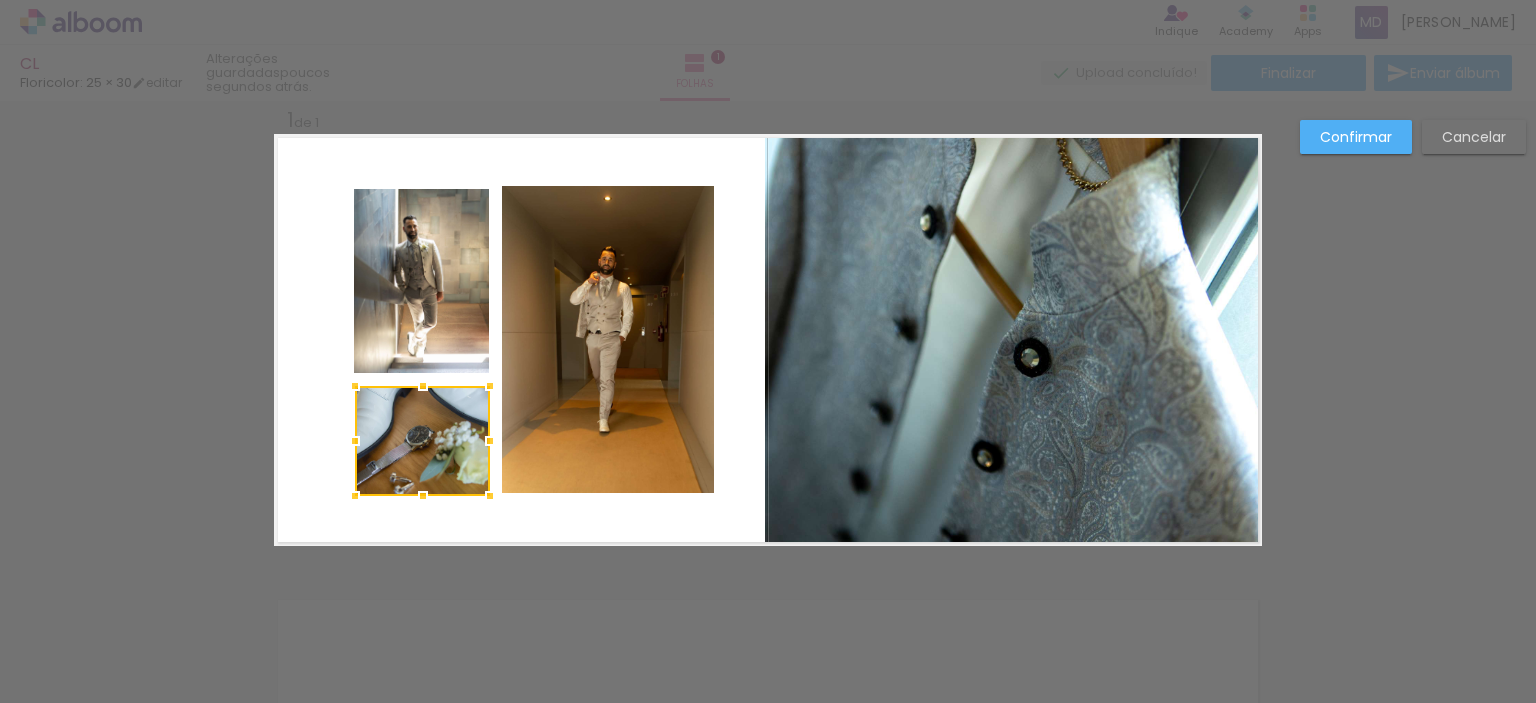 click at bounding box center [768, 340] 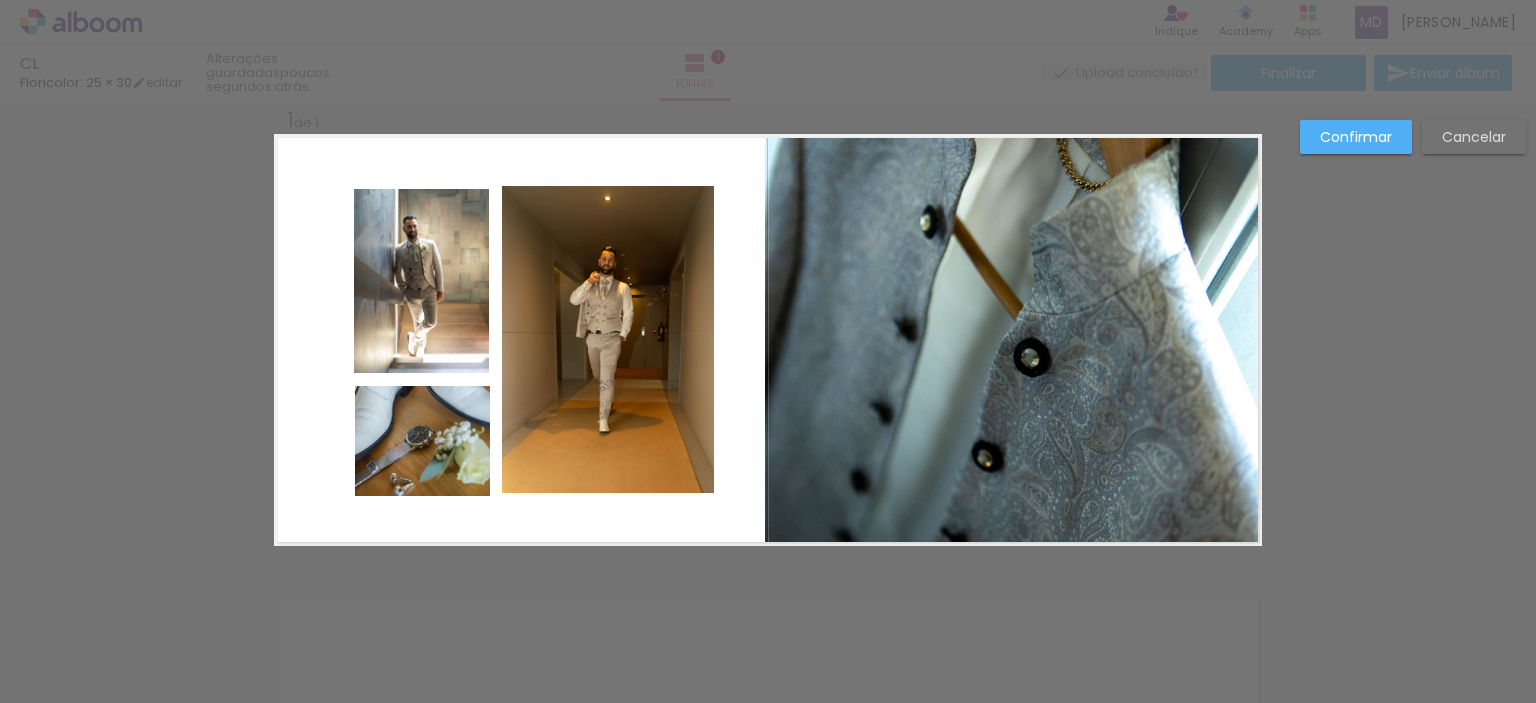 click 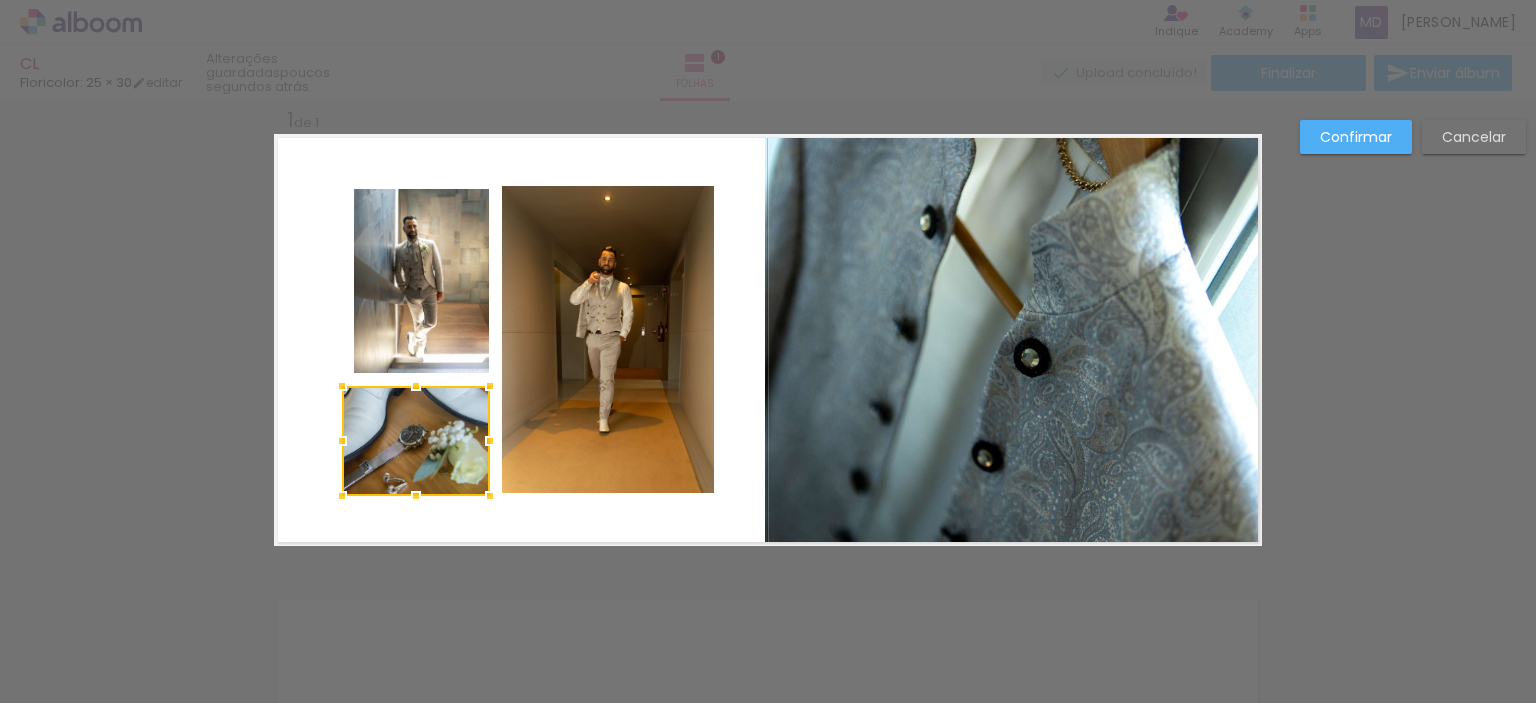 drag, startPoint x: 350, startPoint y: 442, endPoint x: 340, endPoint y: 439, distance: 10.440307 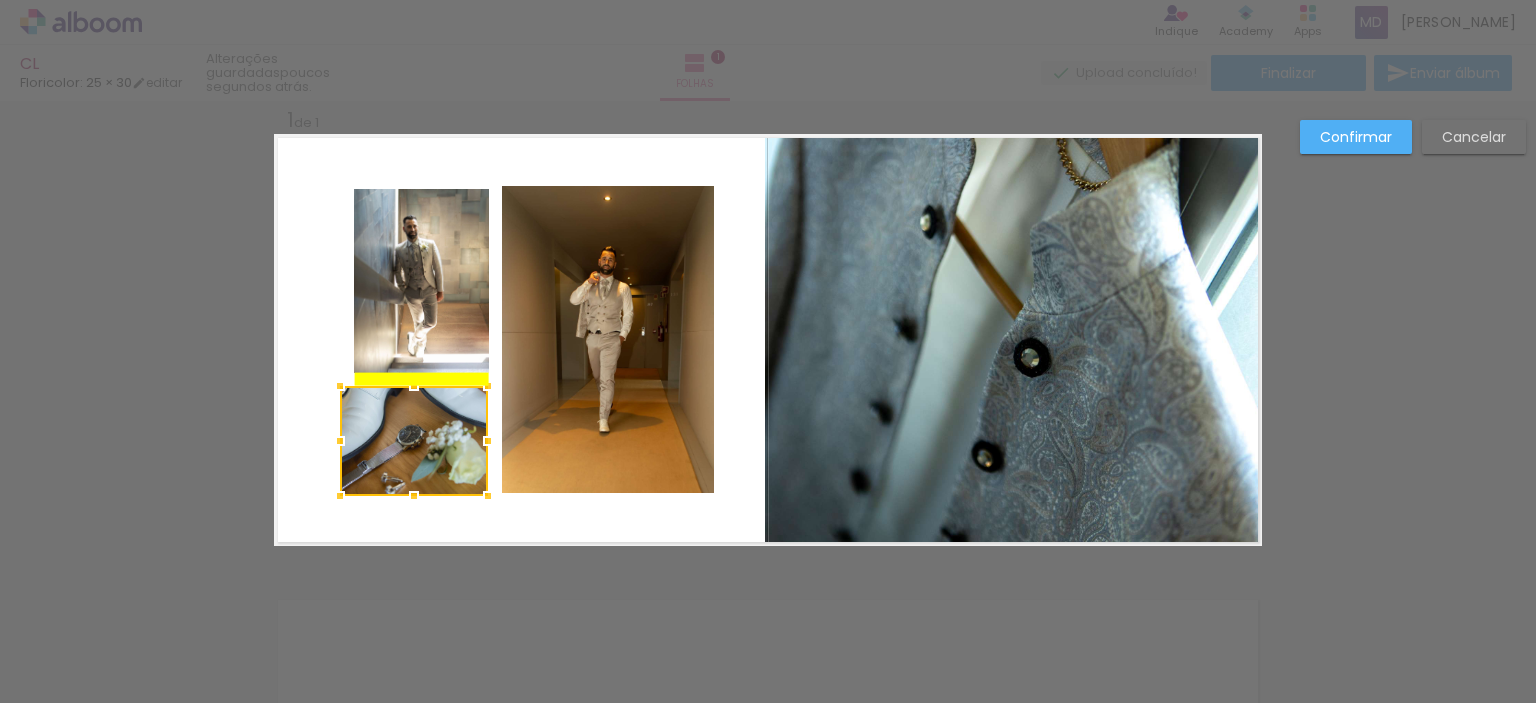click at bounding box center (414, 441) 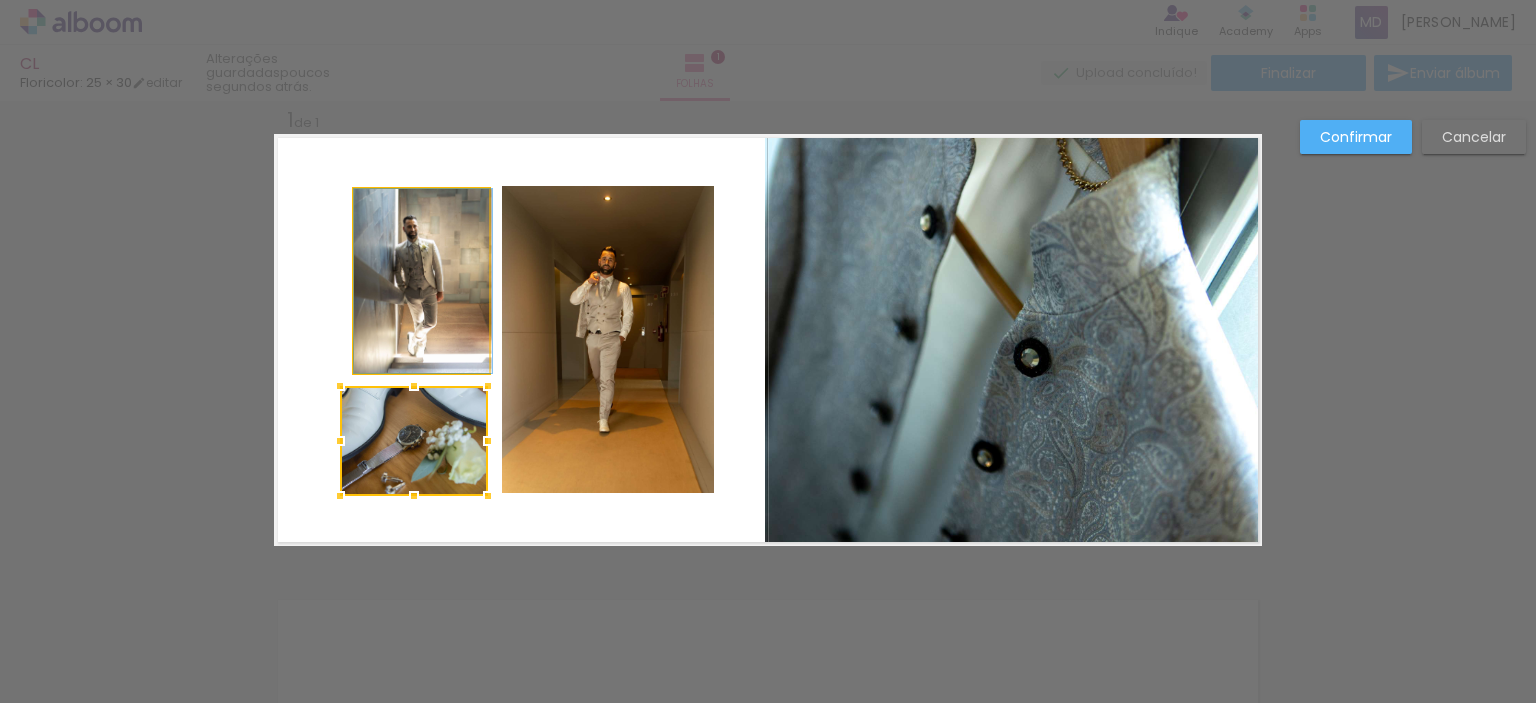 click 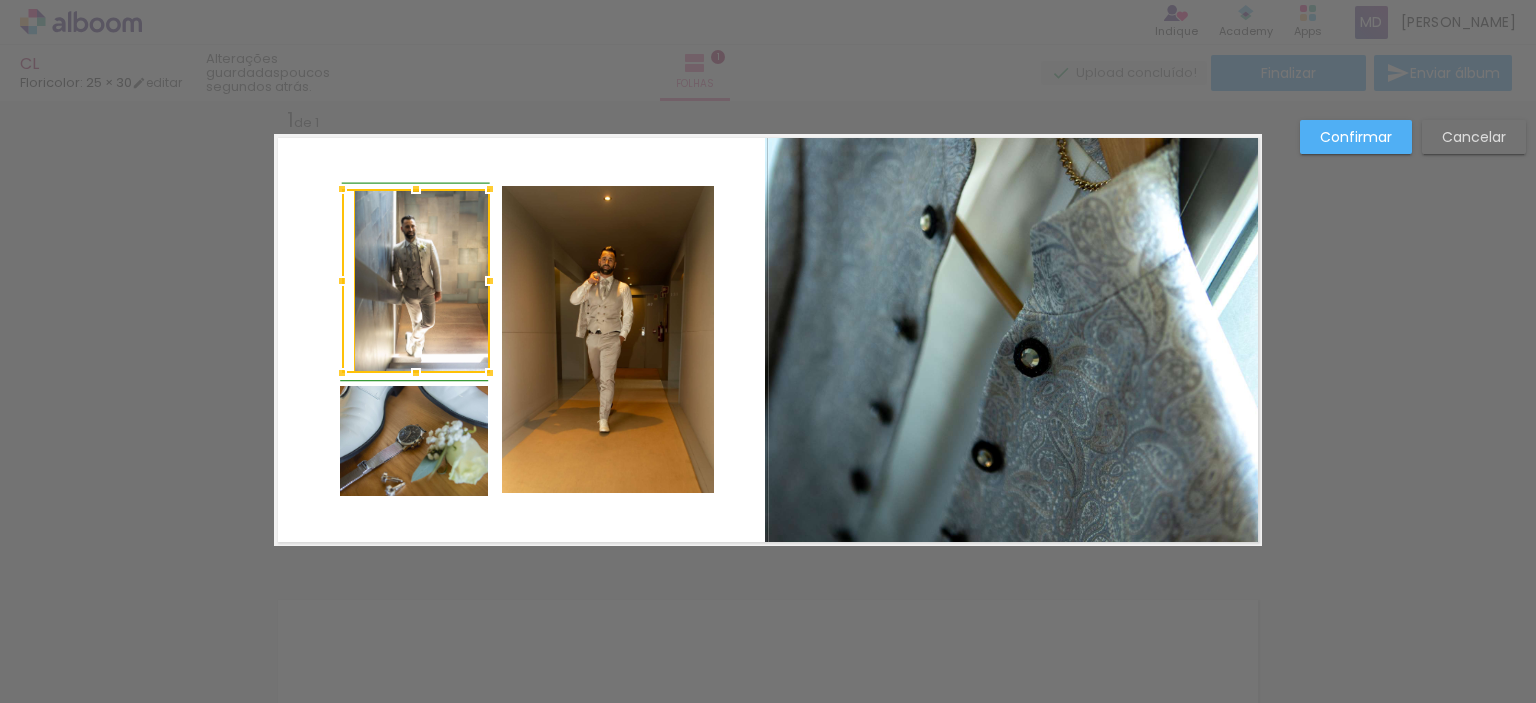drag, startPoint x: 354, startPoint y: 281, endPoint x: 336, endPoint y: 280, distance: 18.027756 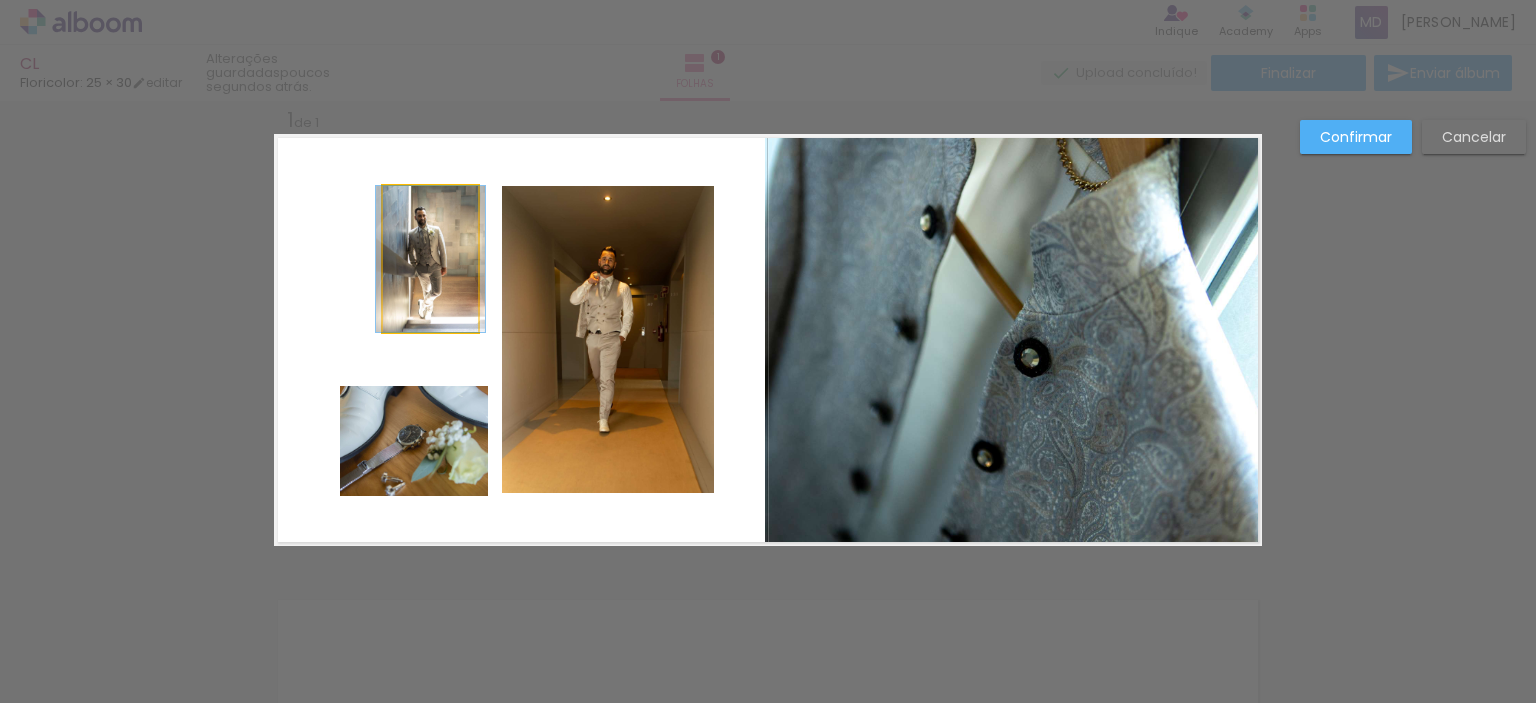 click 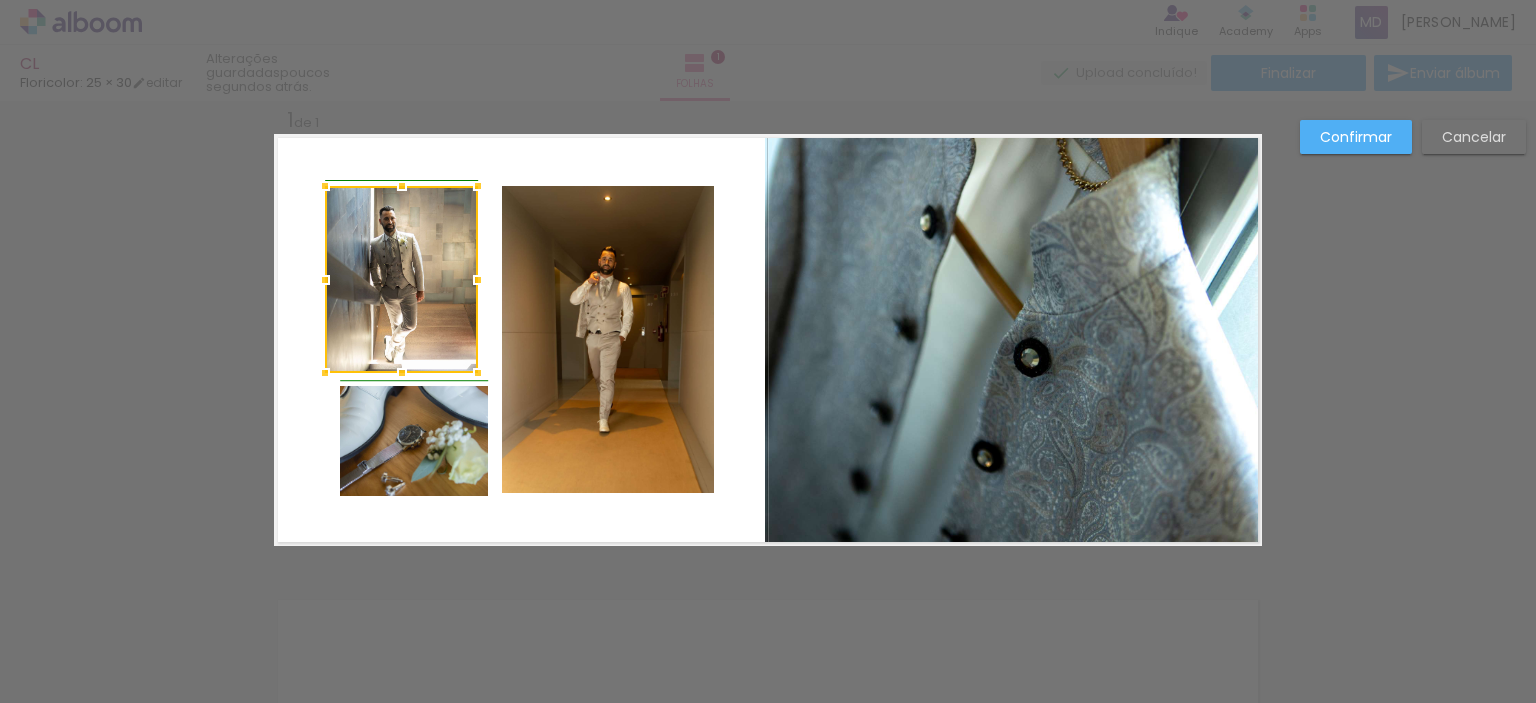 drag, startPoint x: 372, startPoint y: 327, endPoint x: 327, endPoint y: 367, distance: 60.207973 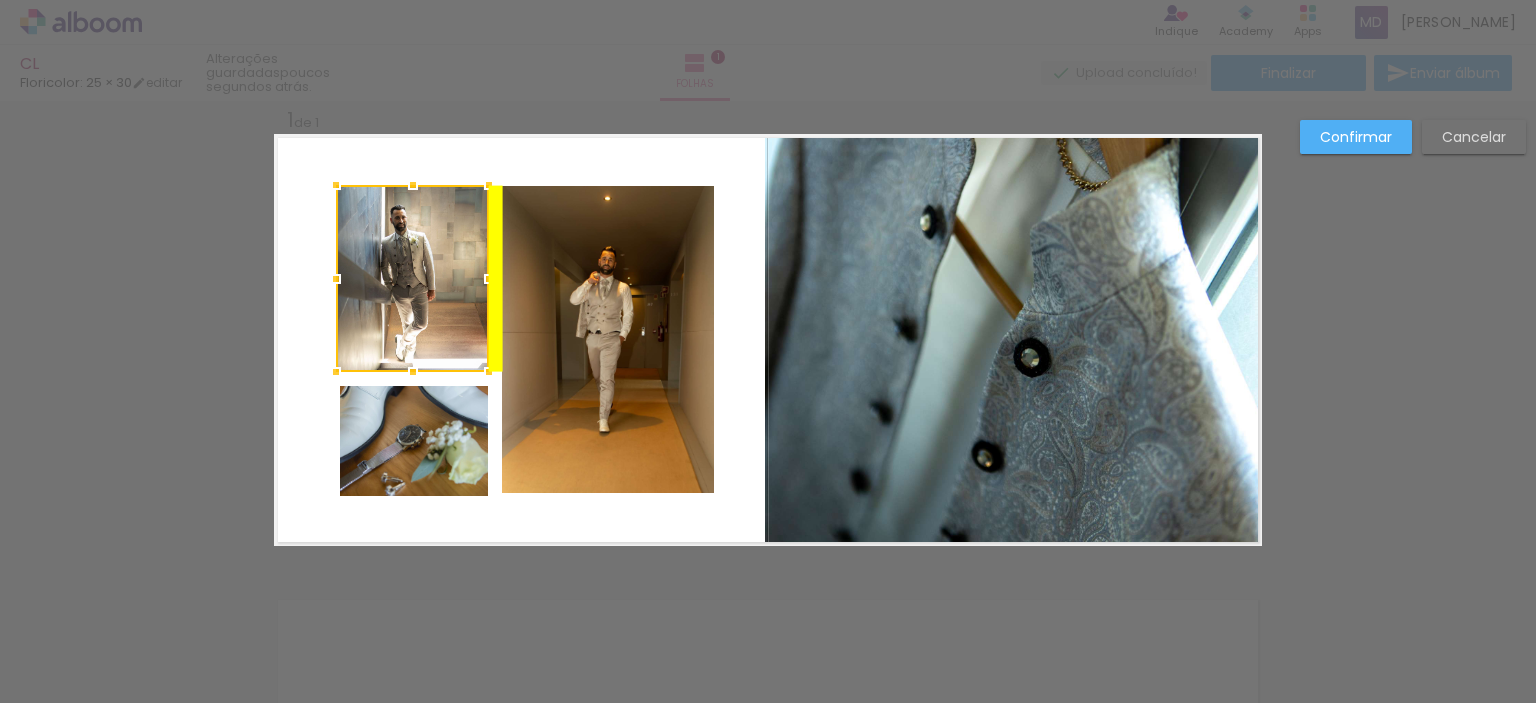 click at bounding box center [412, 278] 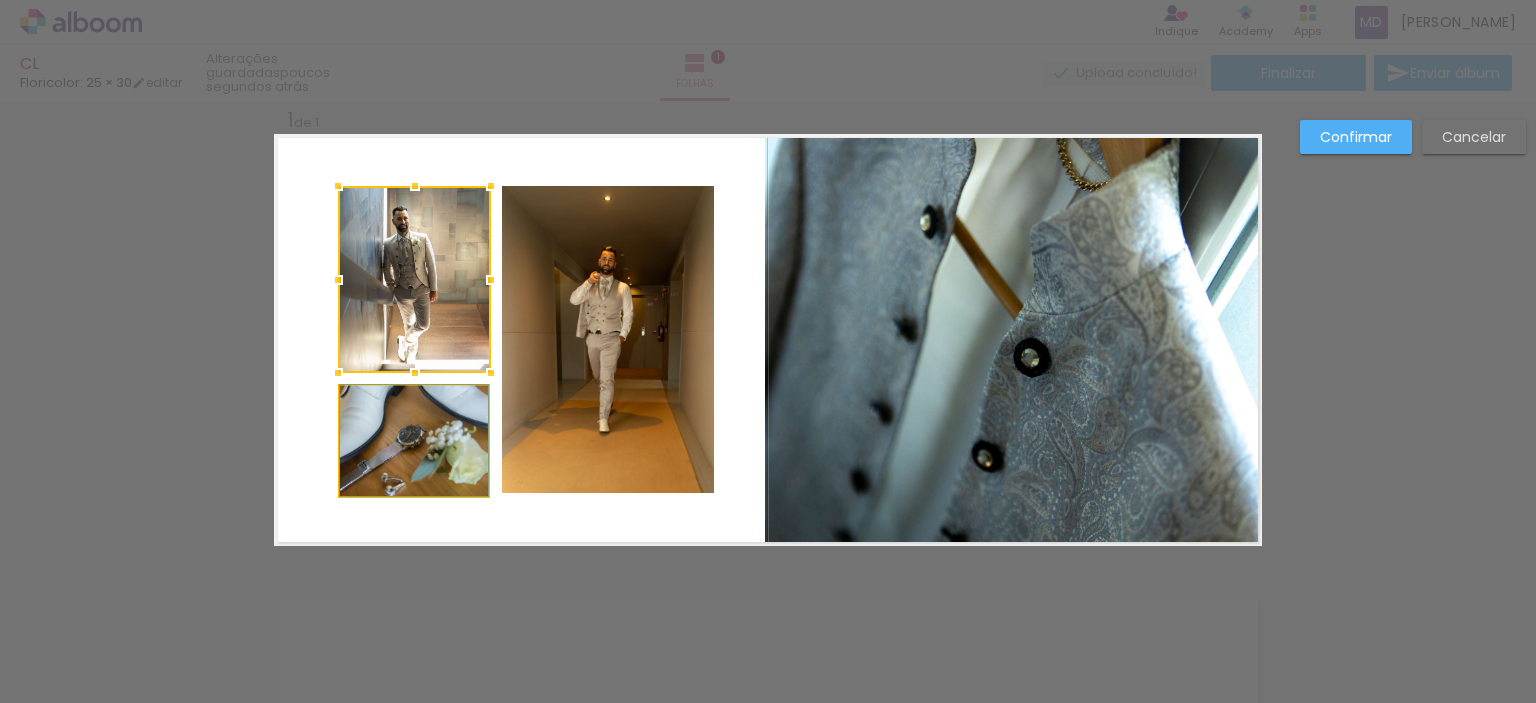 click 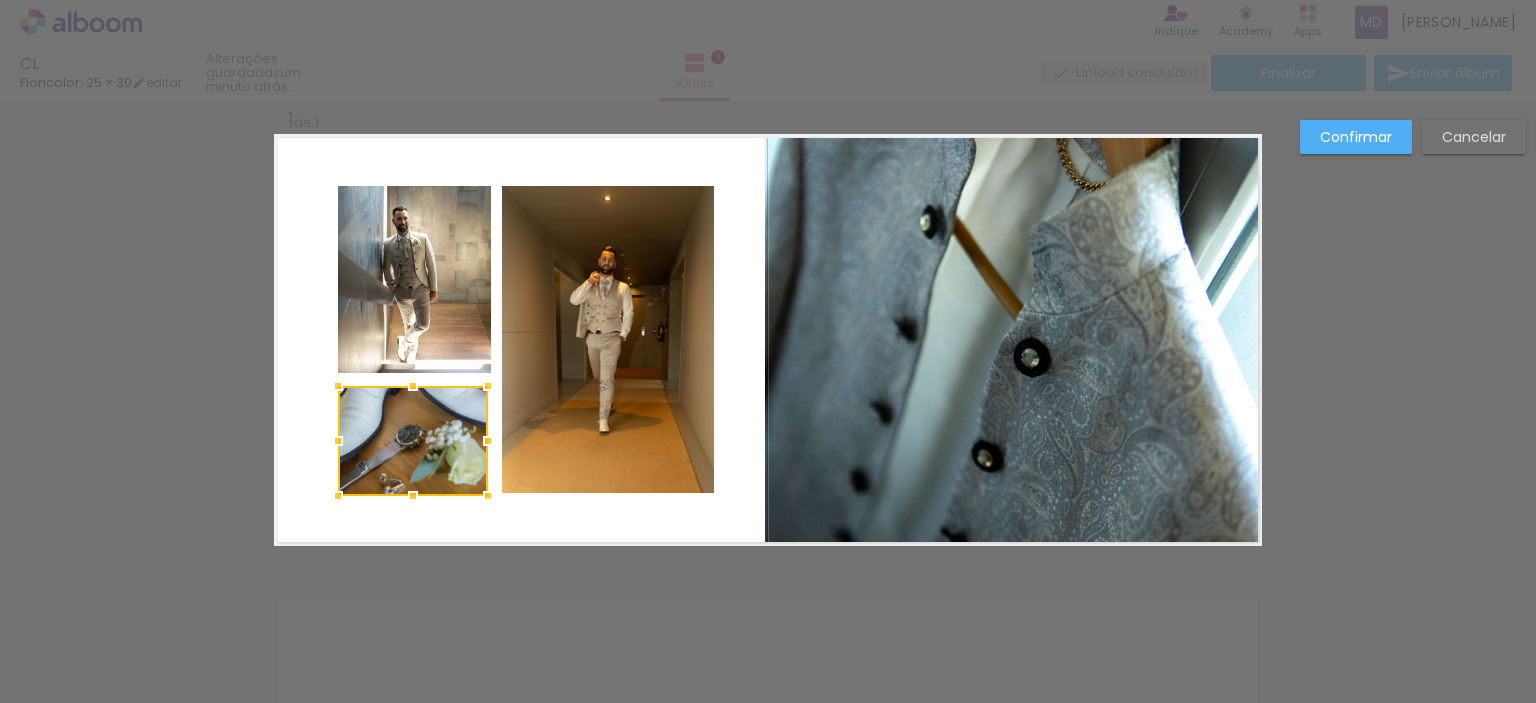 click at bounding box center (338, 441) 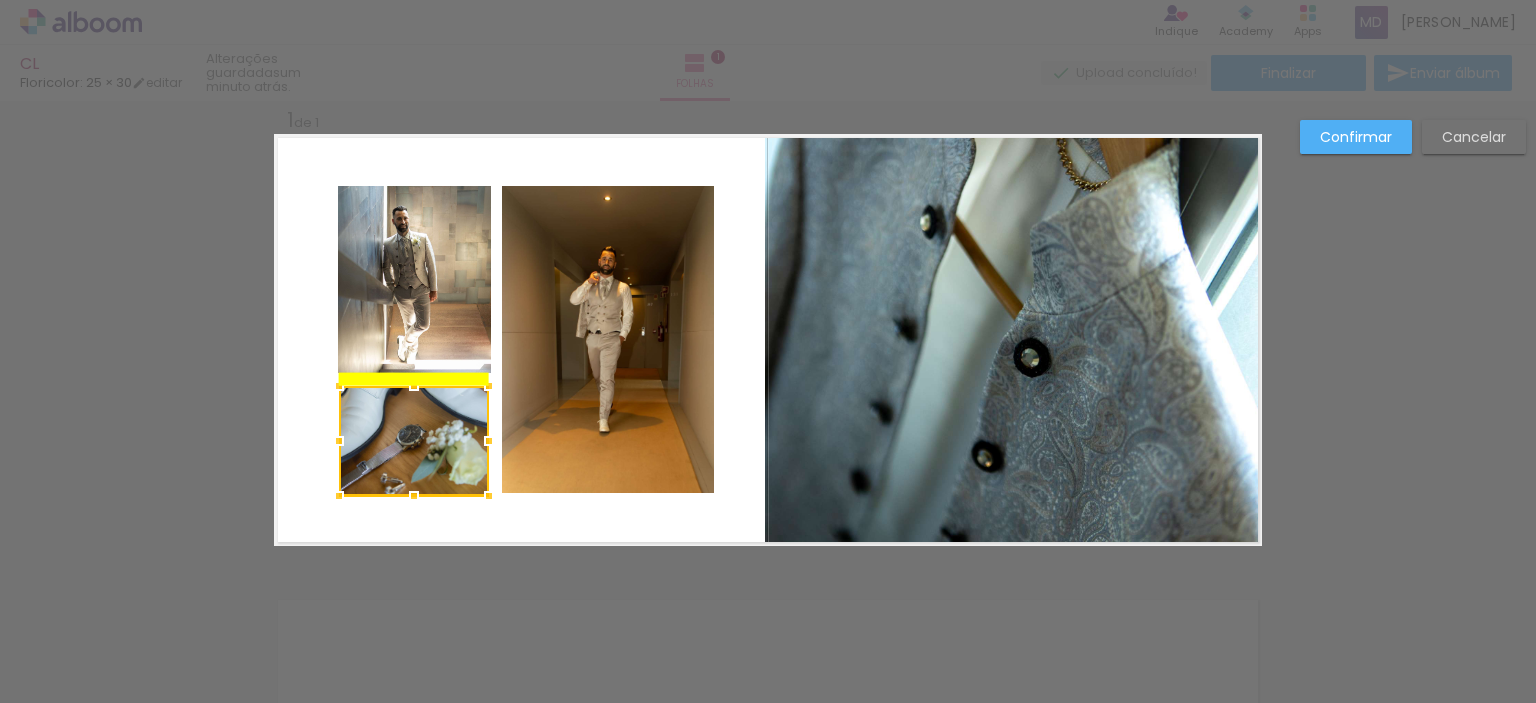 click at bounding box center [414, 441] 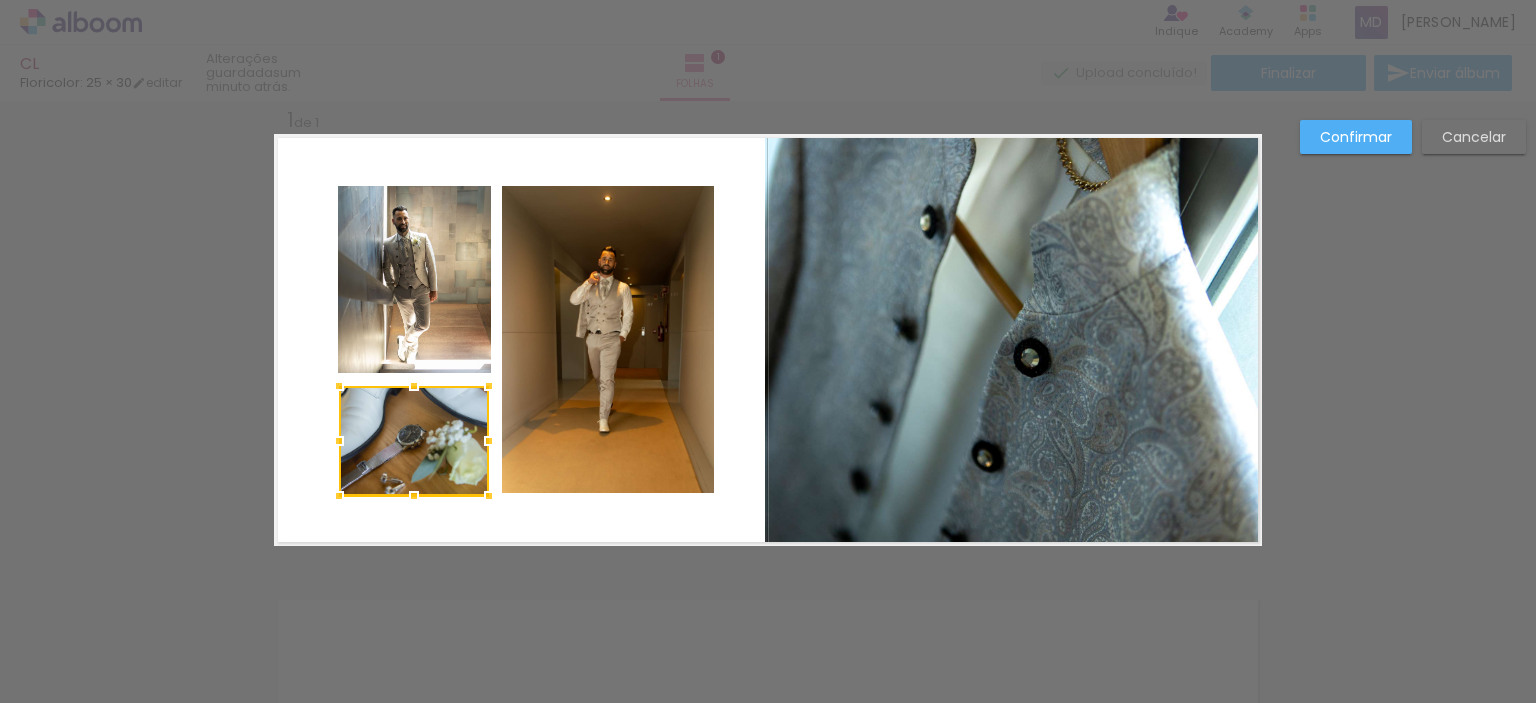 click at bounding box center (768, 340) 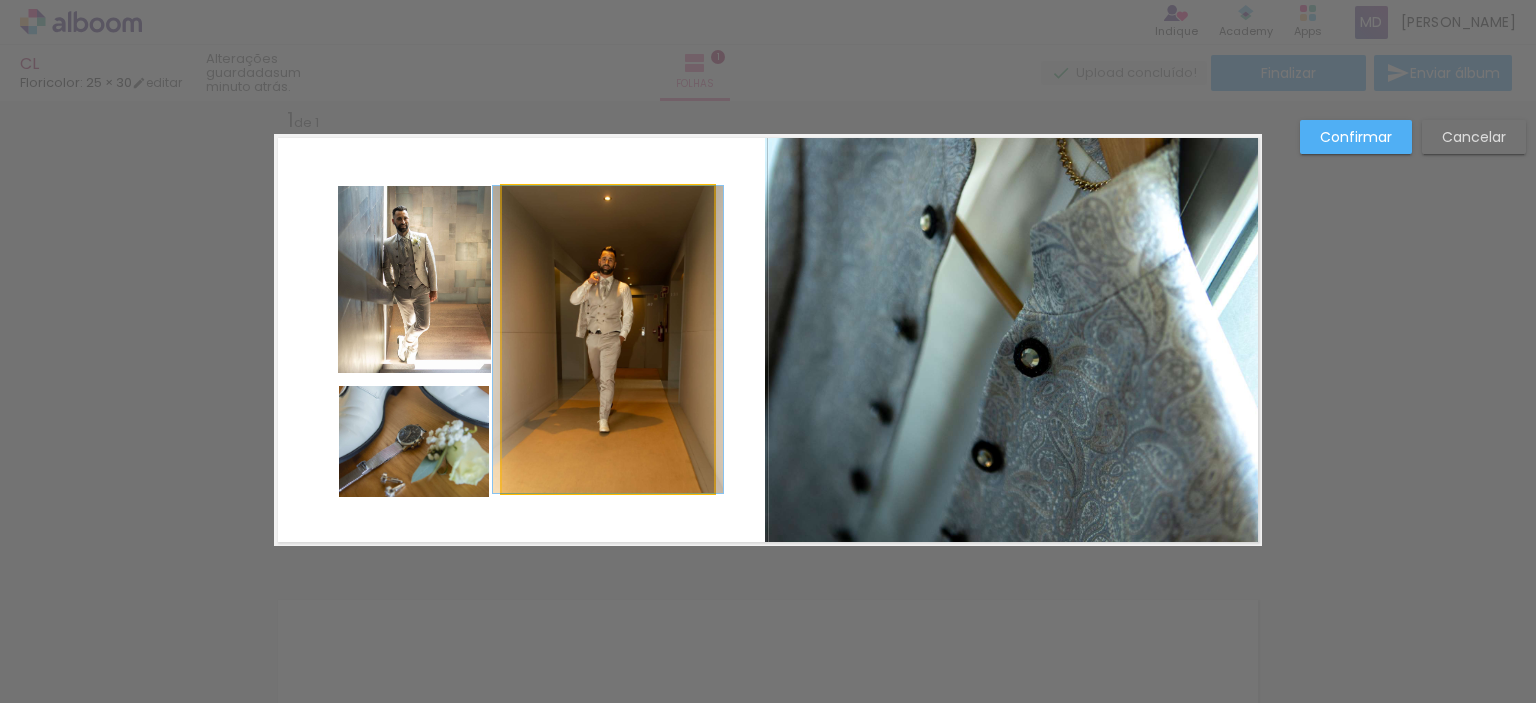 click 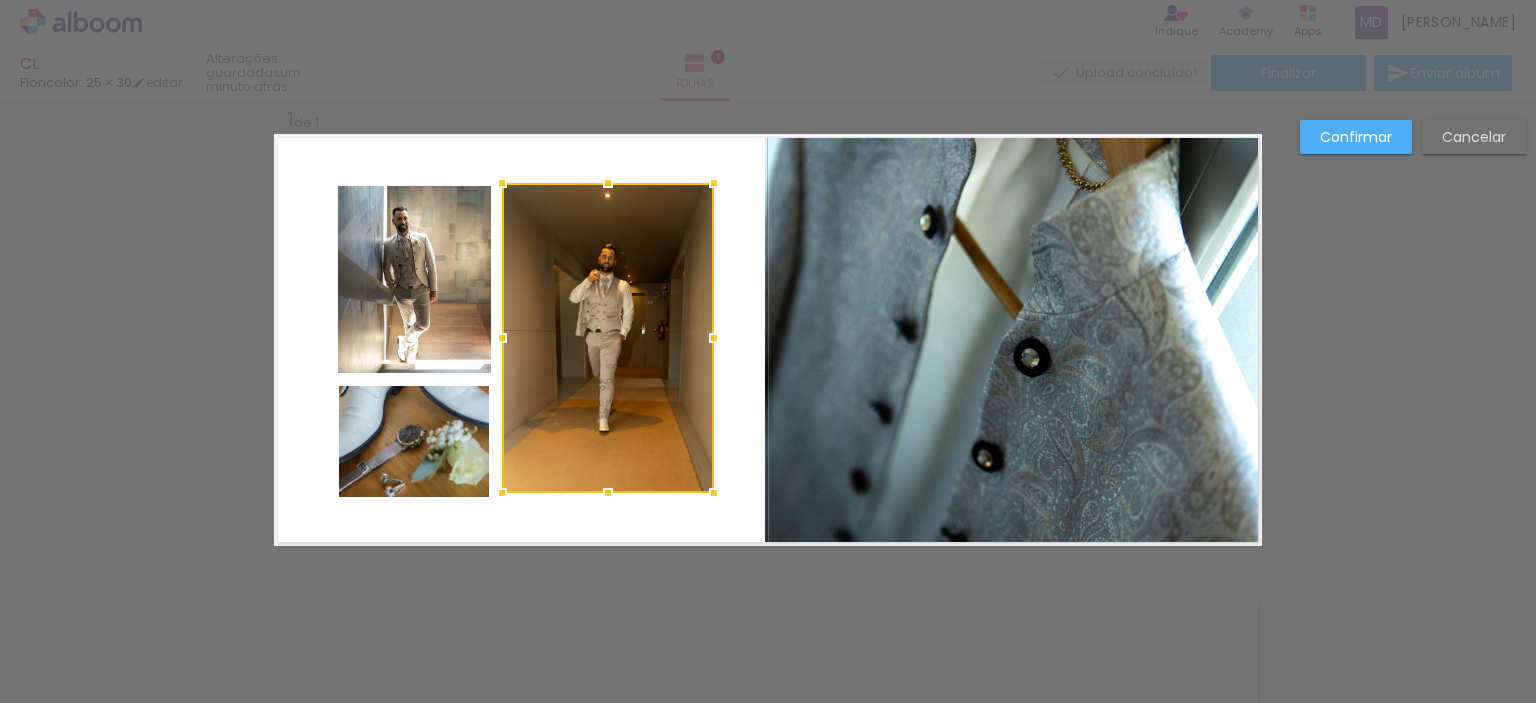 click at bounding box center [608, 183] 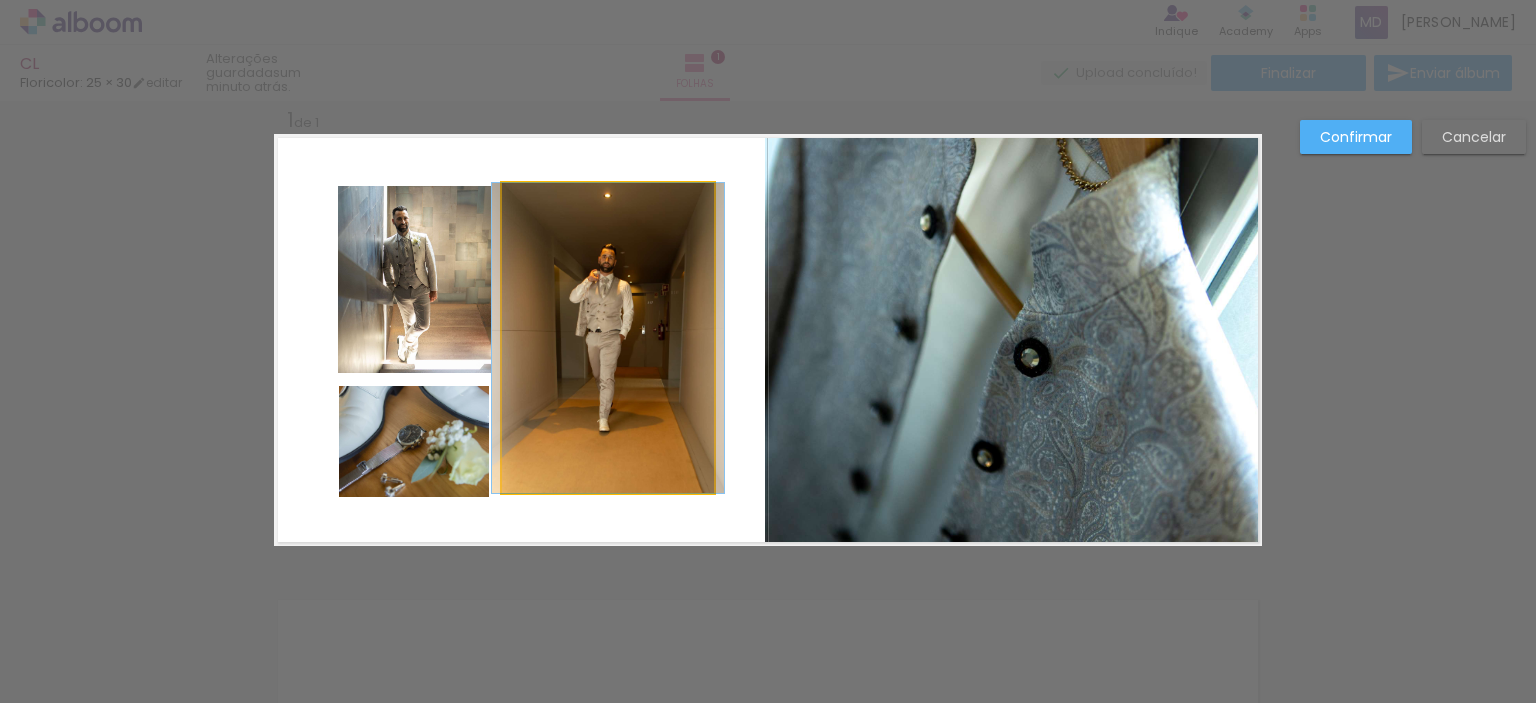click 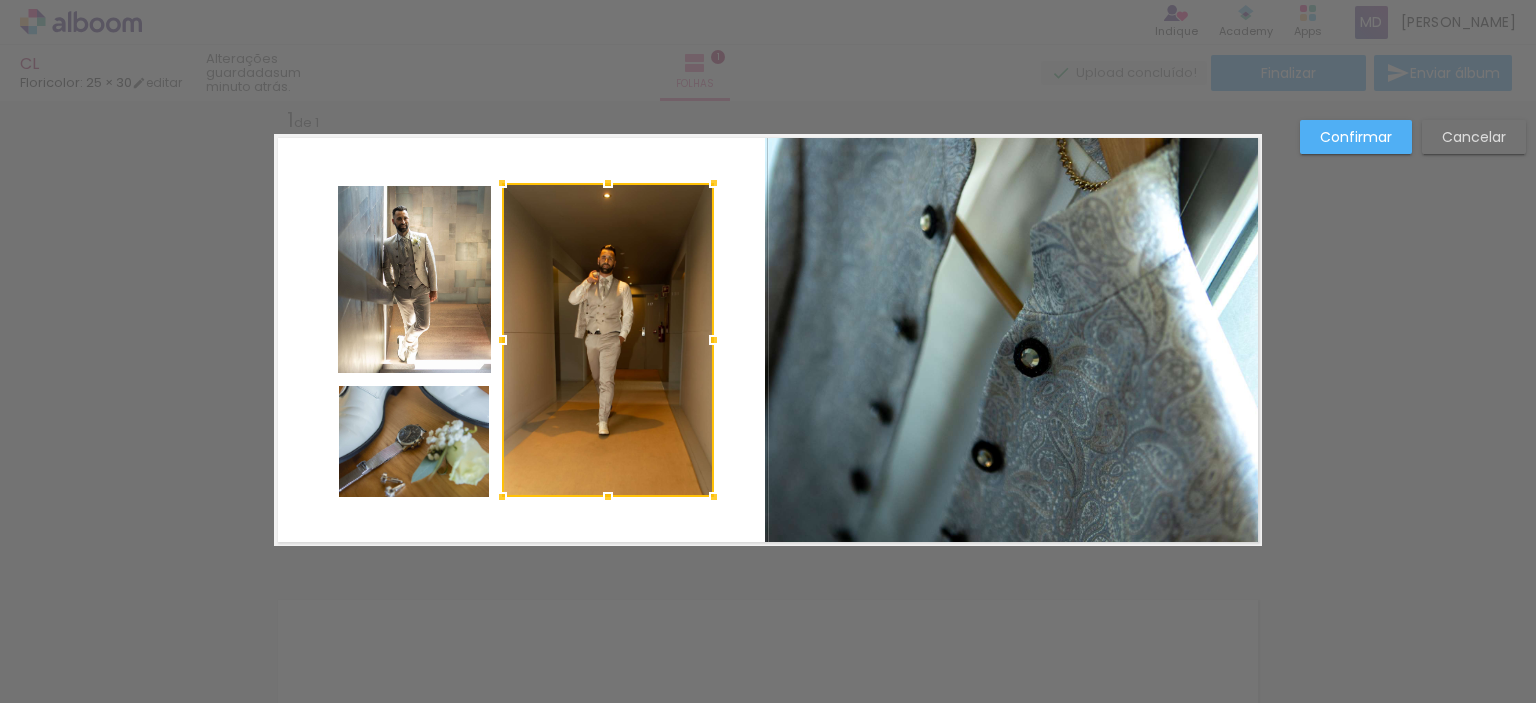 click at bounding box center [608, 497] 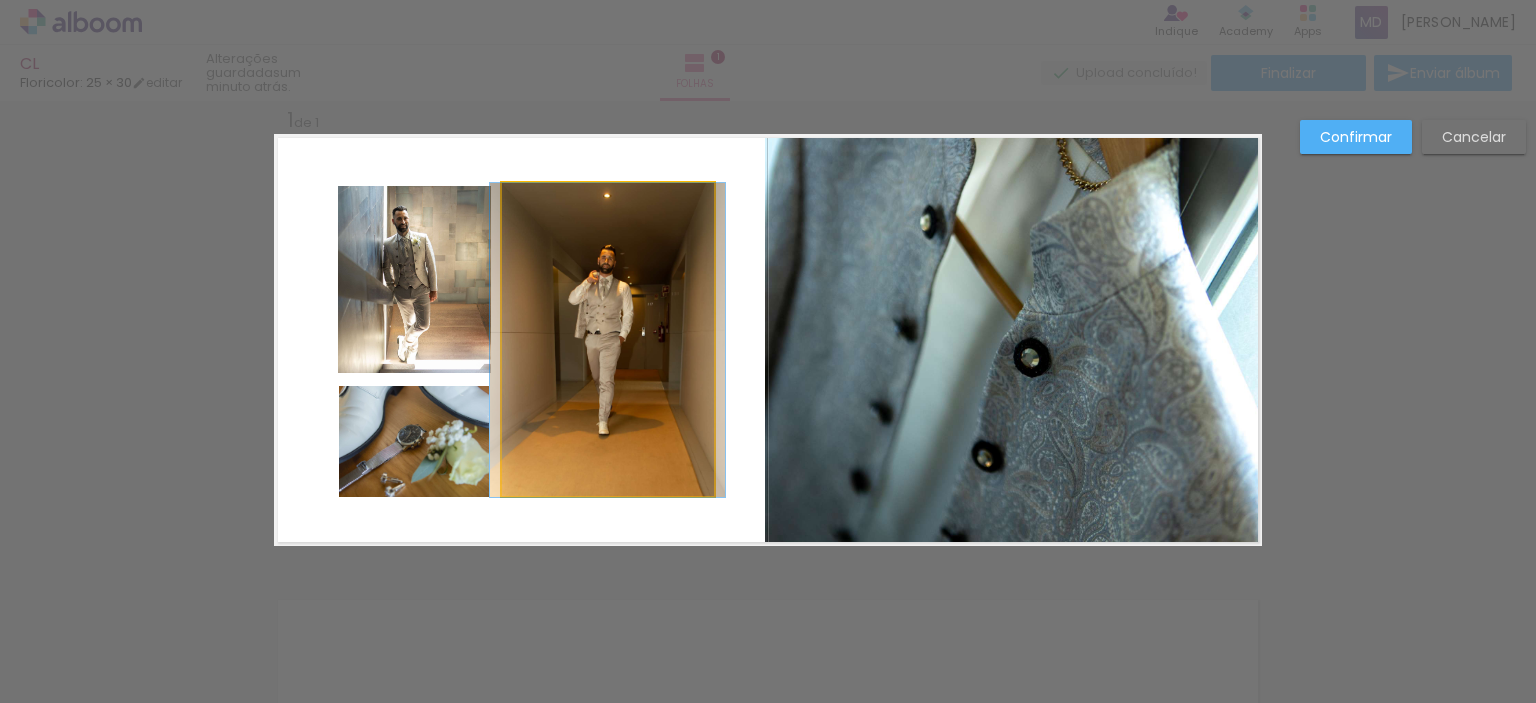 click 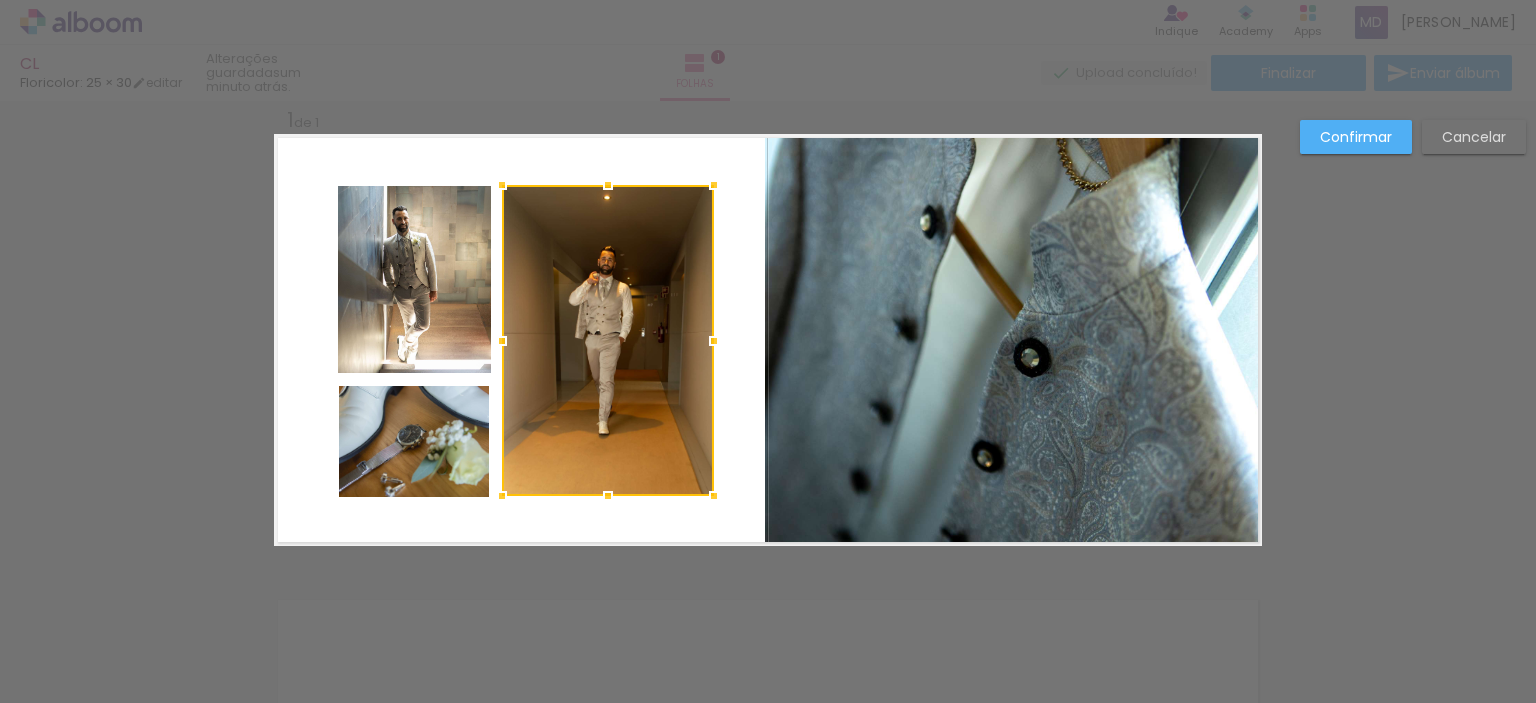 click at bounding box center (608, 185) 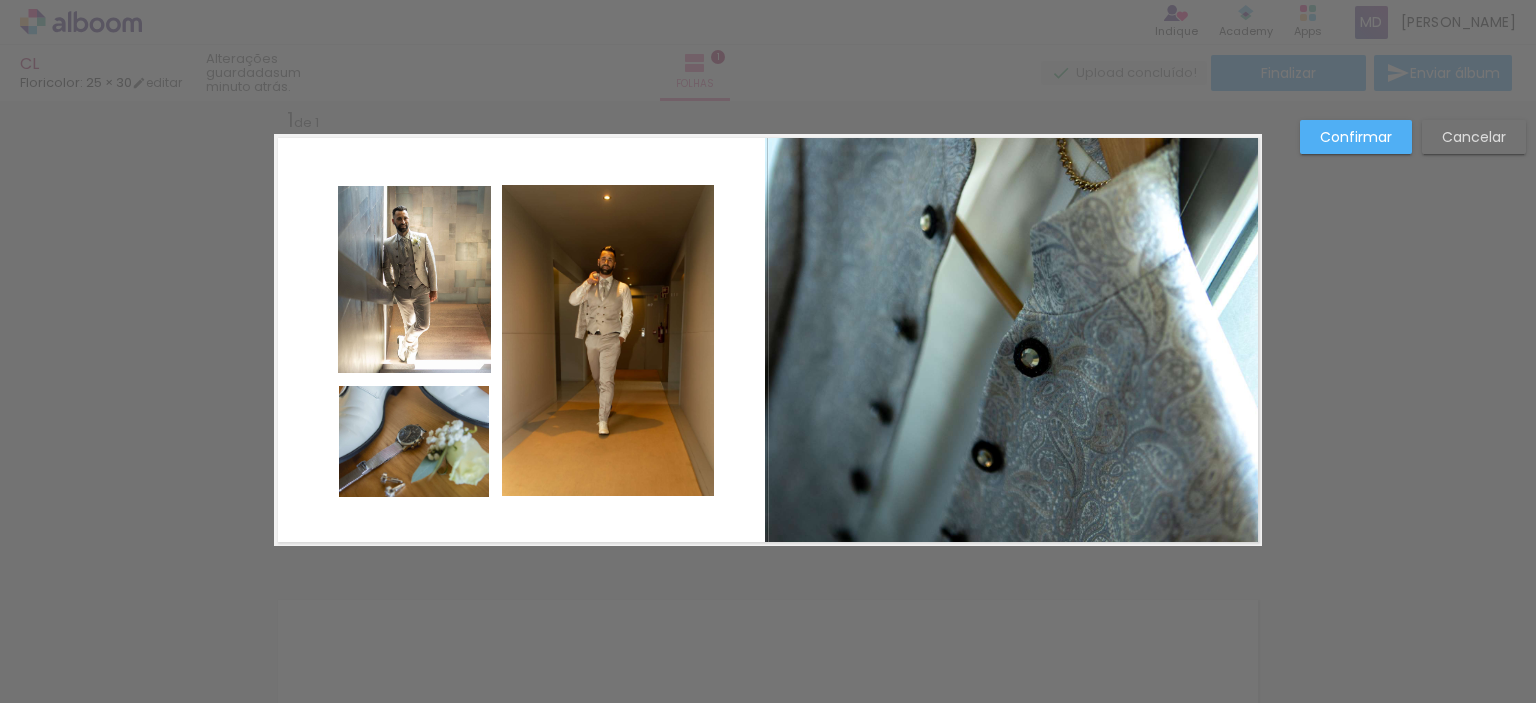 click at bounding box center [768, 340] 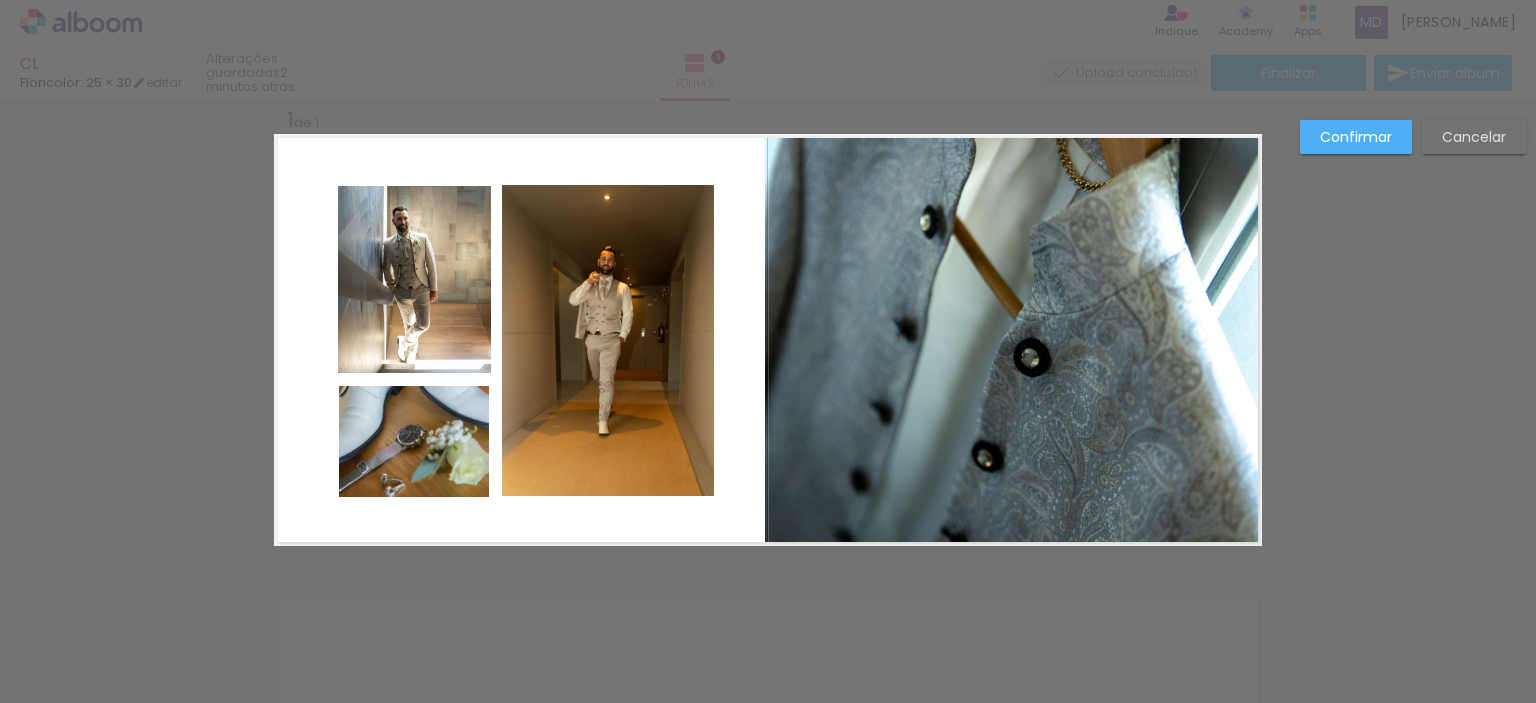 click 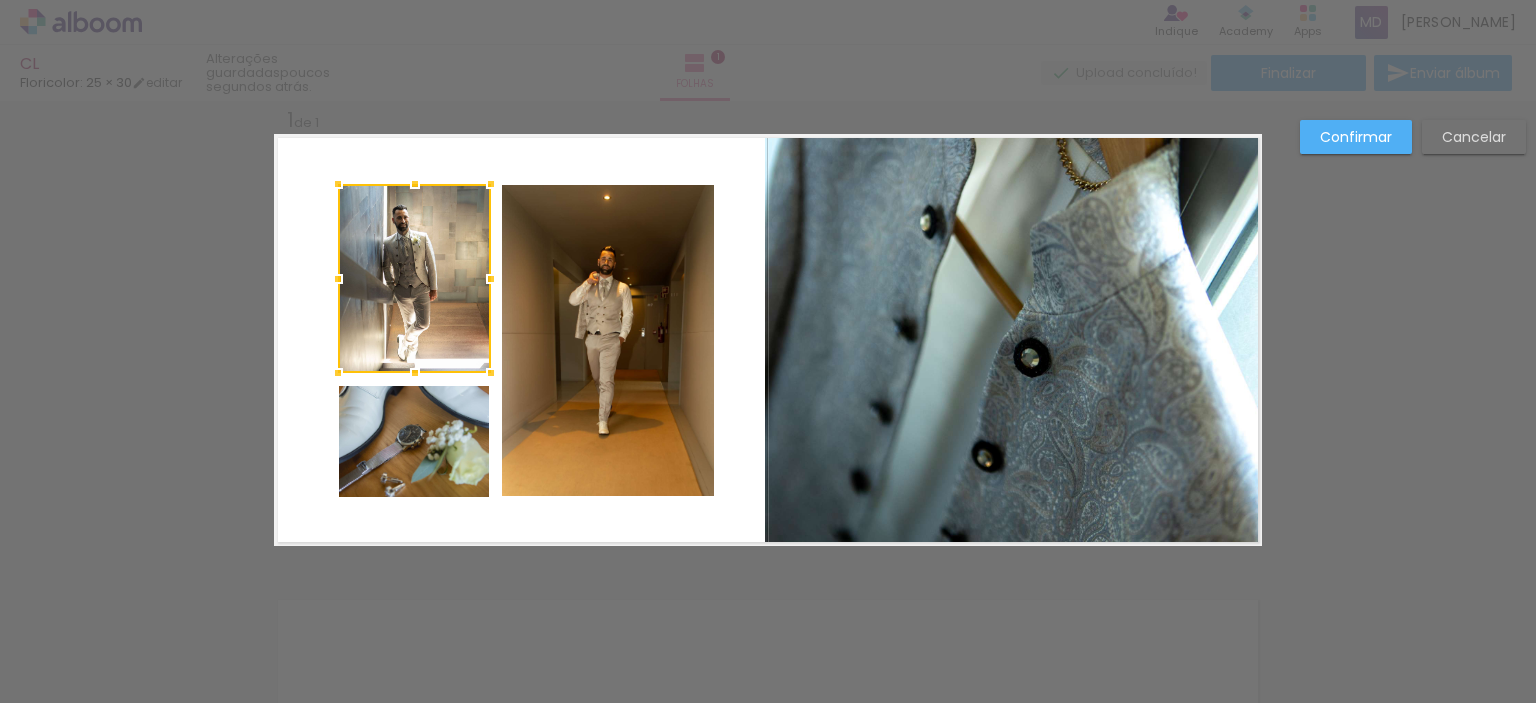 click at bounding box center (415, 184) 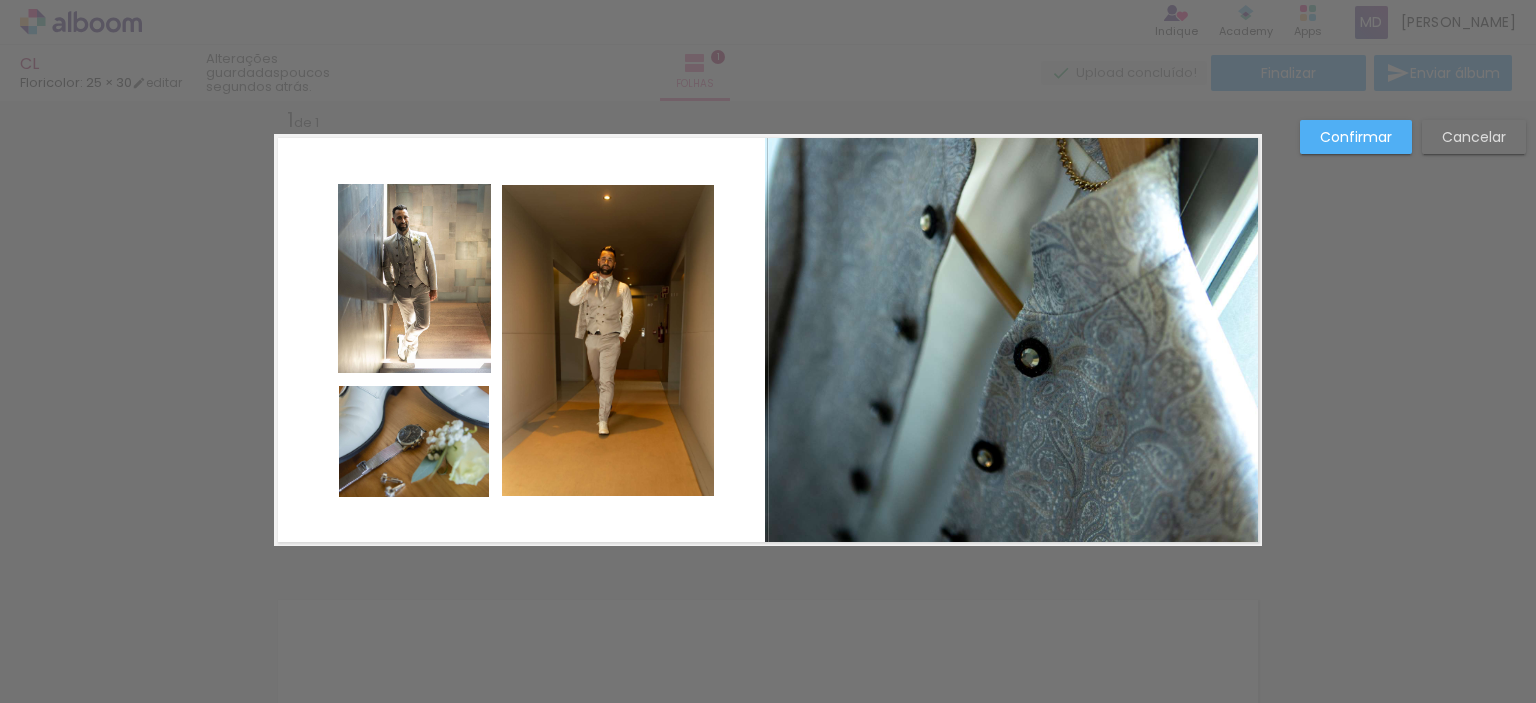 click 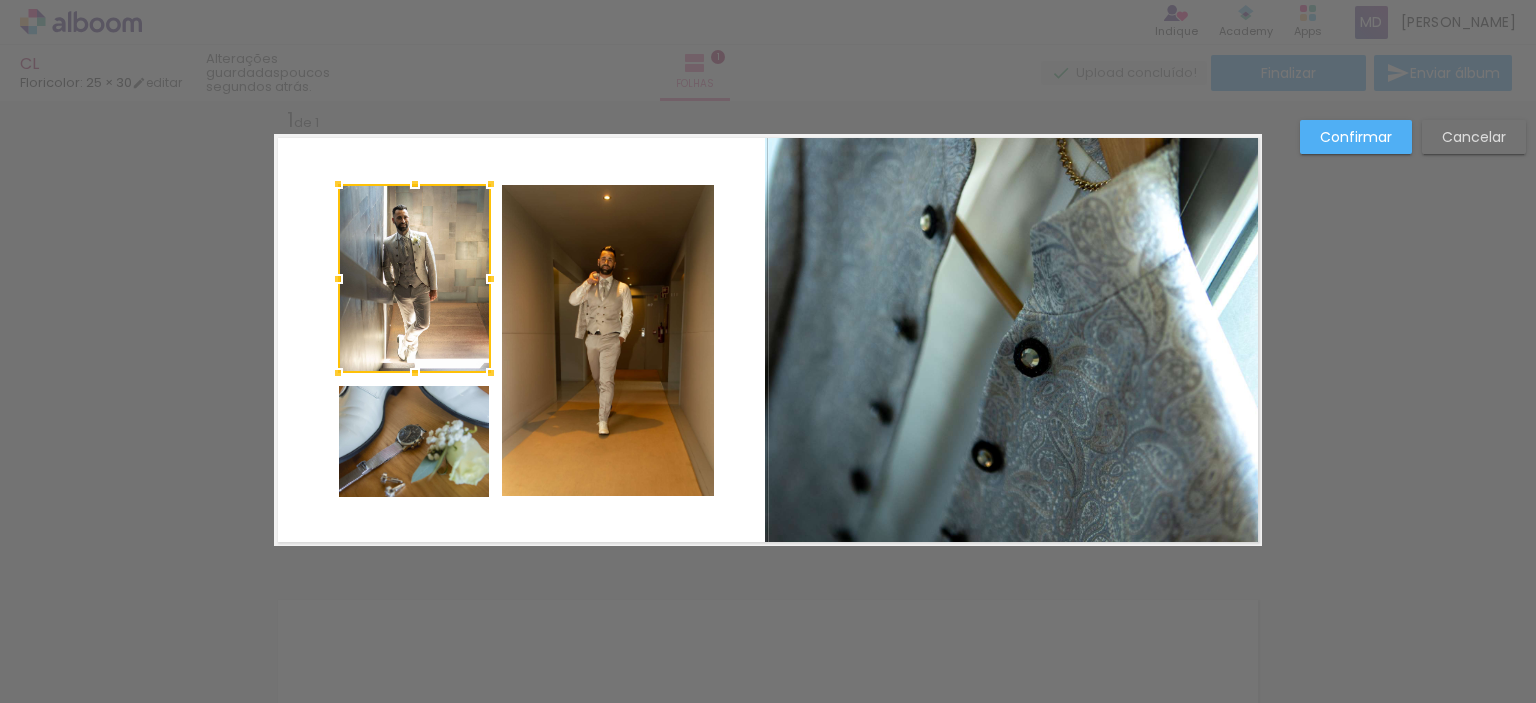 click at bounding box center [415, 184] 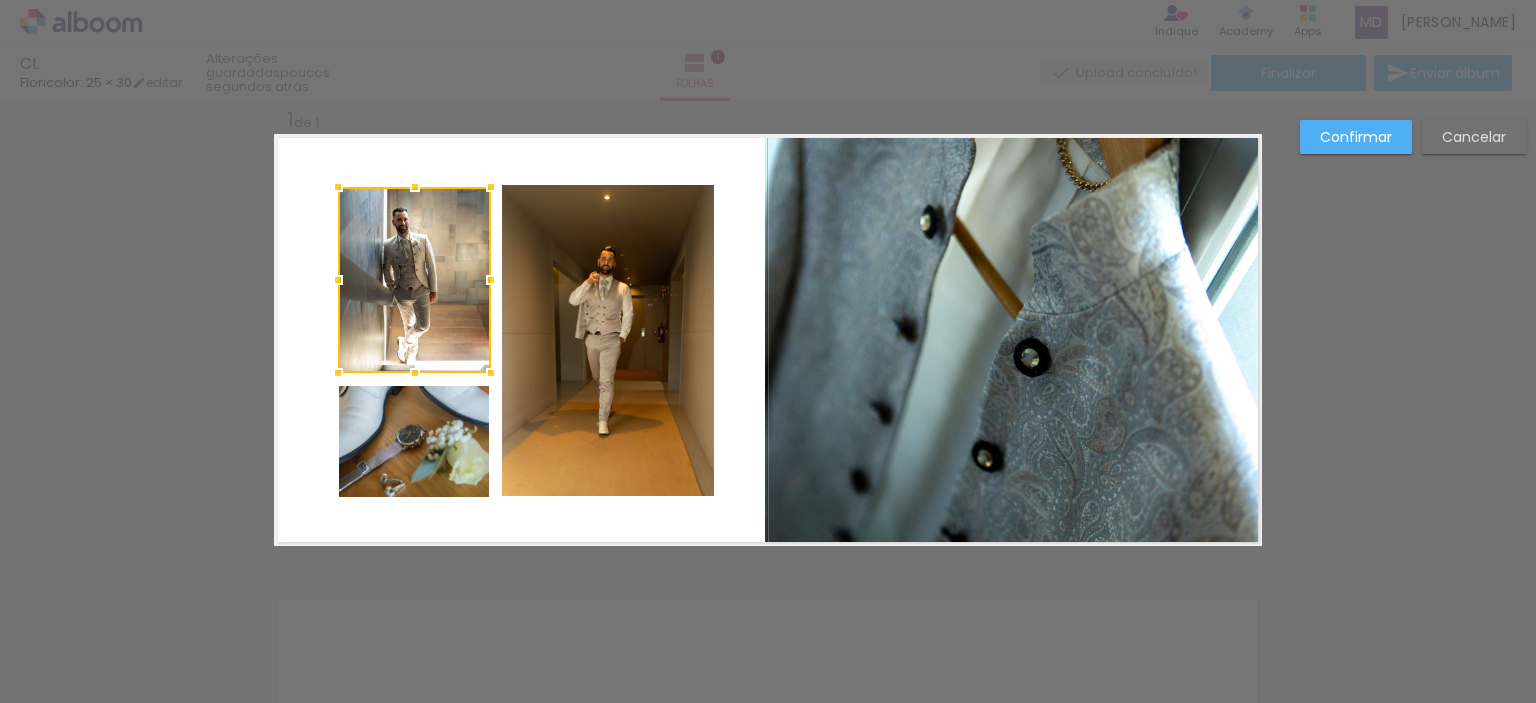 click at bounding box center (415, 187) 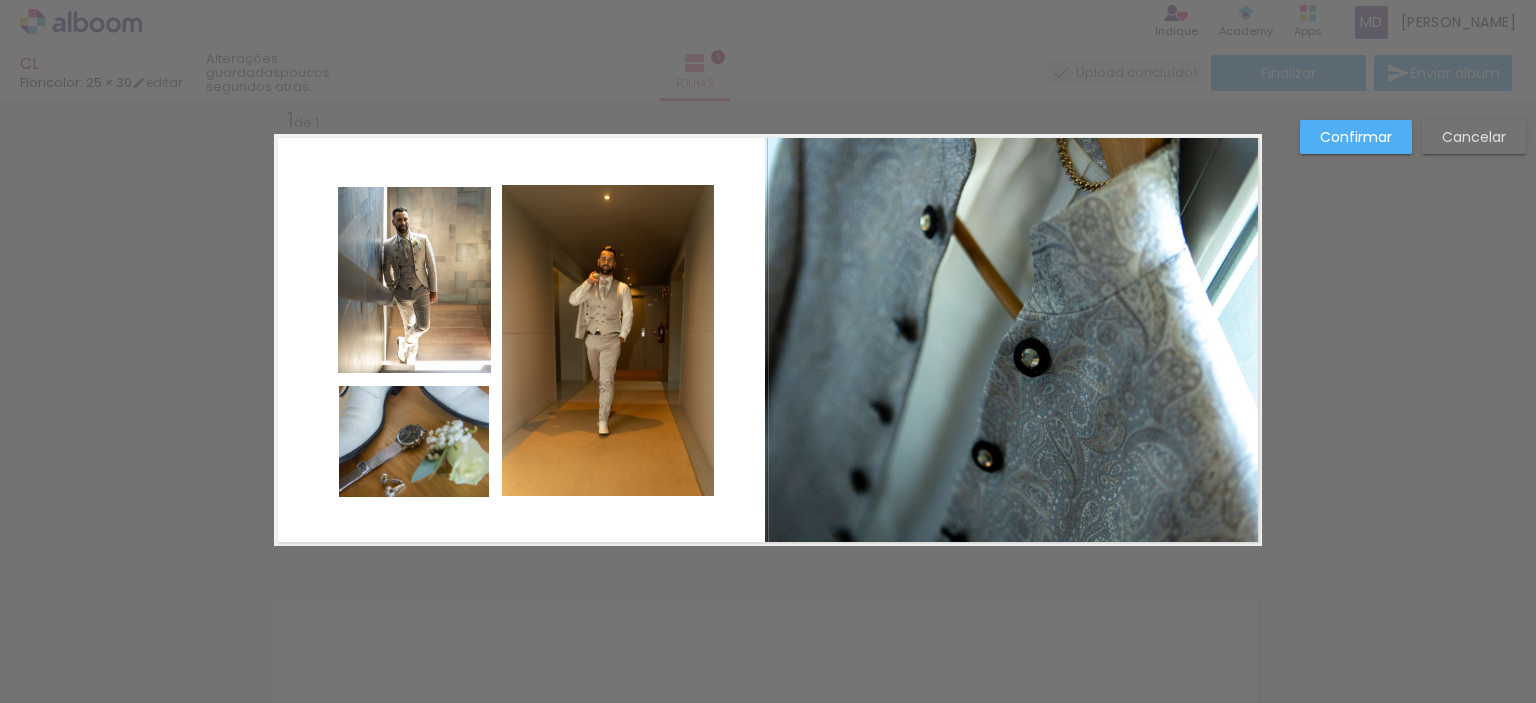 click at bounding box center (768, 340) 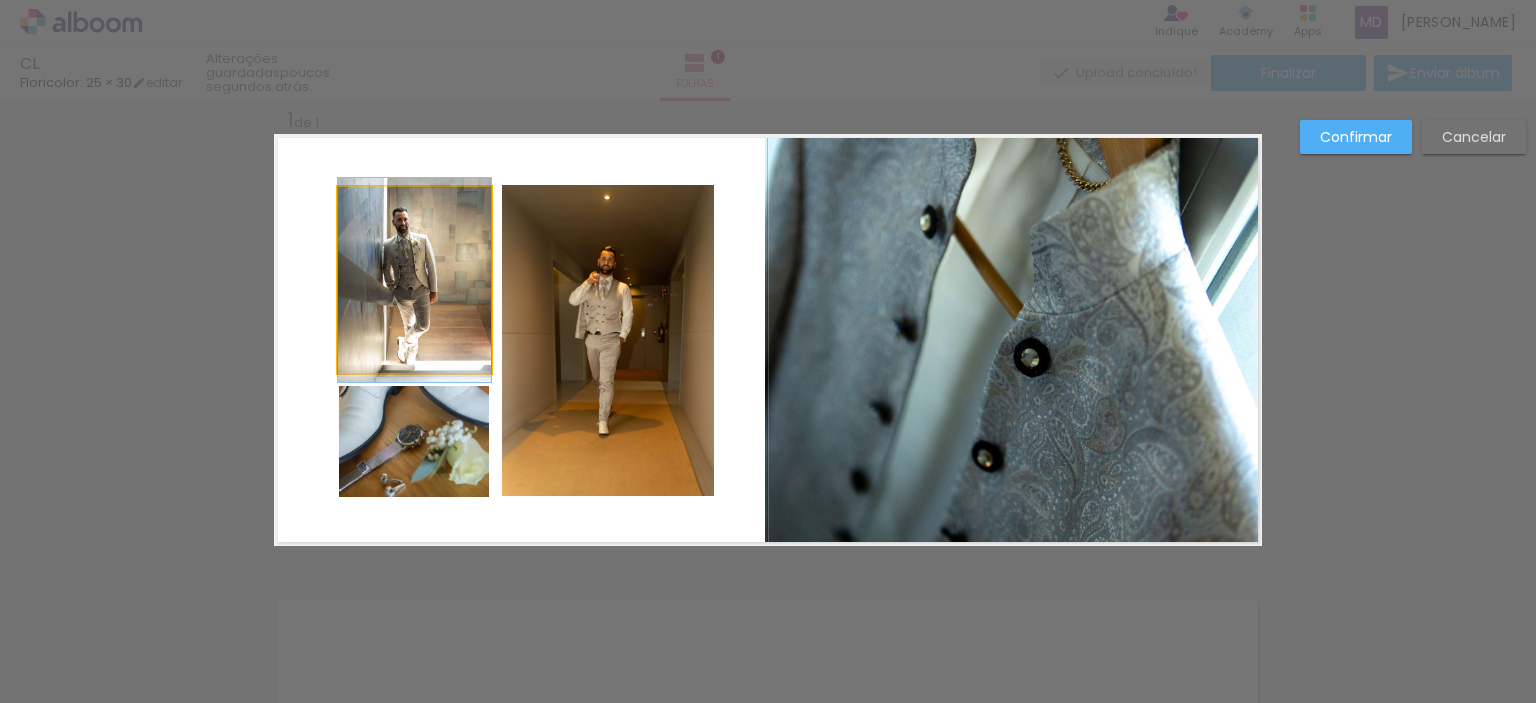 click 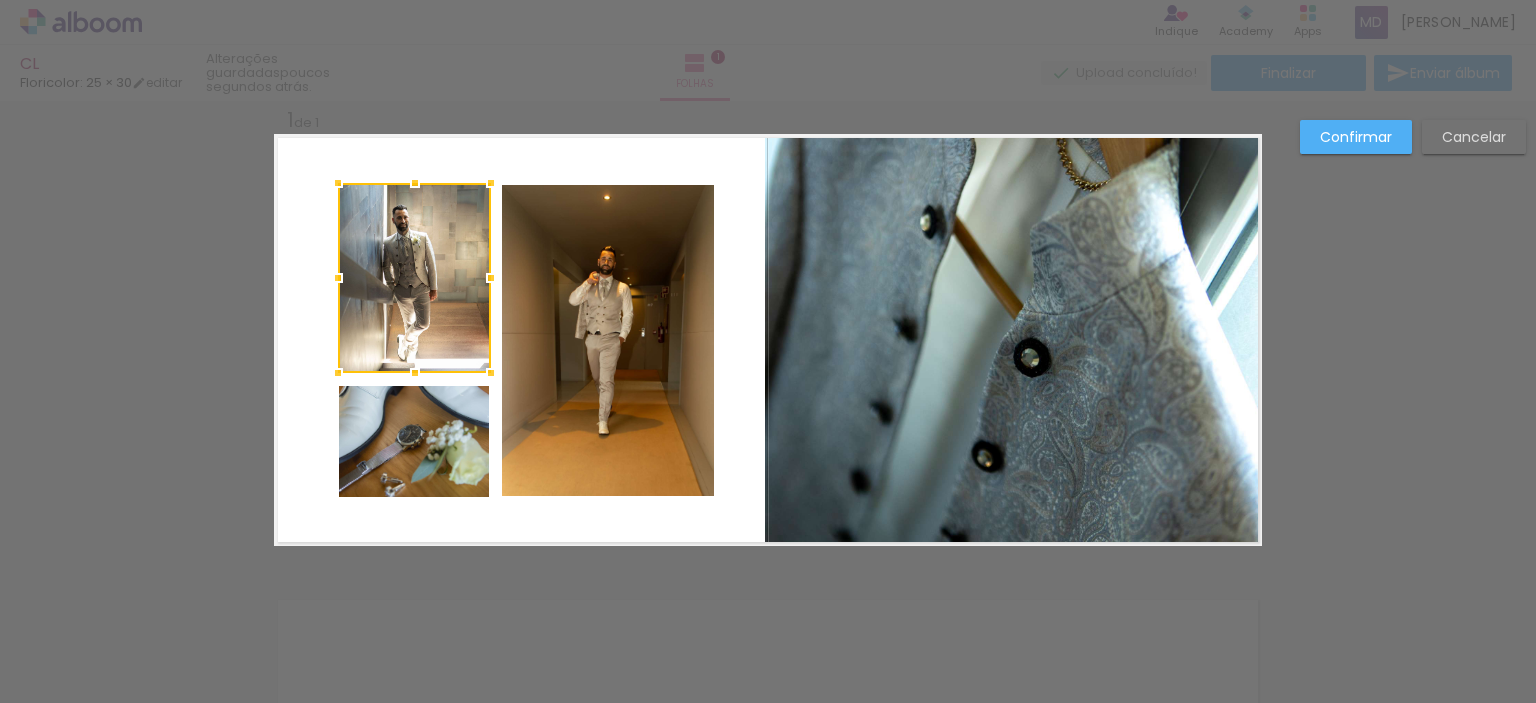 click at bounding box center [415, 183] 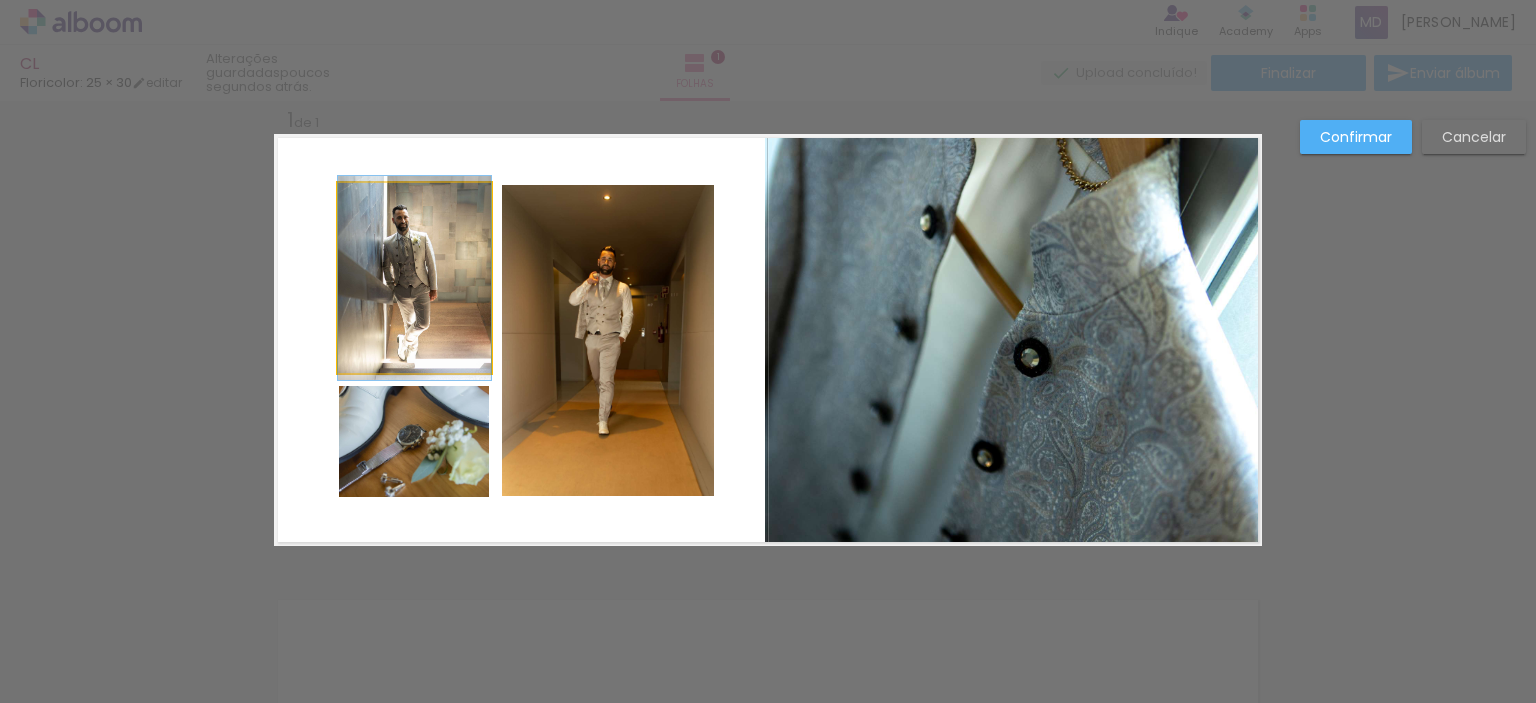 click 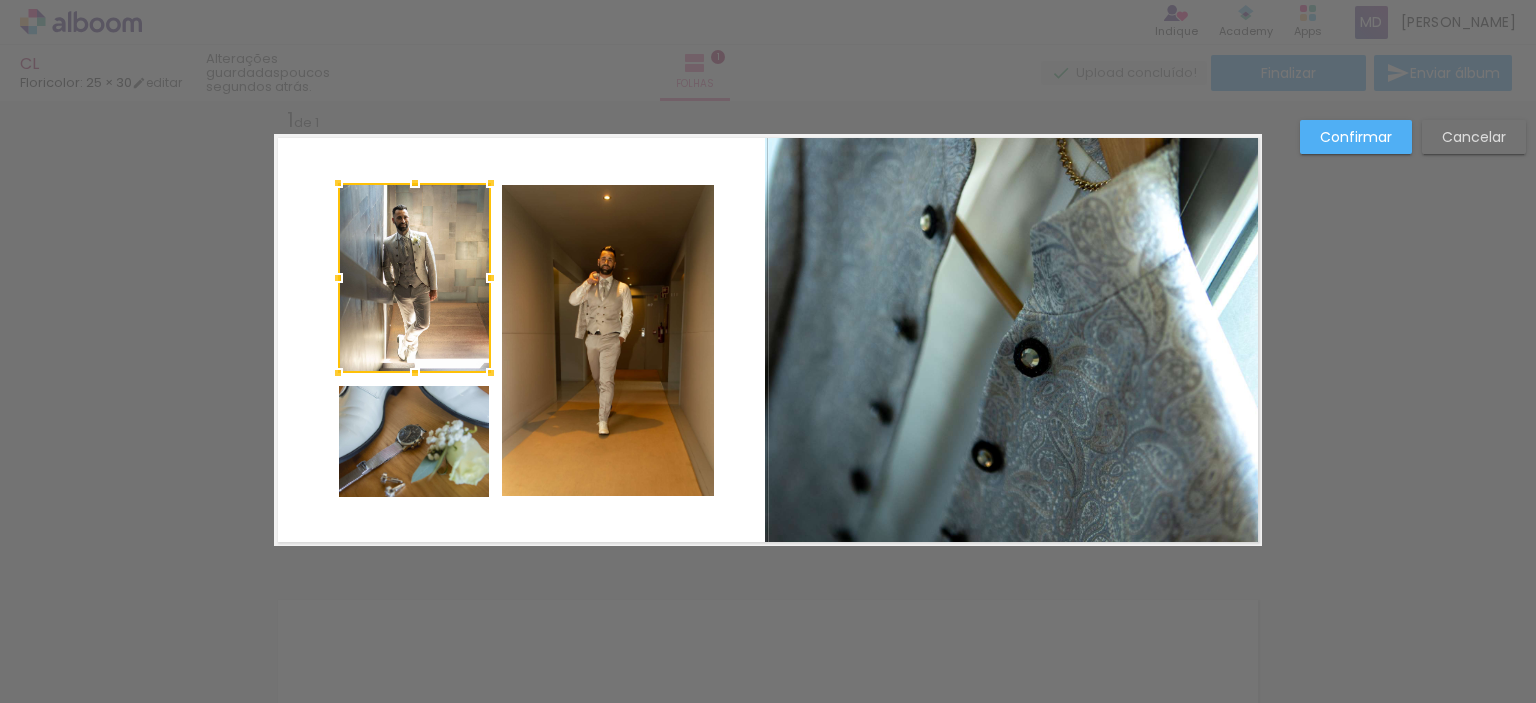 click at bounding box center (415, 183) 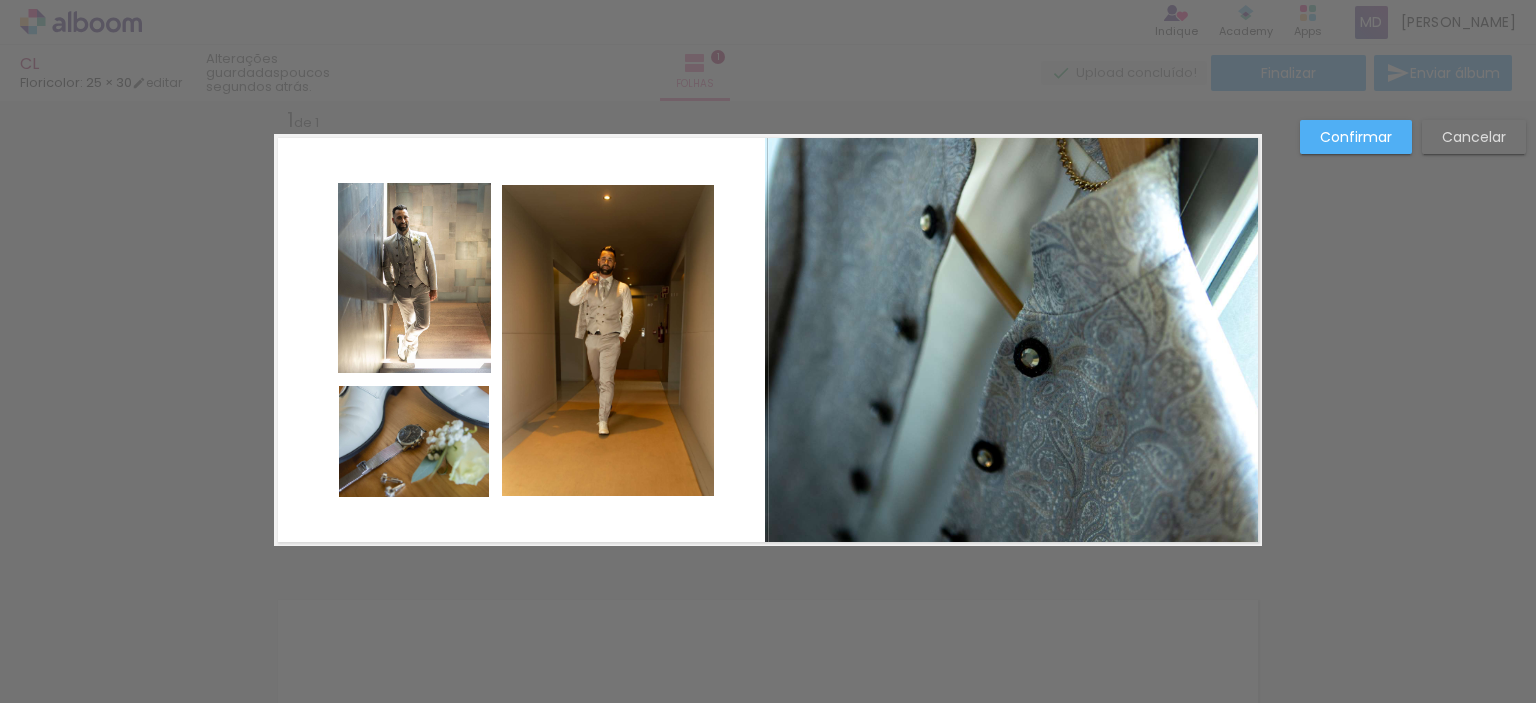 click at bounding box center (768, 340) 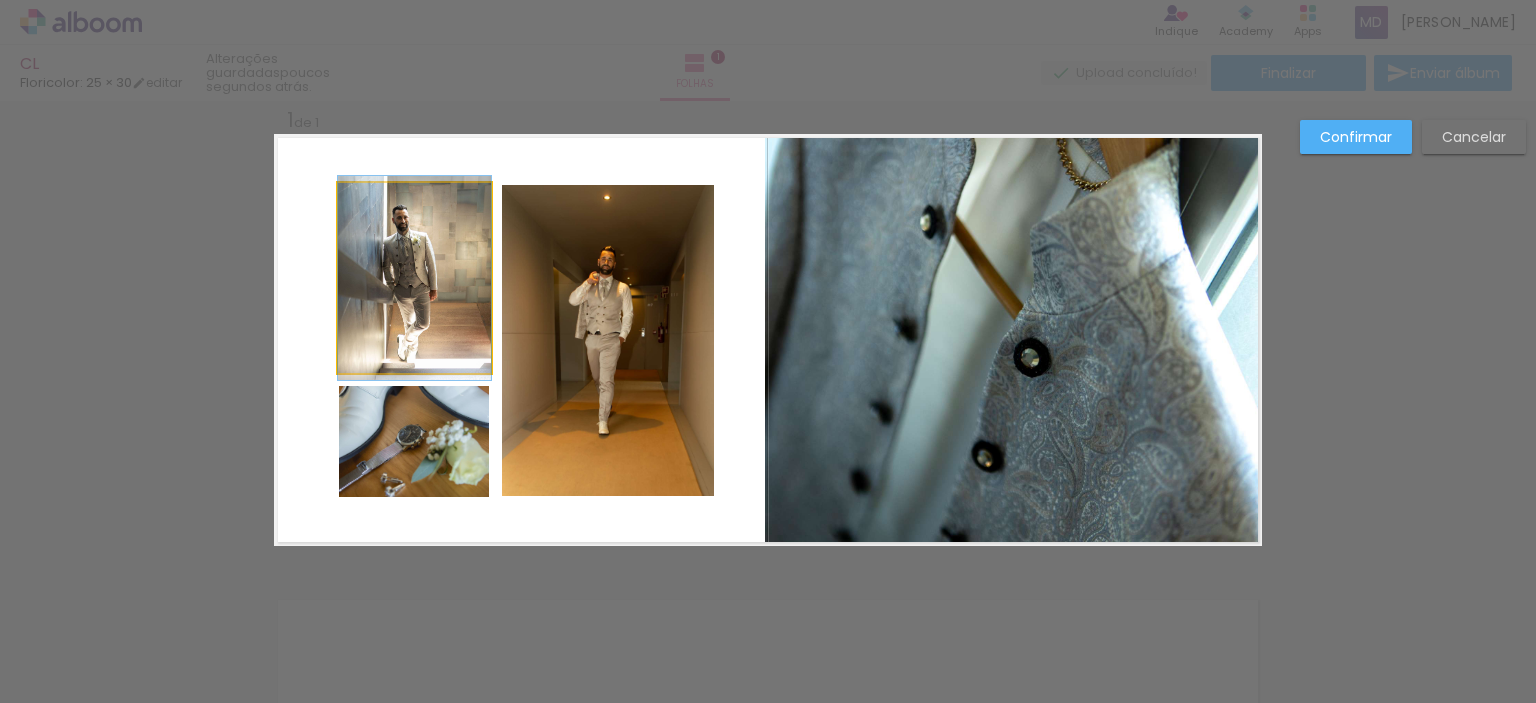 click 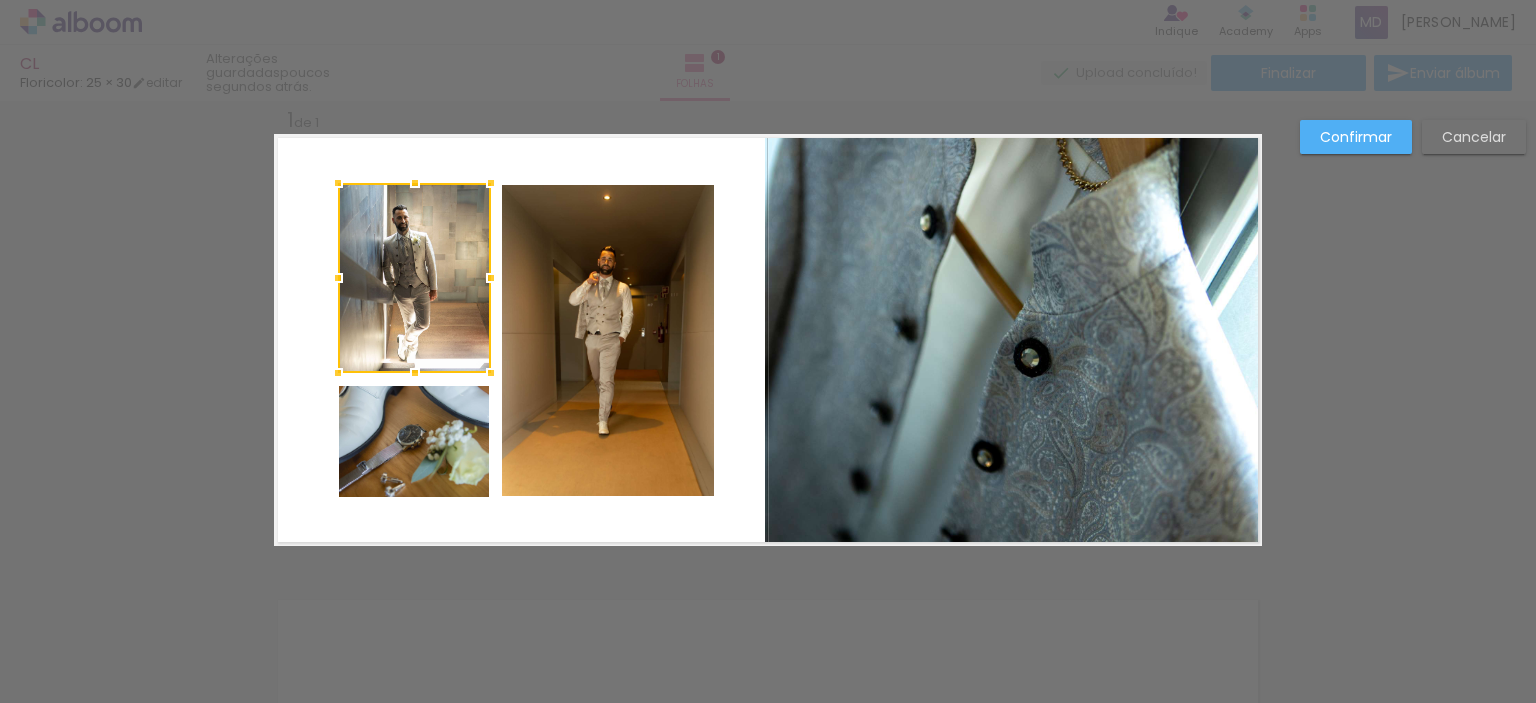 click at bounding box center [414, 278] 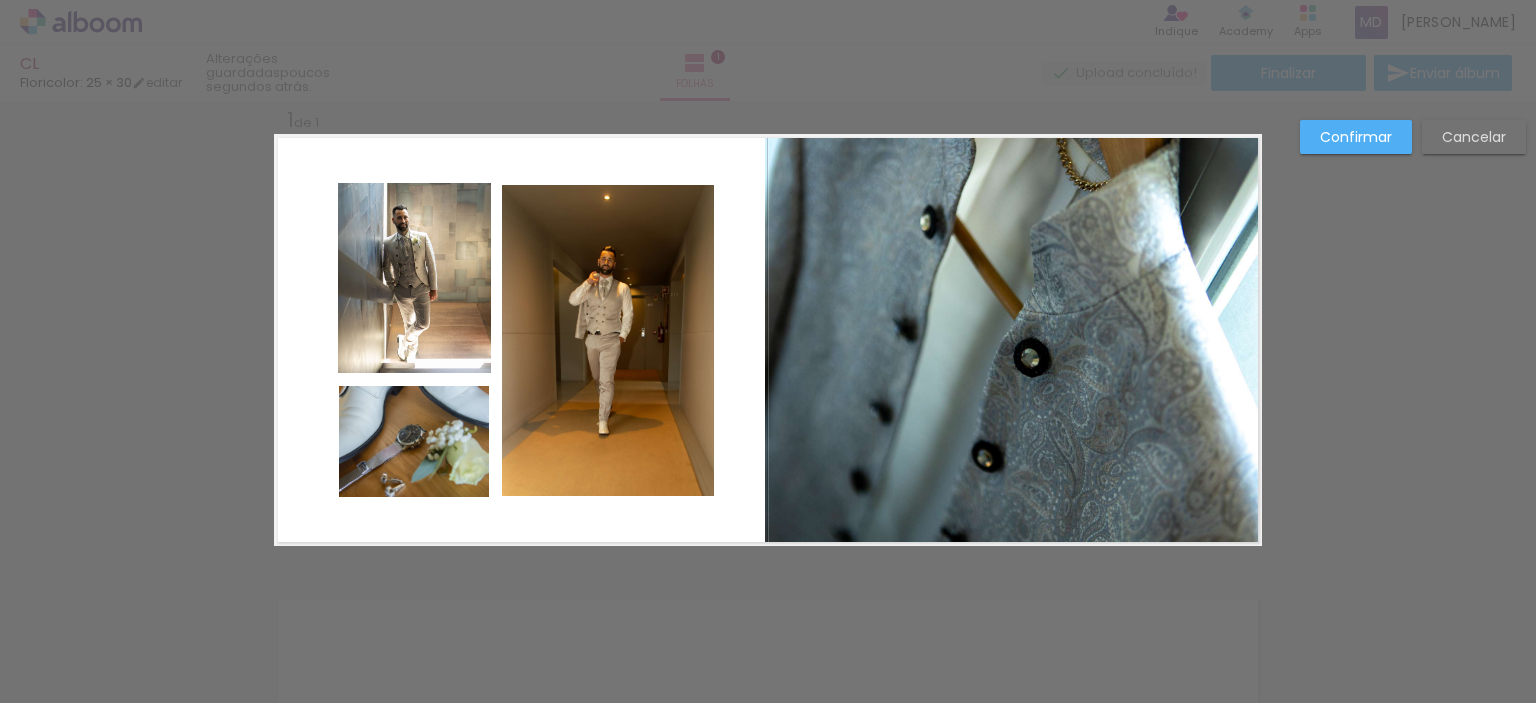 click at bounding box center [768, 340] 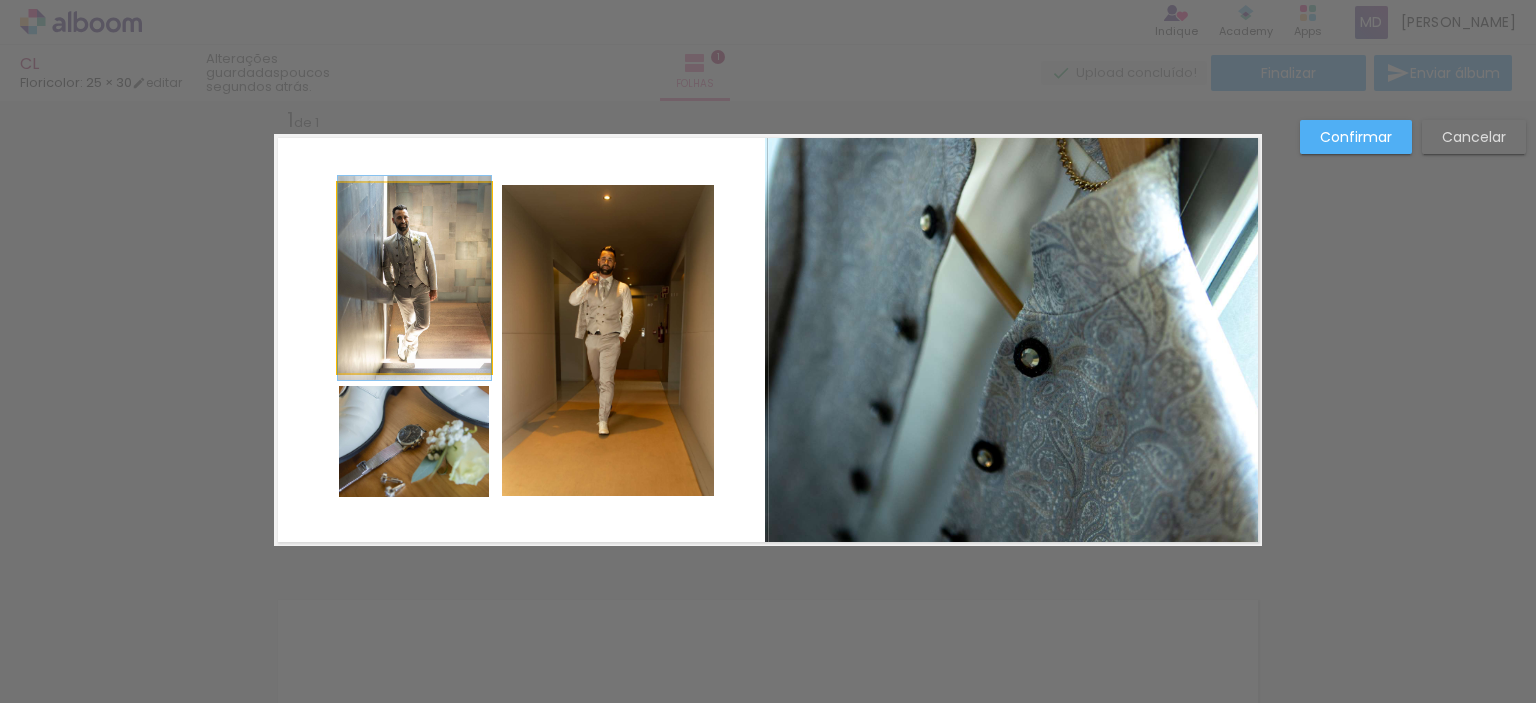 click 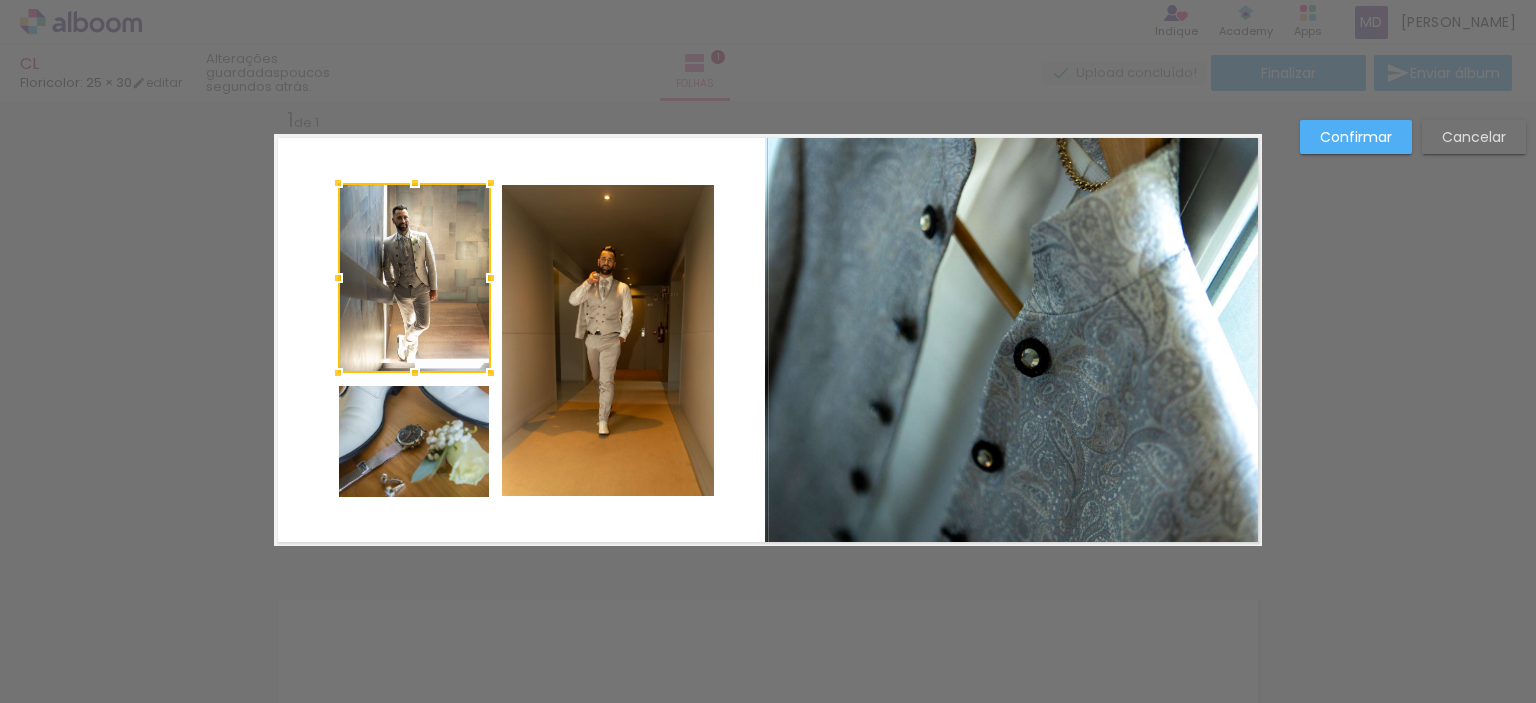 click at bounding box center [414, 278] 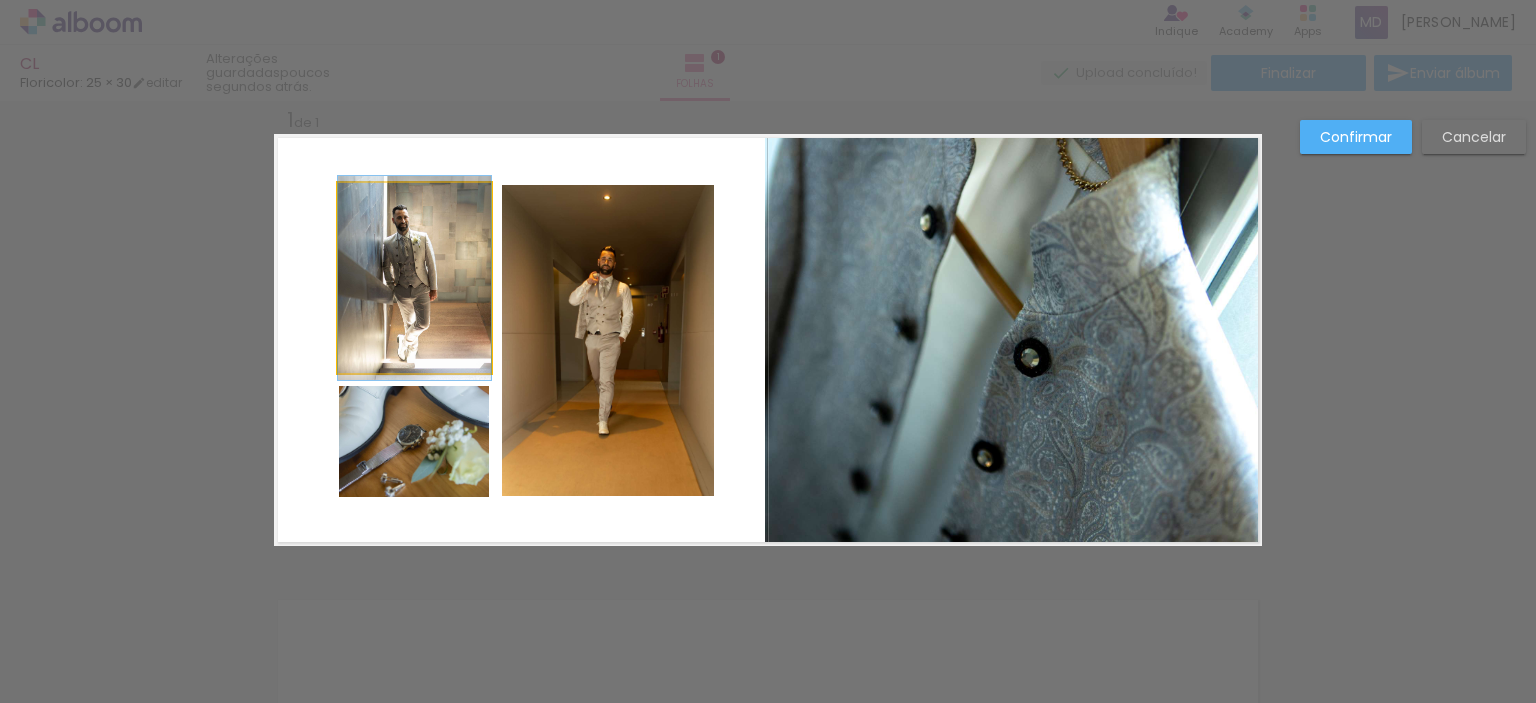 click 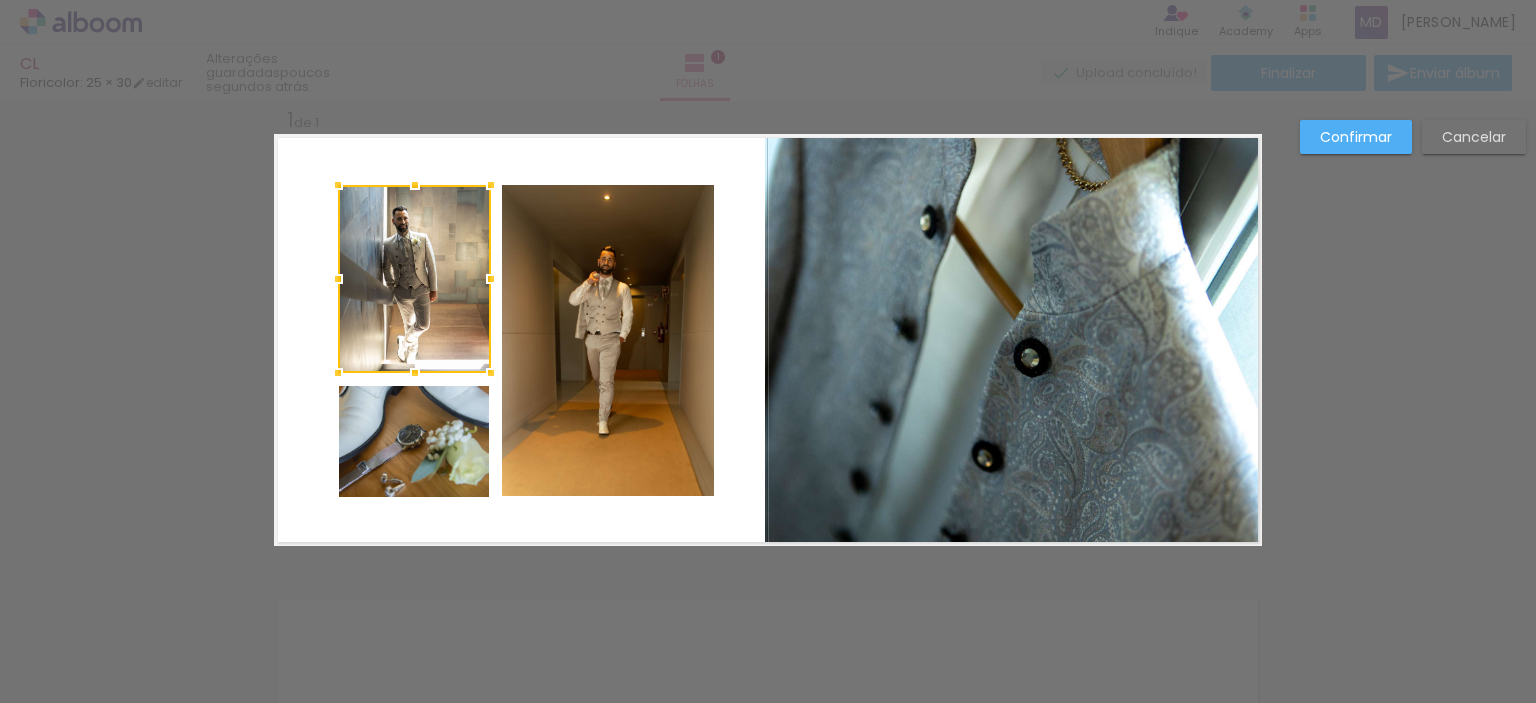 click at bounding box center [415, 185] 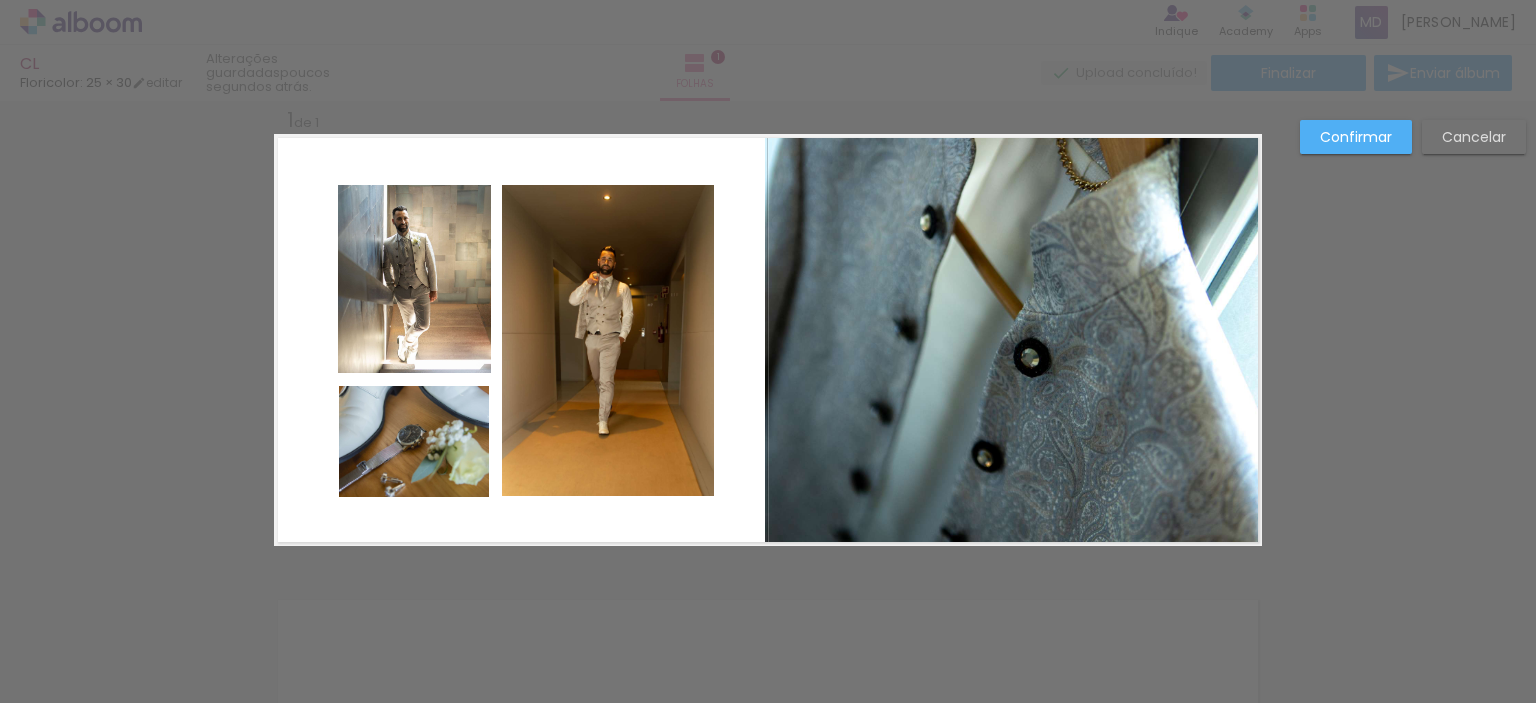 click at bounding box center (768, 340) 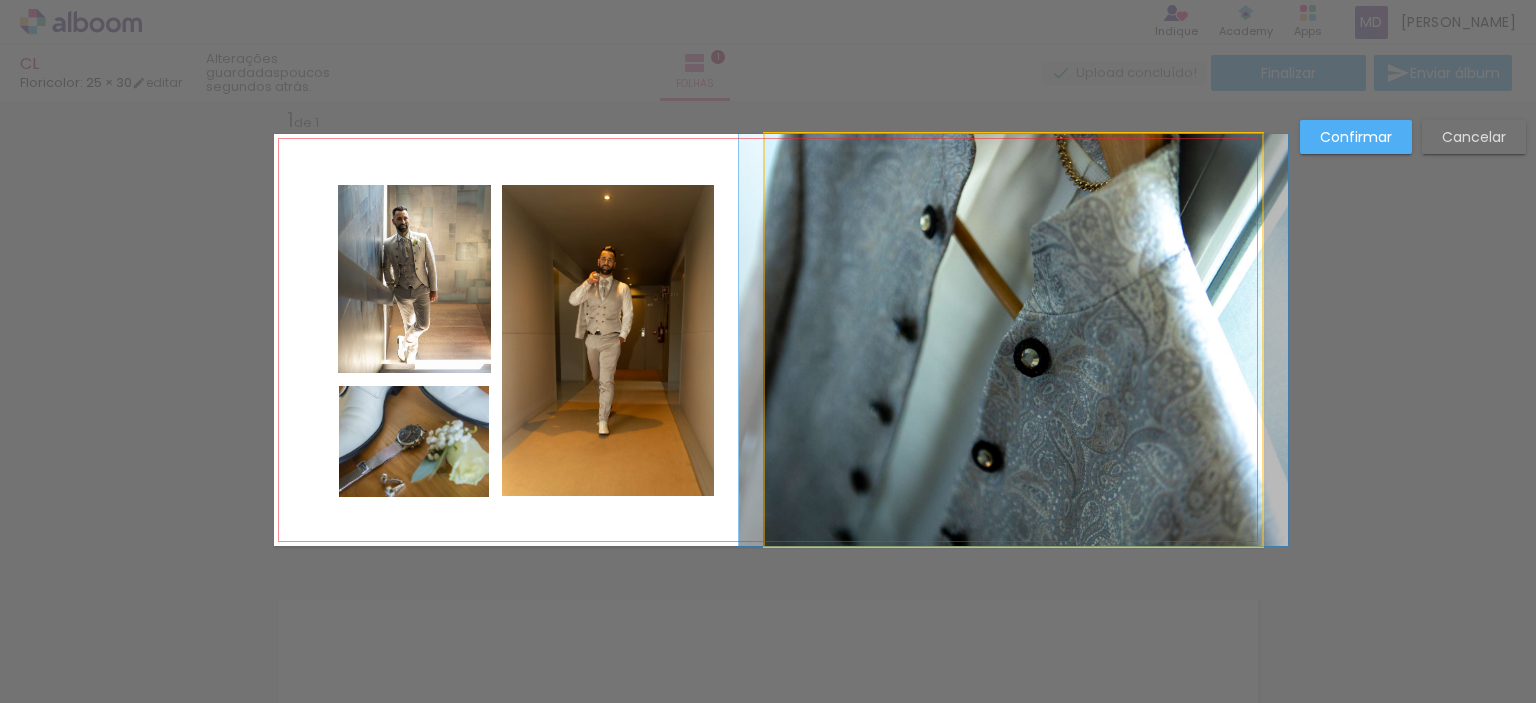 click 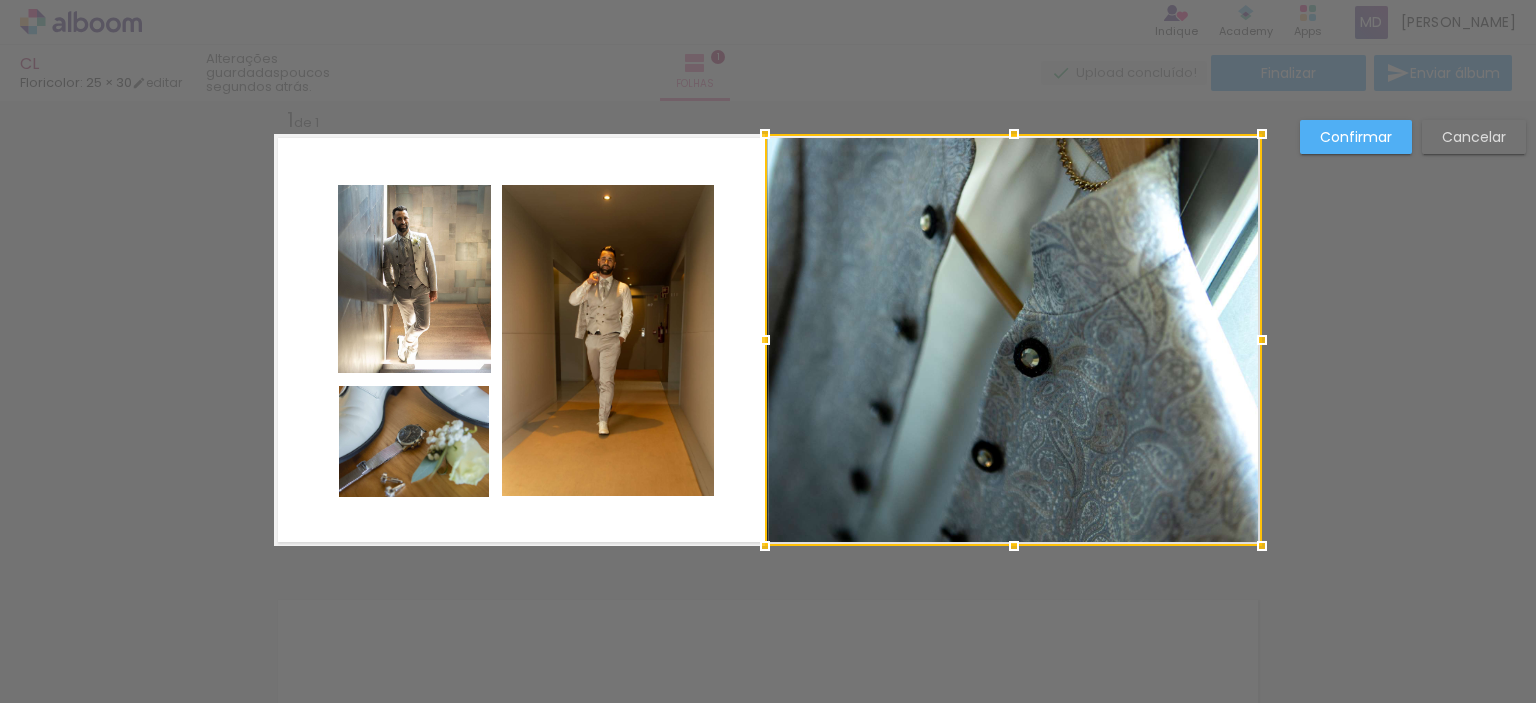 click at bounding box center [1013, 340] 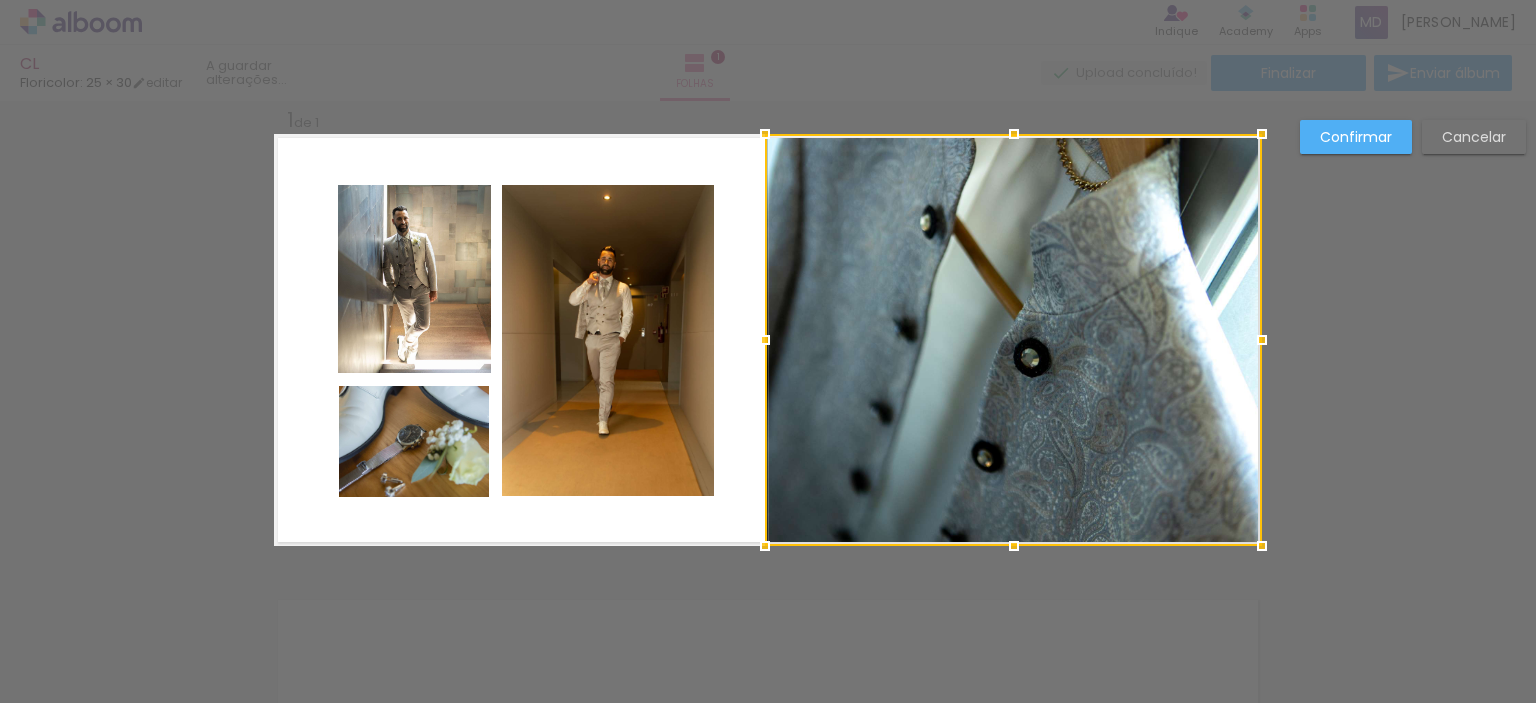 click at bounding box center [765, 546] 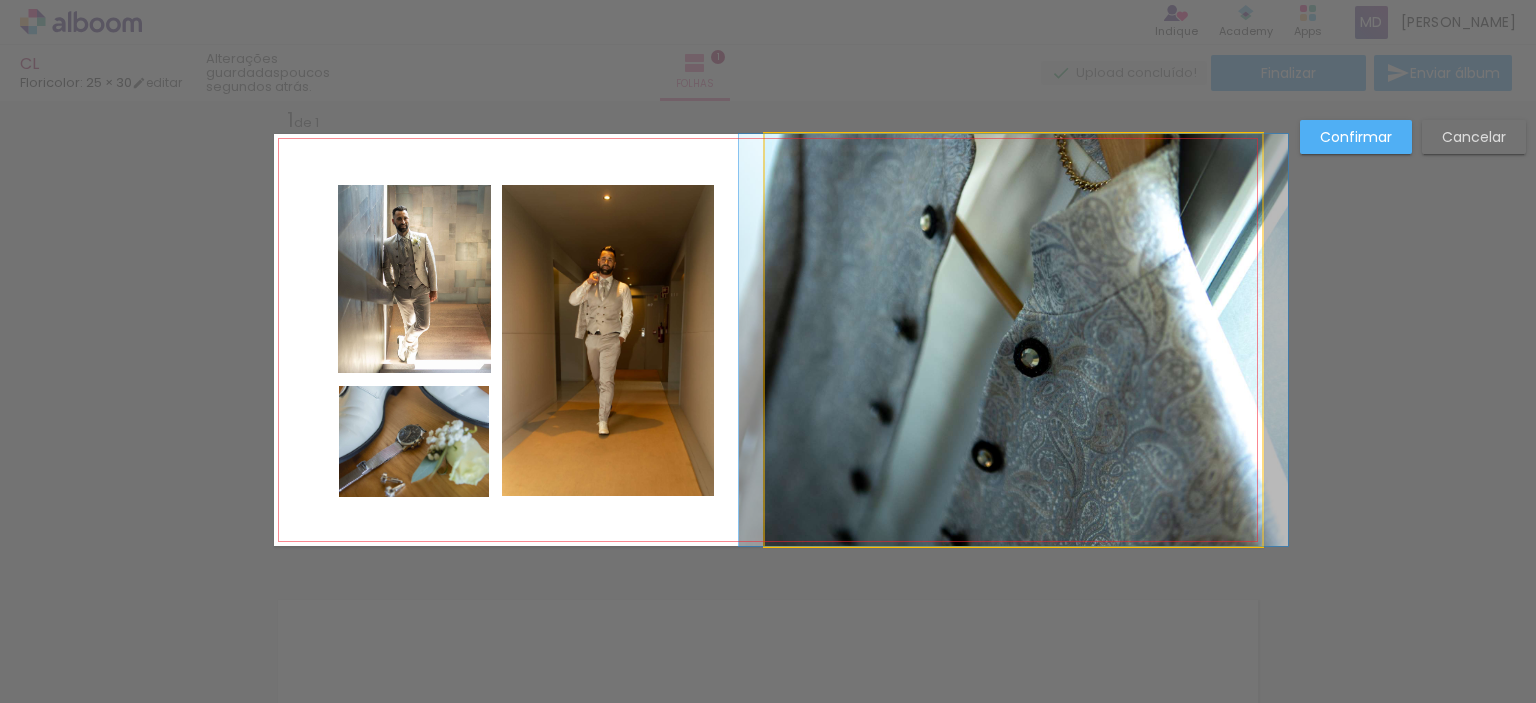 click 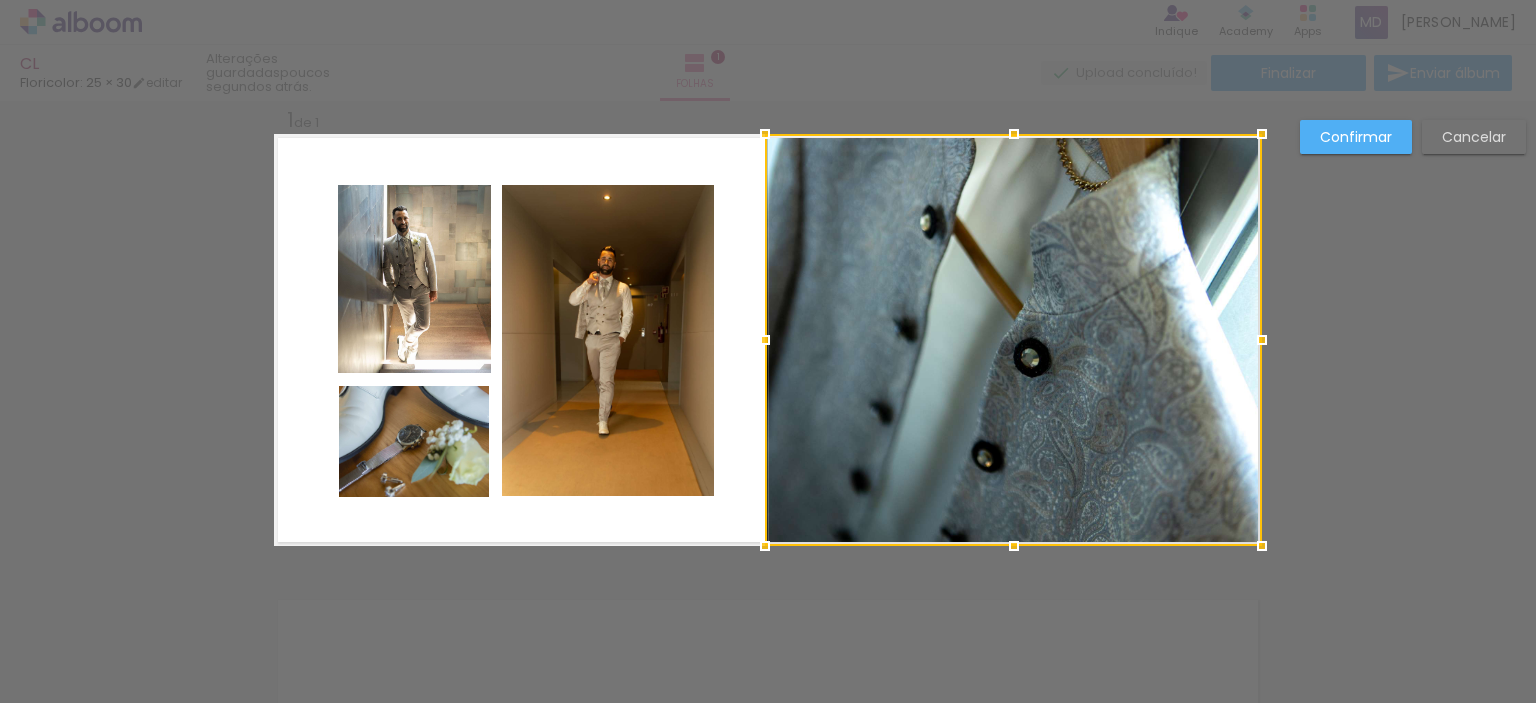 click at bounding box center [1013, 340] 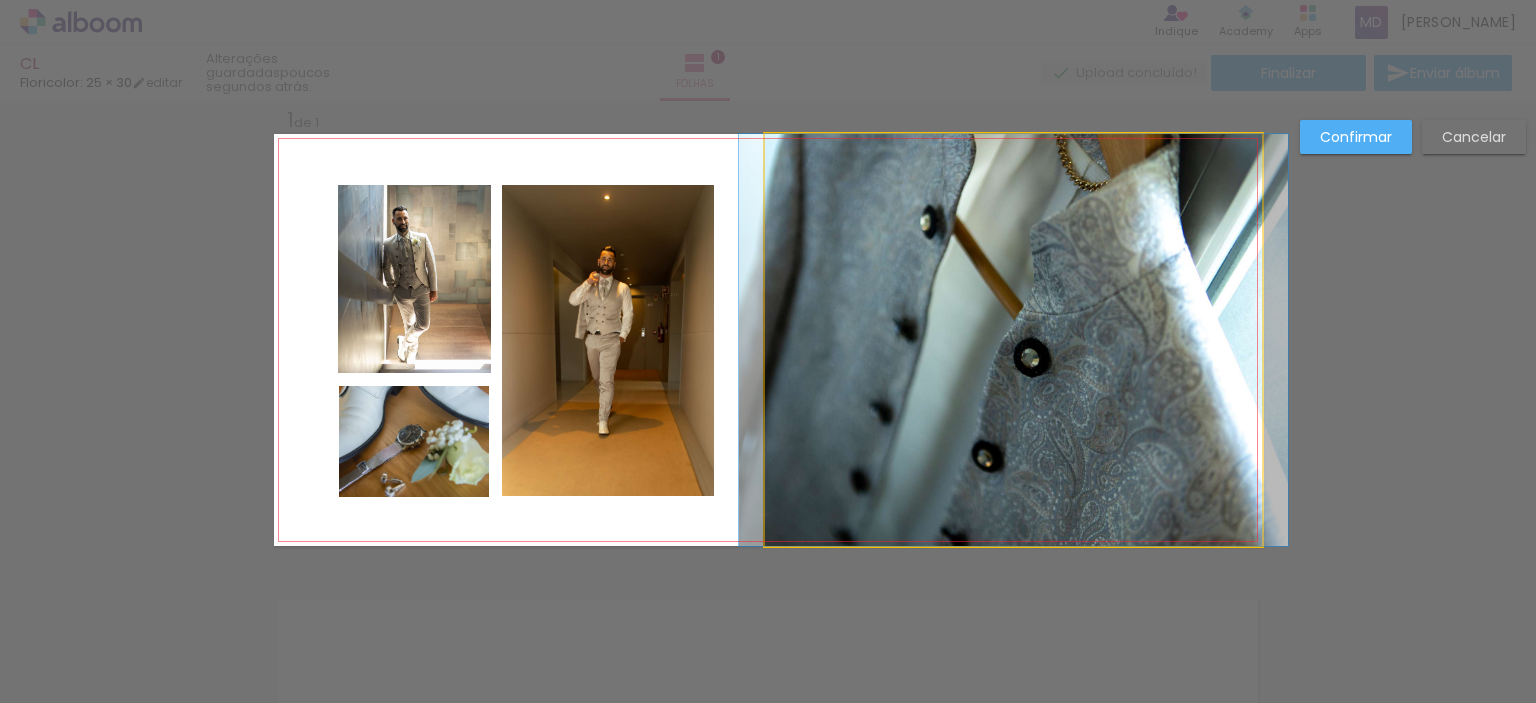 click 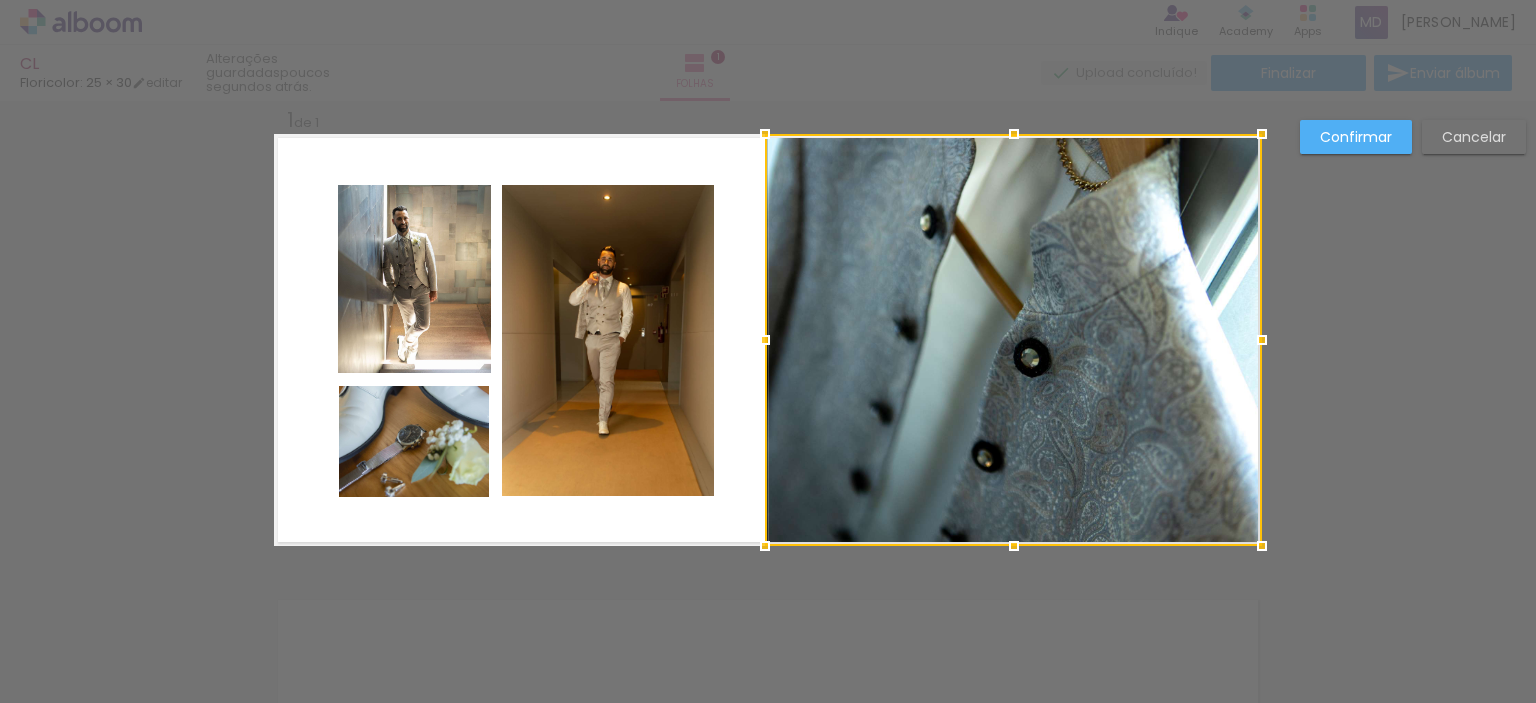 click at bounding box center [1013, 340] 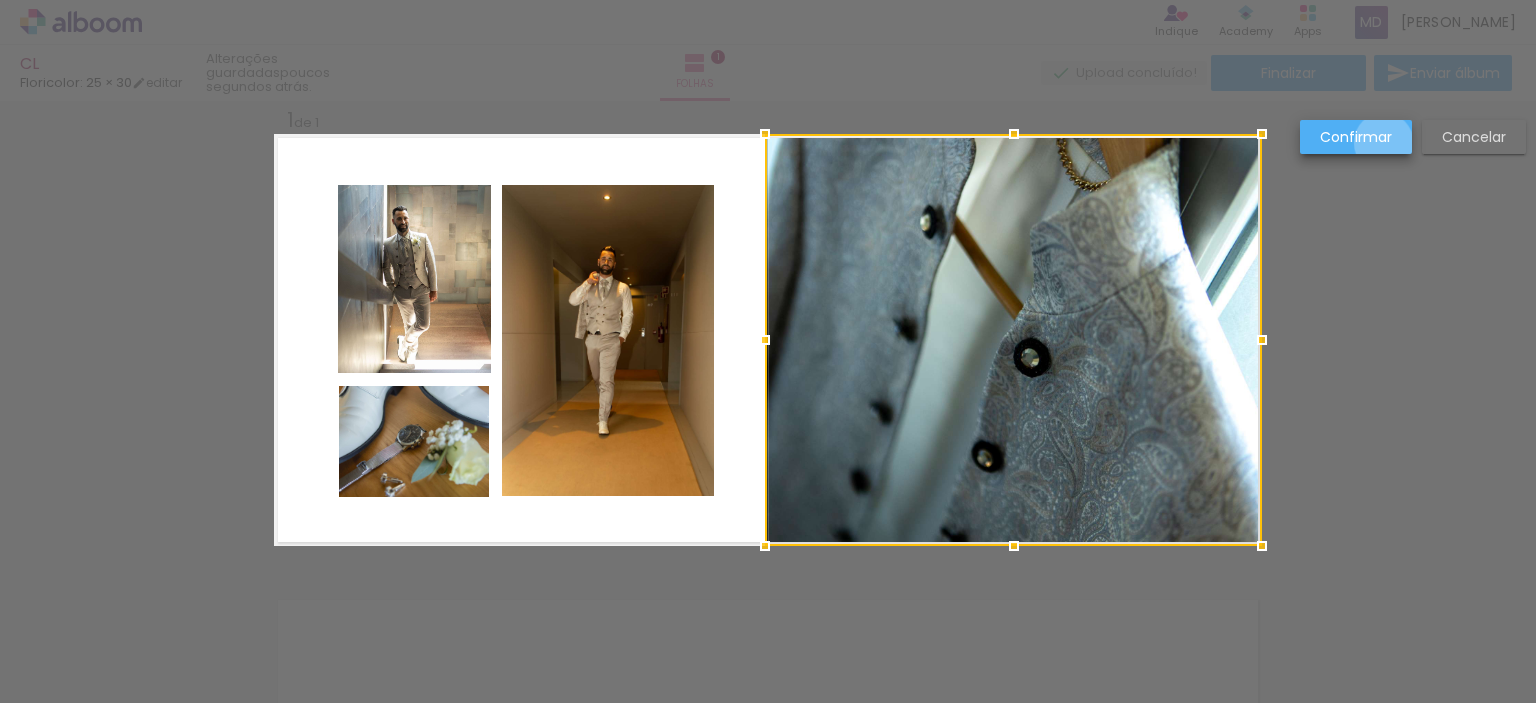 click on "Confirmar" at bounding box center (0, 0) 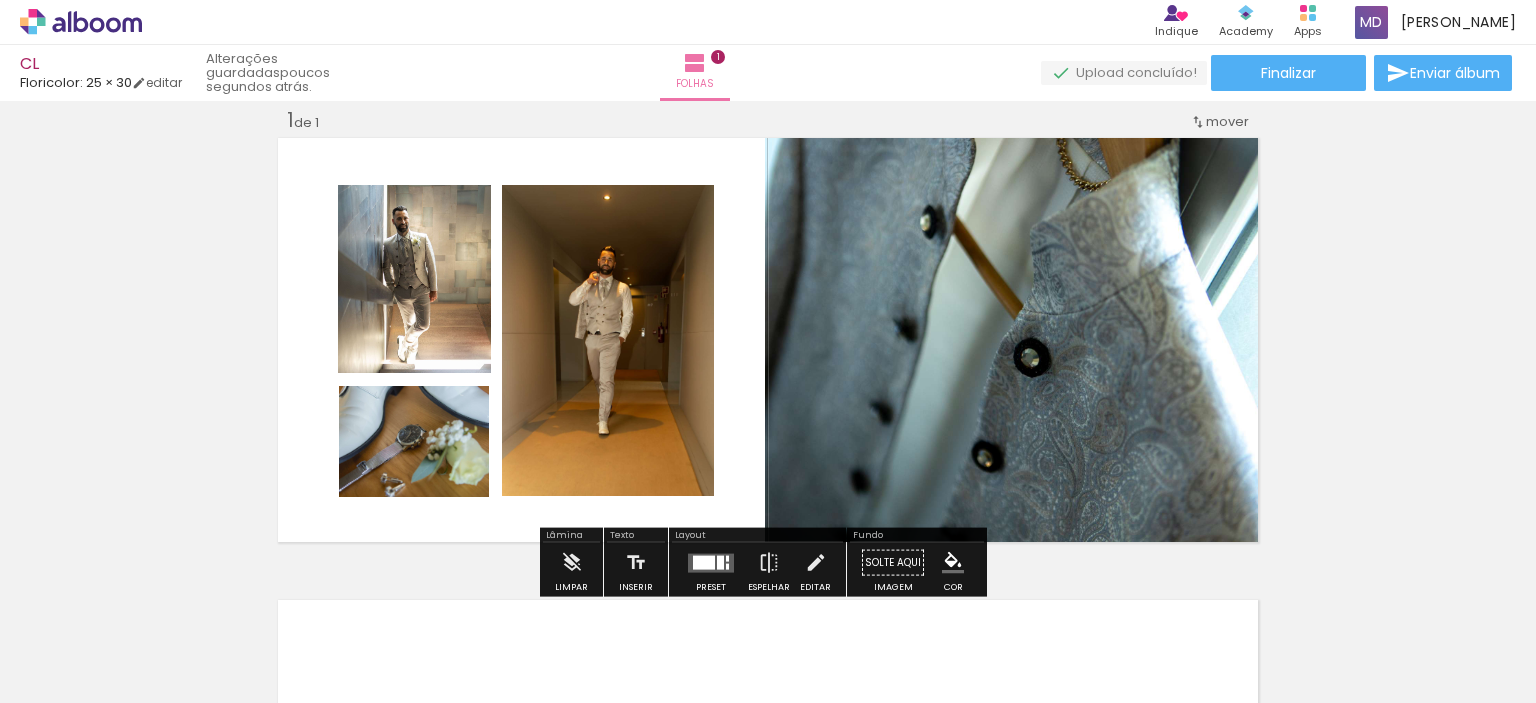 click on "Inserir folha 1  de 1" at bounding box center (768, 545) 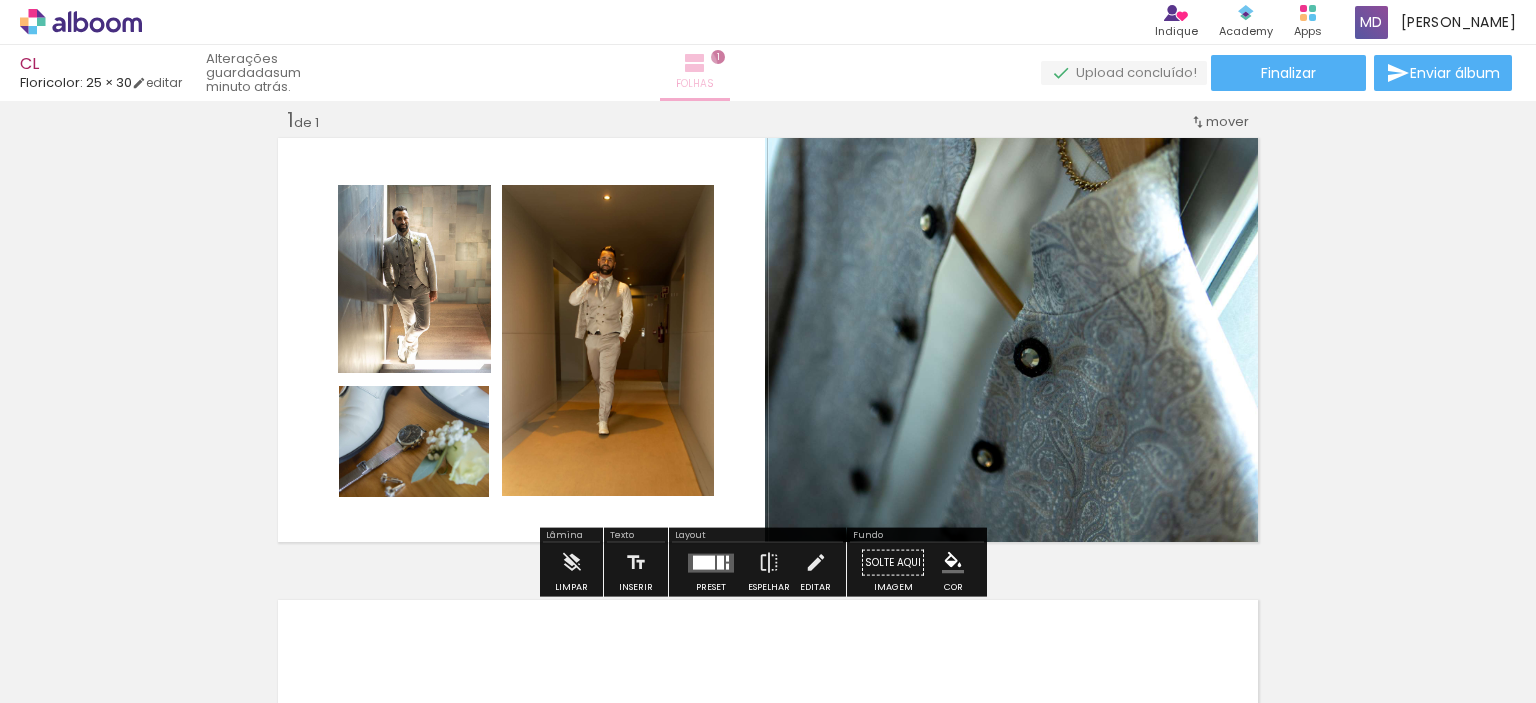 click at bounding box center (695, 63) 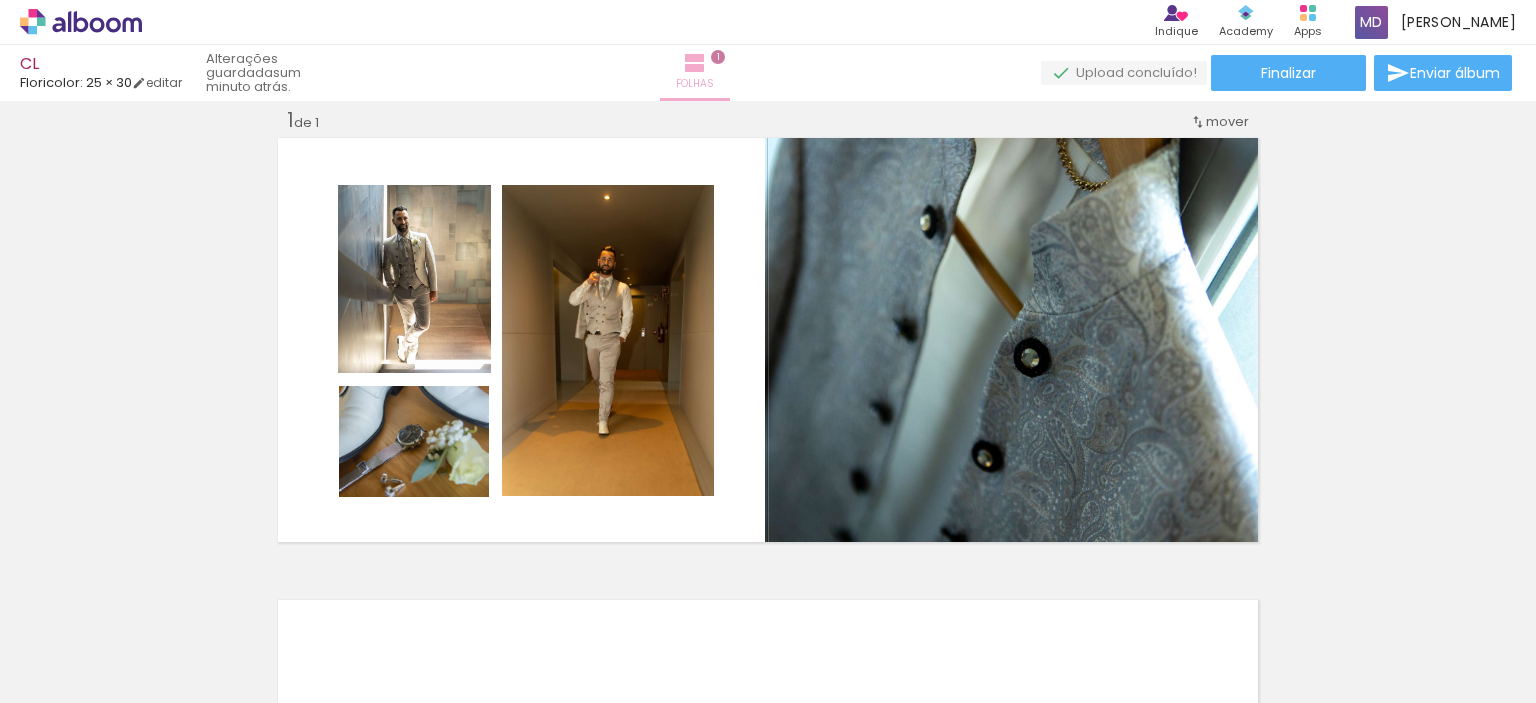 click at bounding box center (695, 63) 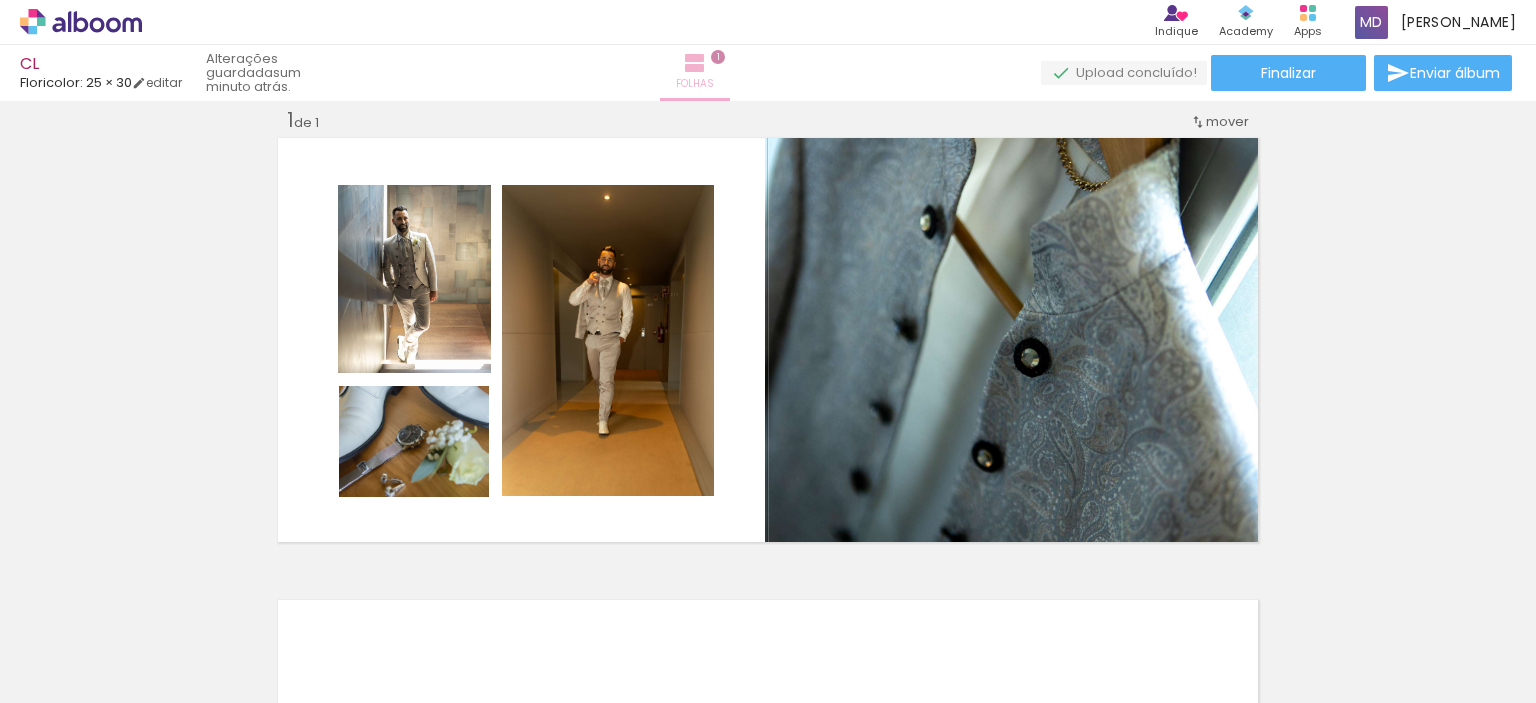 click at bounding box center (695, 63) 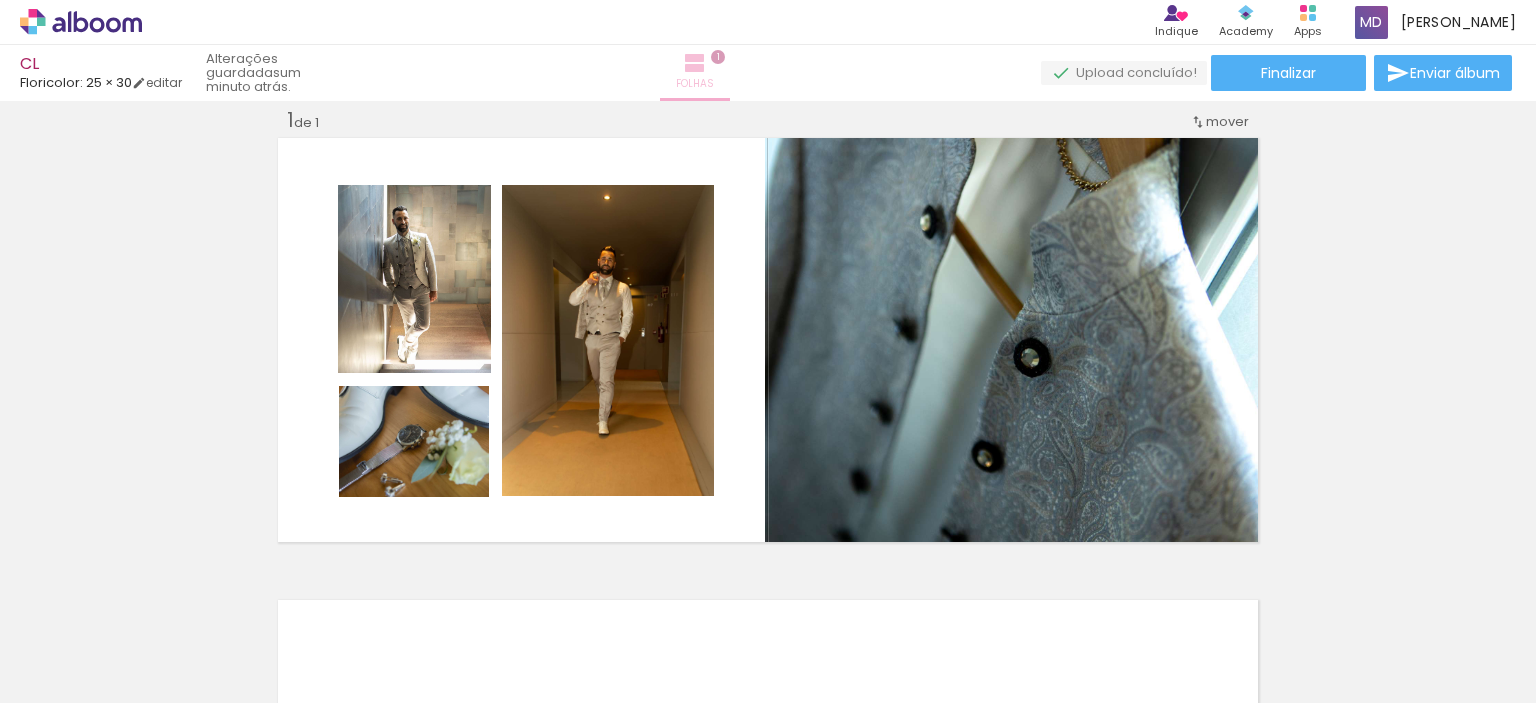 click on "Folhas 1" at bounding box center (695, 73) 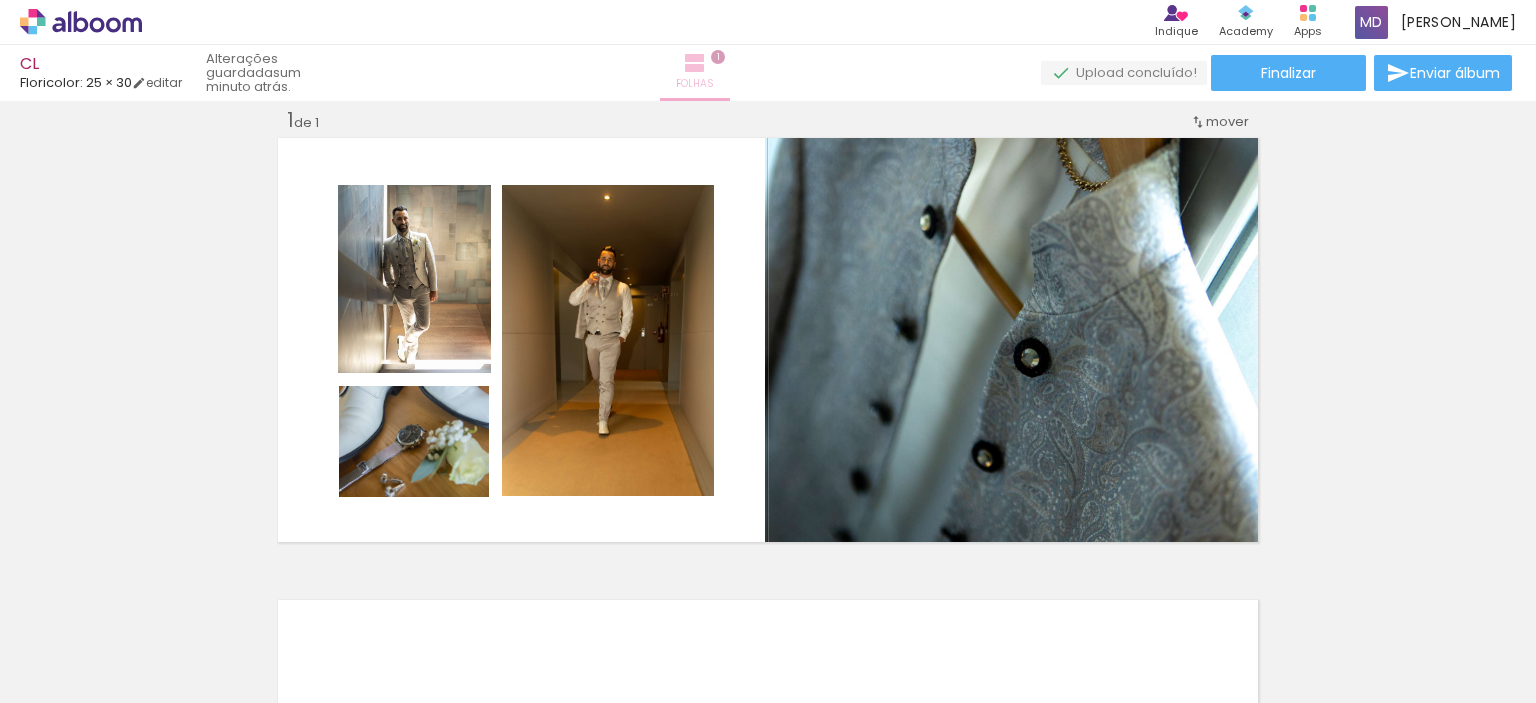 click on "Folhas 1" at bounding box center (695, 73) 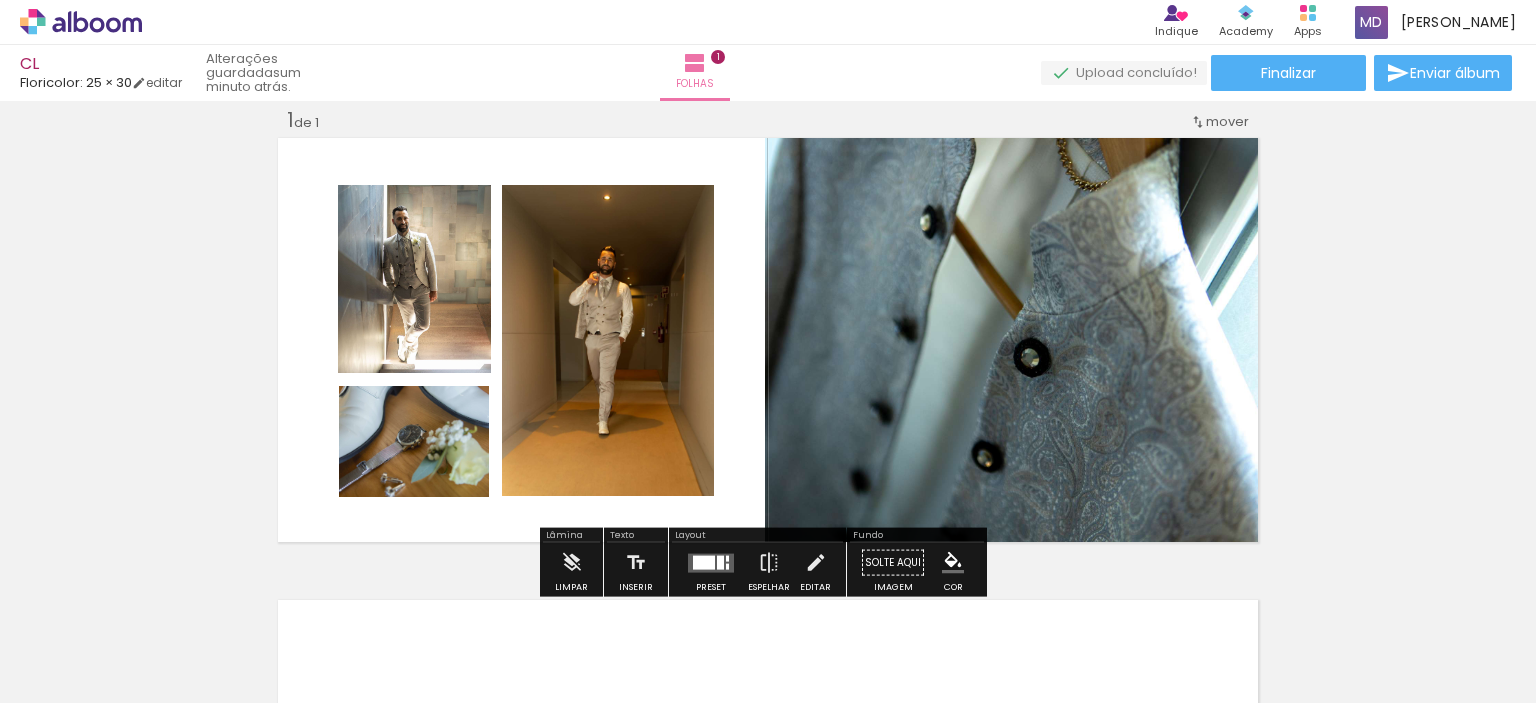click at bounding box center (144, 640) 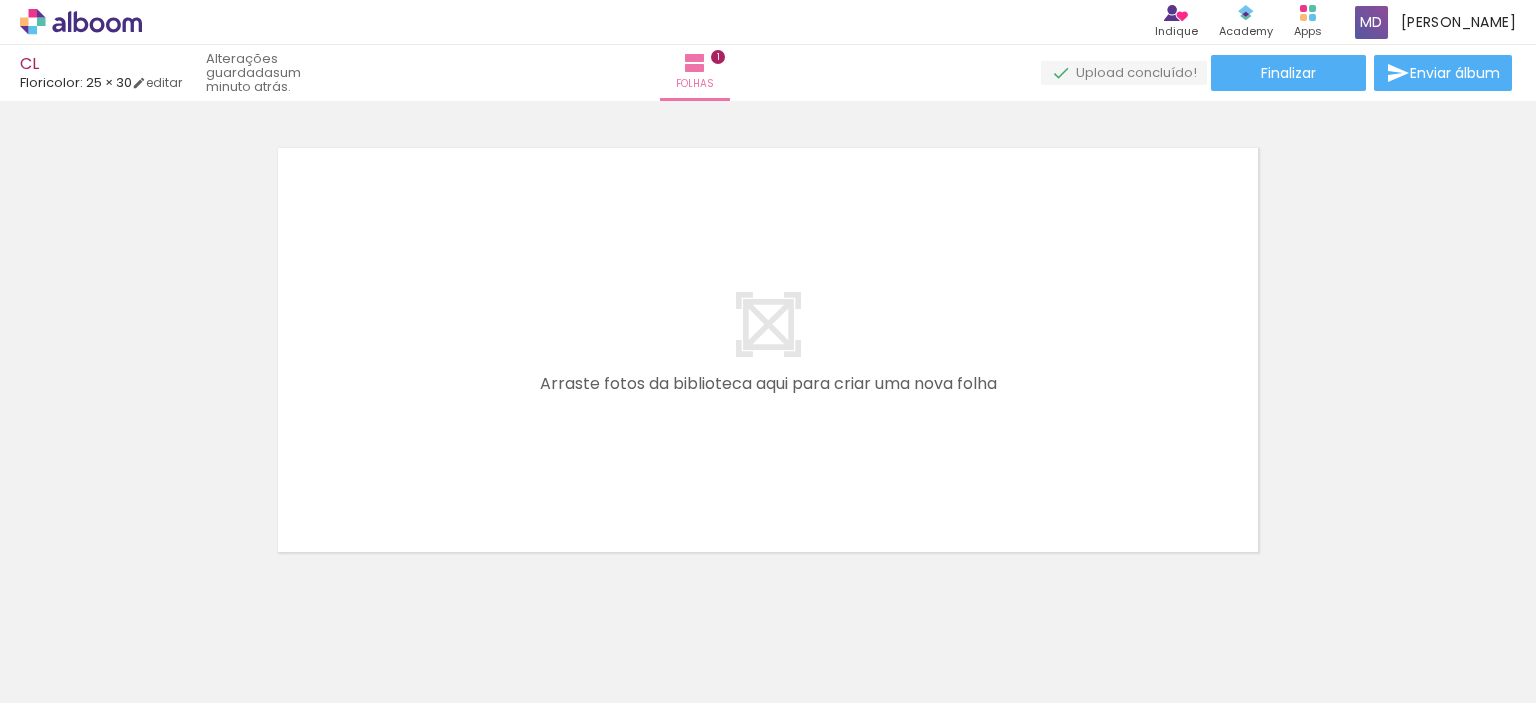 scroll, scrollTop: 480, scrollLeft: 0, axis: vertical 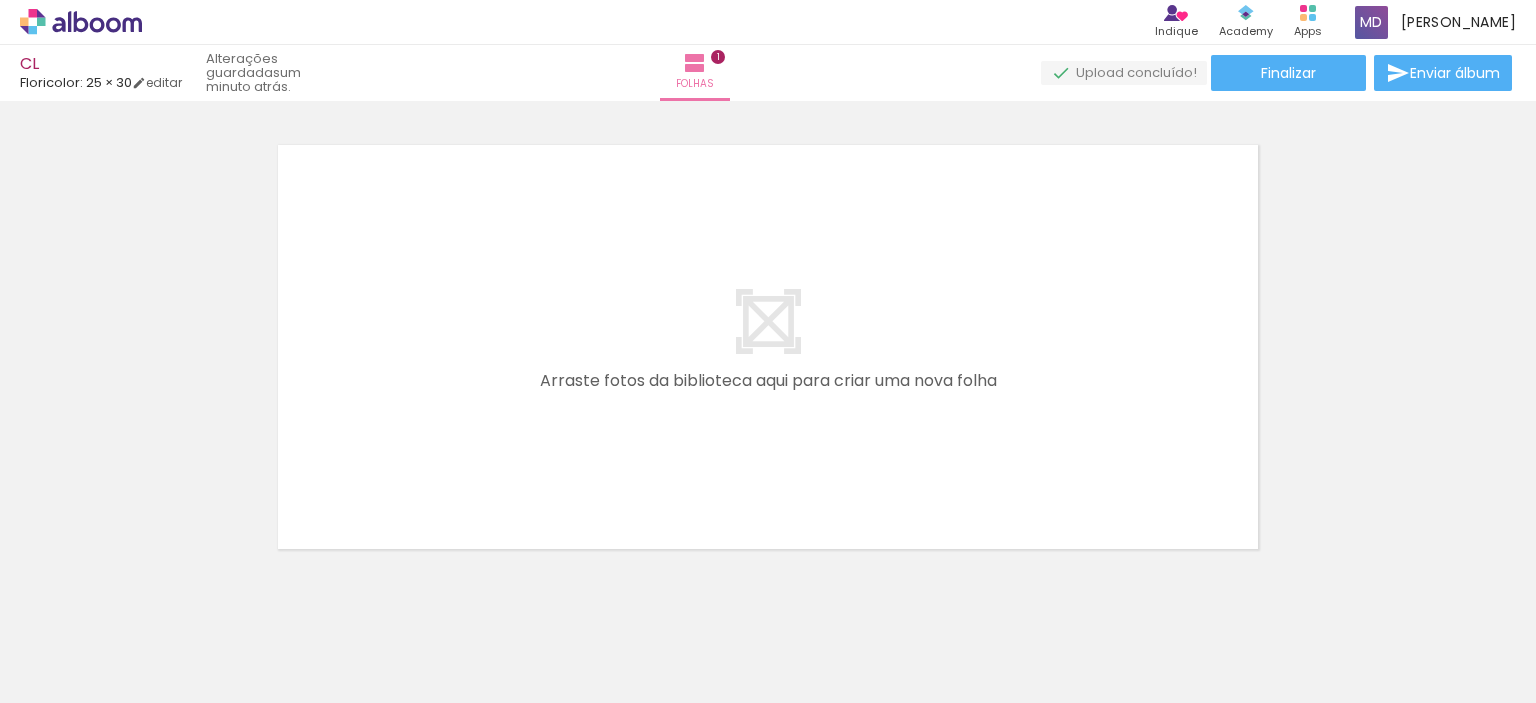 click at bounding box center (144, 640) 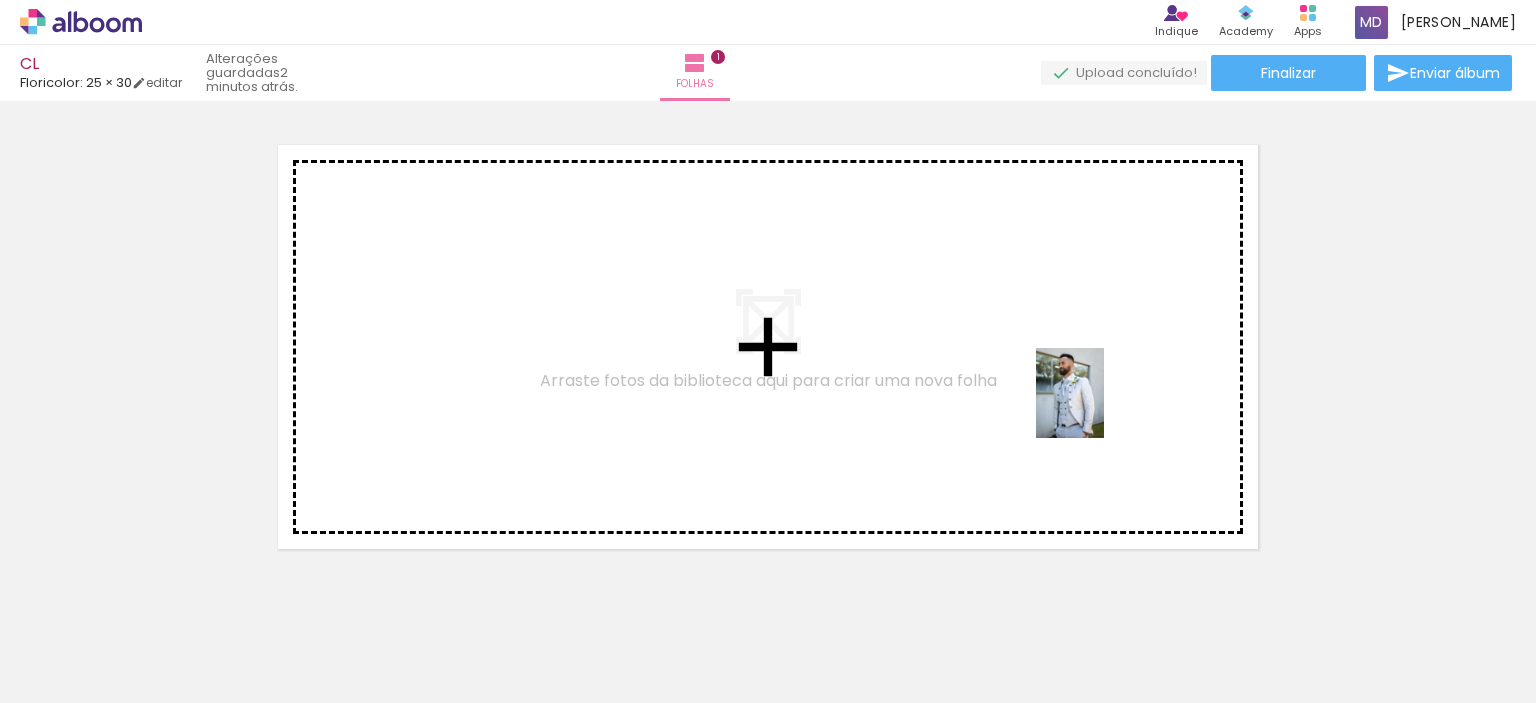 drag, startPoint x: 888, startPoint y: 642, endPoint x: 1096, endPoint y: 408, distance: 313.08145 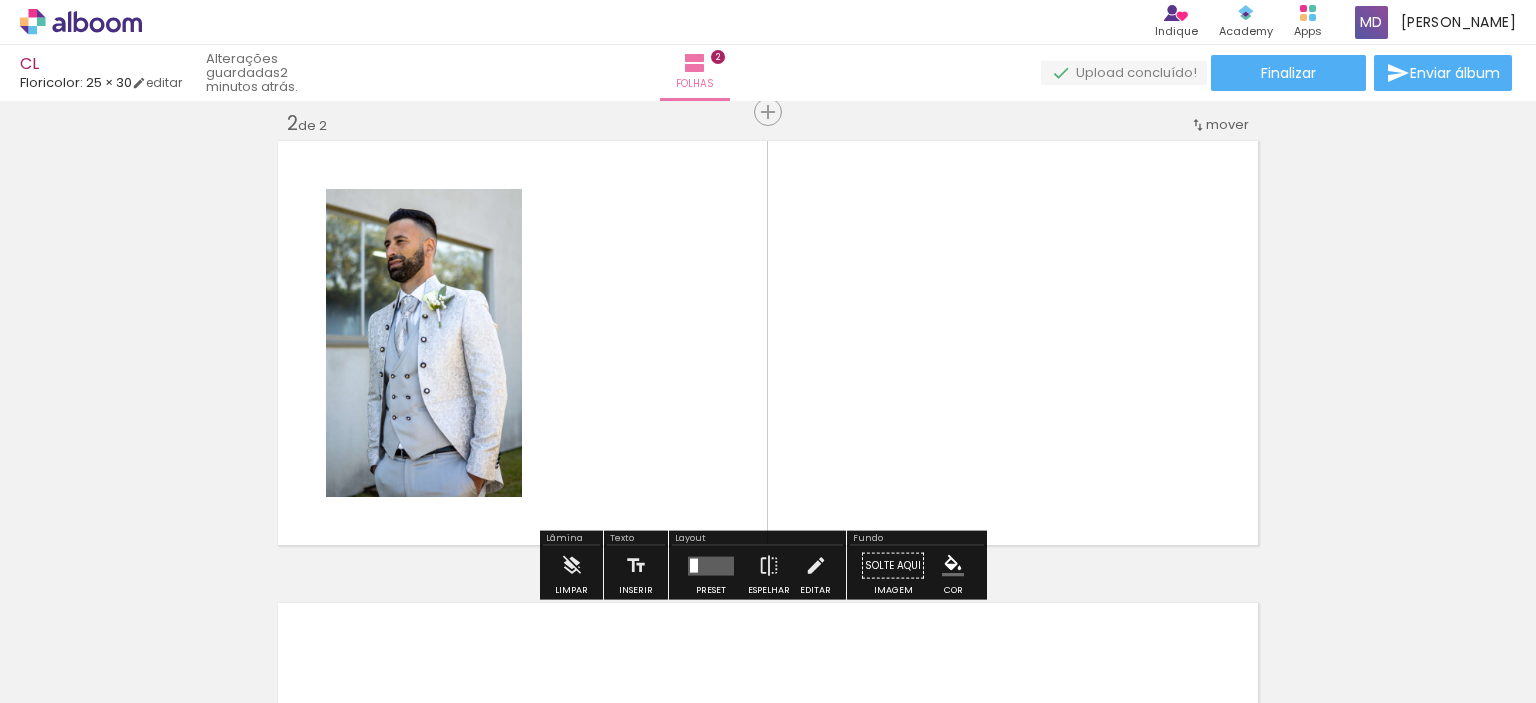 scroll, scrollTop: 487, scrollLeft: 0, axis: vertical 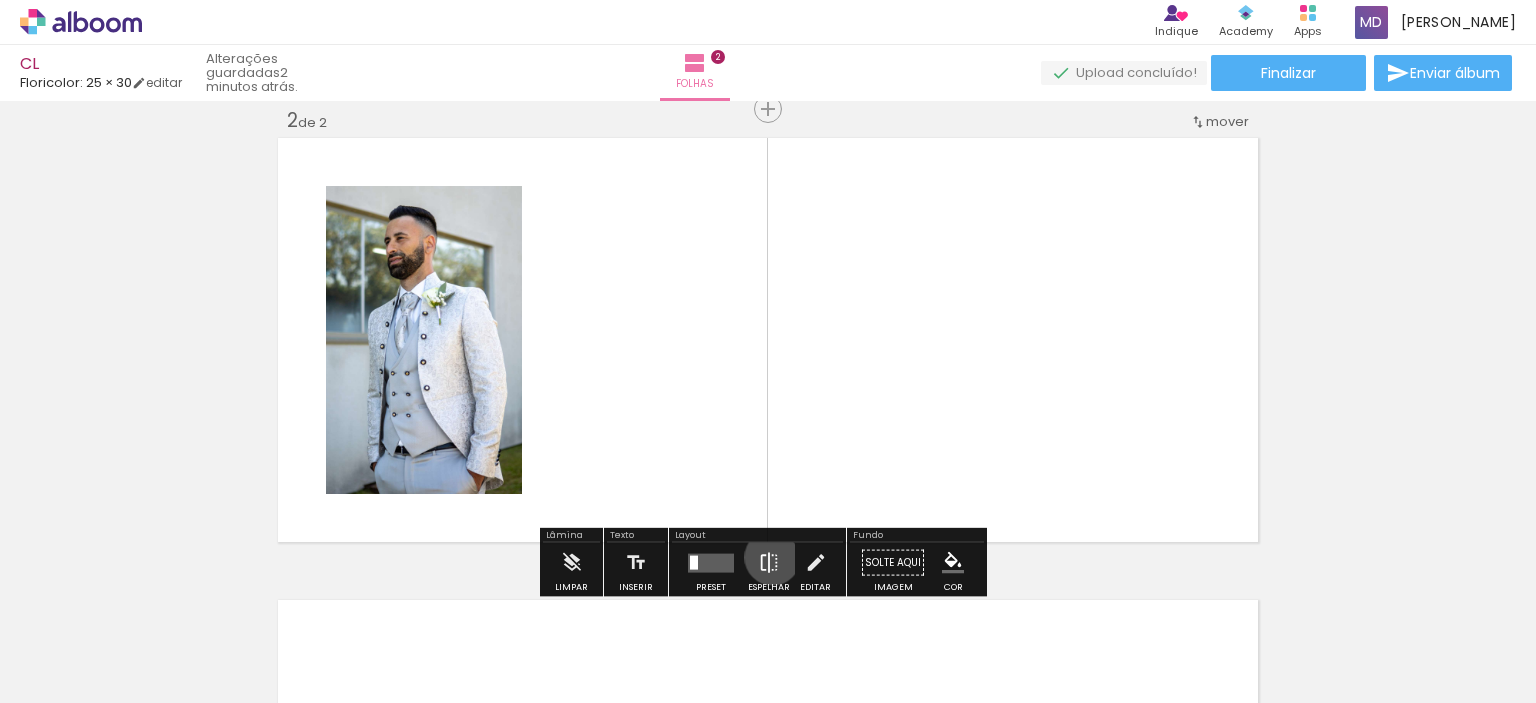 click at bounding box center [769, 563] 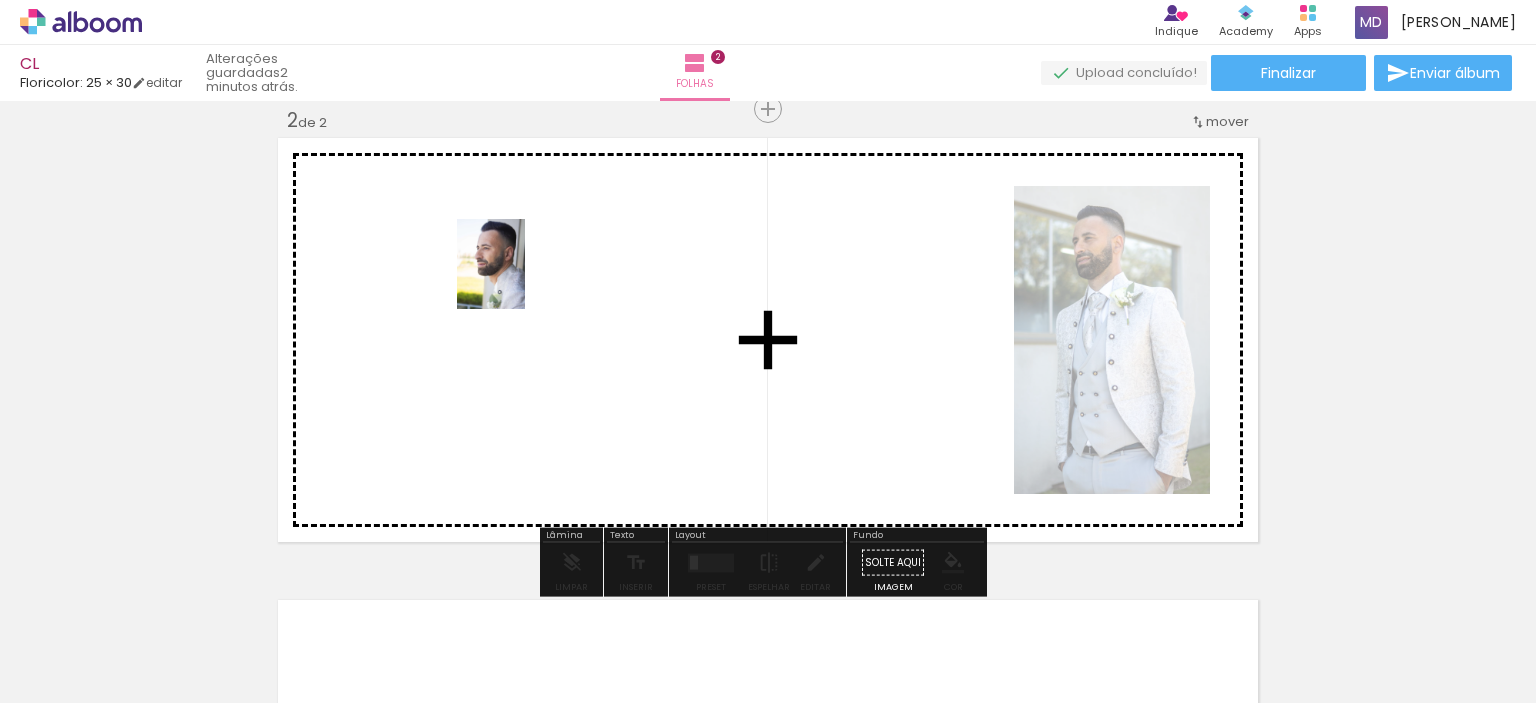 drag, startPoint x: 419, startPoint y: 638, endPoint x: 516, endPoint y: 281, distance: 369.94324 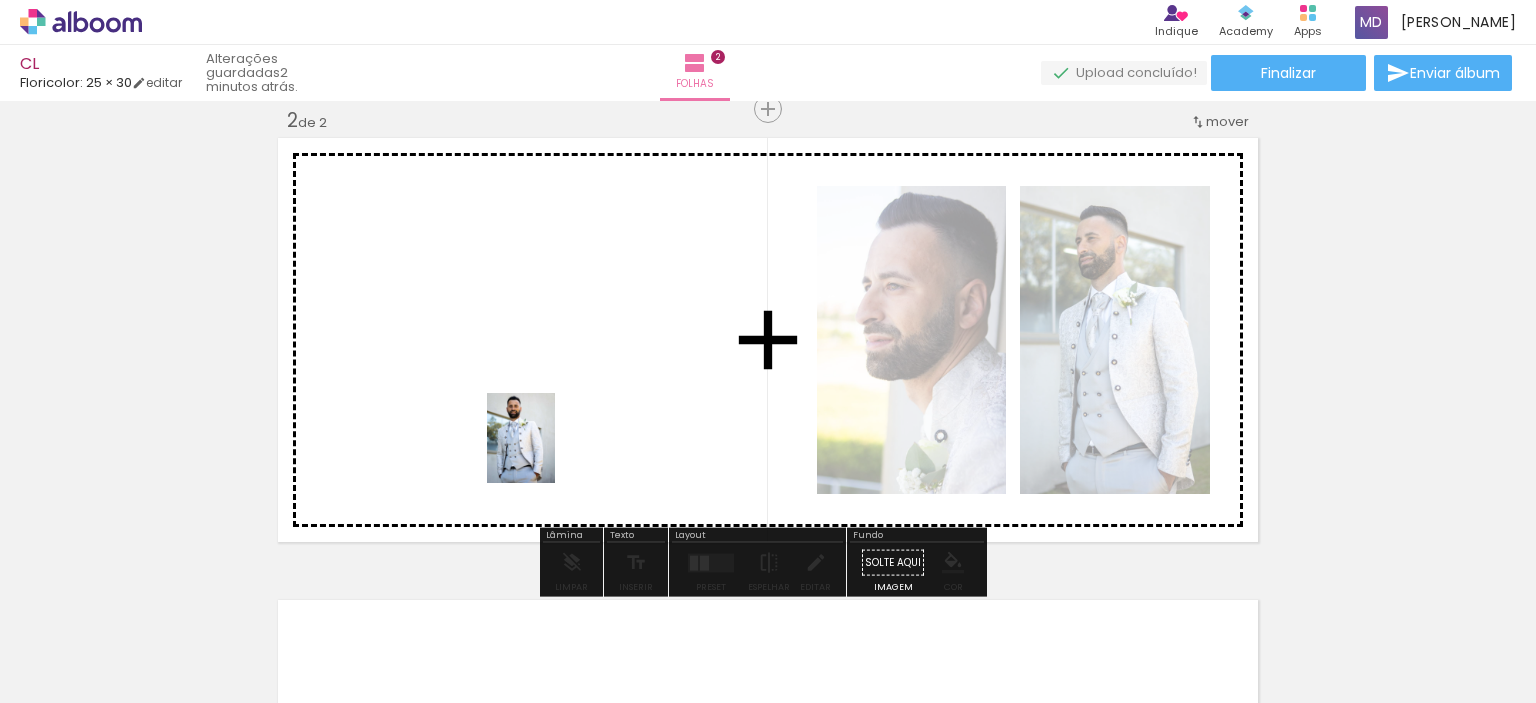 drag, startPoint x: 741, startPoint y: 644, endPoint x: 547, endPoint y: 453, distance: 272.2444 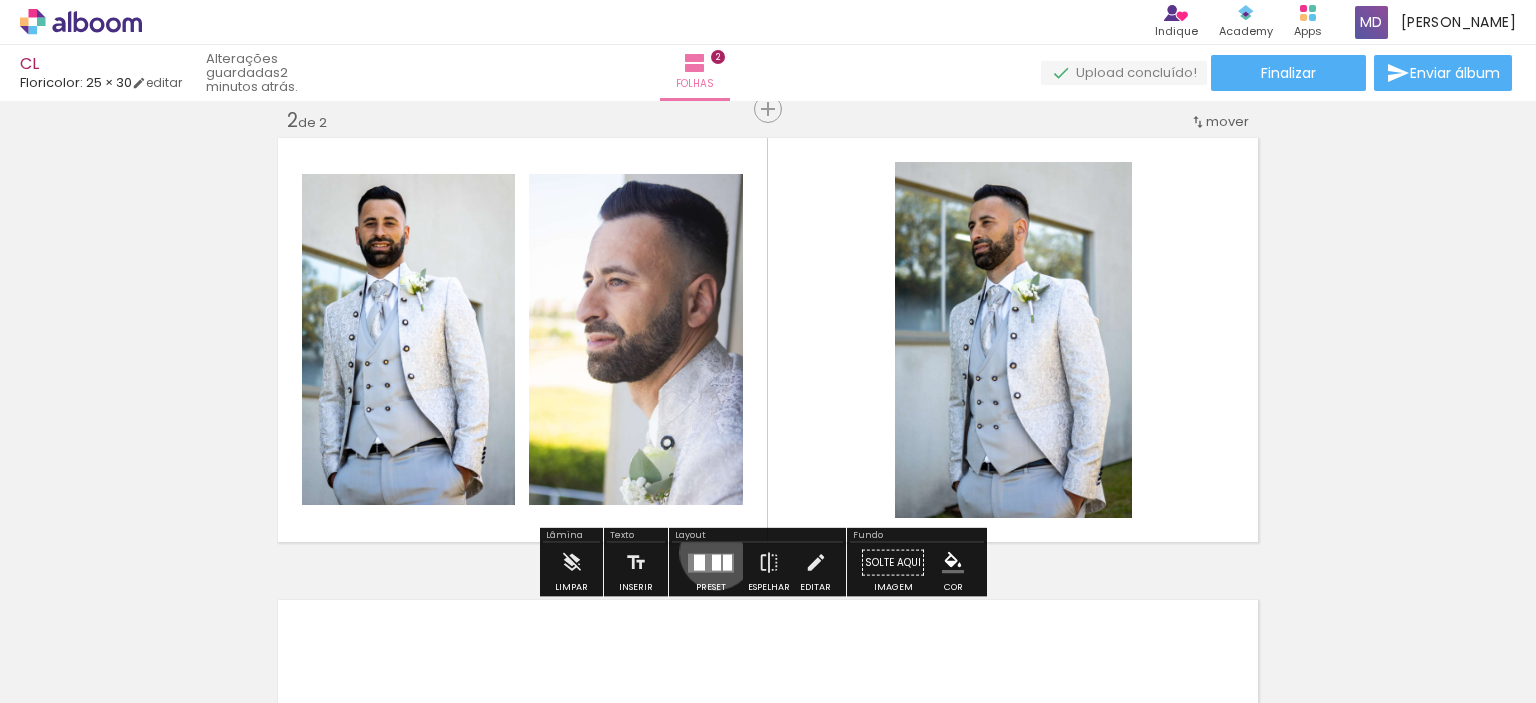 click at bounding box center (711, 562) 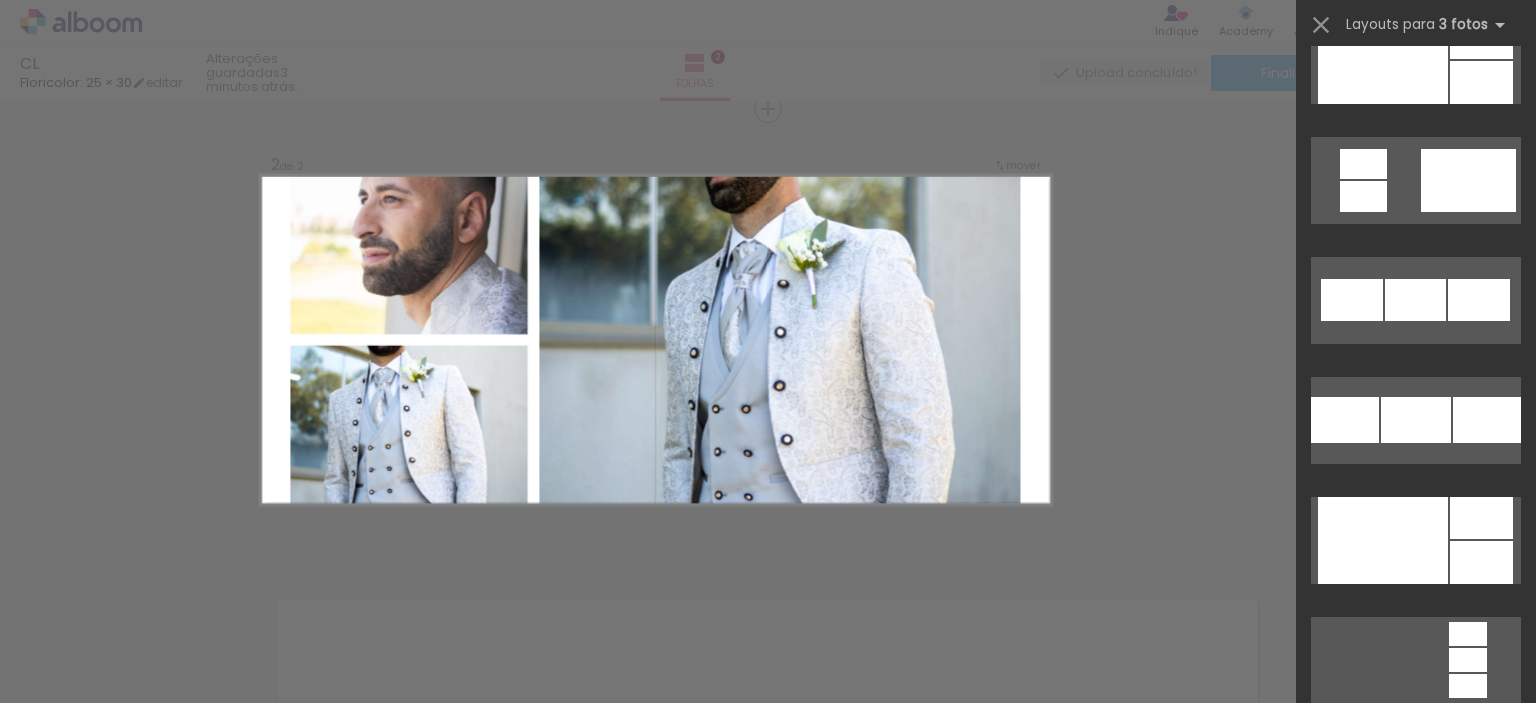 scroll, scrollTop: 16769, scrollLeft: 0, axis: vertical 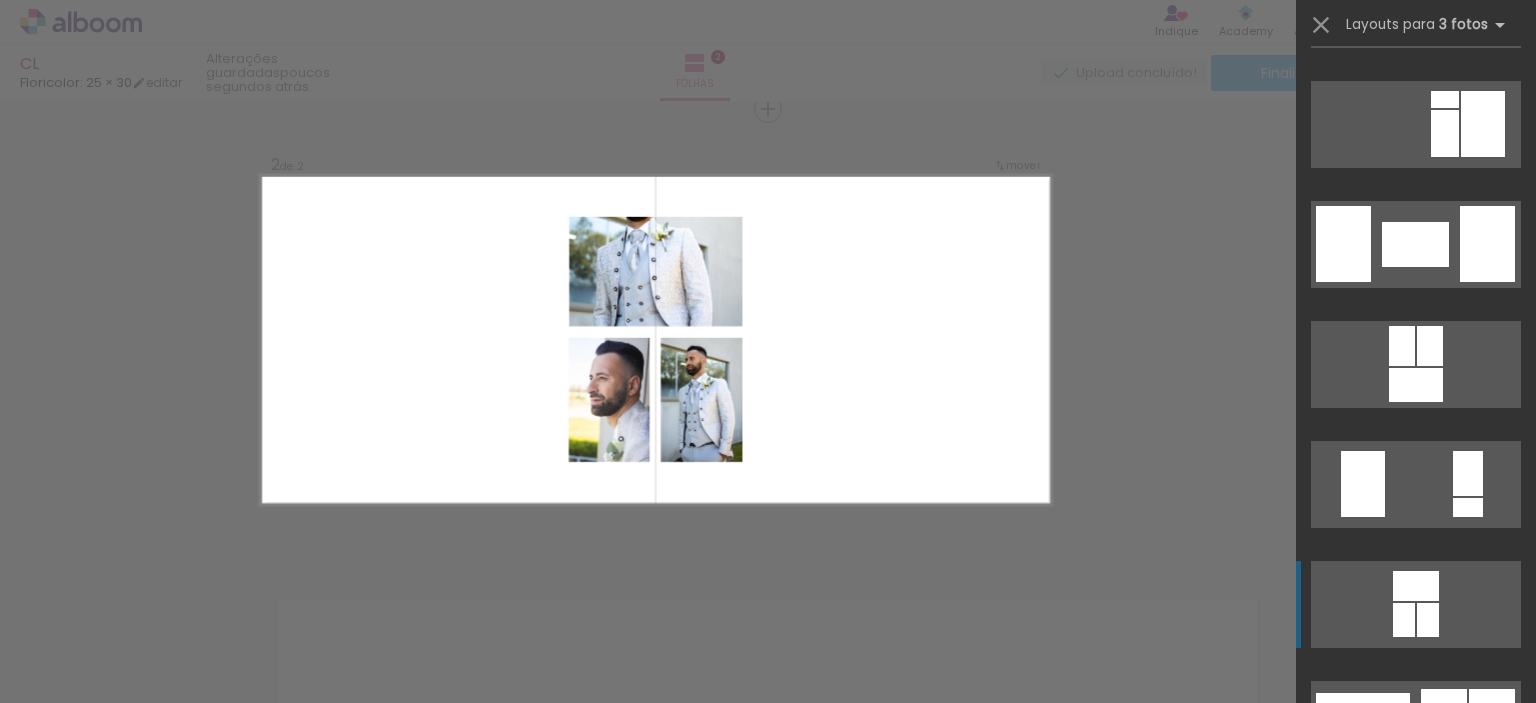 click at bounding box center (1416, 586) 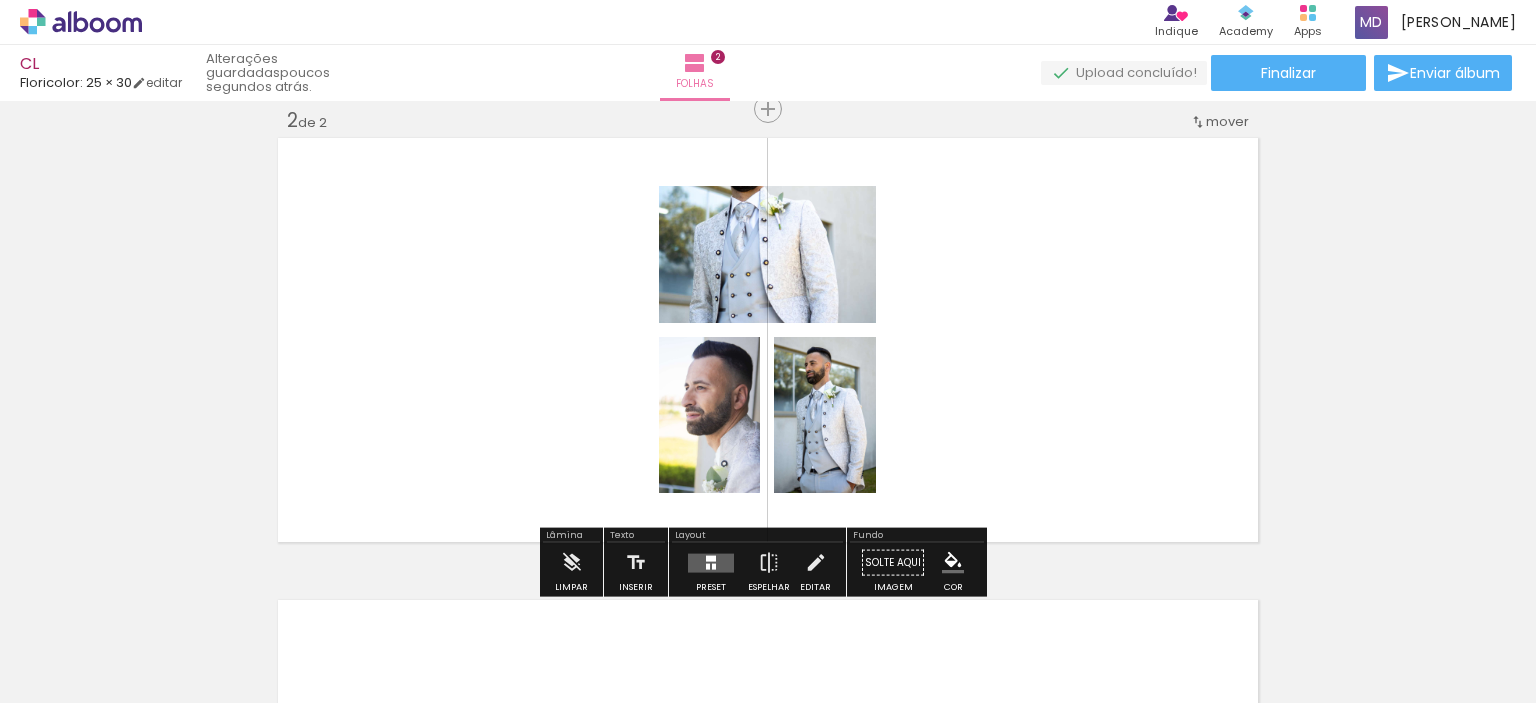 click 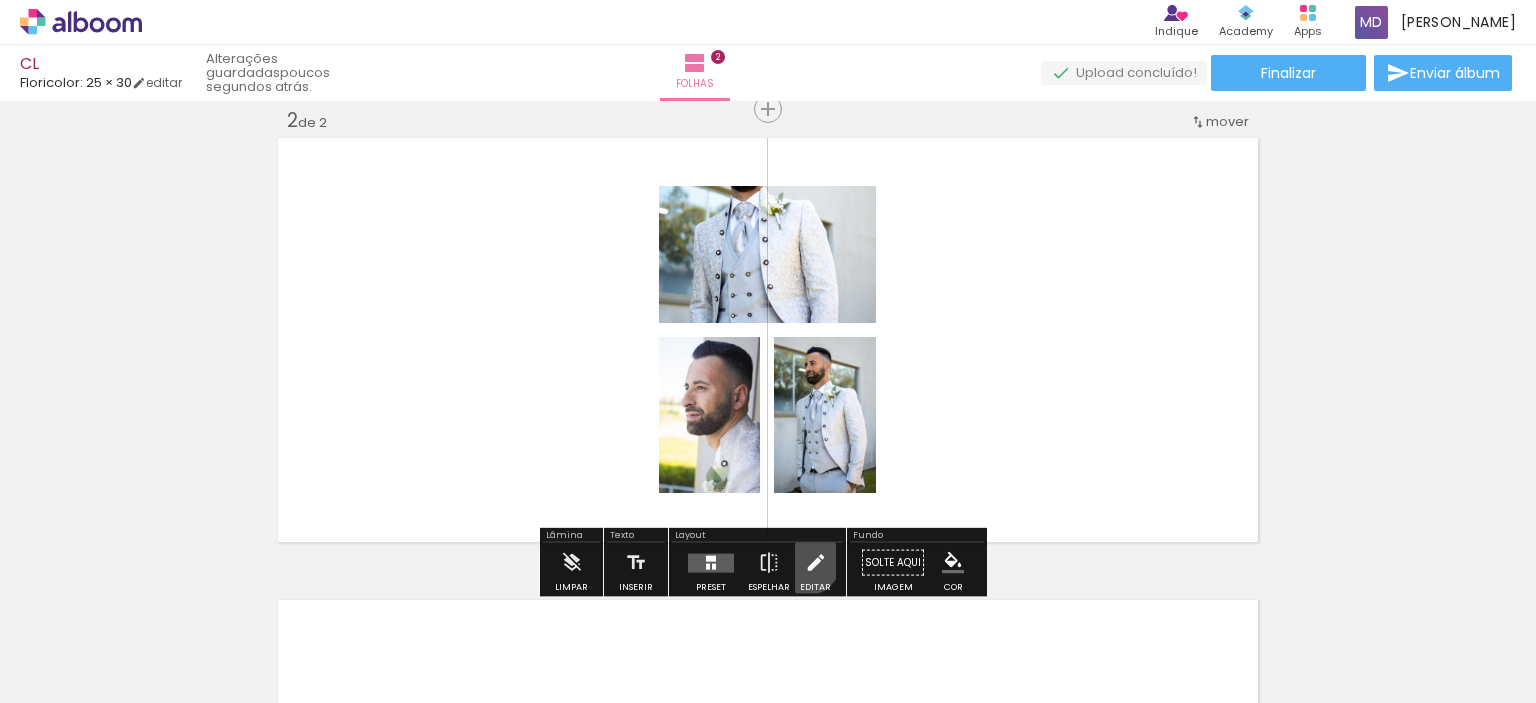 click at bounding box center [816, 563] 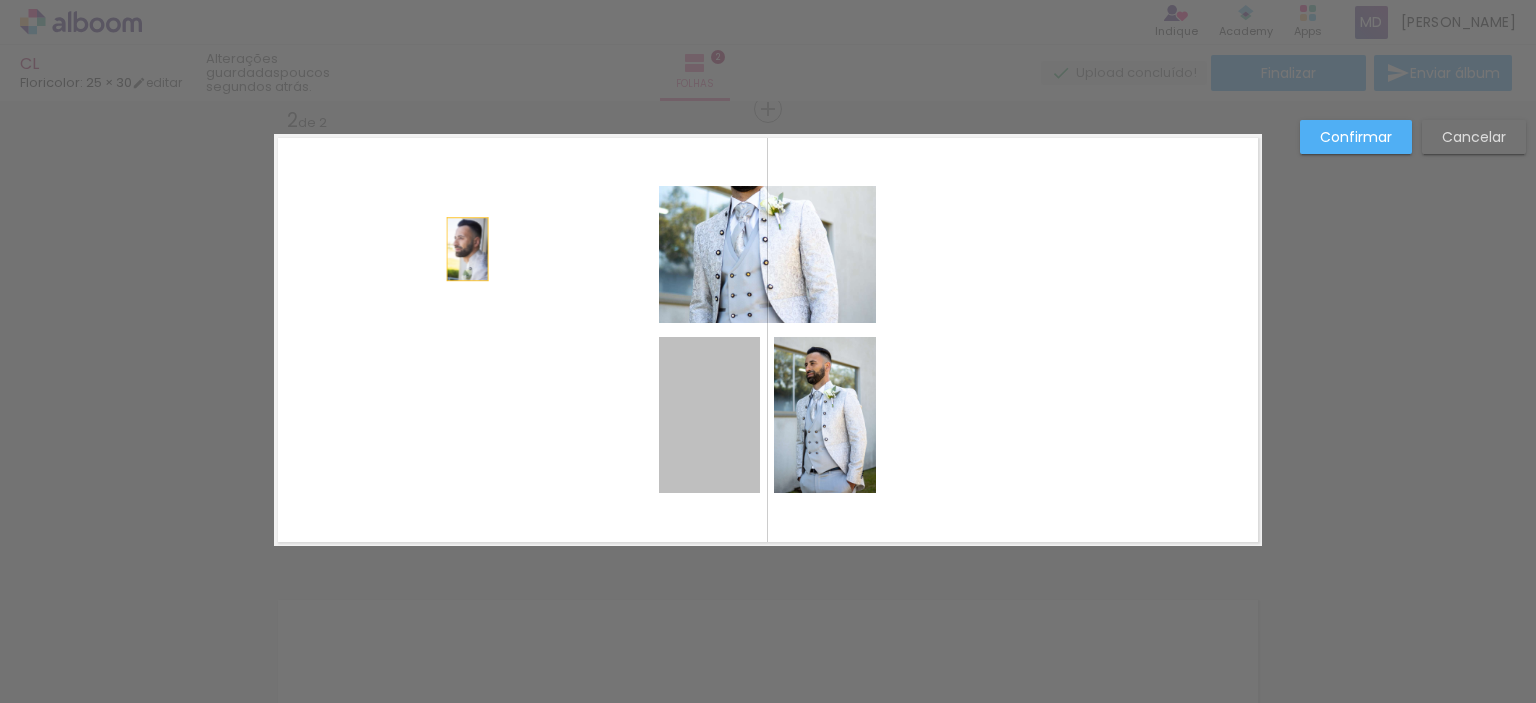 drag, startPoint x: 717, startPoint y: 435, endPoint x: 460, endPoint y: 248, distance: 317.83328 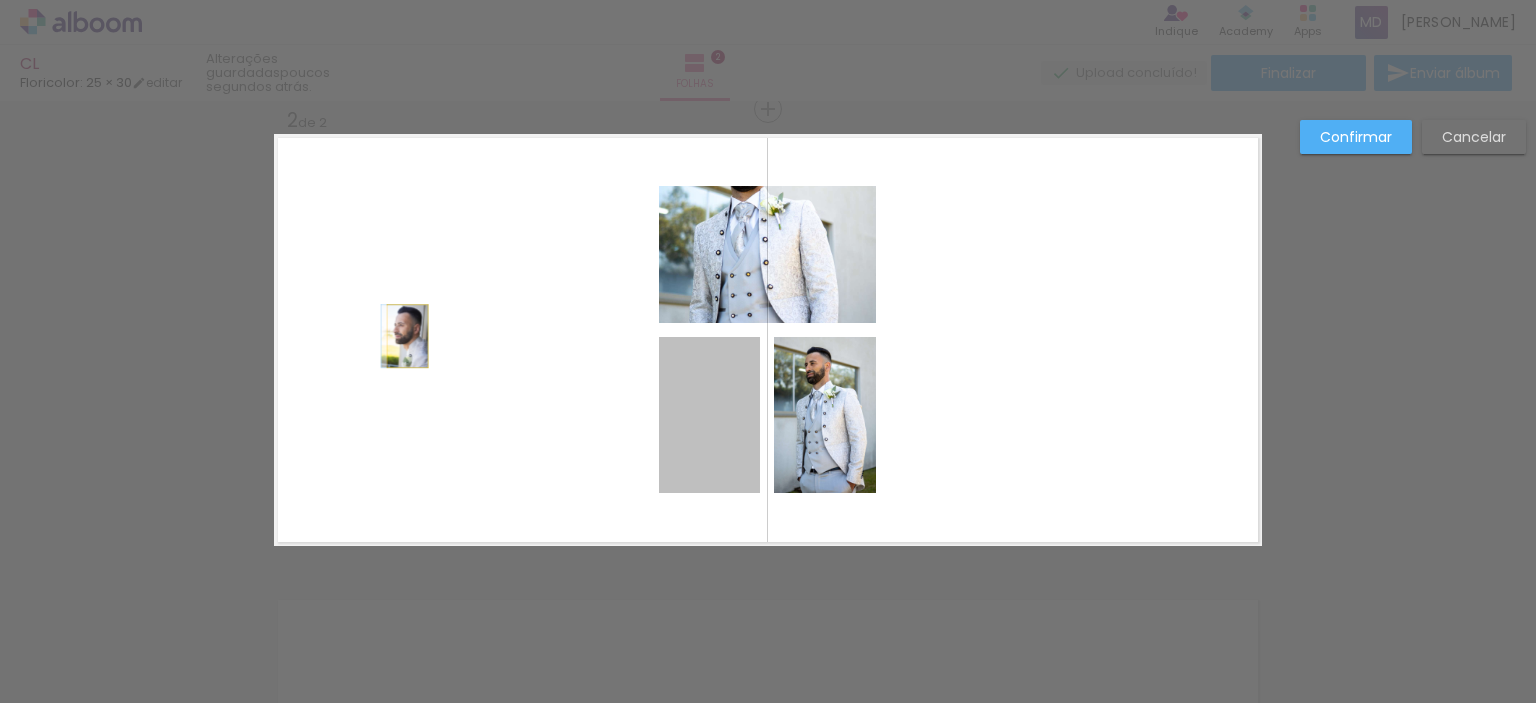 drag, startPoint x: 667, startPoint y: 408, endPoint x: 400, endPoint y: 336, distance: 276.5375 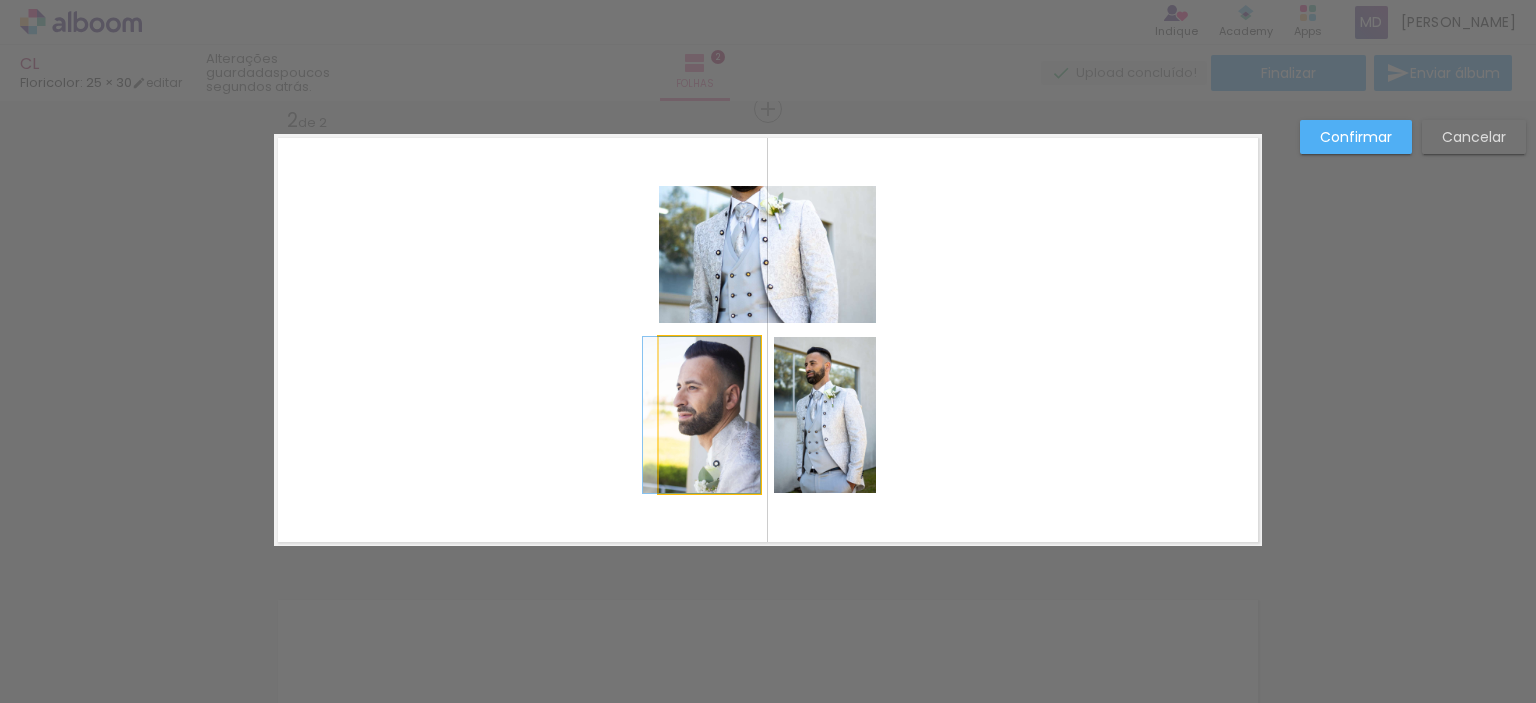 click 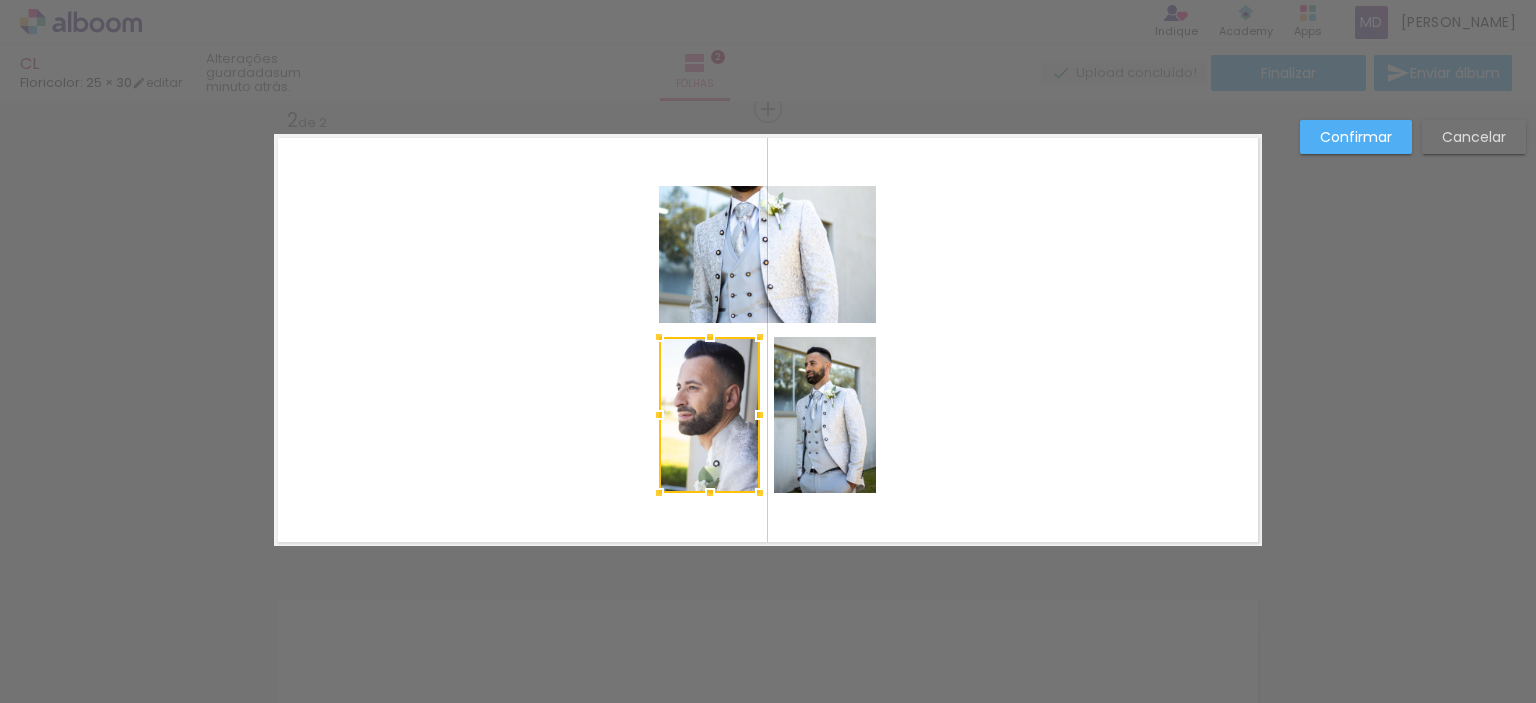 click at bounding box center (768, 340) 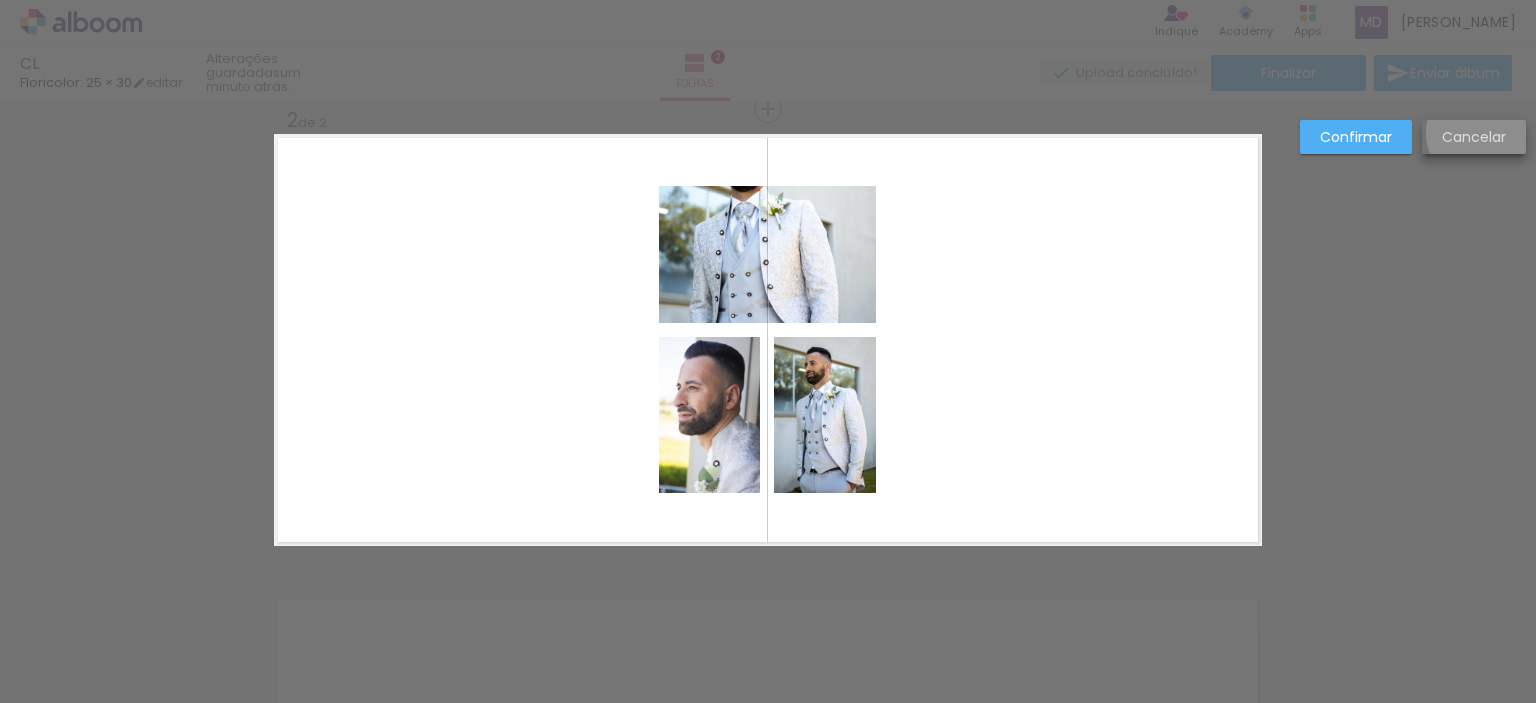 click on "Cancelar" at bounding box center [0, 0] 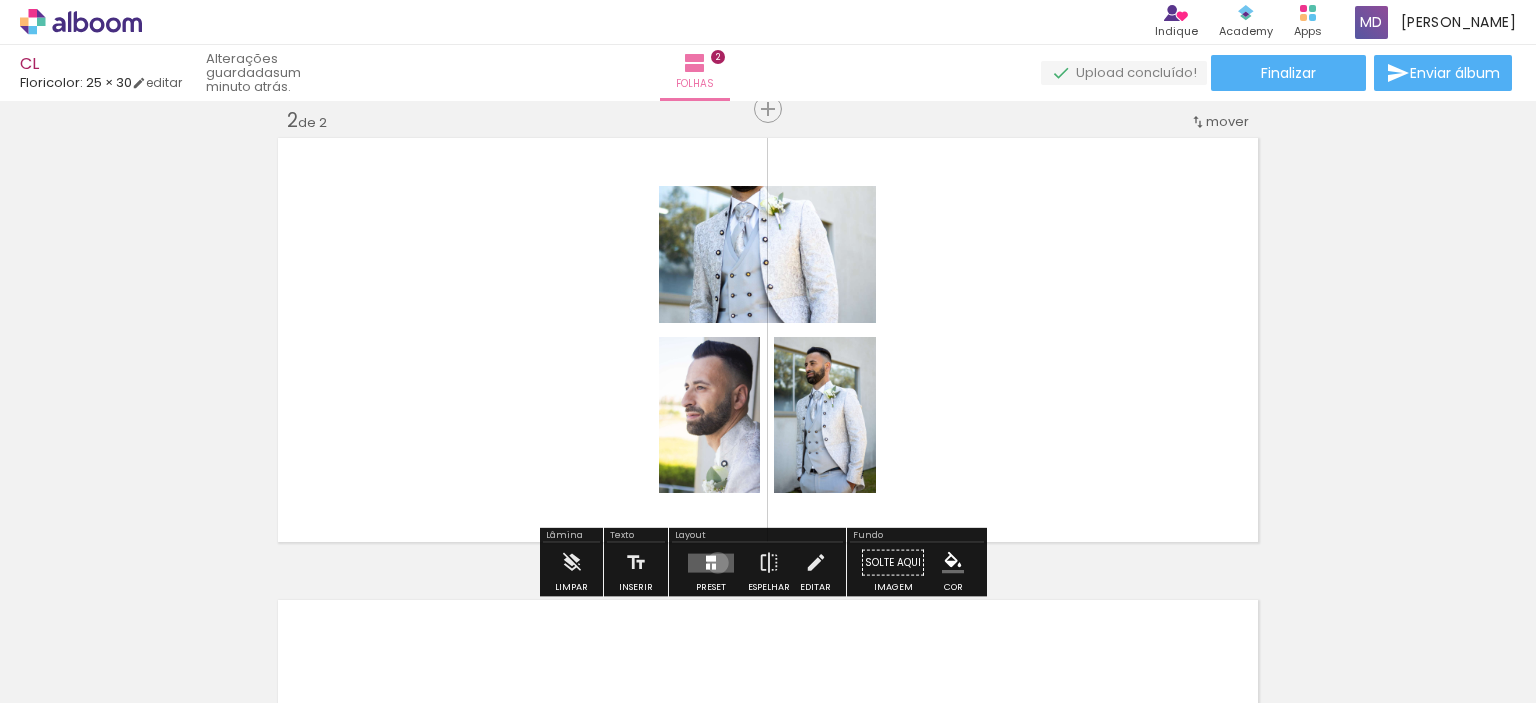 click at bounding box center [711, 562] 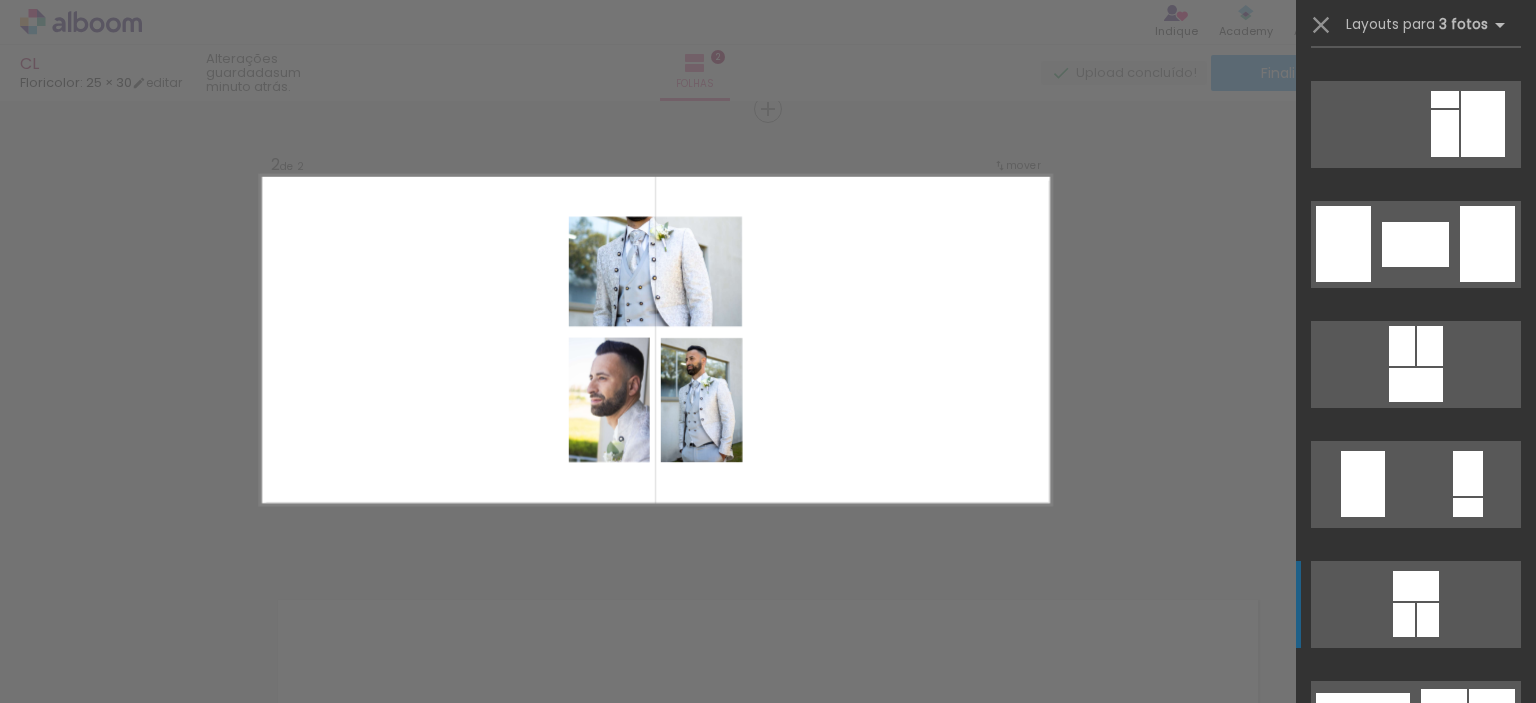 scroll, scrollTop: 7080, scrollLeft: 0, axis: vertical 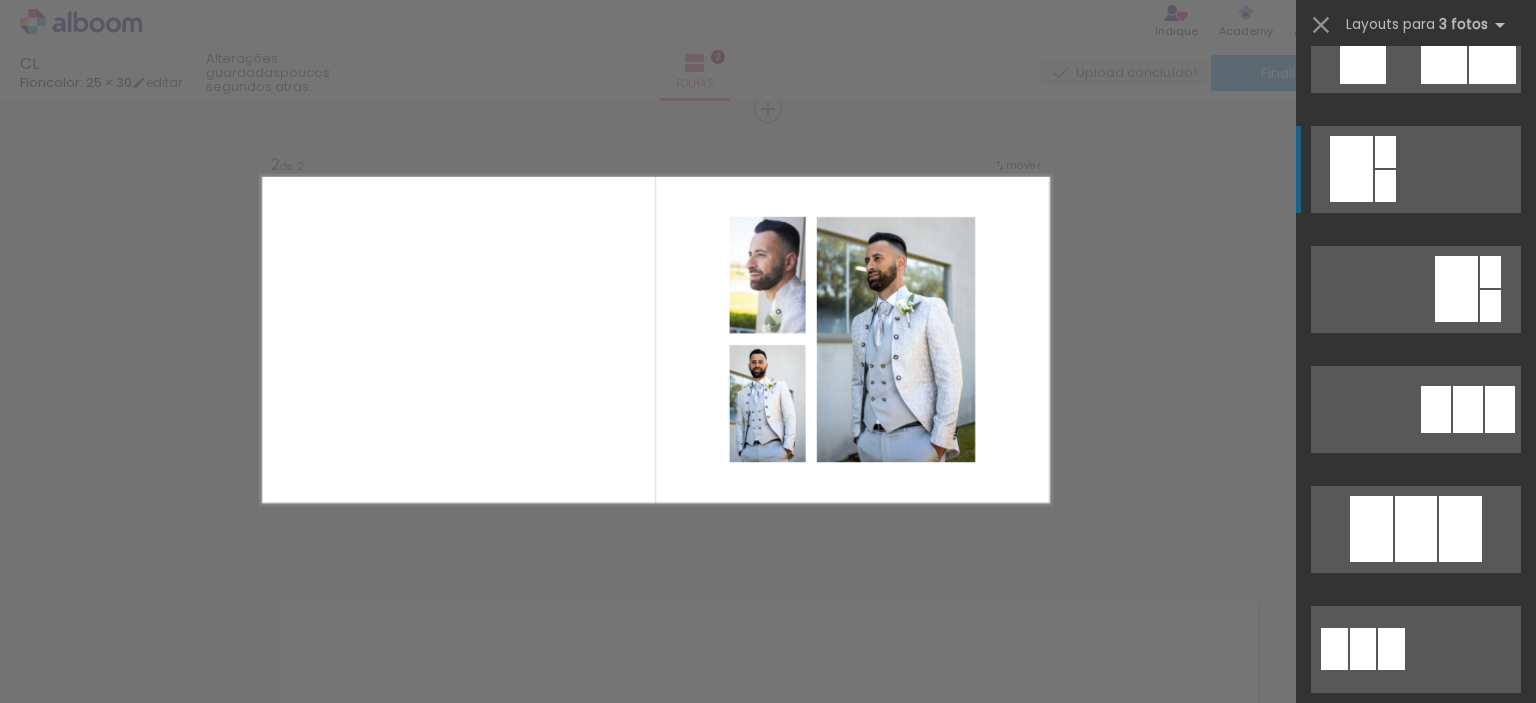 click at bounding box center [1439, -311] 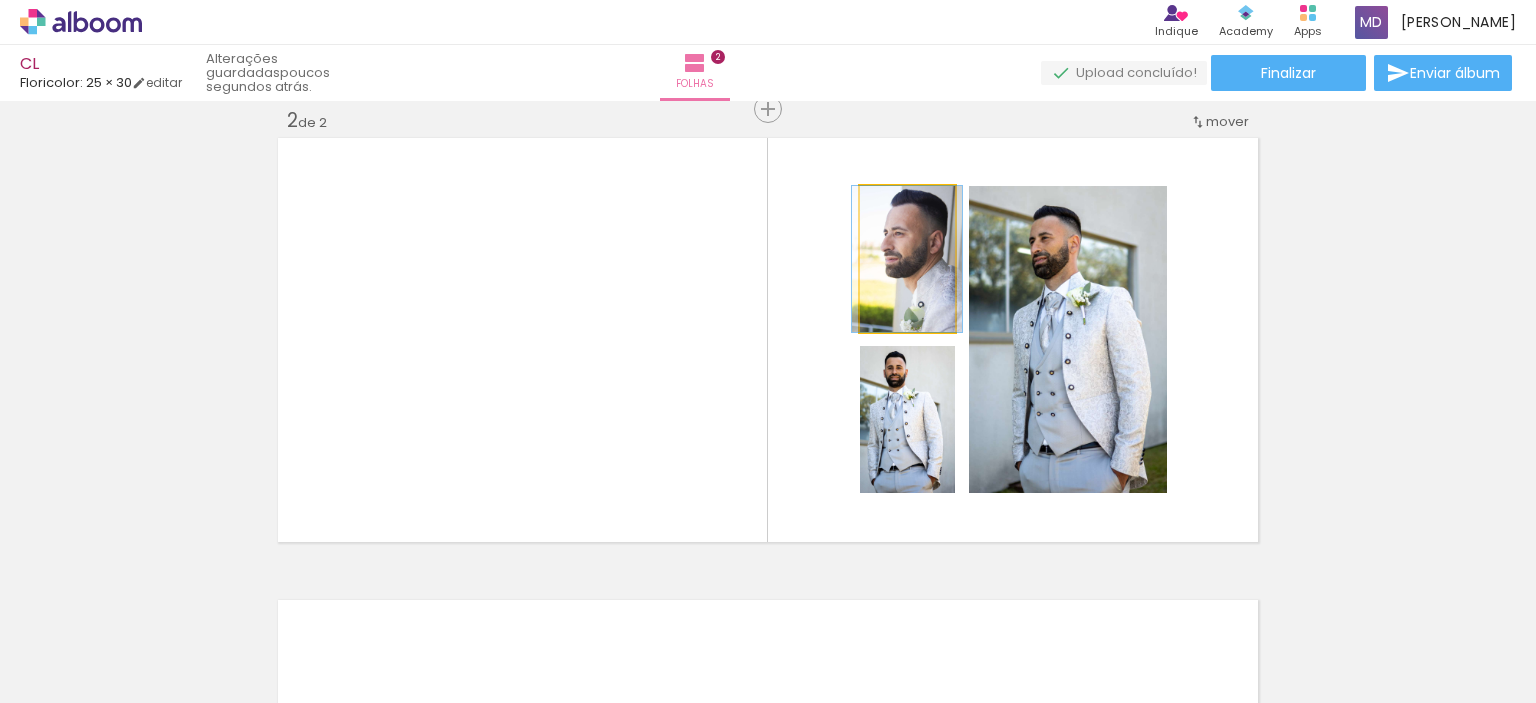 click 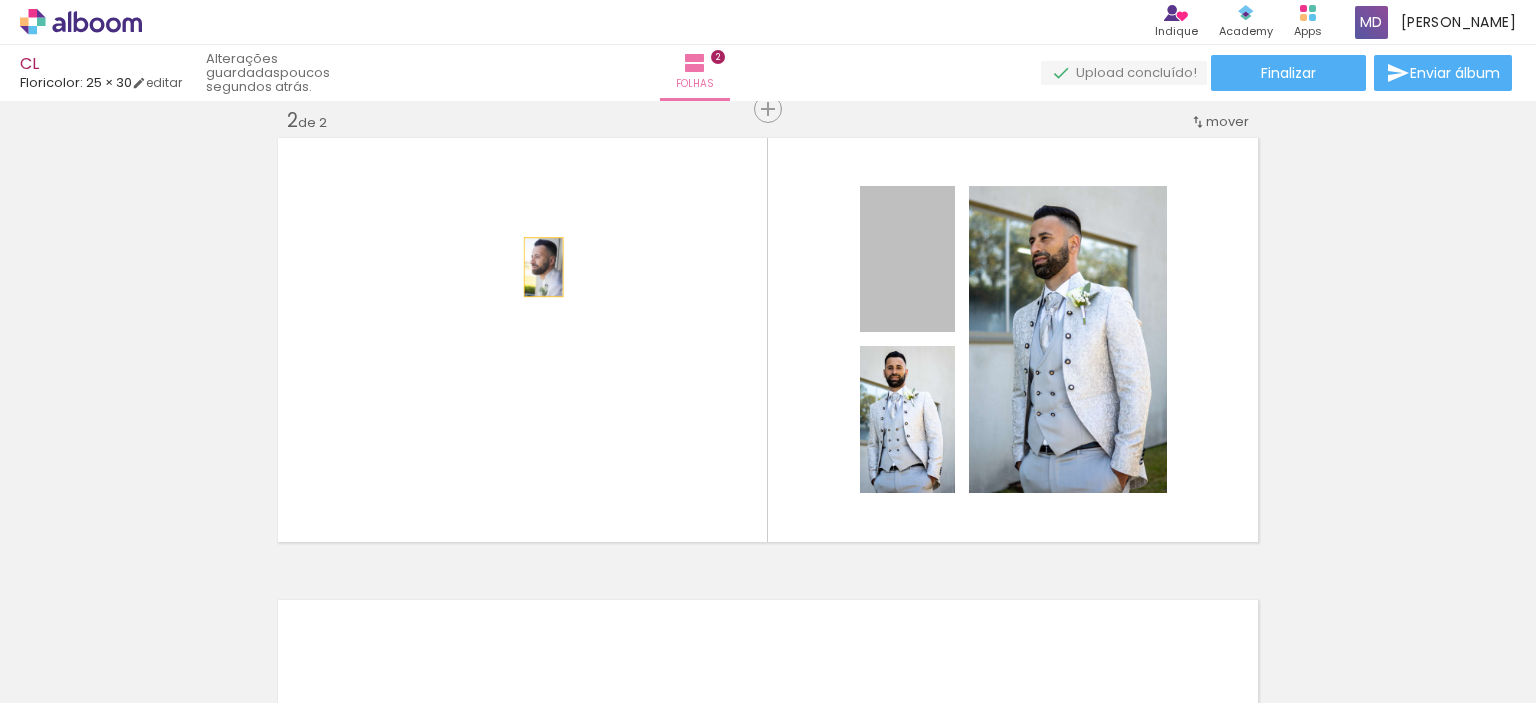 drag, startPoint x: 887, startPoint y: 290, endPoint x: 536, endPoint y: 267, distance: 351.75275 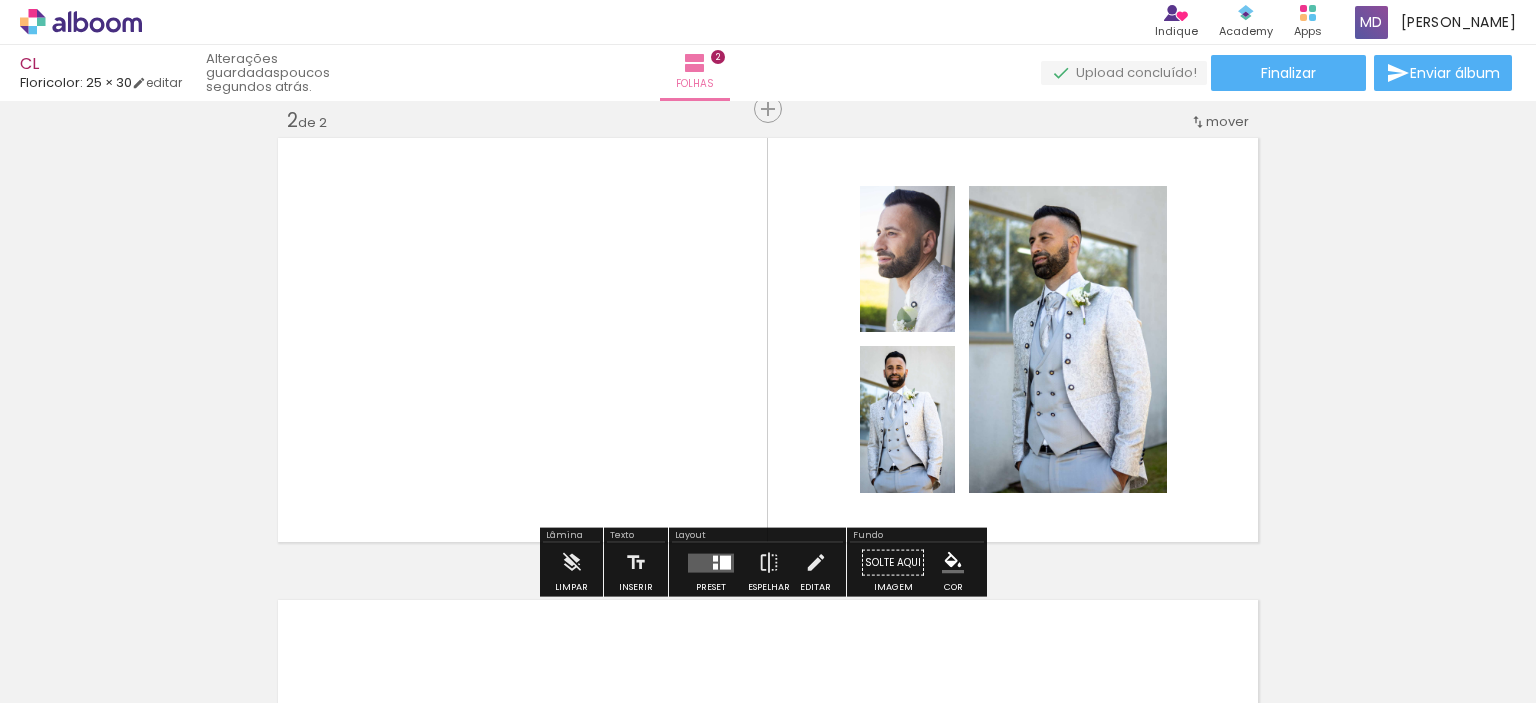click 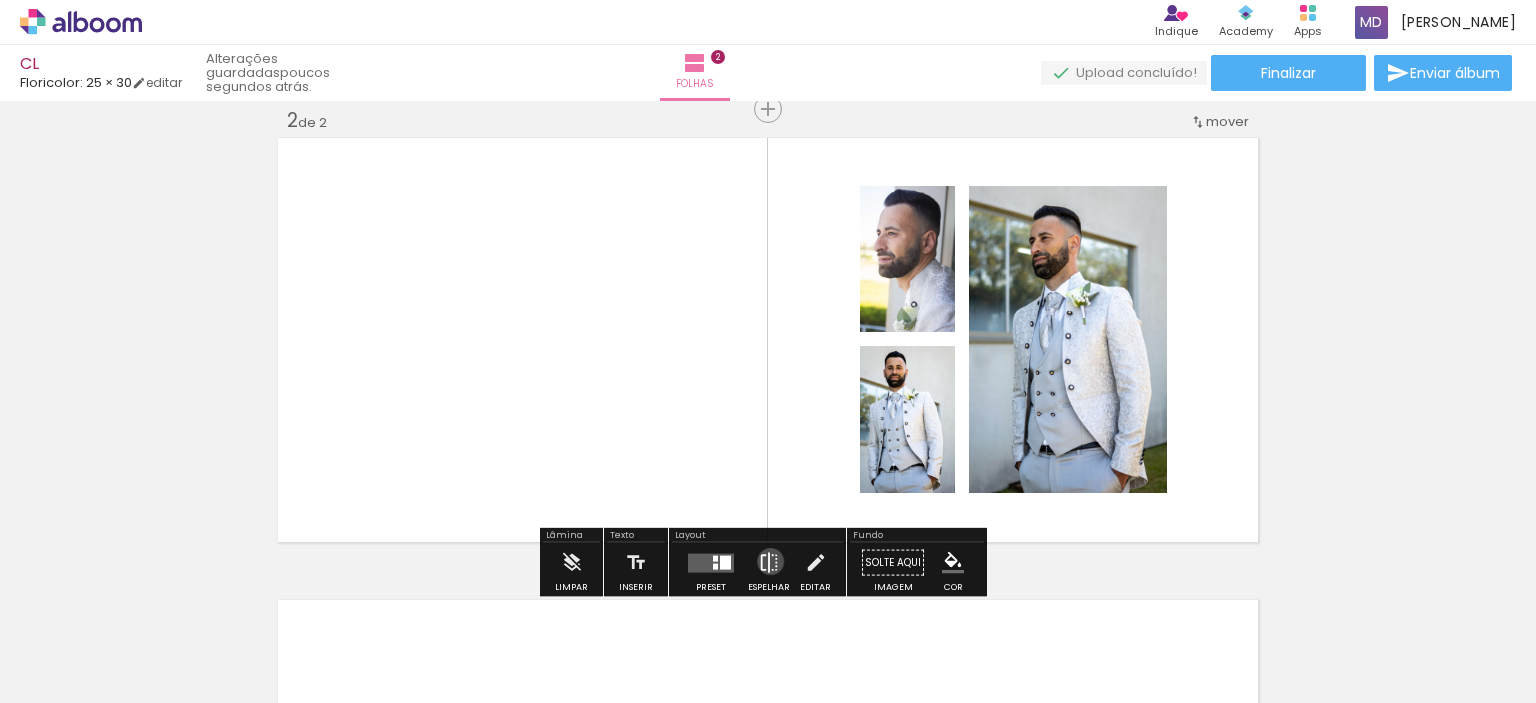 click at bounding box center (769, 563) 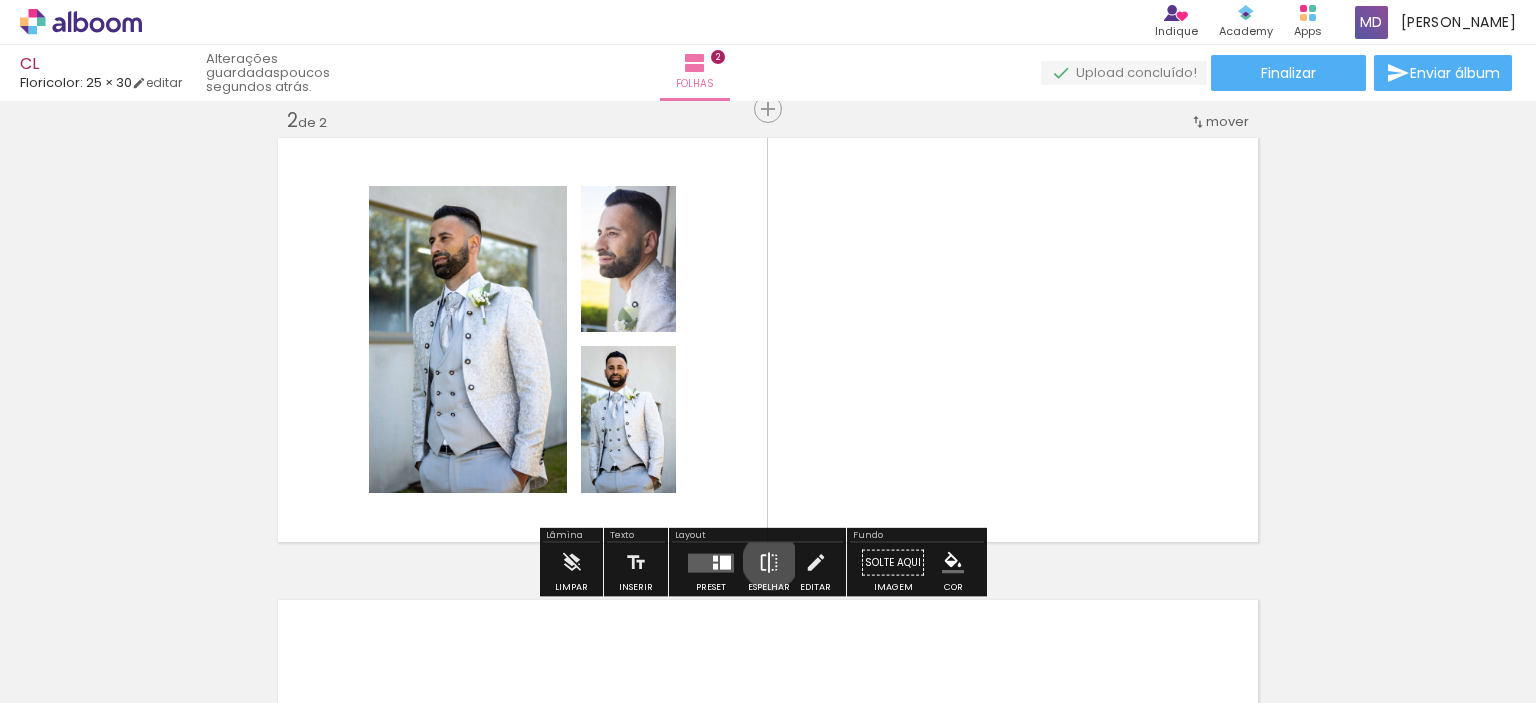 click at bounding box center [769, 563] 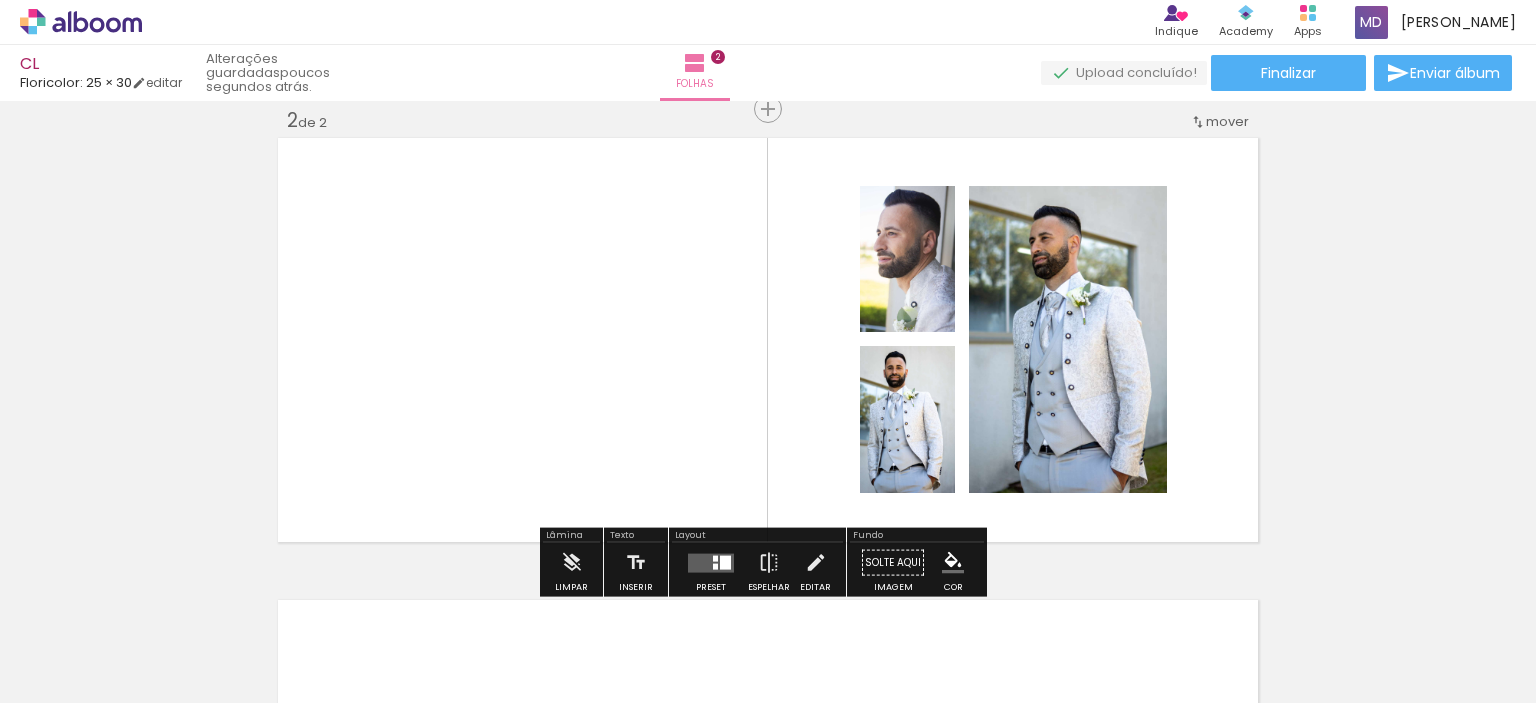 click on "P&B" at bounding box center [0, 0] 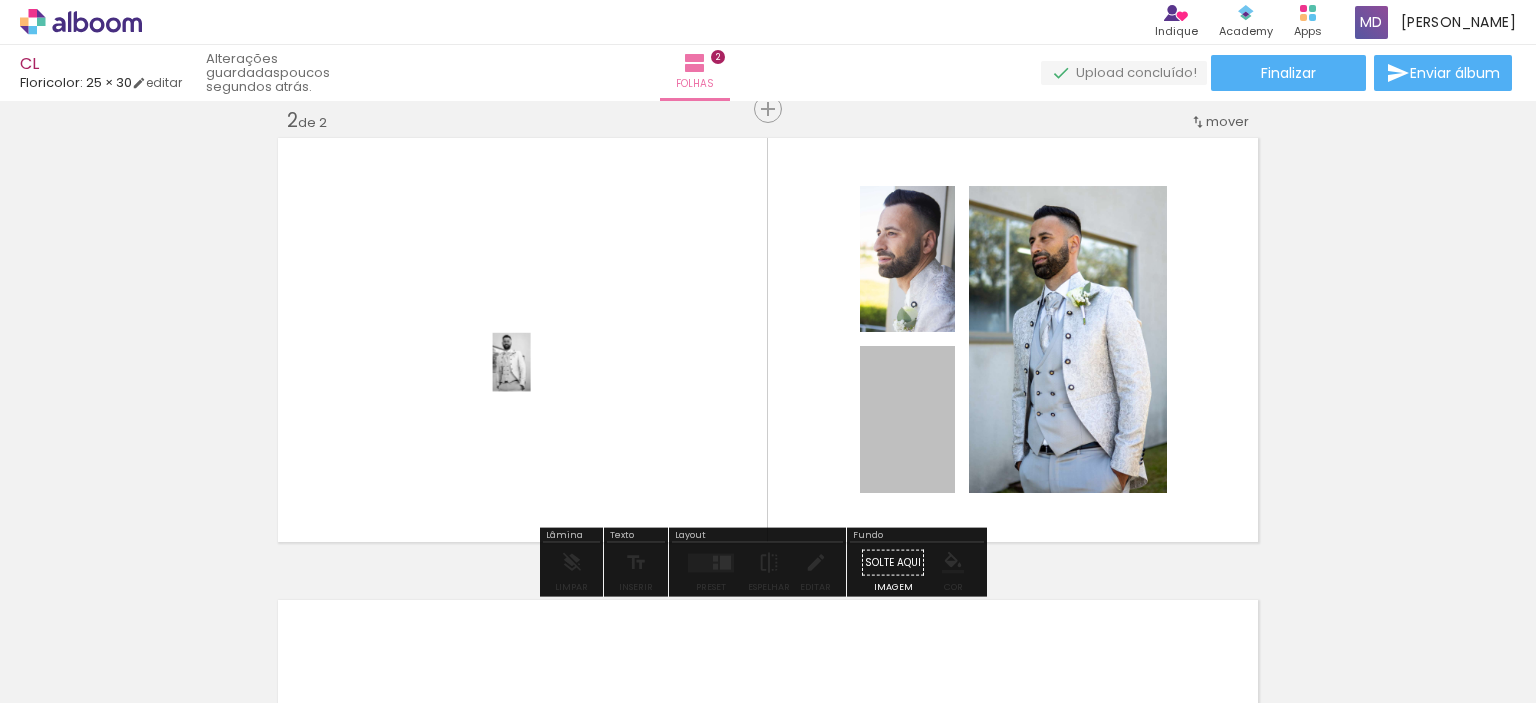drag, startPoint x: 873, startPoint y: 406, endPoint x: 503, endPoint y: 360, distance: 372.84848 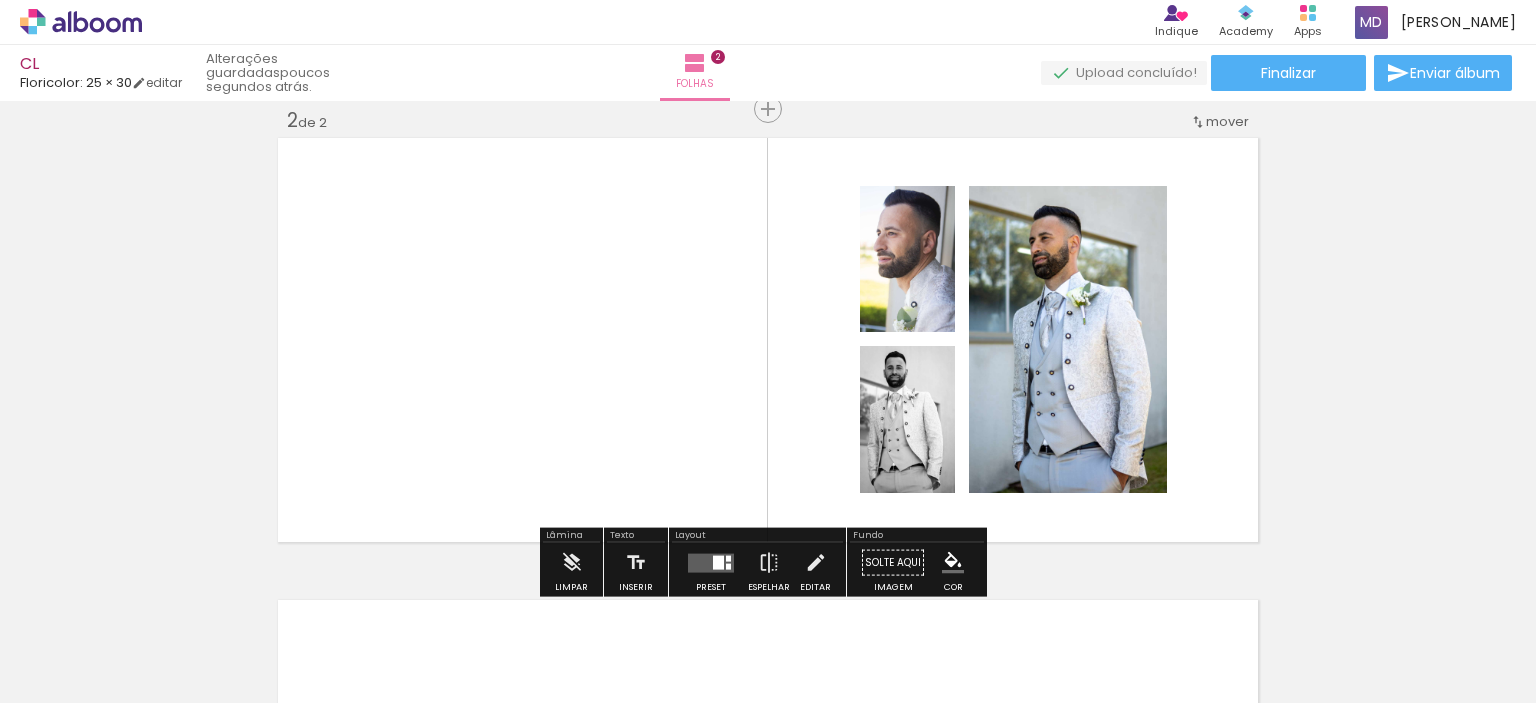 click at bounding box center (1198, 122) 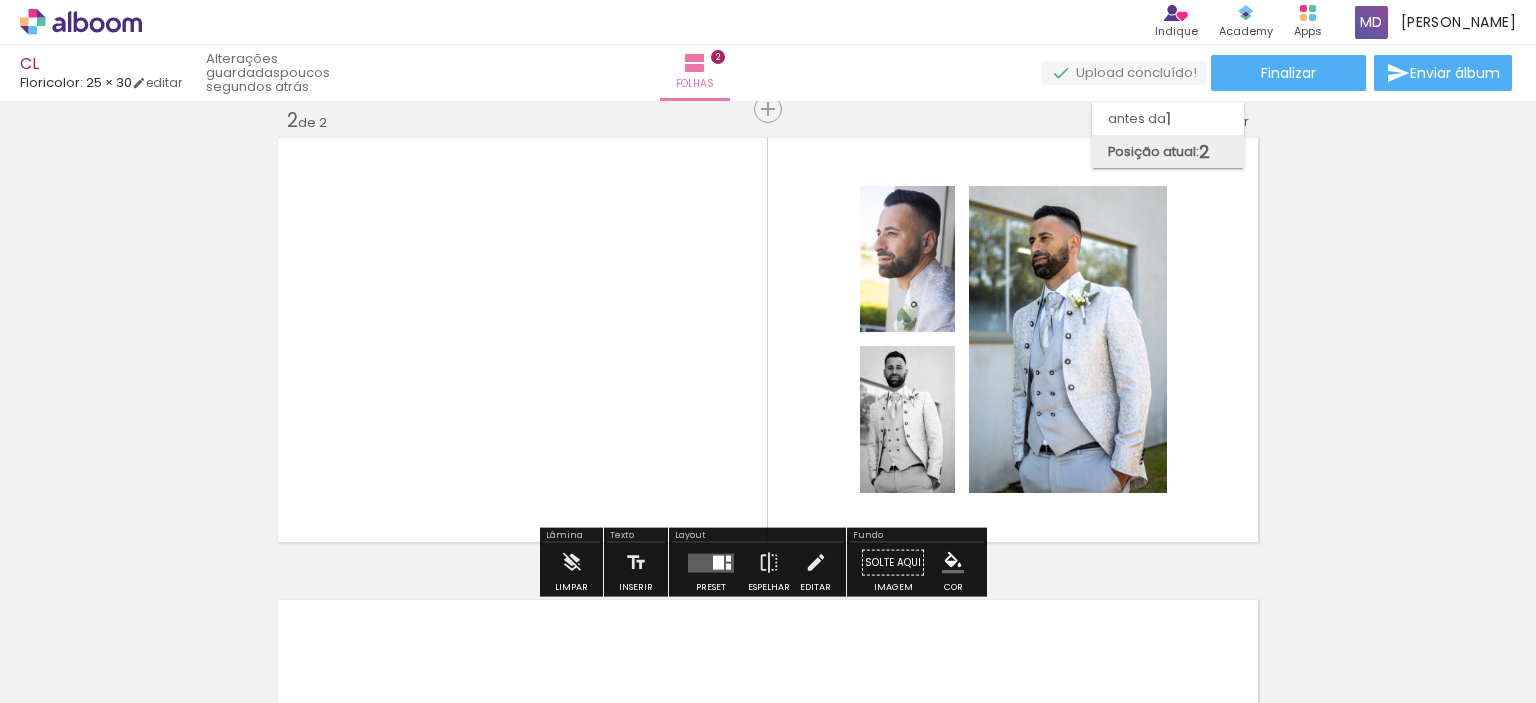 click on "Posição atual:" at bounding box center [1153, 151] 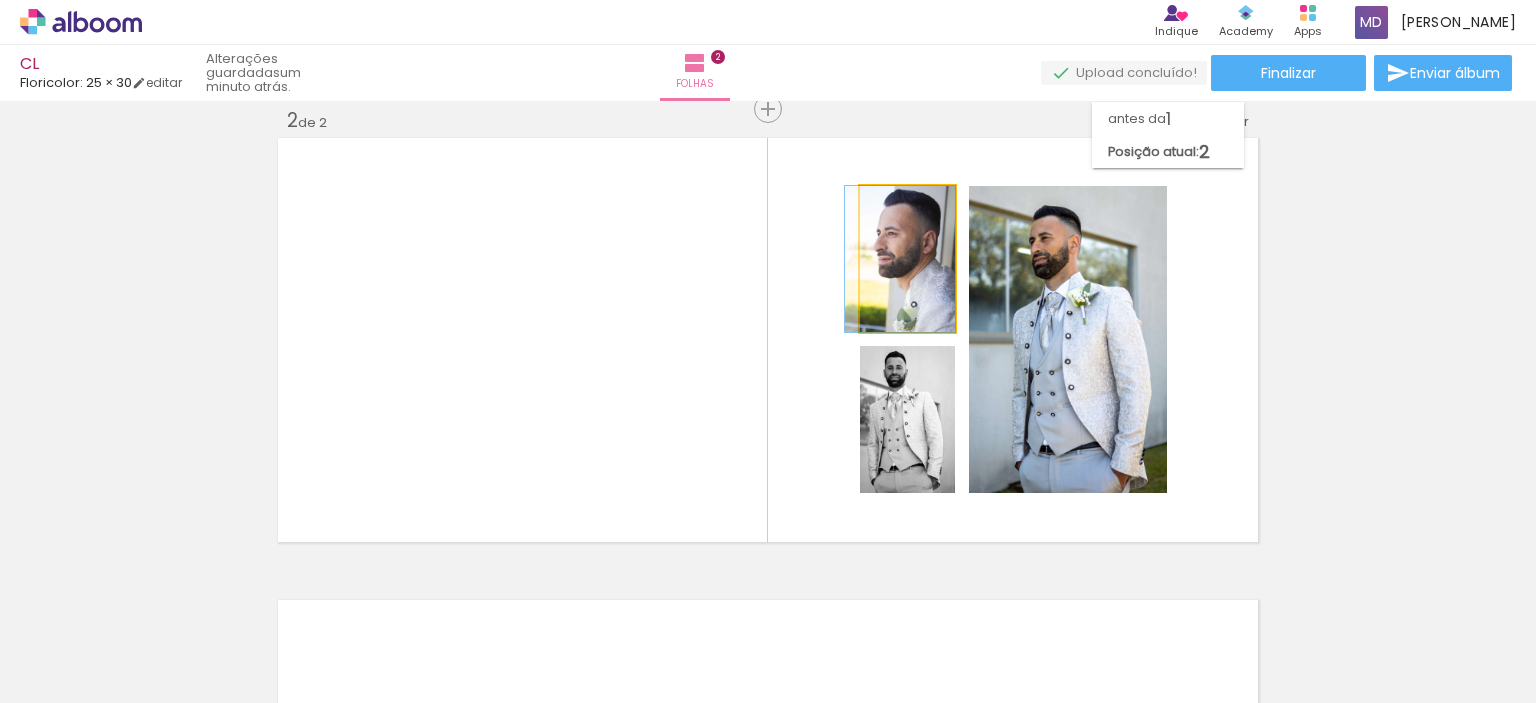 click 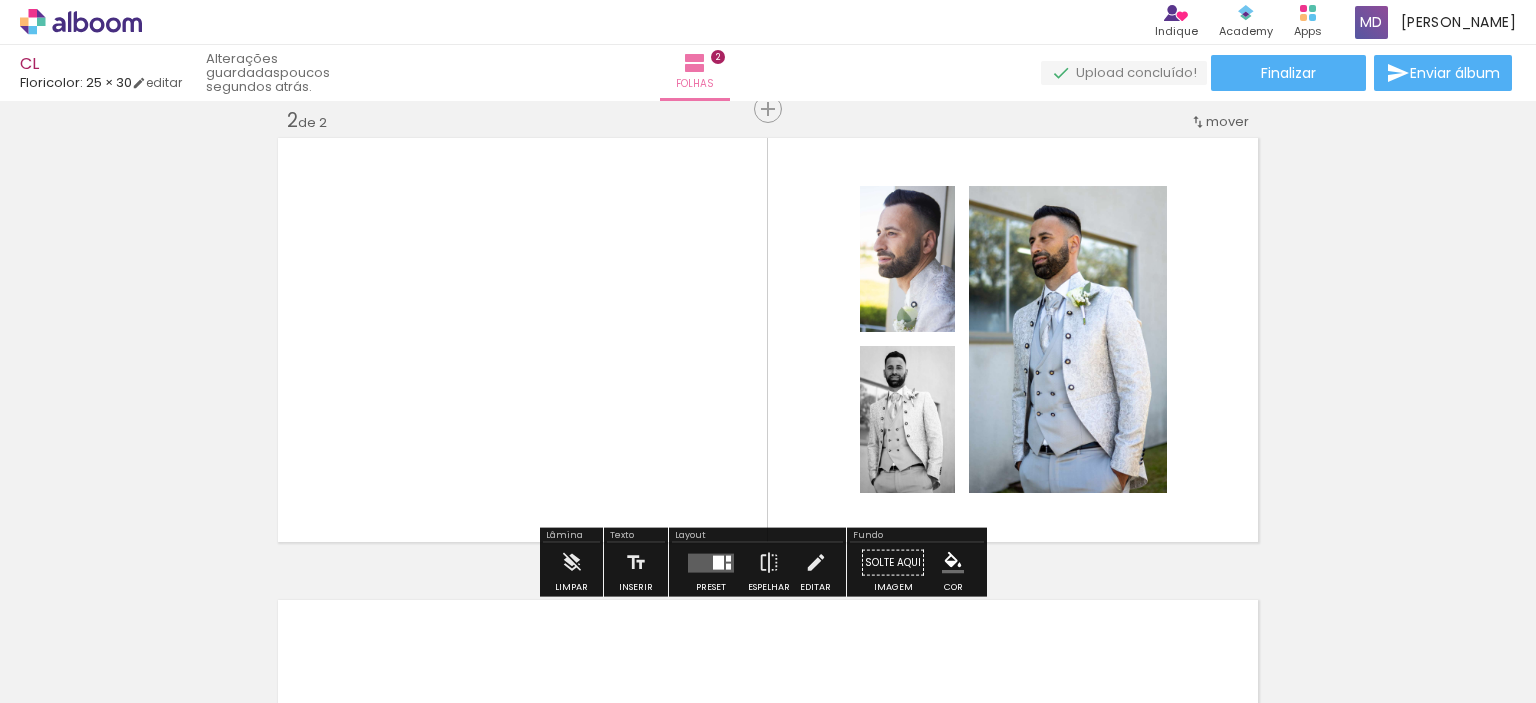 click 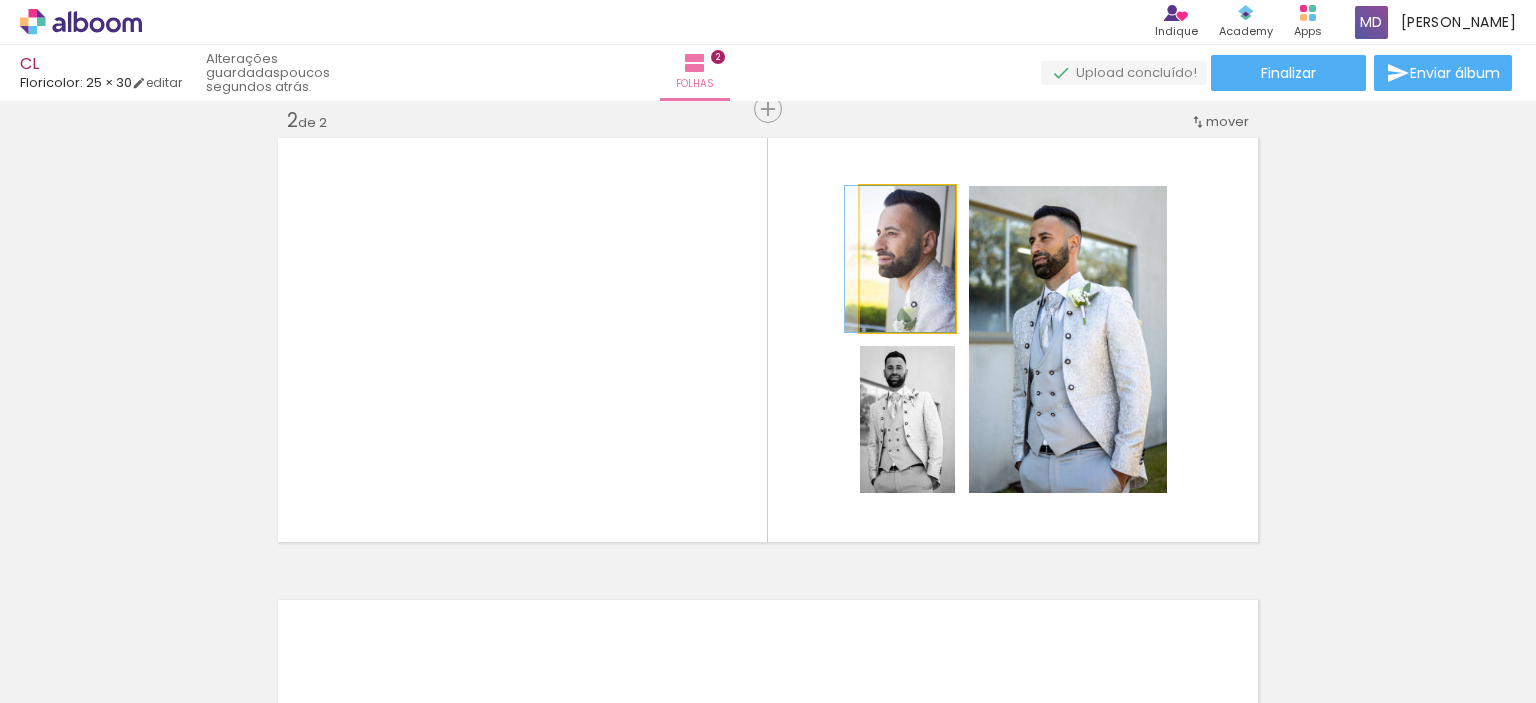 click 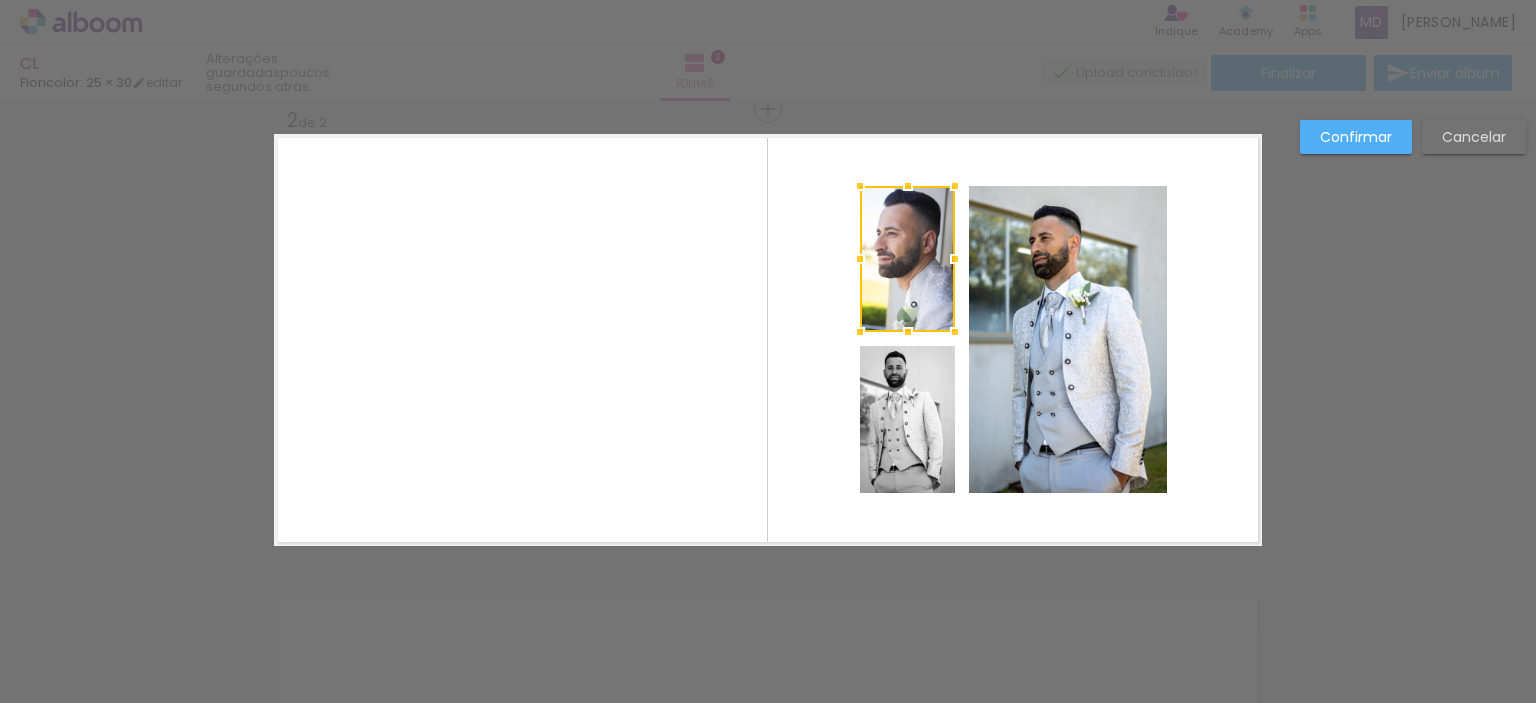 drag, startPoint x: 862, startPoint y: 283, endPoint x: 671, endPoint y: 294, distance: 191.3165 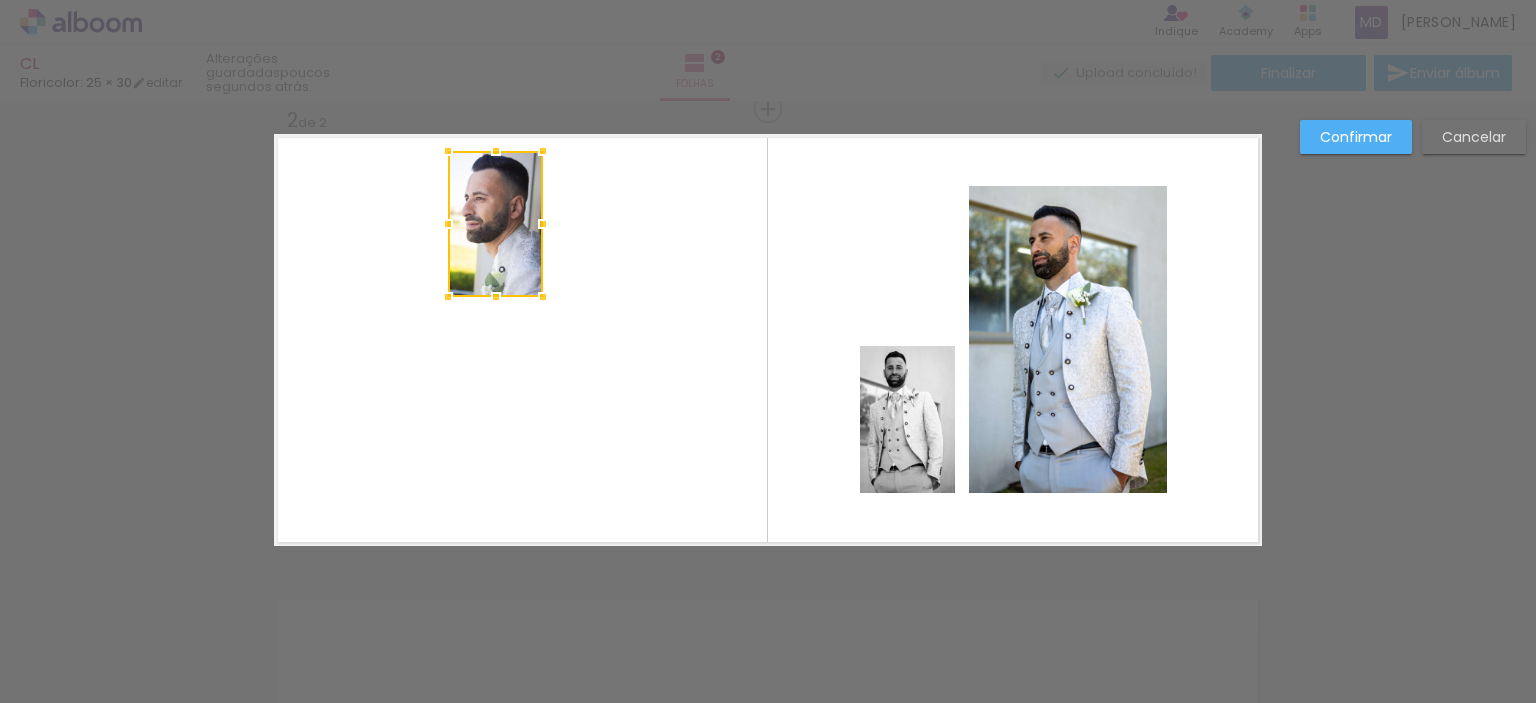 drag, startPoint x: 916, startPoint y: 262, endPoint x: 504, endPoint y: 227, distance: 413.48398 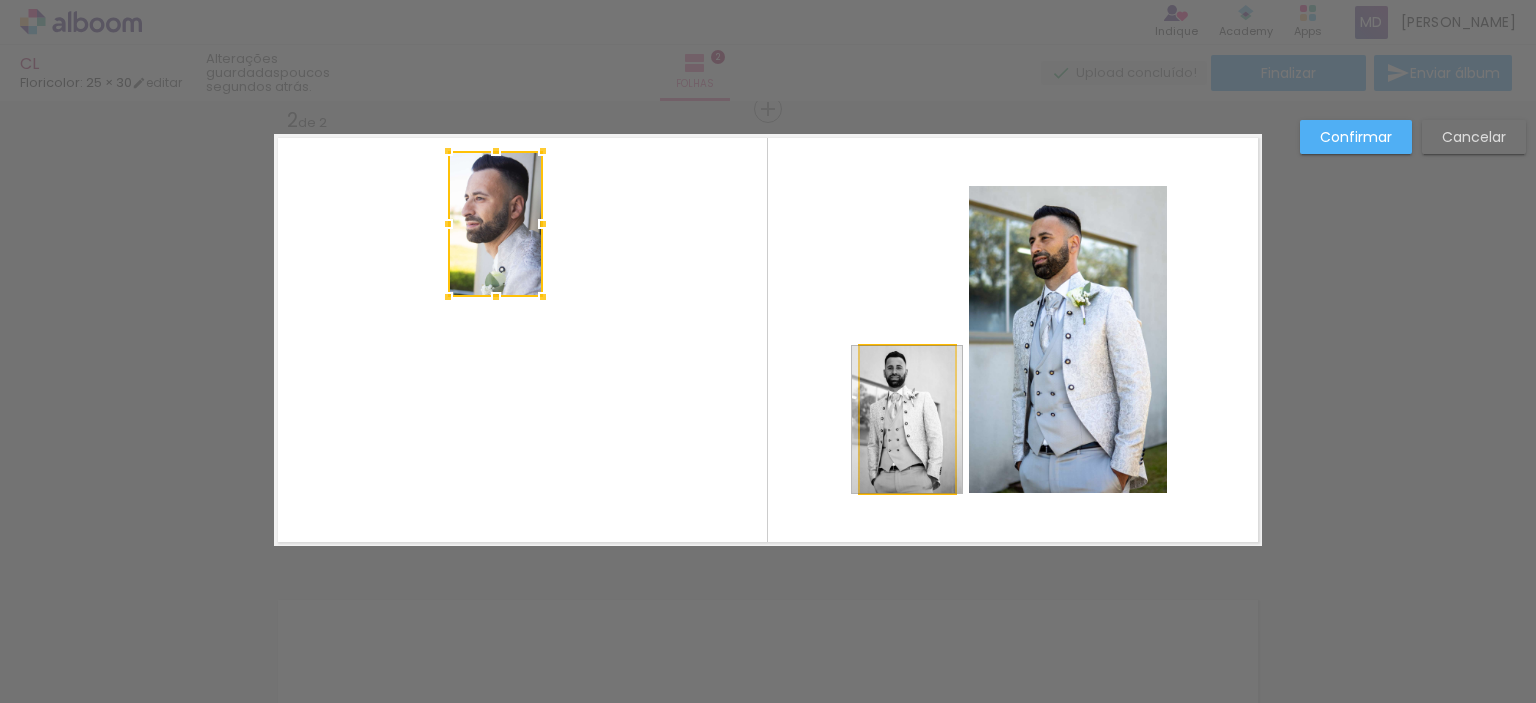click 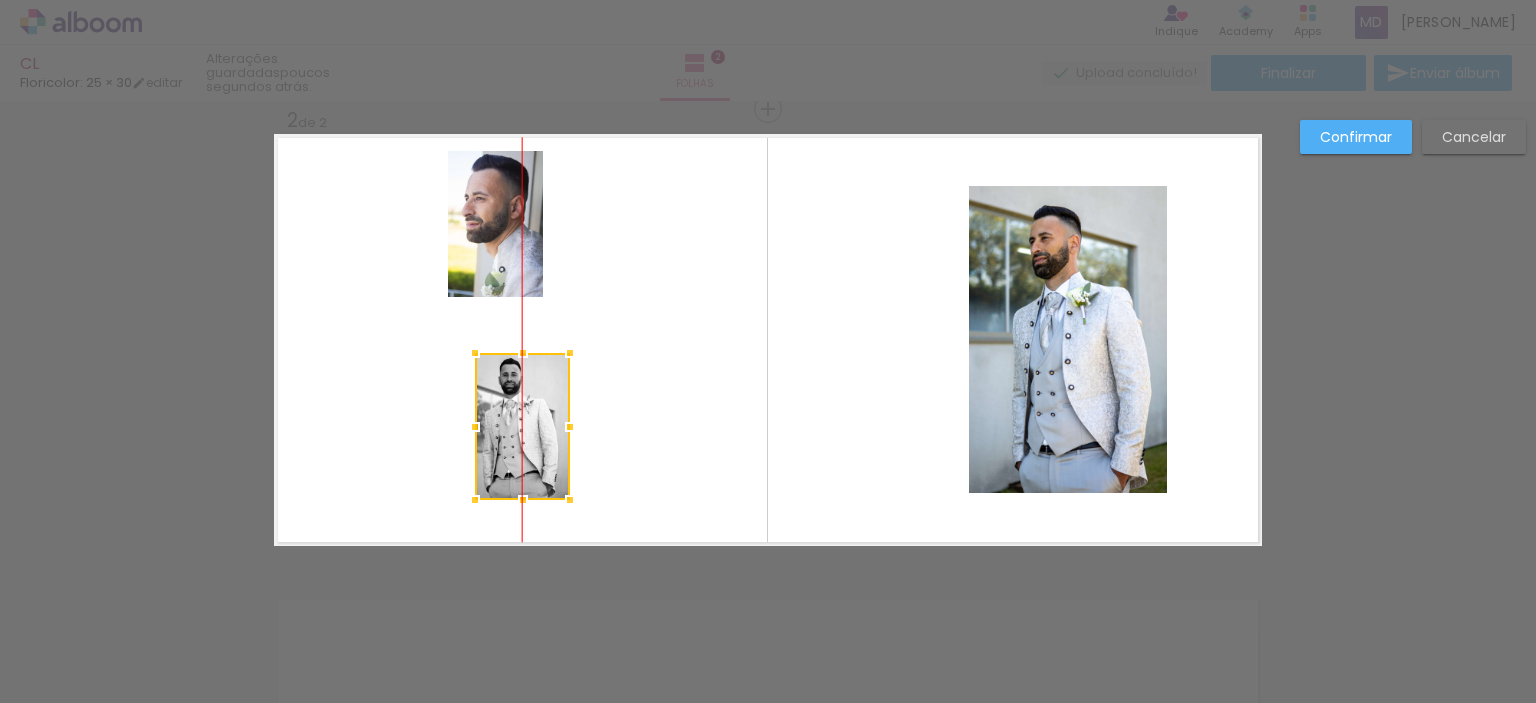 drag, startPoint x: 893, startPoint y: 390, endPoint x: 494, endPoint y: 397, distance: 399.0614 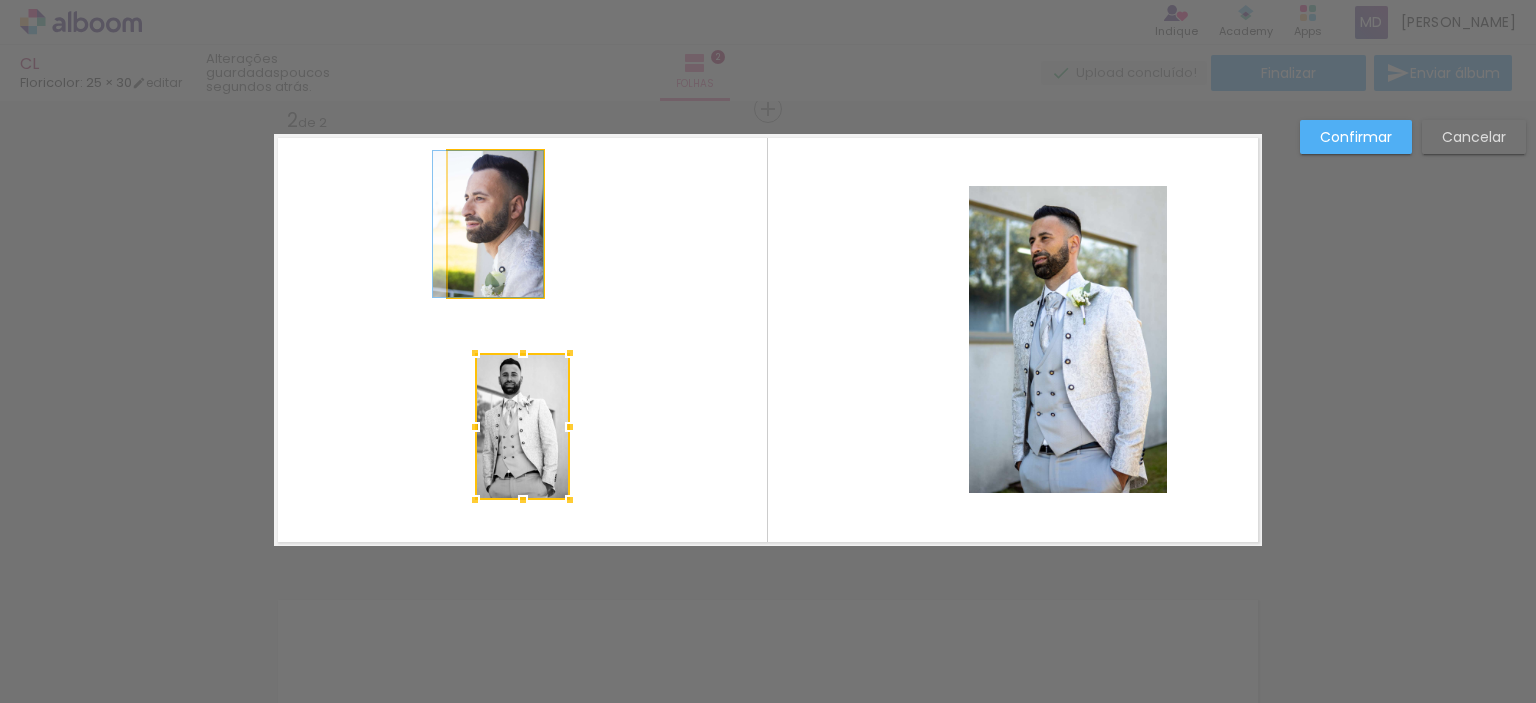 click 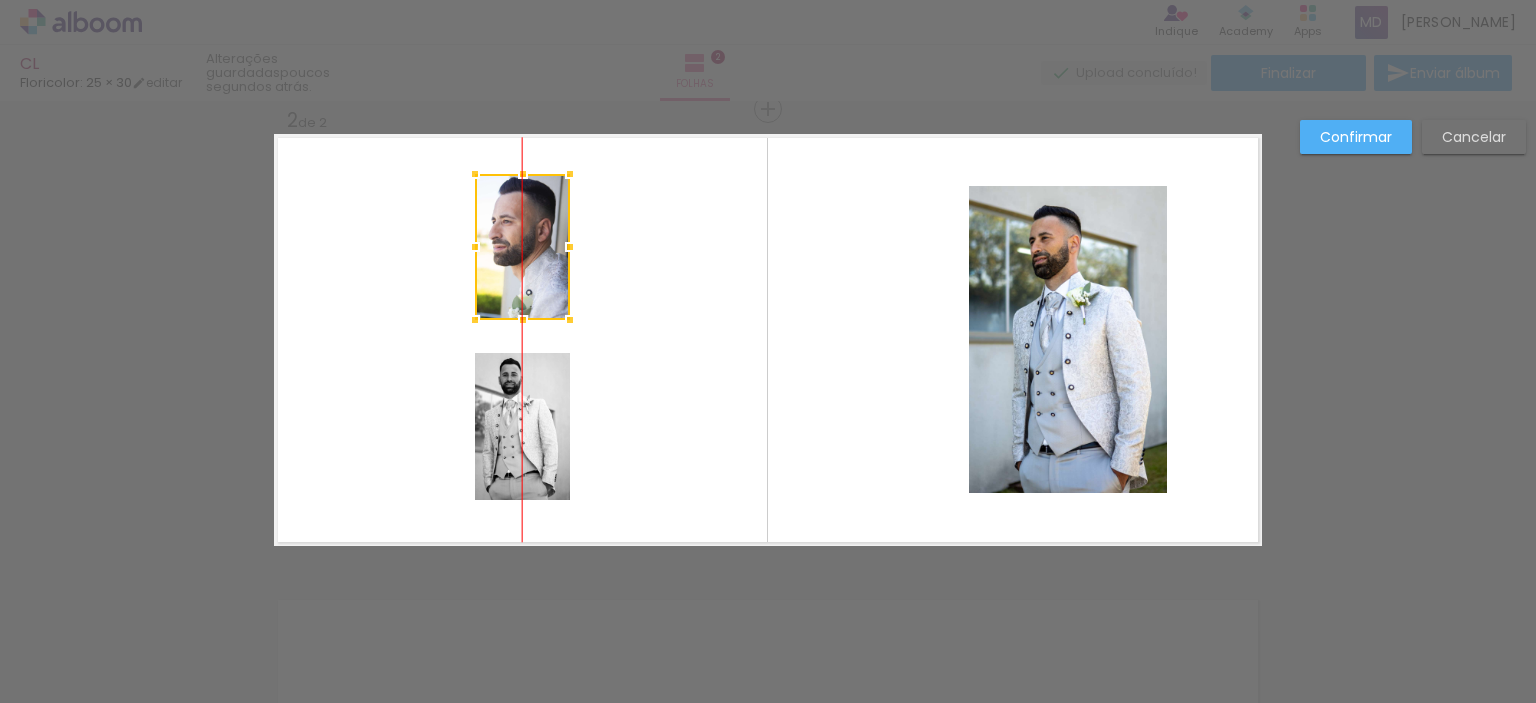 drag, startPoint x: 484, startPoint y: 260, endPoint x: 504, endPoint y: 283, distance: 30.479502 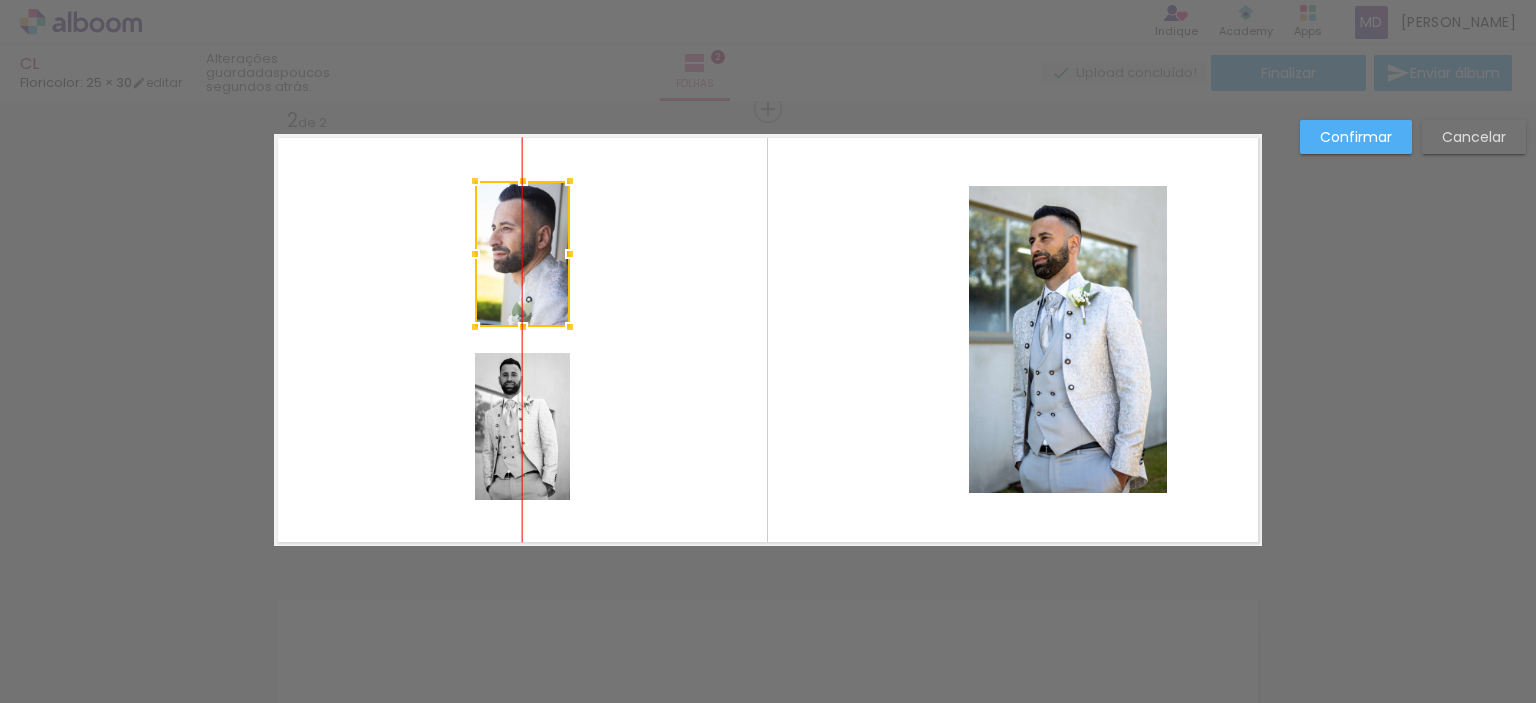 click at bounding box center [522, 254] 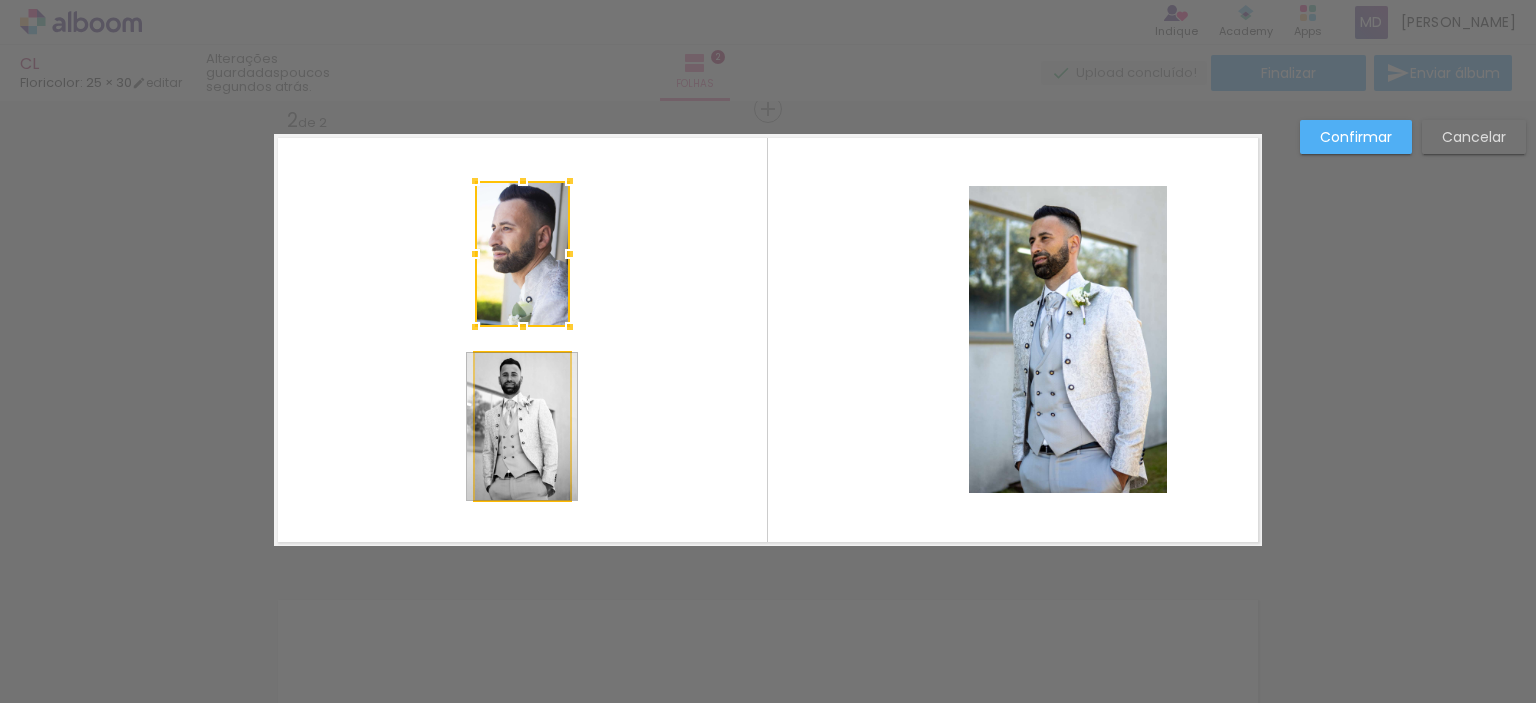drag, startPoint x: 496, startPoint y: 427, endPoint x: 496, endPoint y: 390, distance: 37 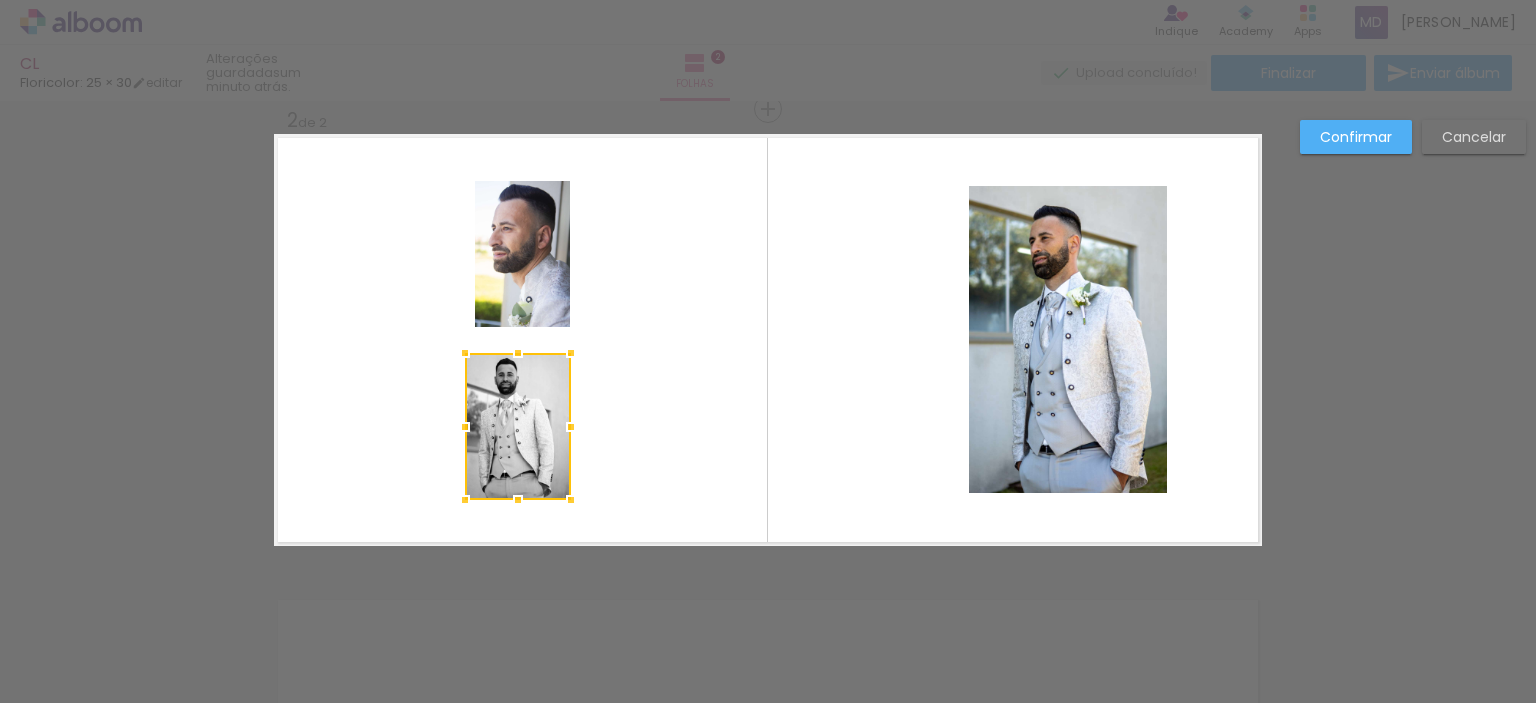 drag, startPoint x: 466, startPoint y: 429, endPoint x: 456, endPoint y: 423, distance: 11.661903 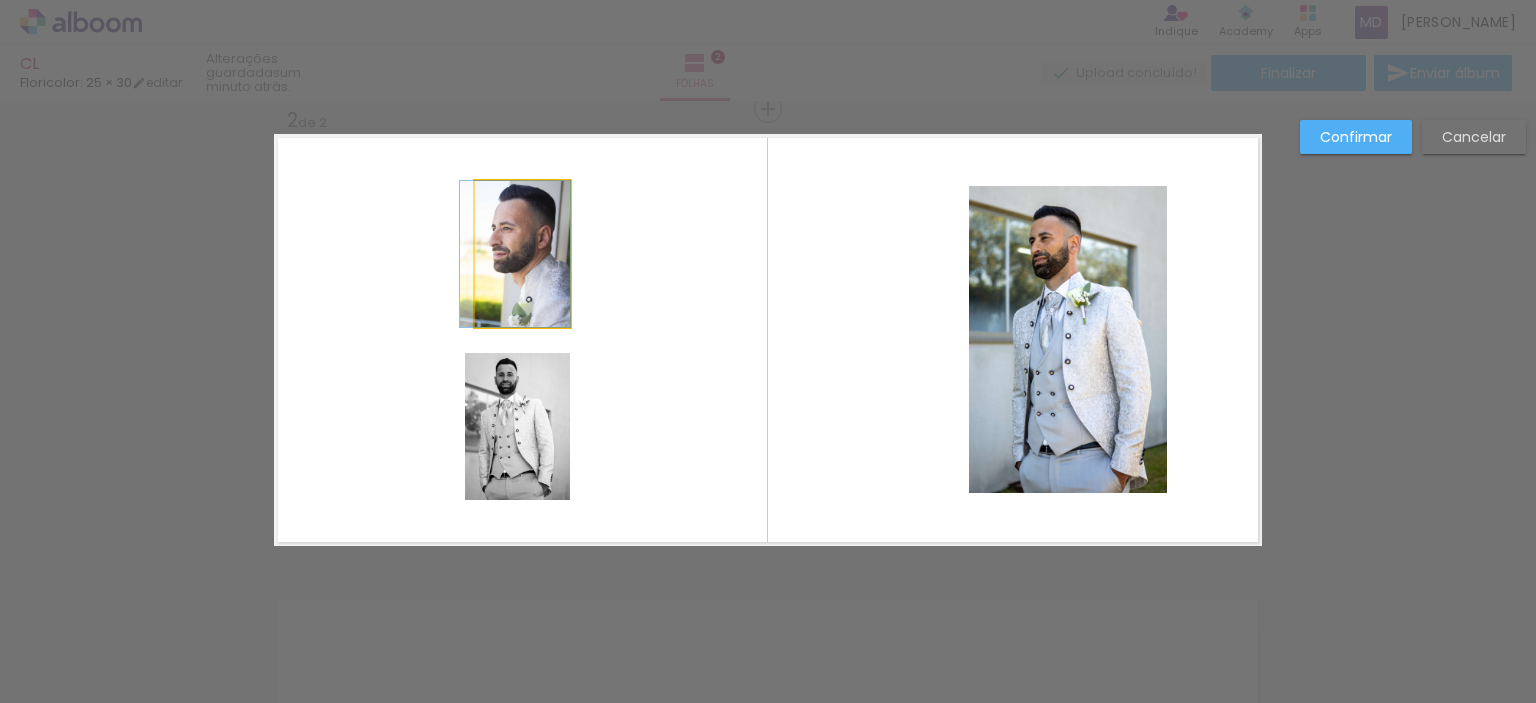 click 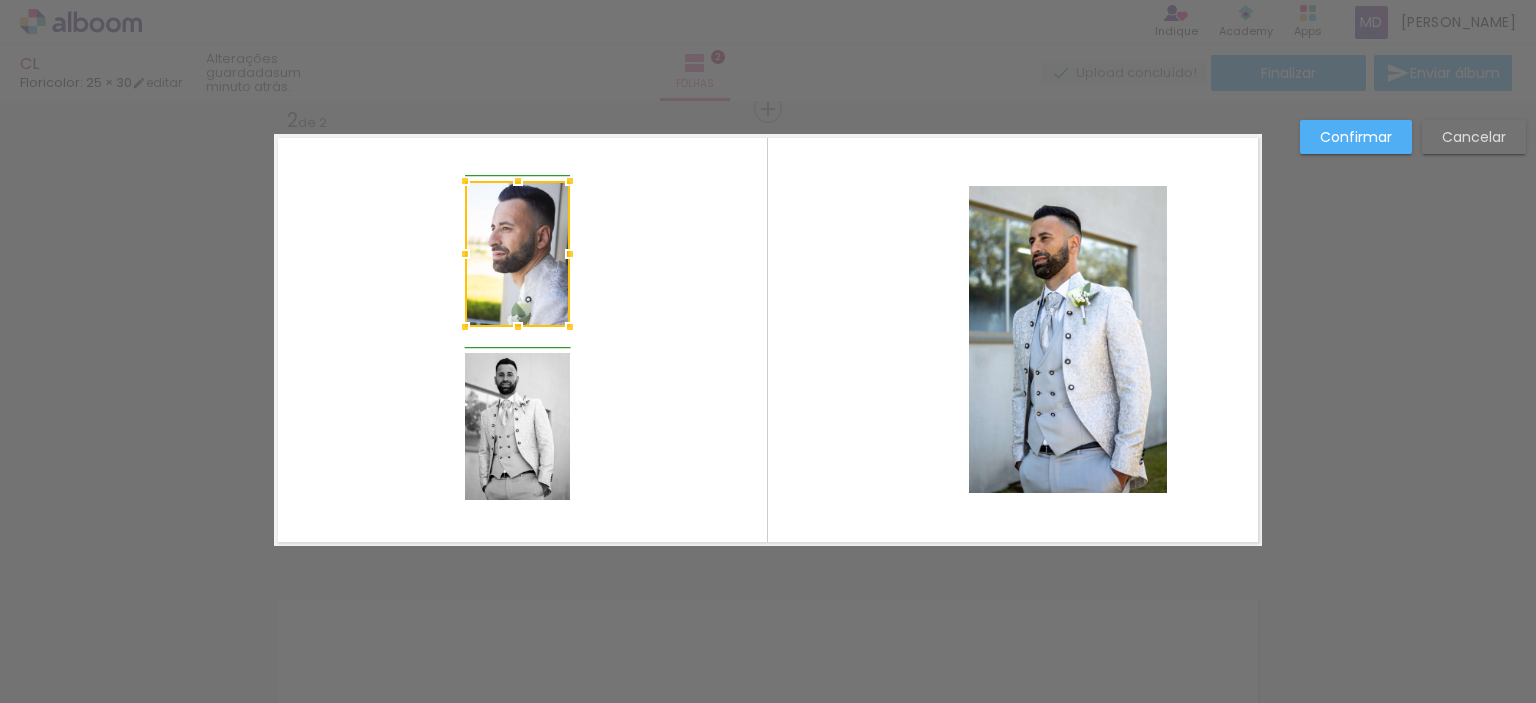 click at bounding box center (465, 254) 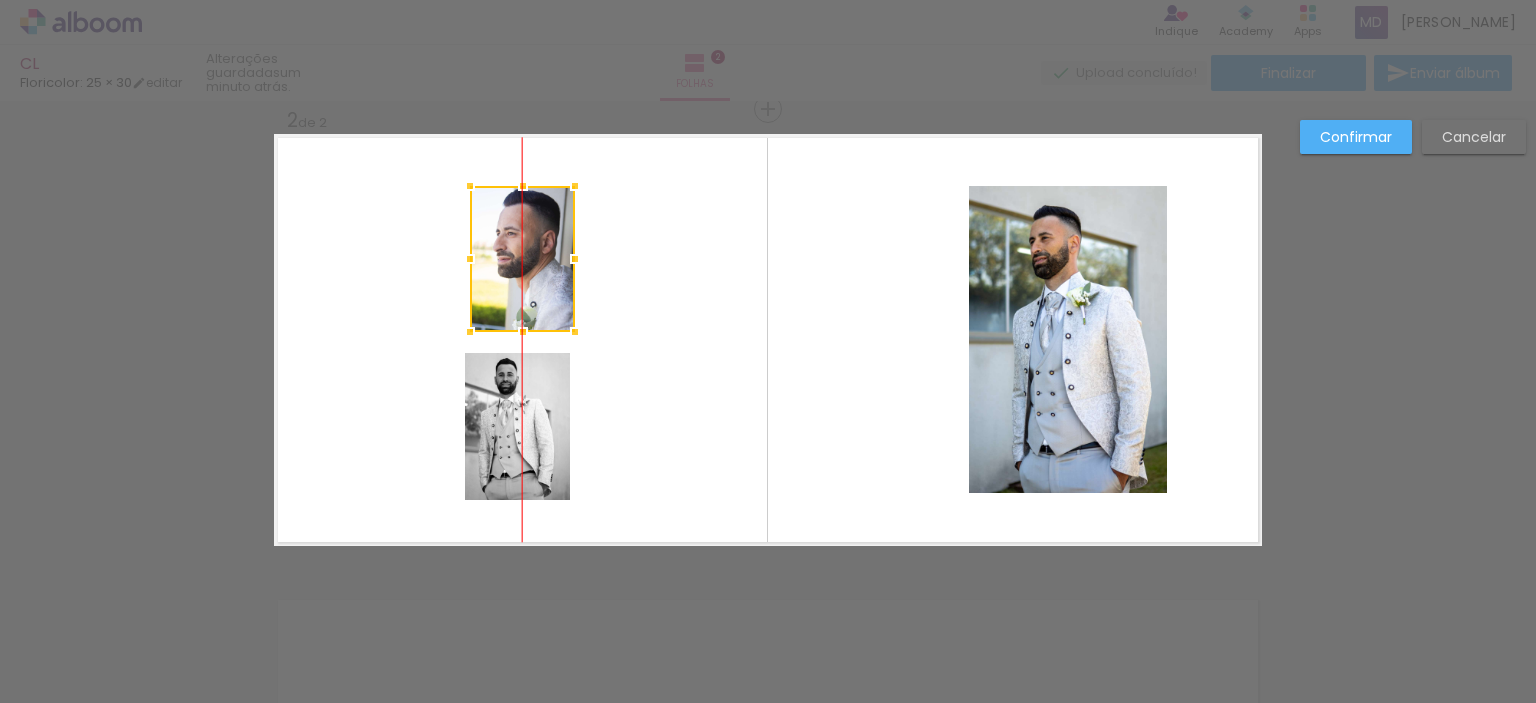 click at bounding box center (522, 259) 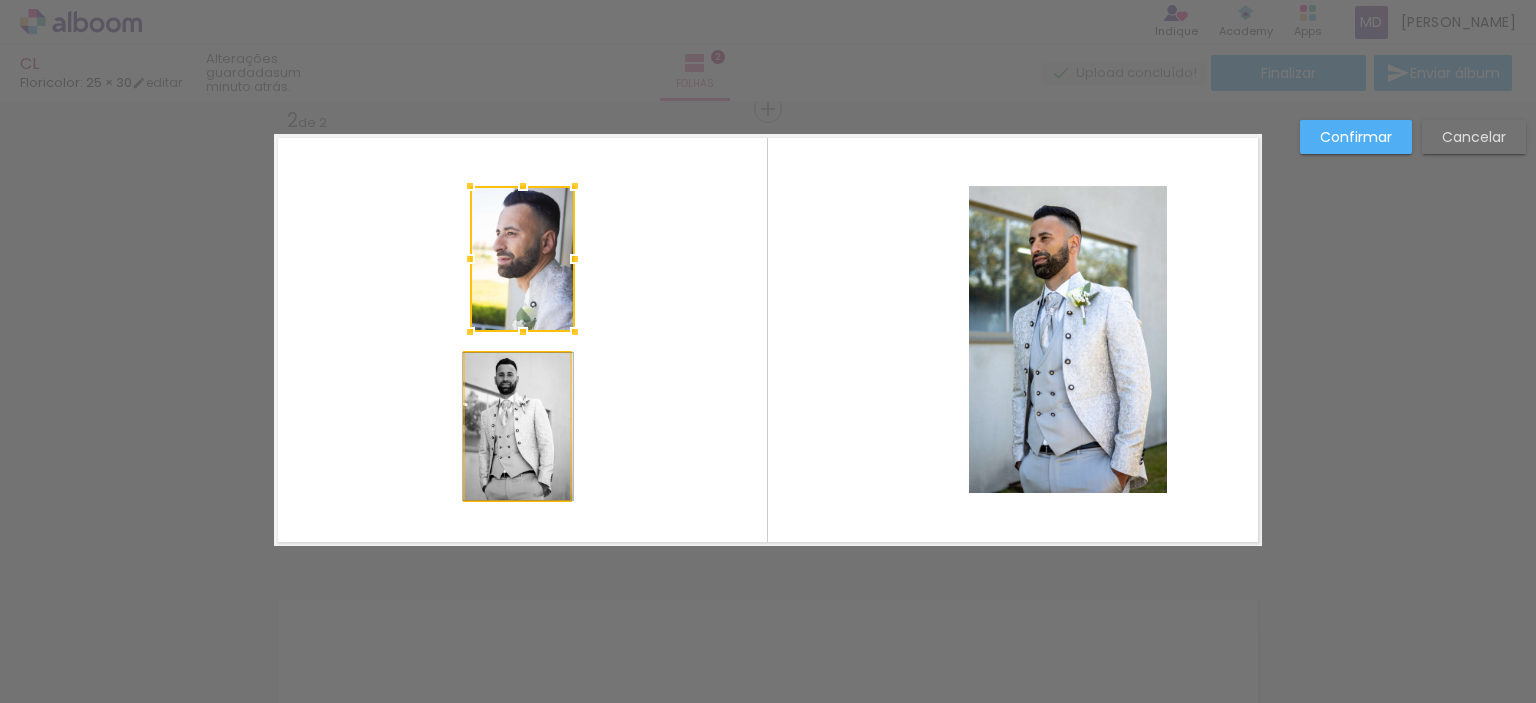 click 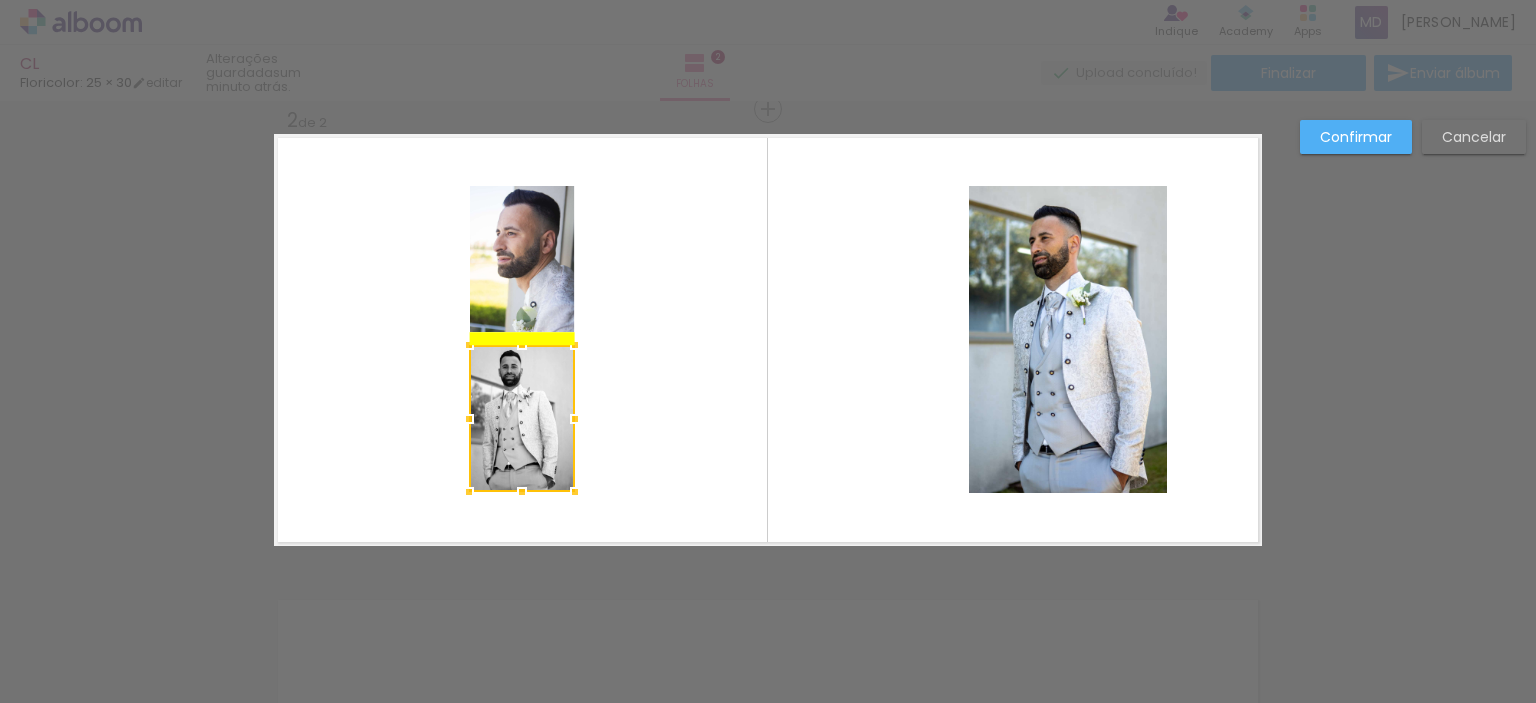 click at bounding box center (522, 418) 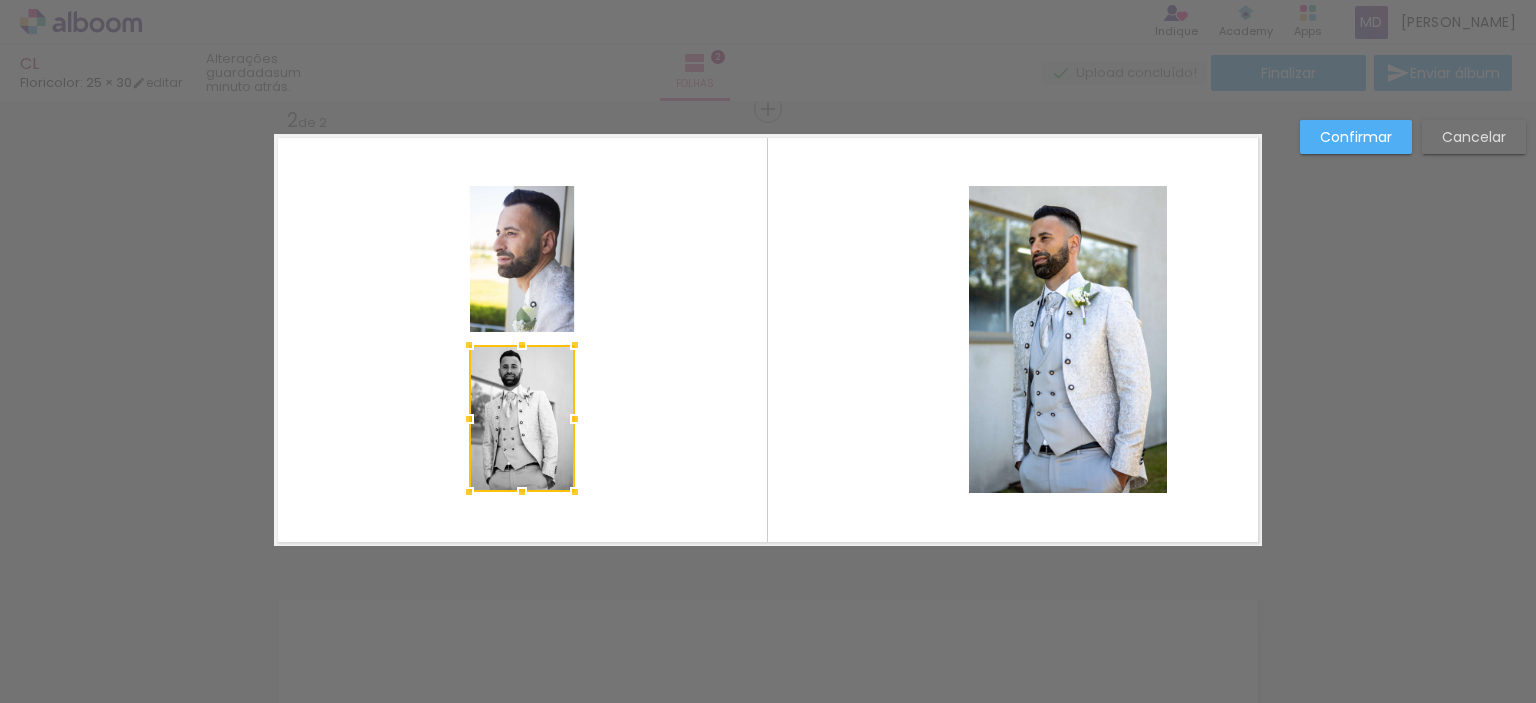 click at bounding box center [768, 340] 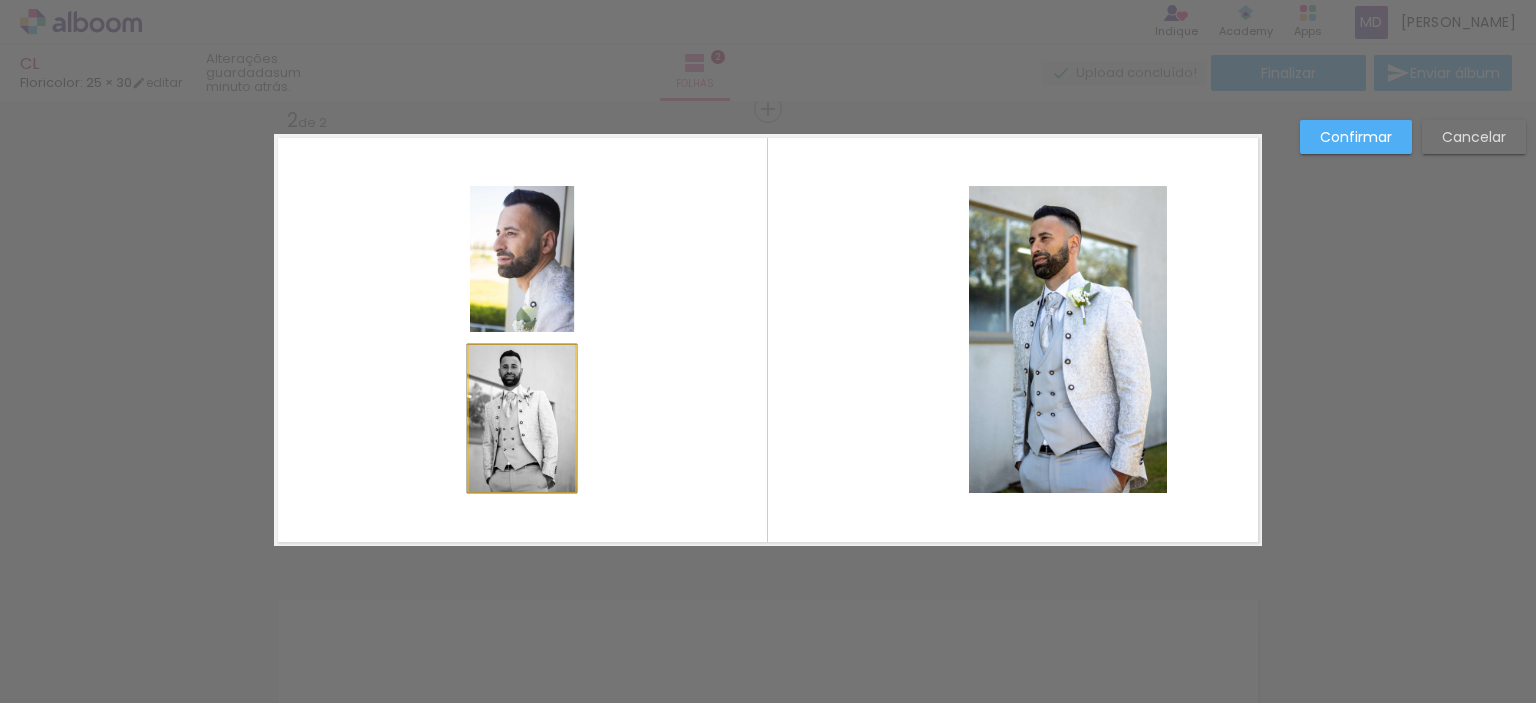 click 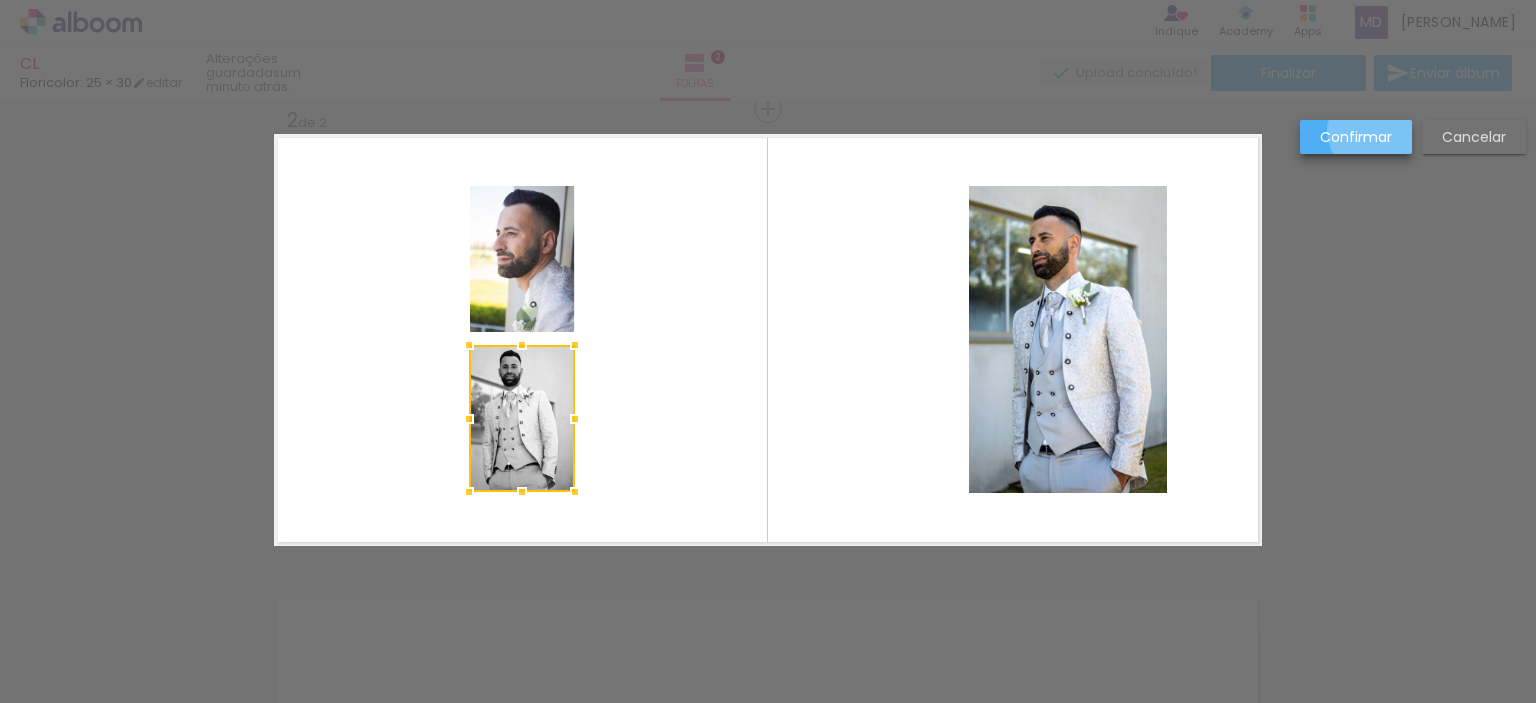 click on "Confirmar" at bounding box center [0, 0] 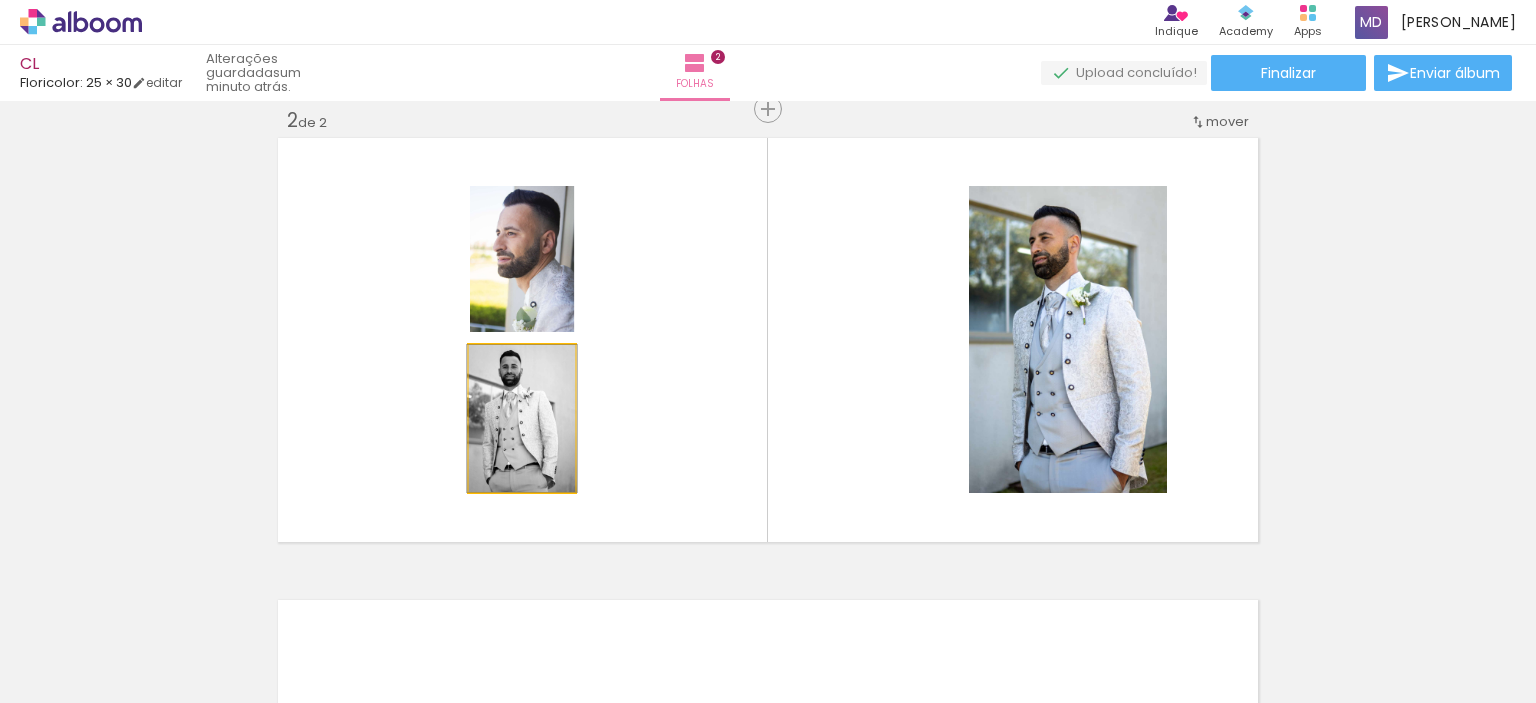 click 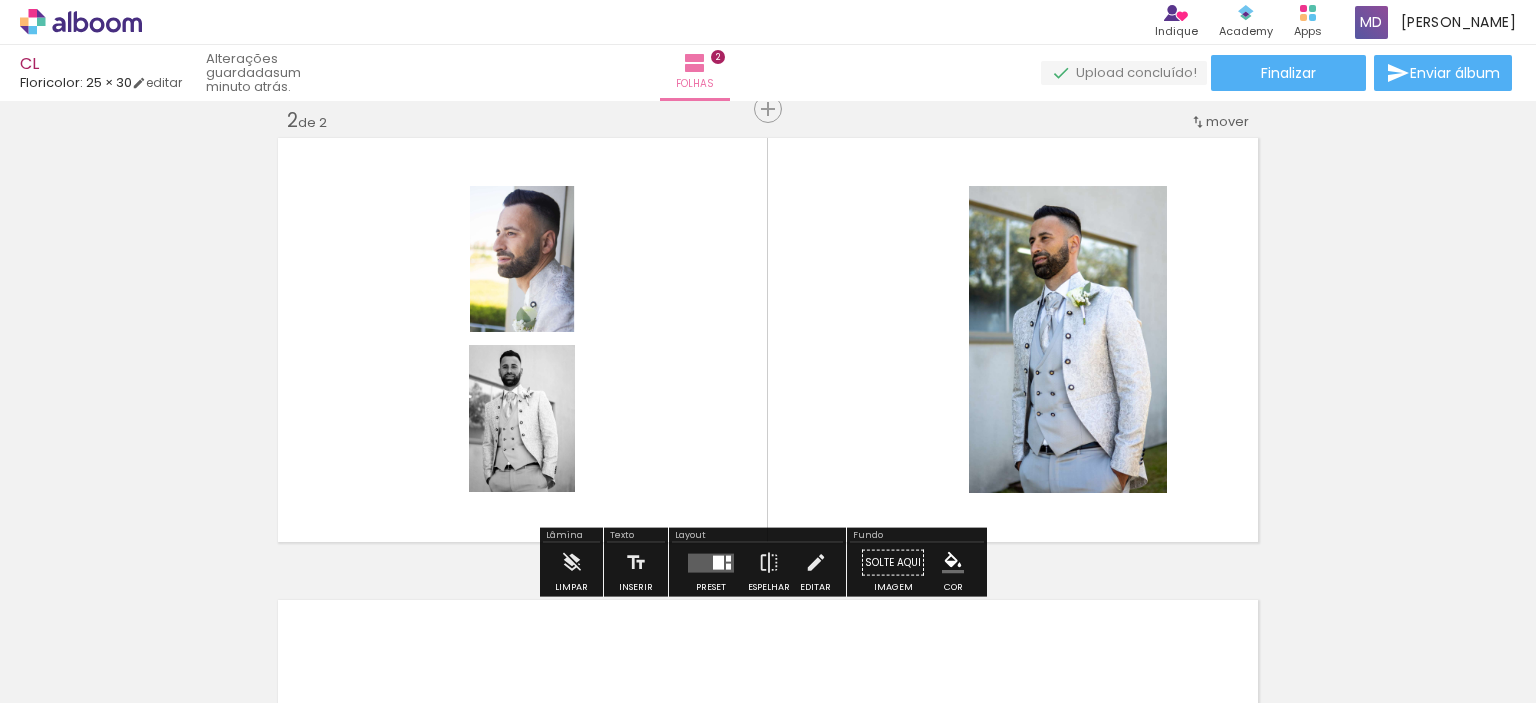 click 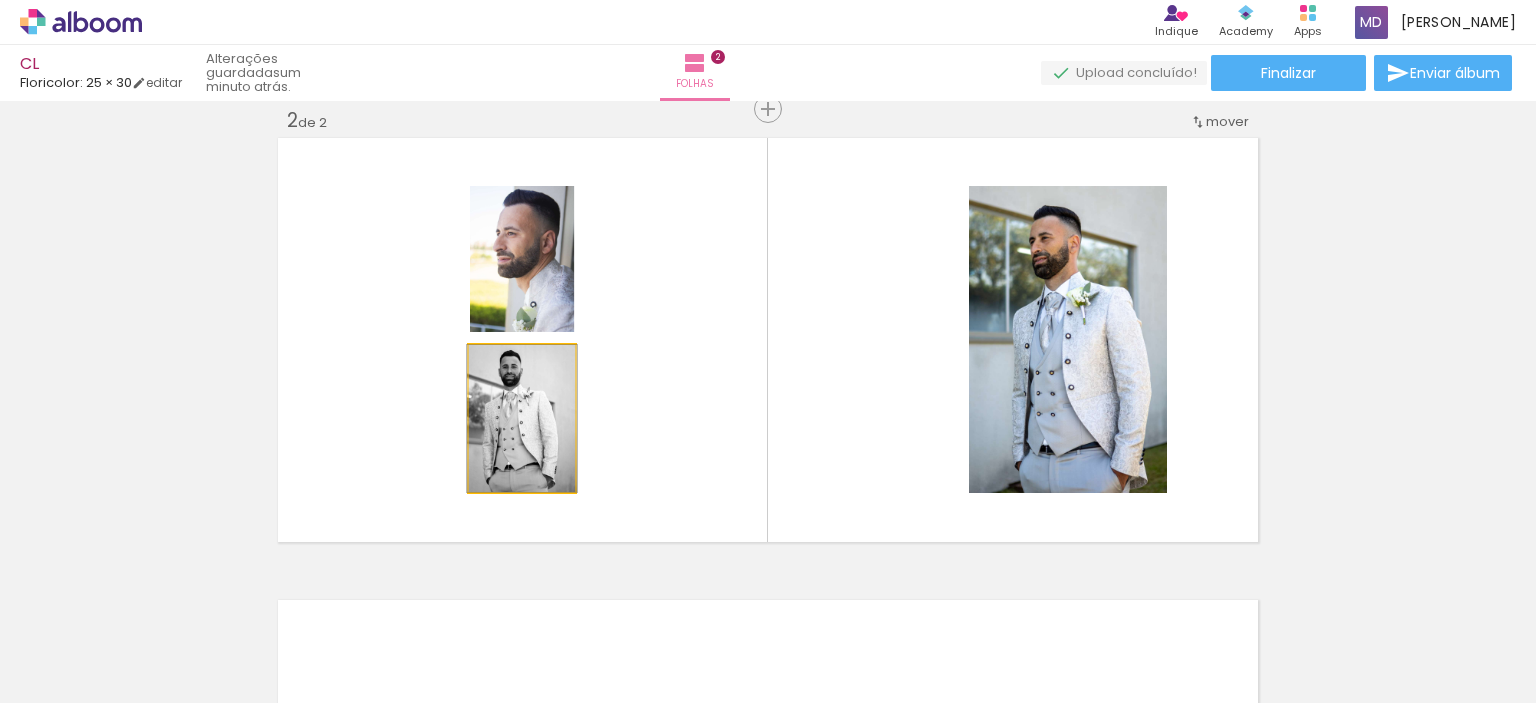 click 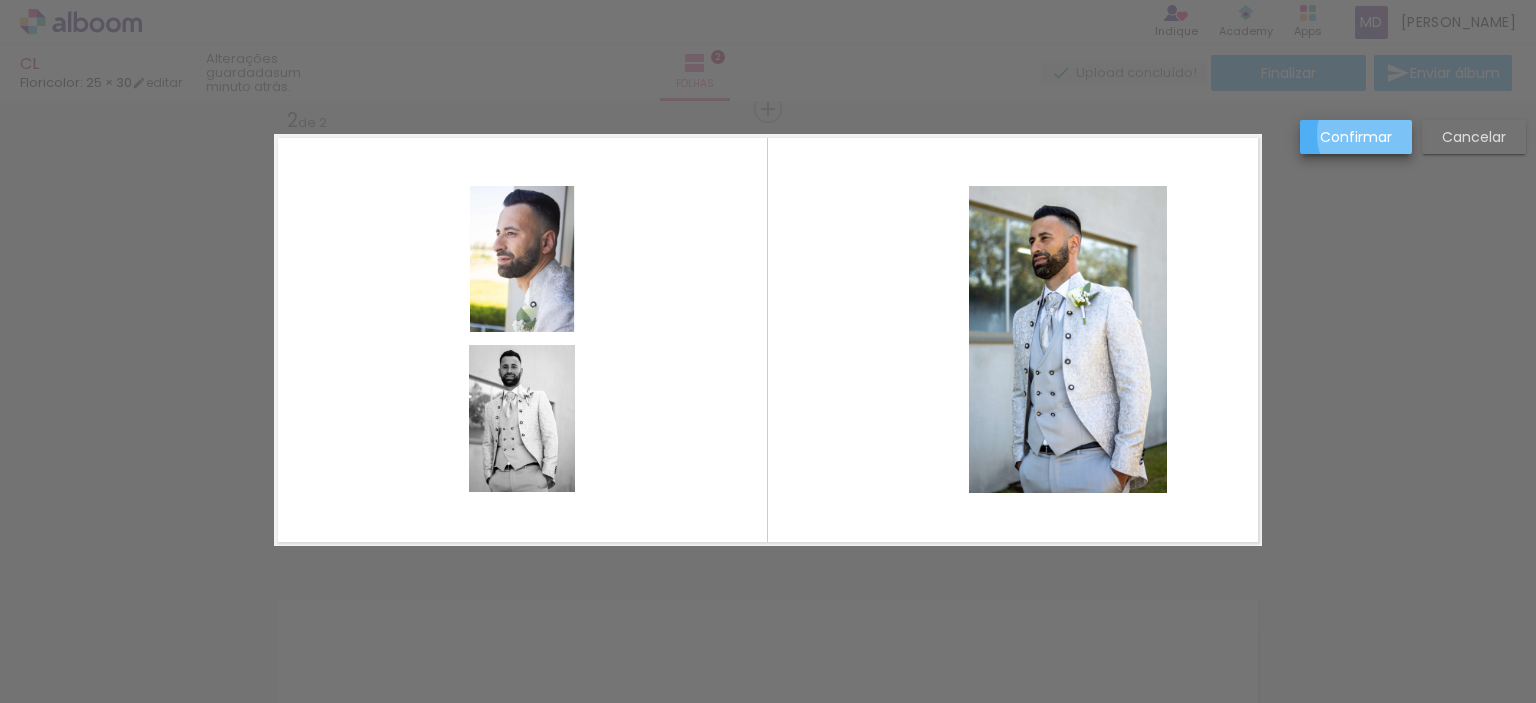 click on "Confirmar" at bounding box center (0, 0) 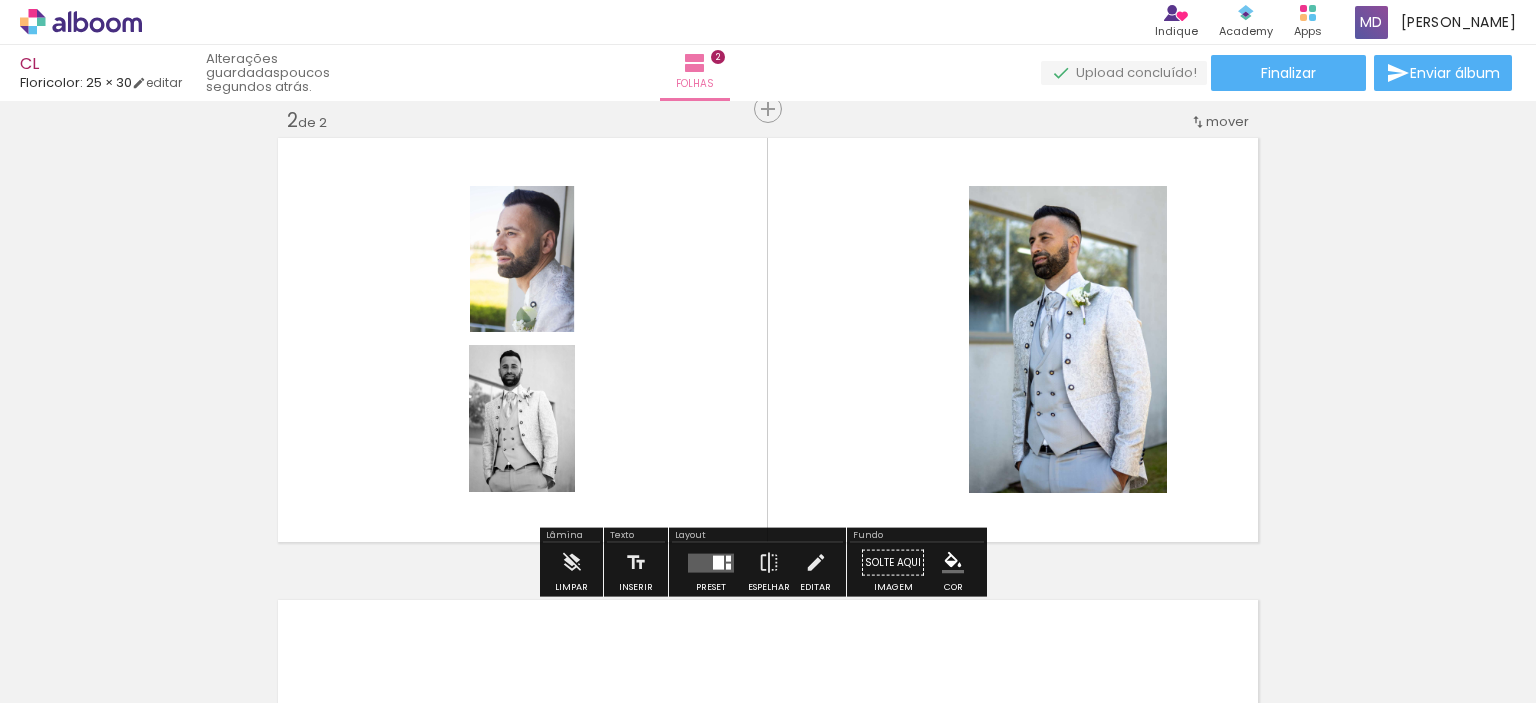 click on "P&B" at bounding box center [0, 0] 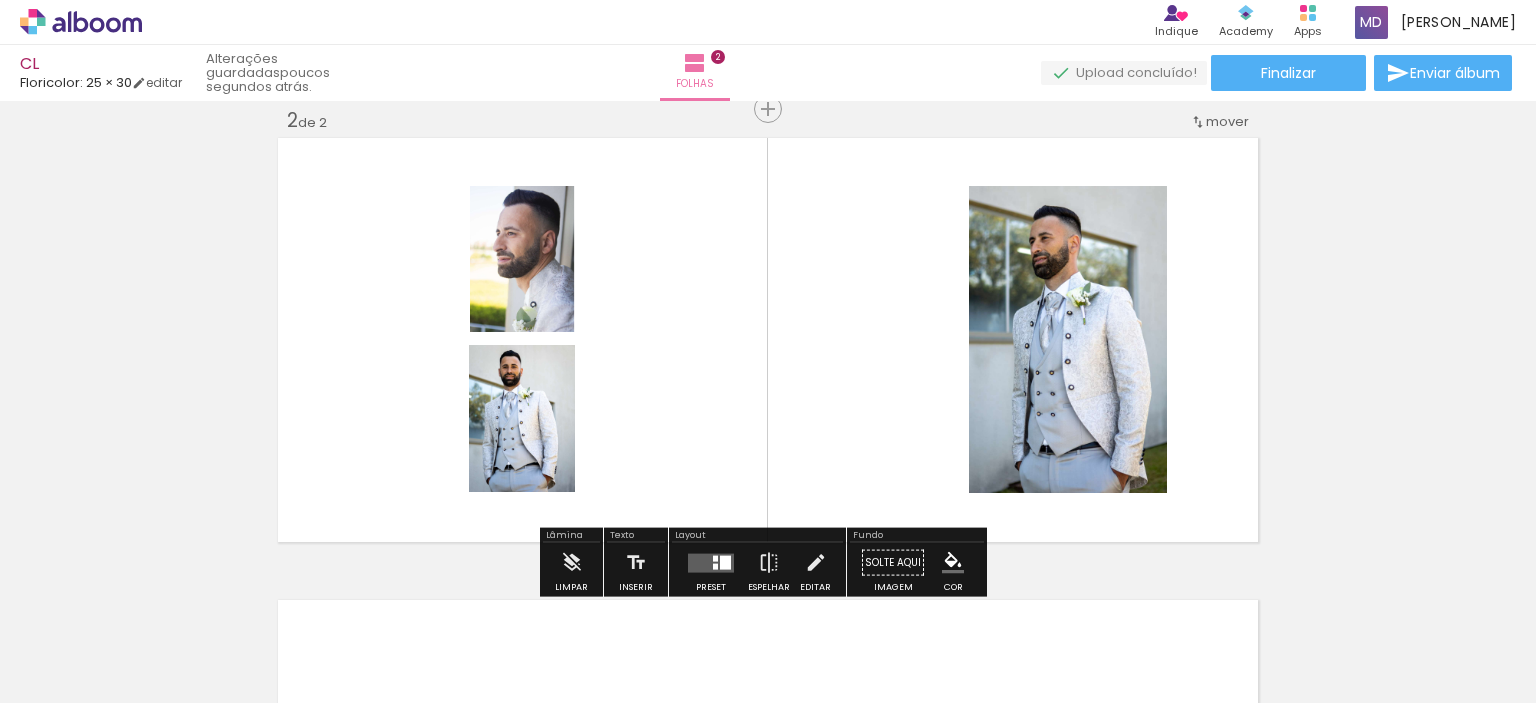 click at bounding box center [768, 340] 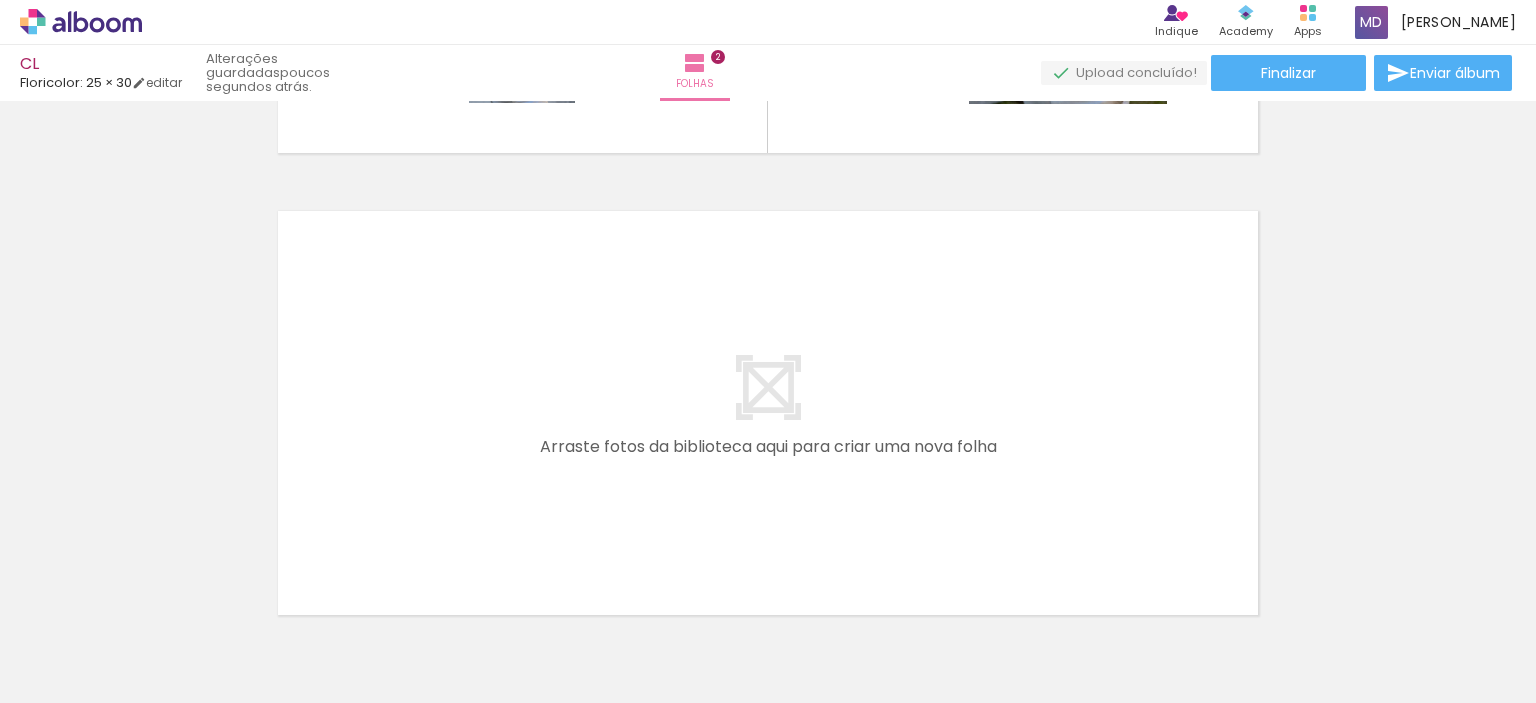 scroll, scrollTop: 874, scrollLeft: 0, axis: vertical 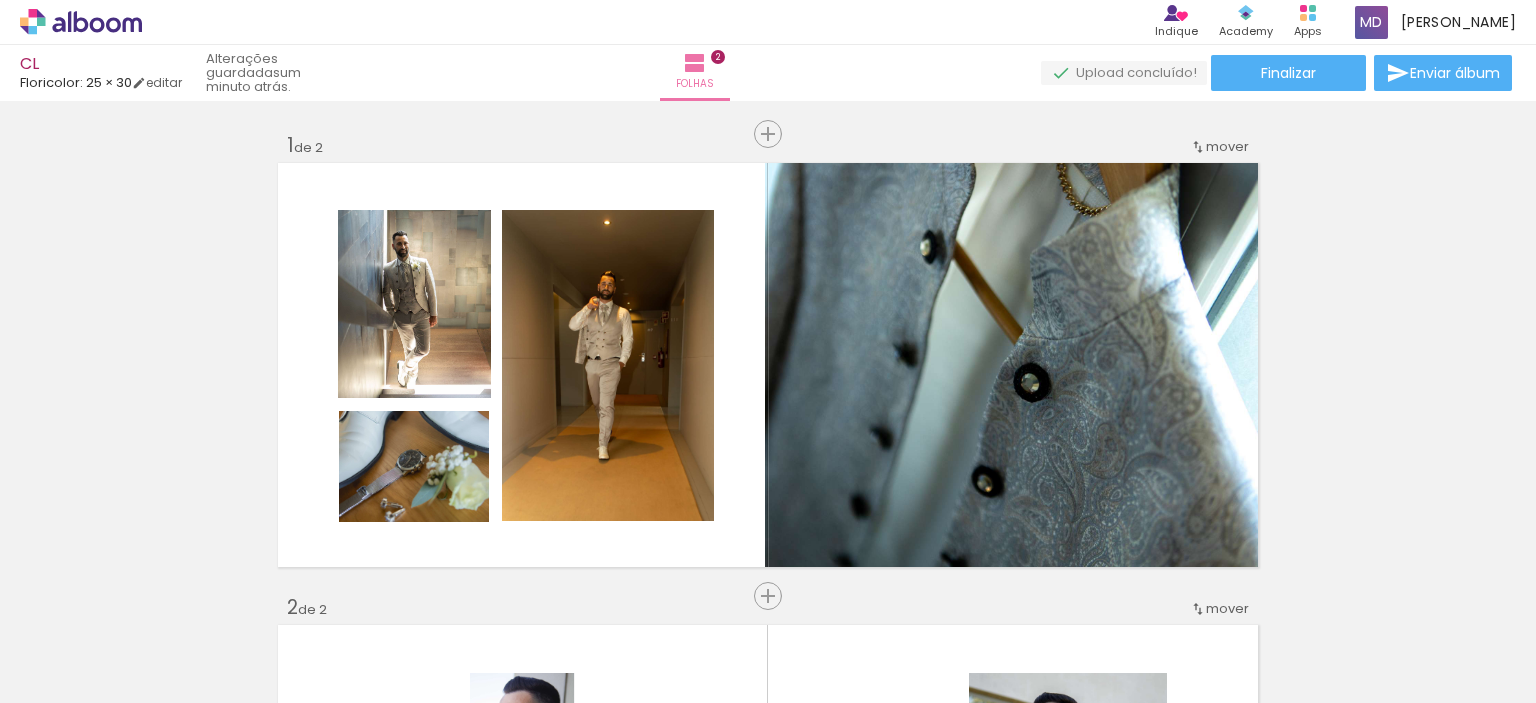 click on "Inserir folha 1  de 2  Inserir folha 2  de 2" at bounding box center [768, 801] 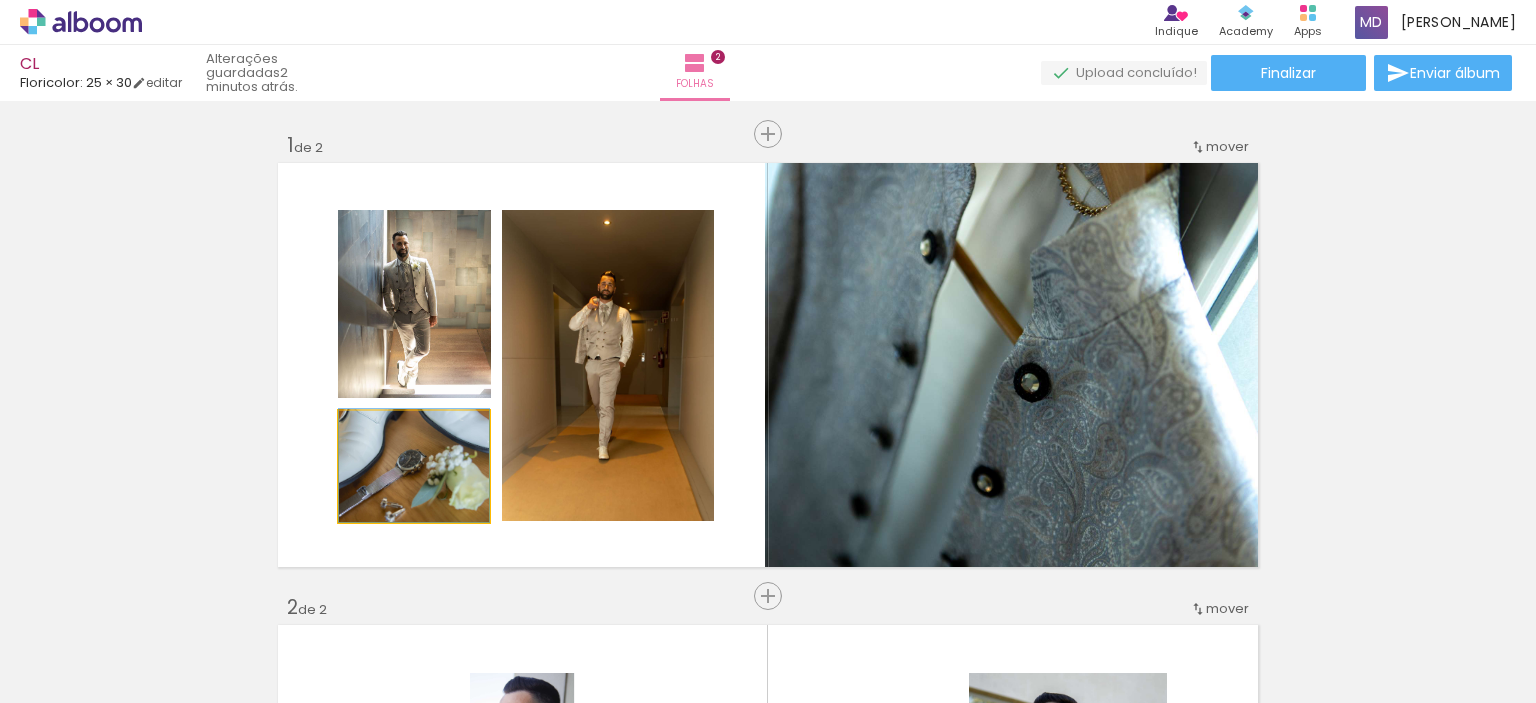 type on "100" 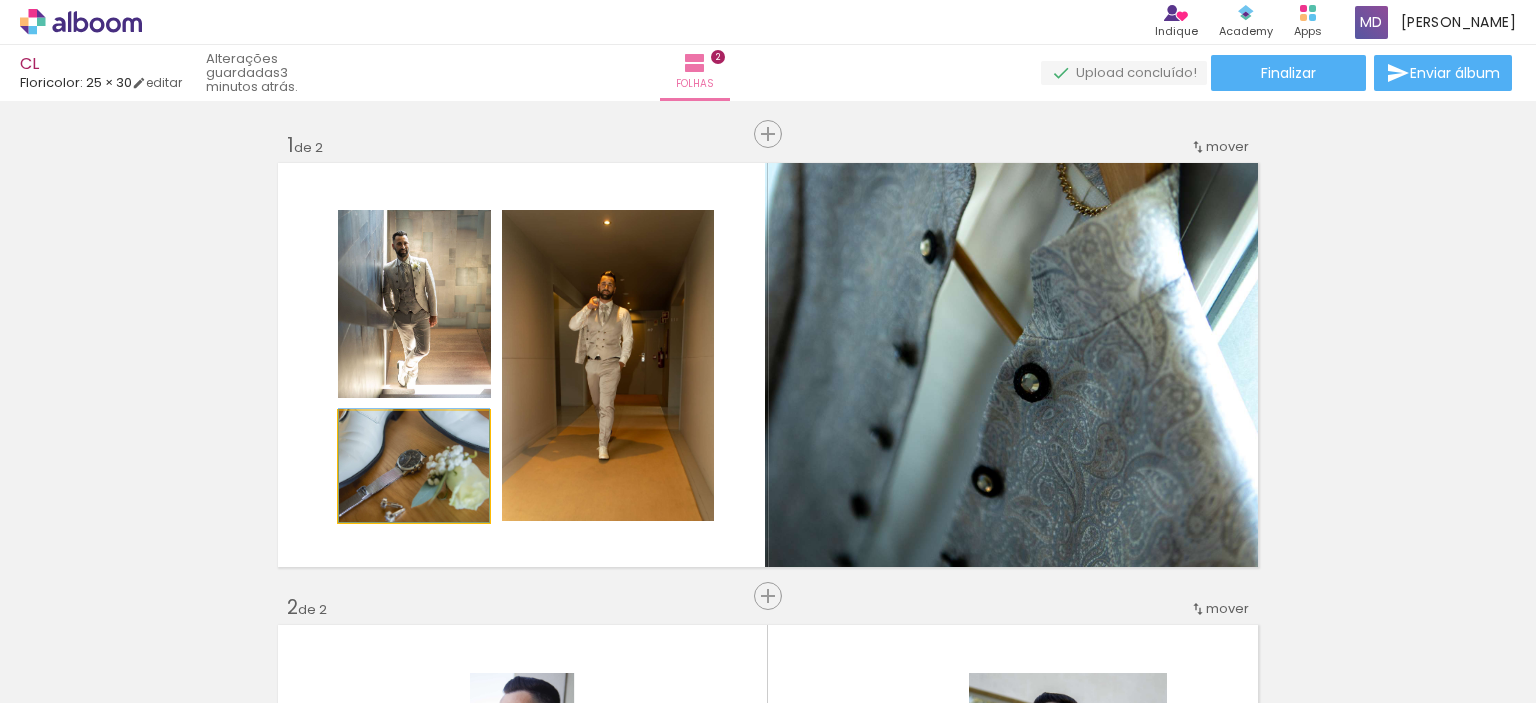 drag, startPoint x: 381, startPoint y: 435, endPoint x: 372, endPoint y: 430, distance: 10.29563 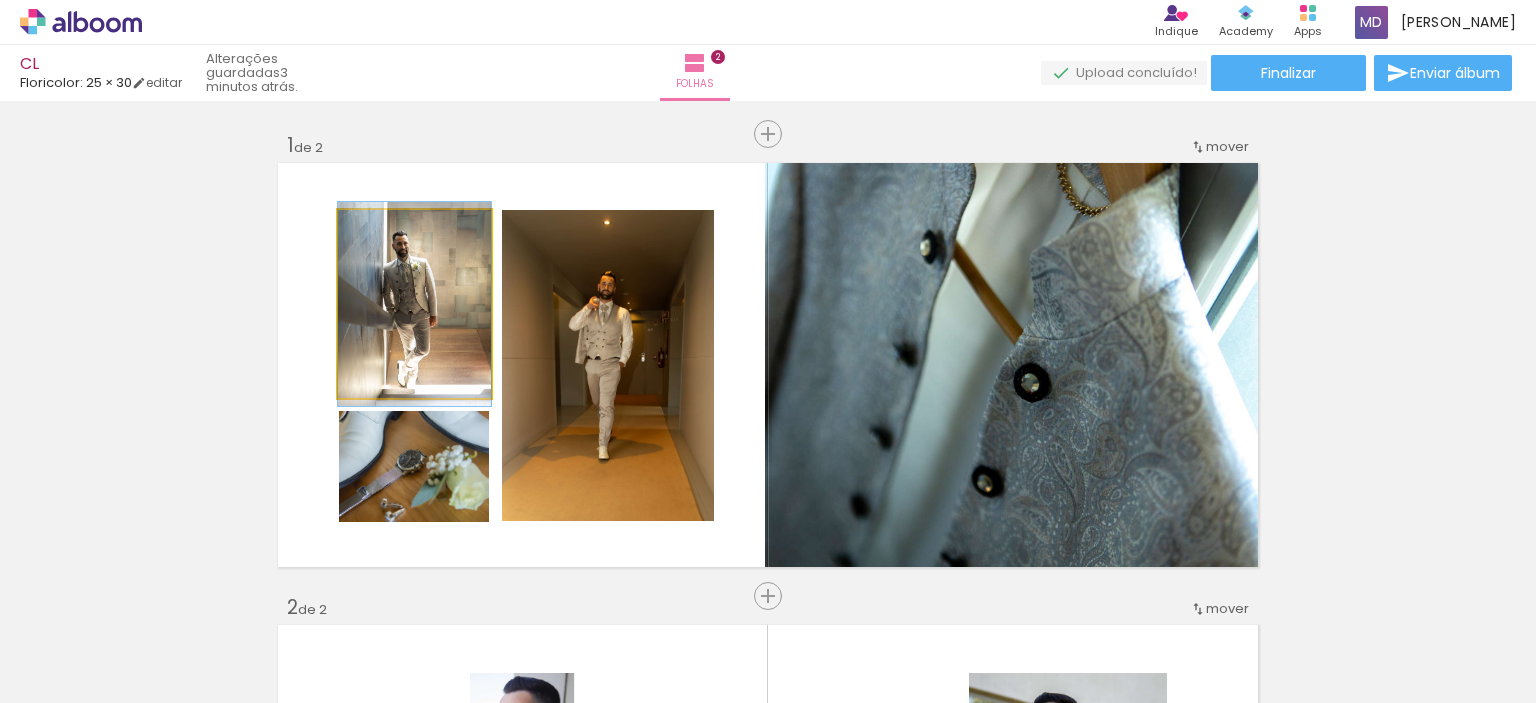 type on "100" 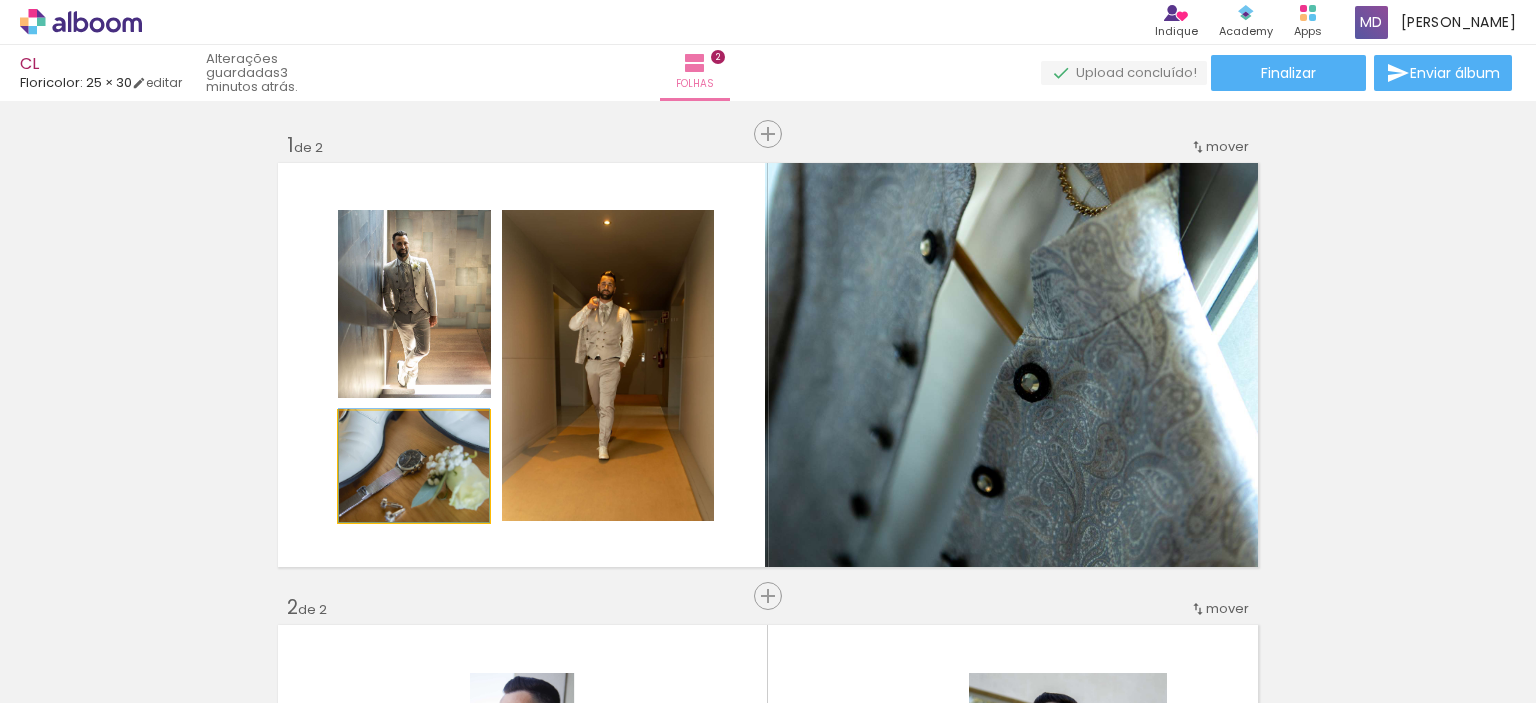 click at bounding box center (386, 432) 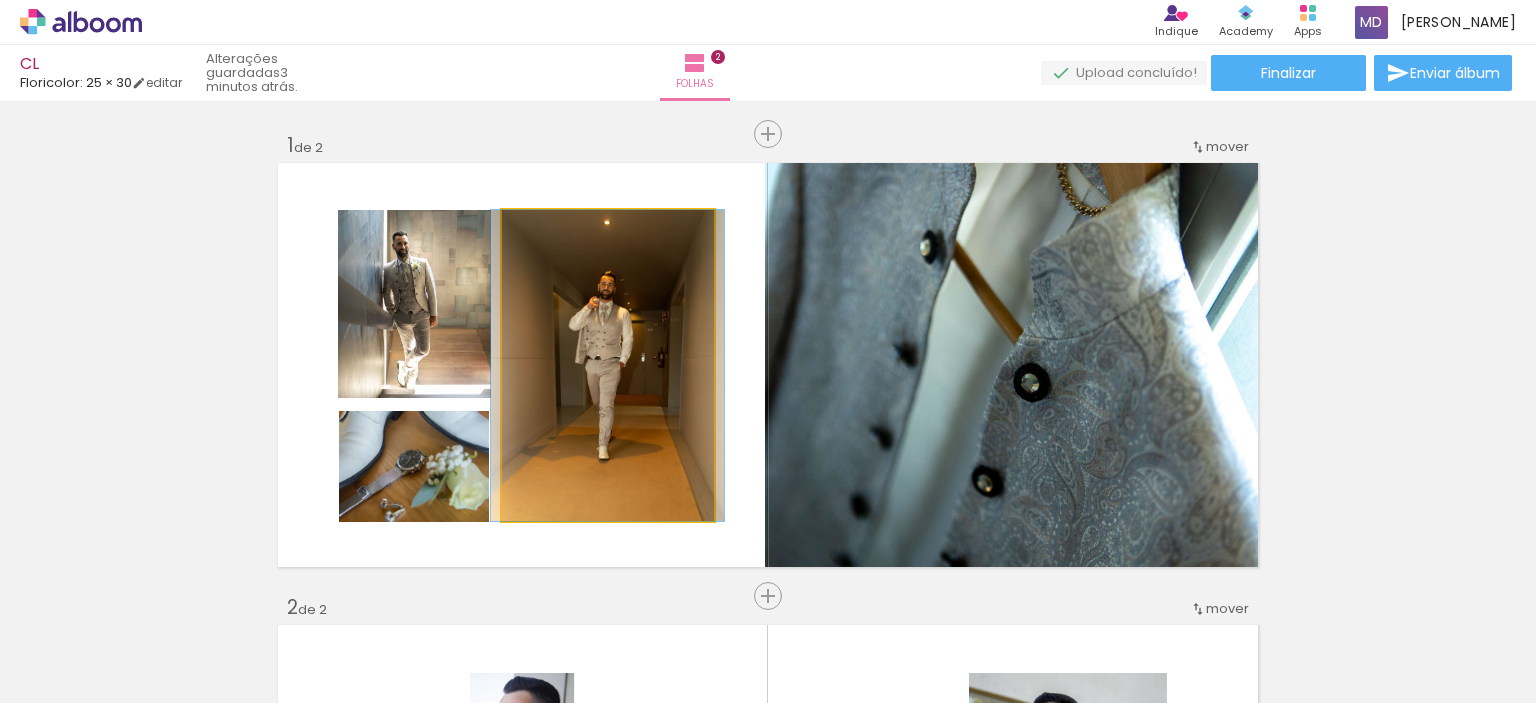 type on "100" 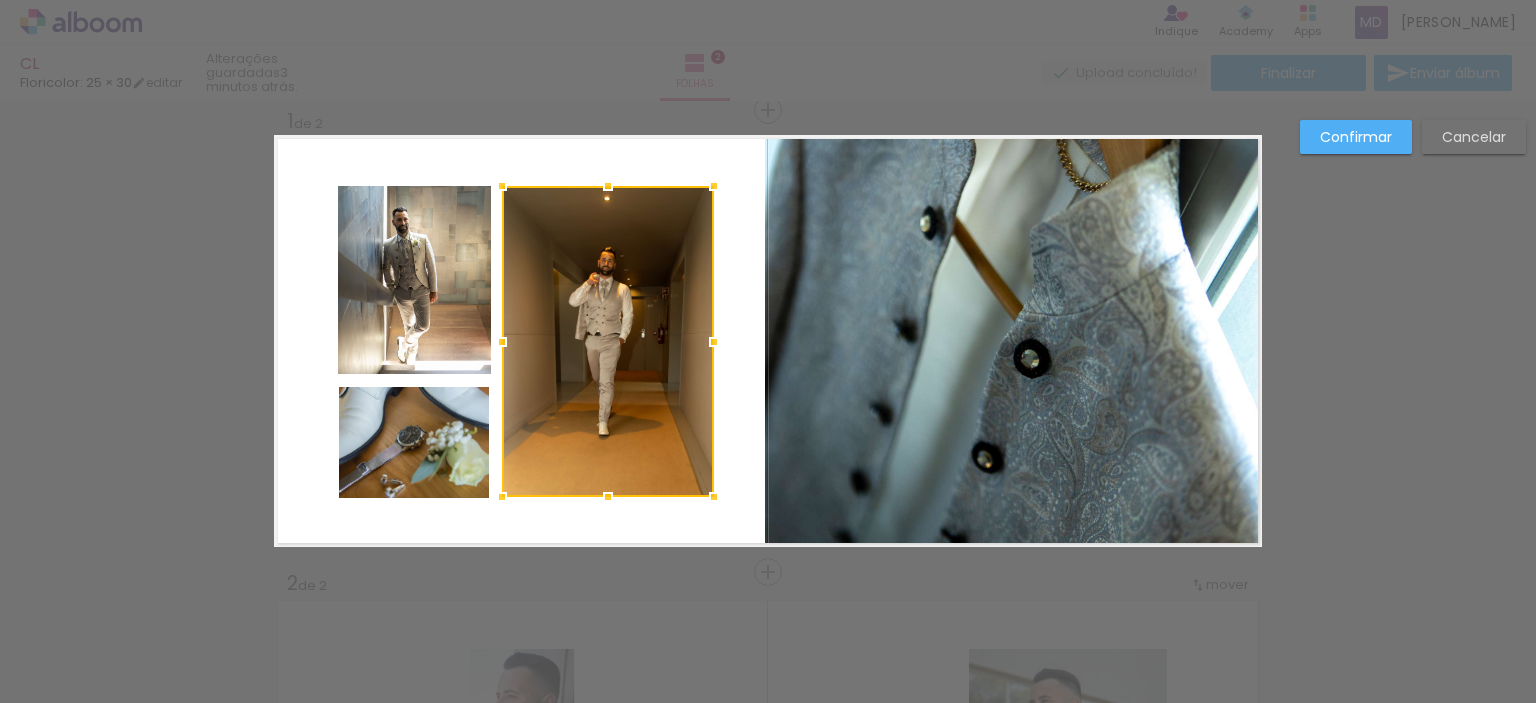 scroll, scrollTop: 25, scrollLeft: 0, axis: vertical 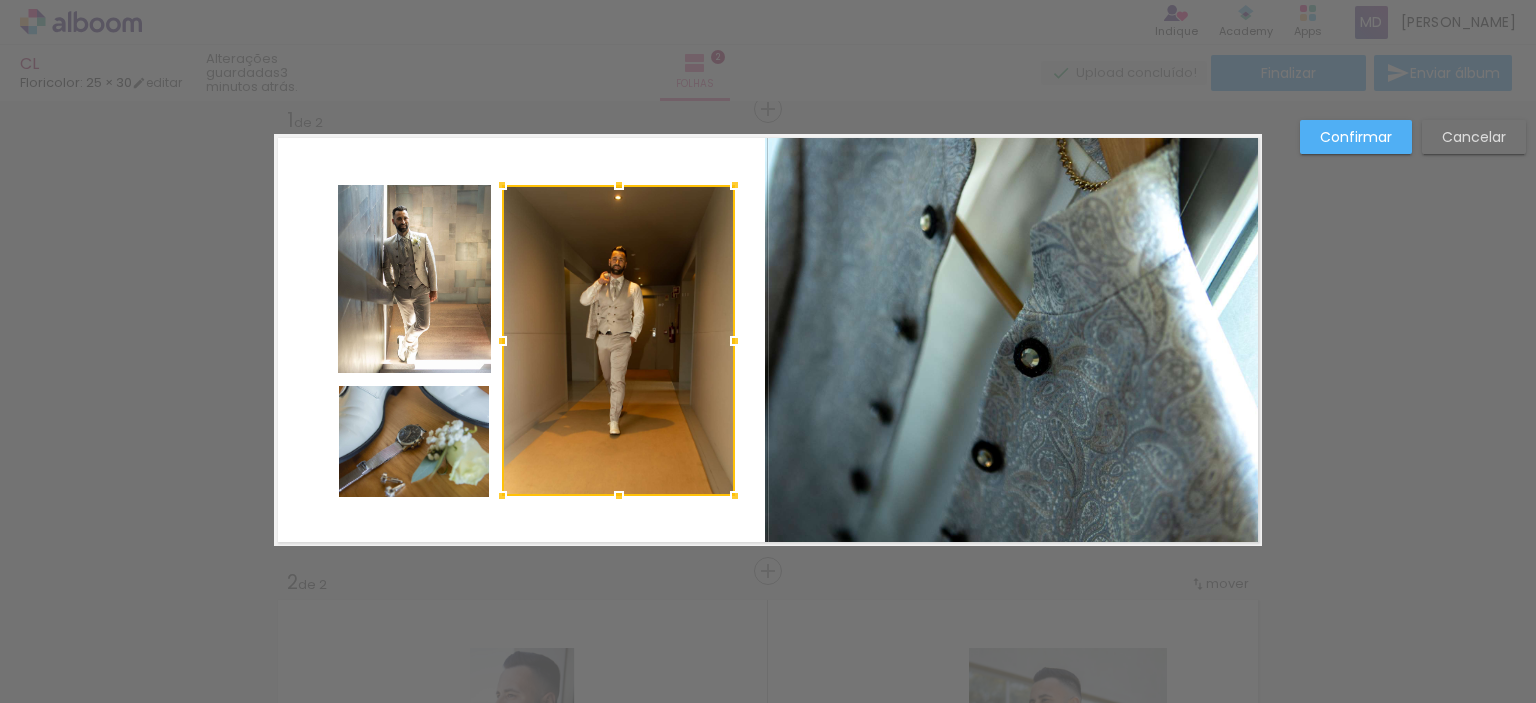 drag, startPoint x: 709, startPoint y: 343, endPoint x: 739, endPoint y: 350, distance: 30.805843 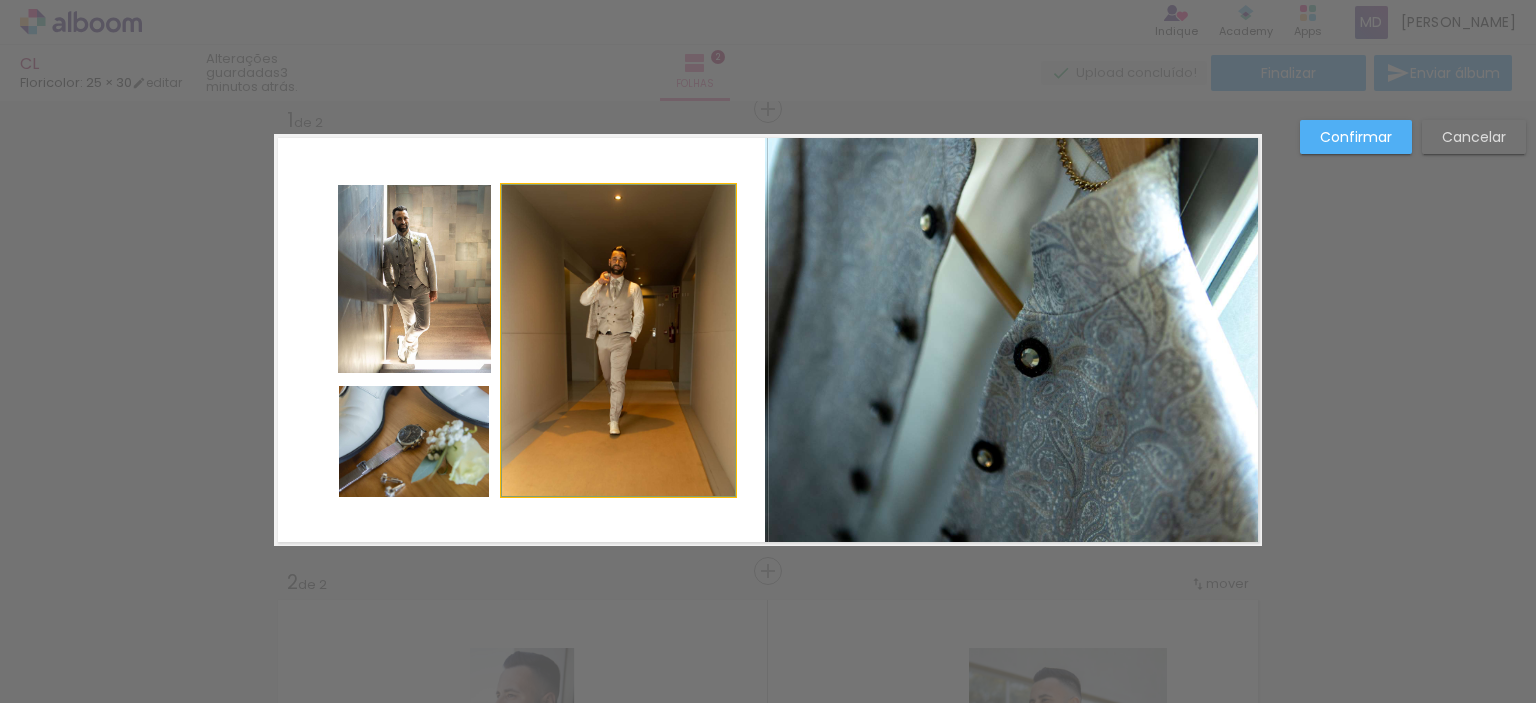 click 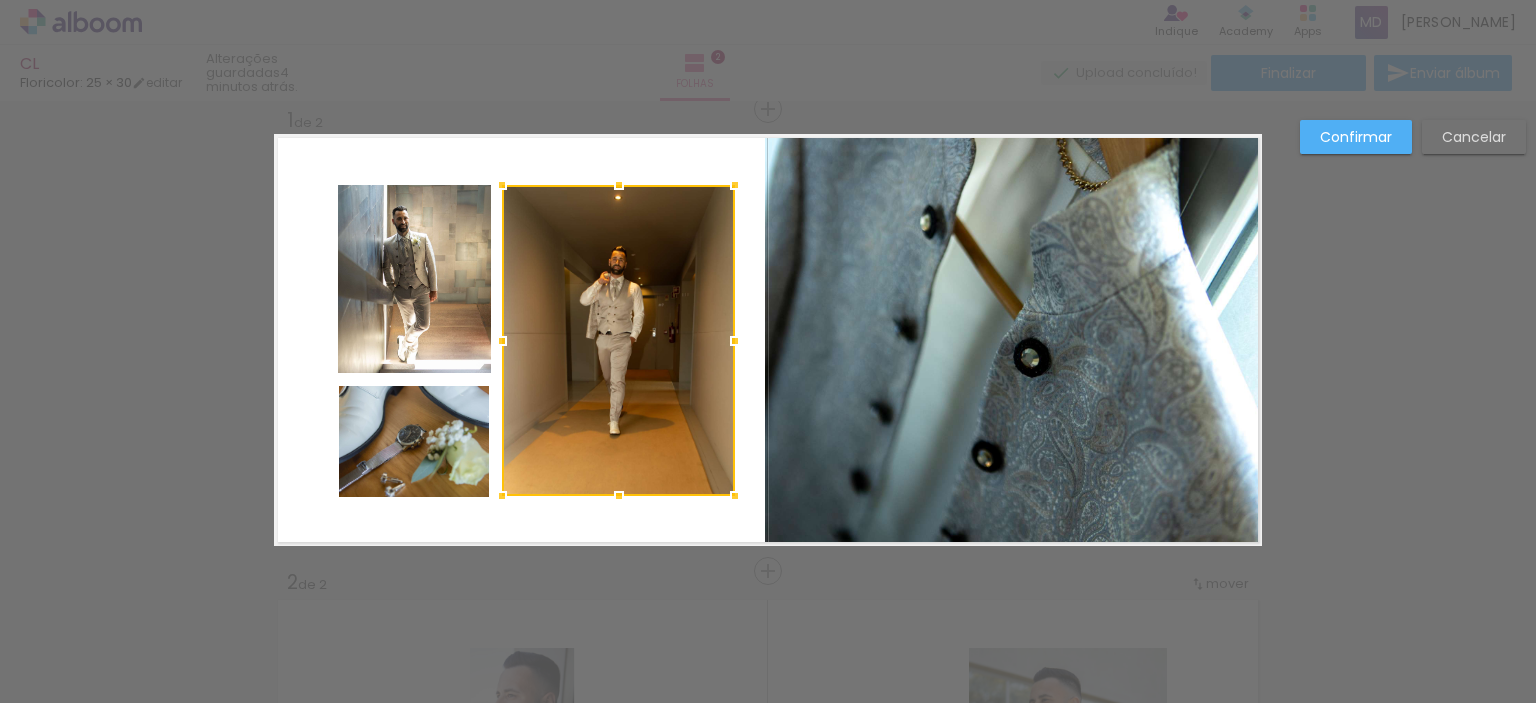 click at bounding box center [618, 340] 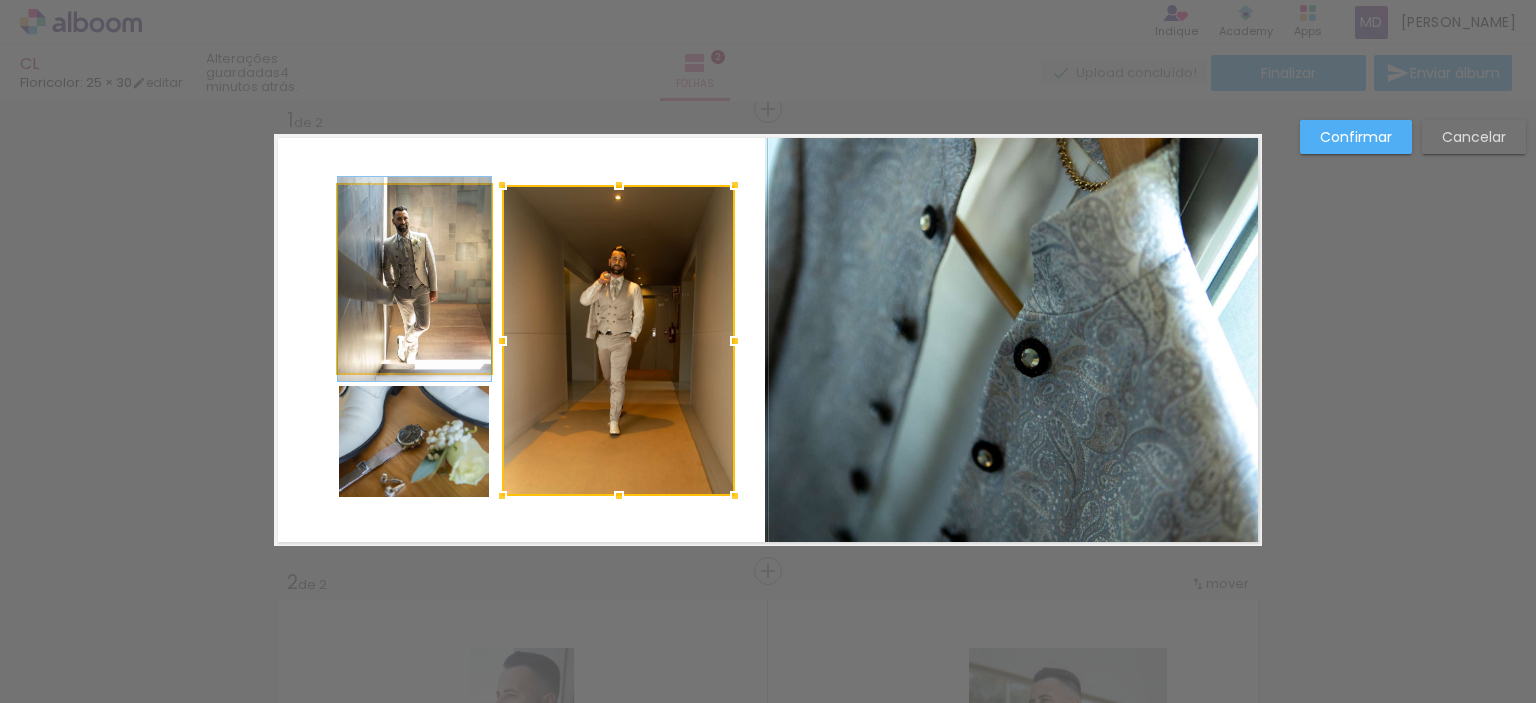 click 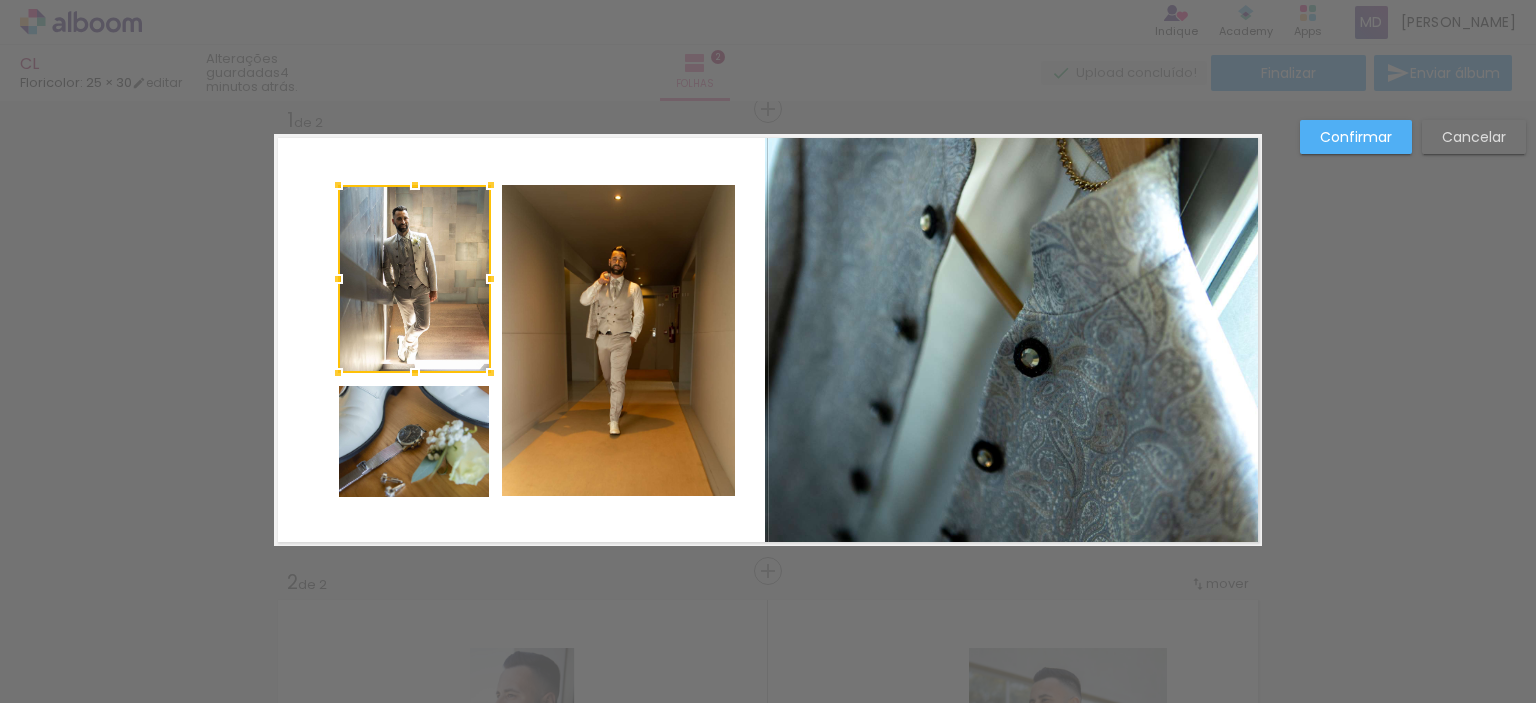 click at bounding box center (414, 279) 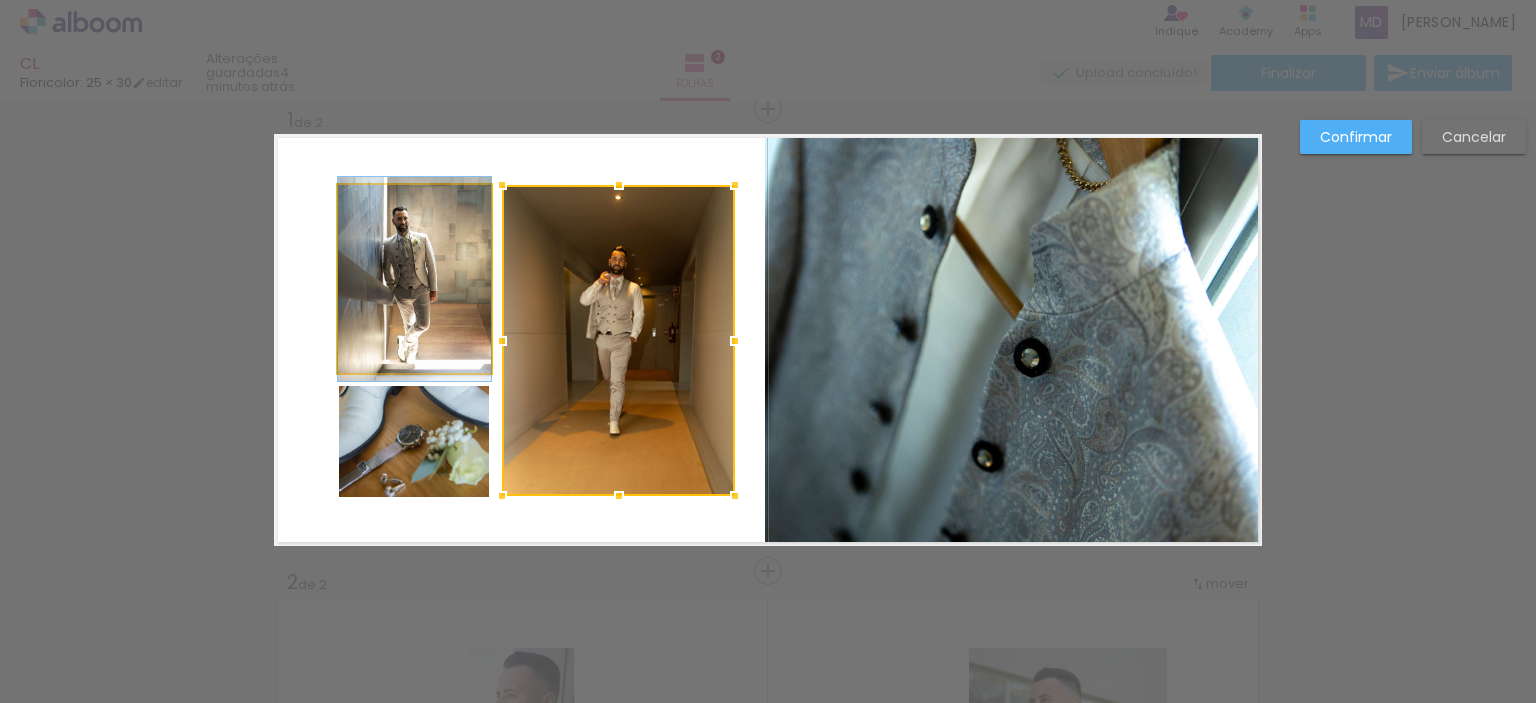 click 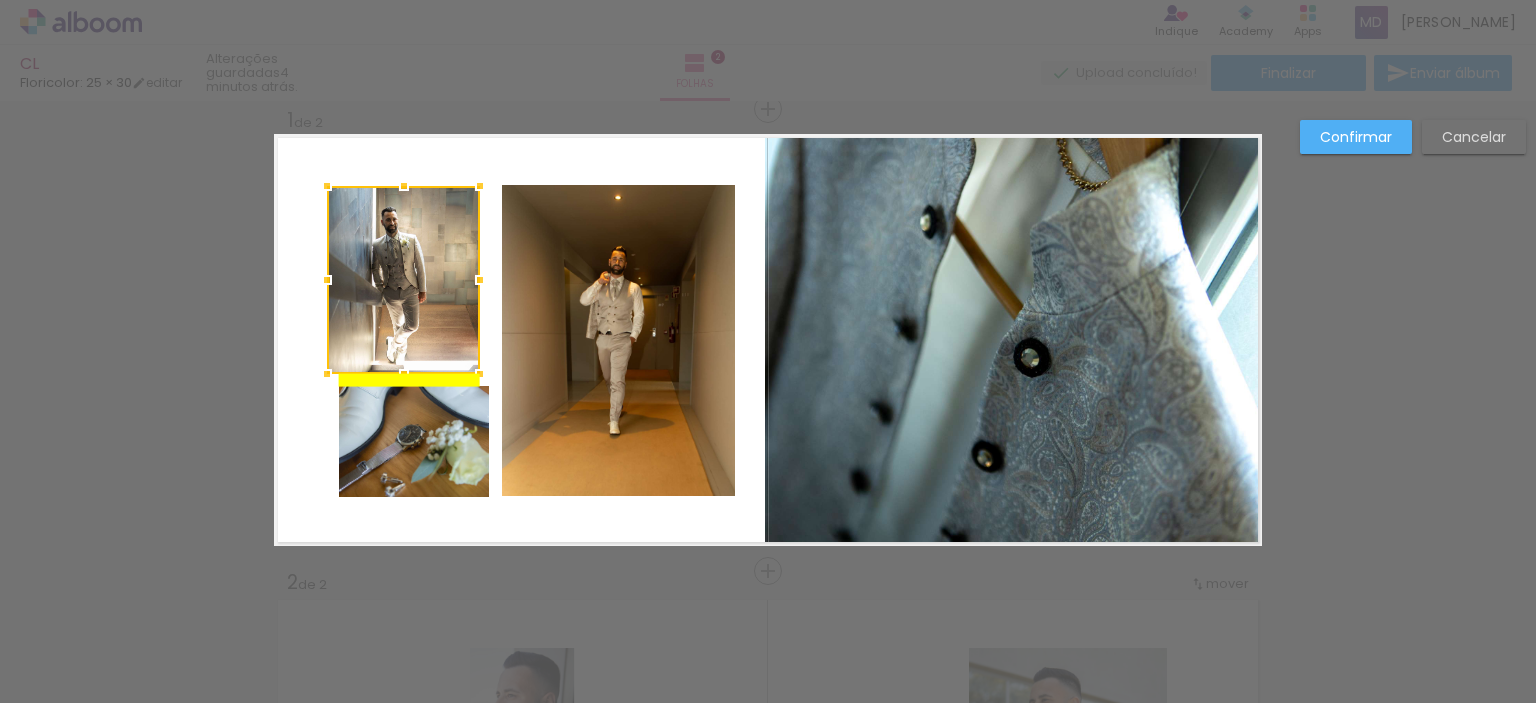 drag, startPoint x: 389, startPoint y: 268, endPoint x: 378, endPoint y: 269, distance: 11.045361 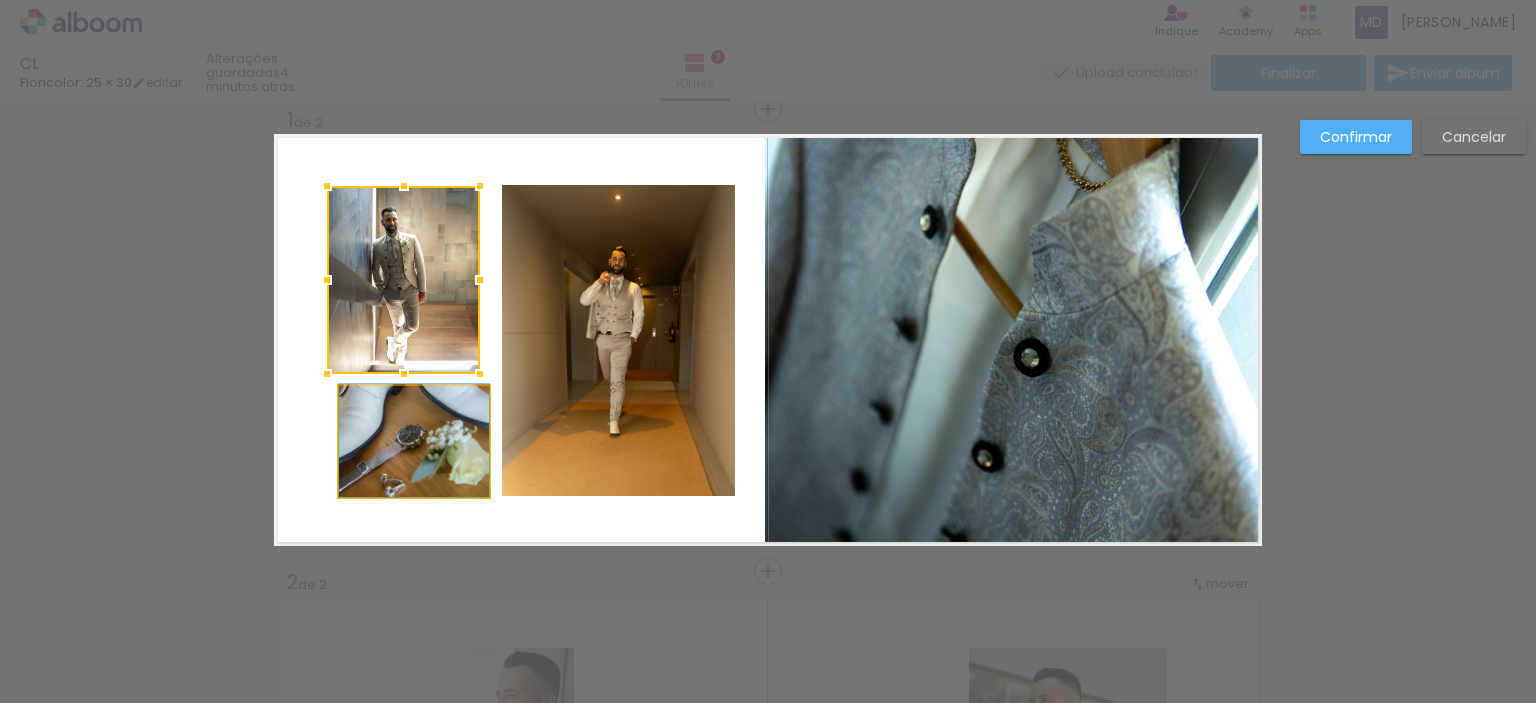 click 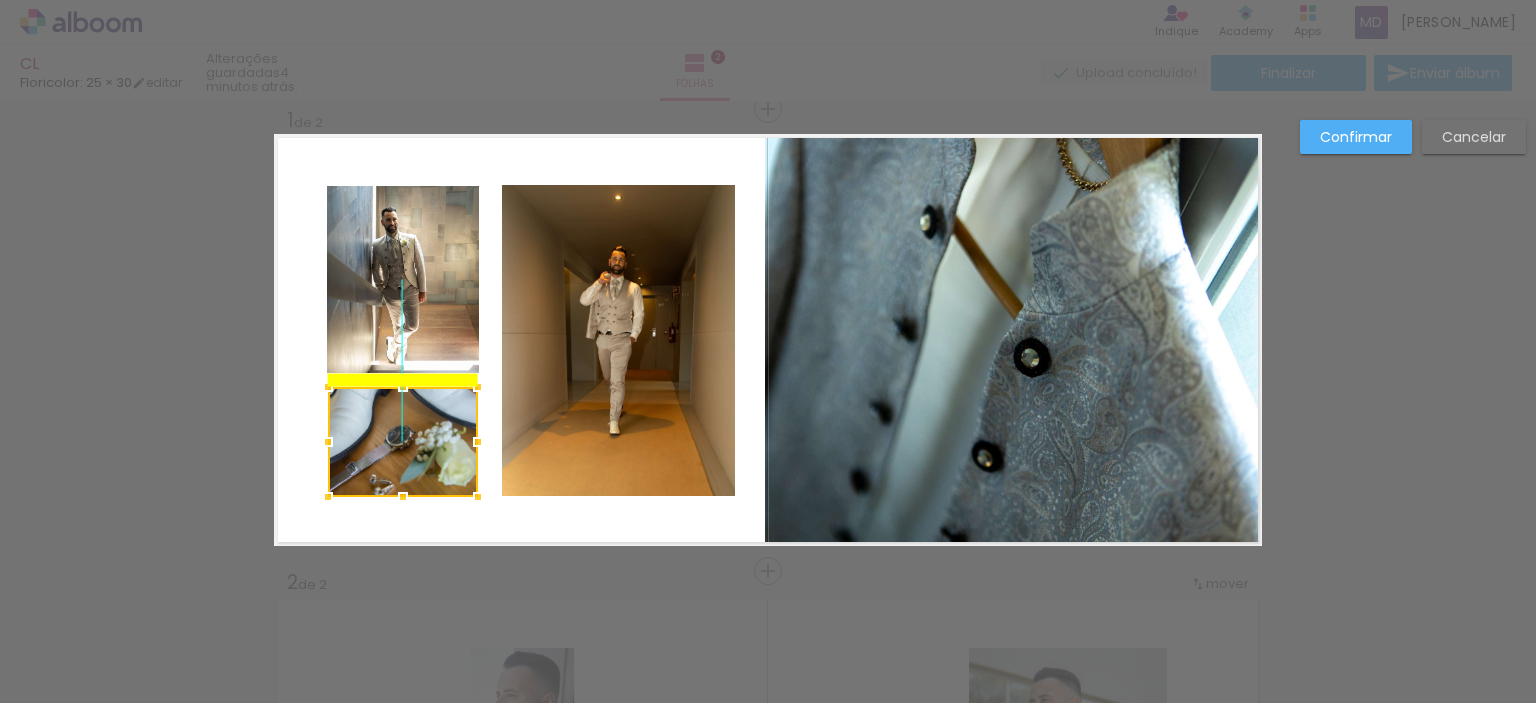 click at bounding box center [403, 442] 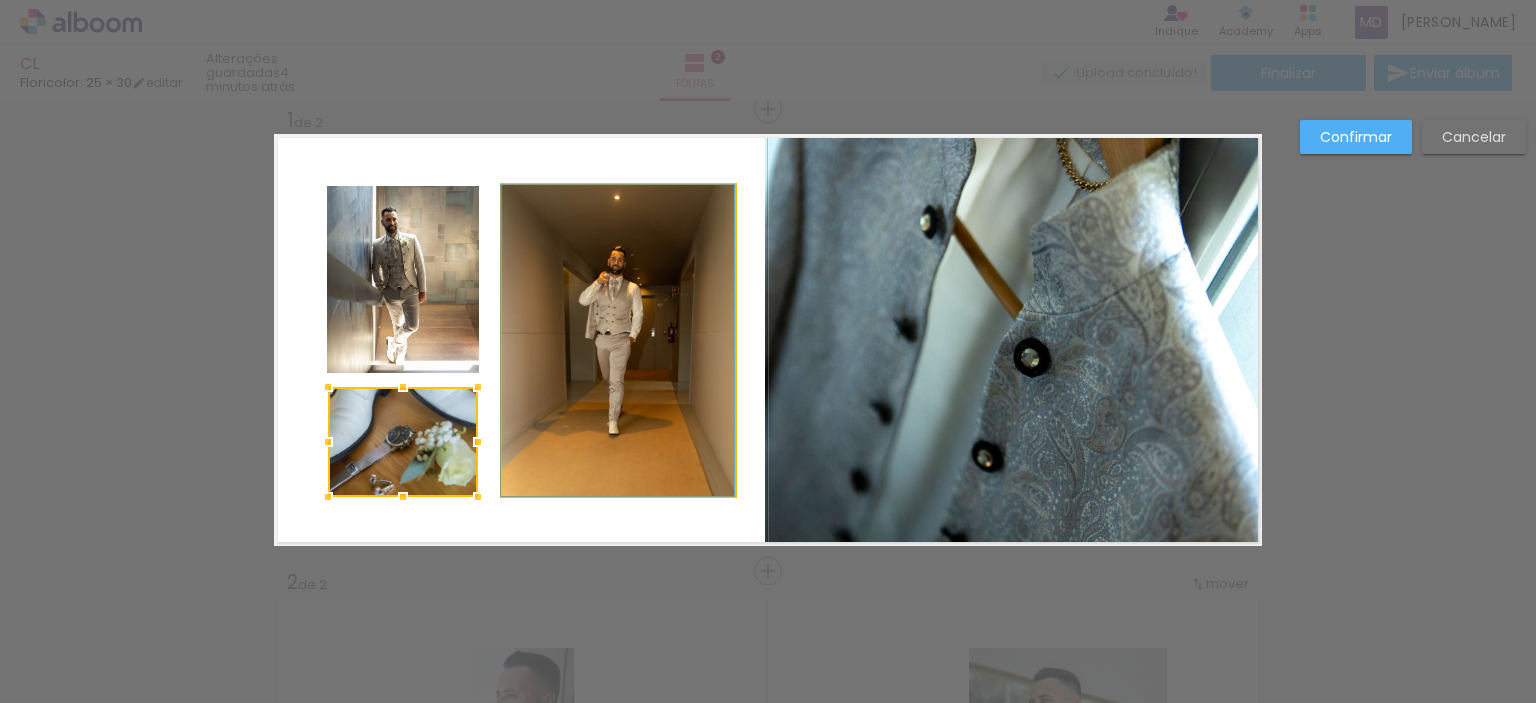 drag, startPoint x: 612, startPoint y: 357, endPoint x: 589, endPoint y: 355, distance: 23.086792 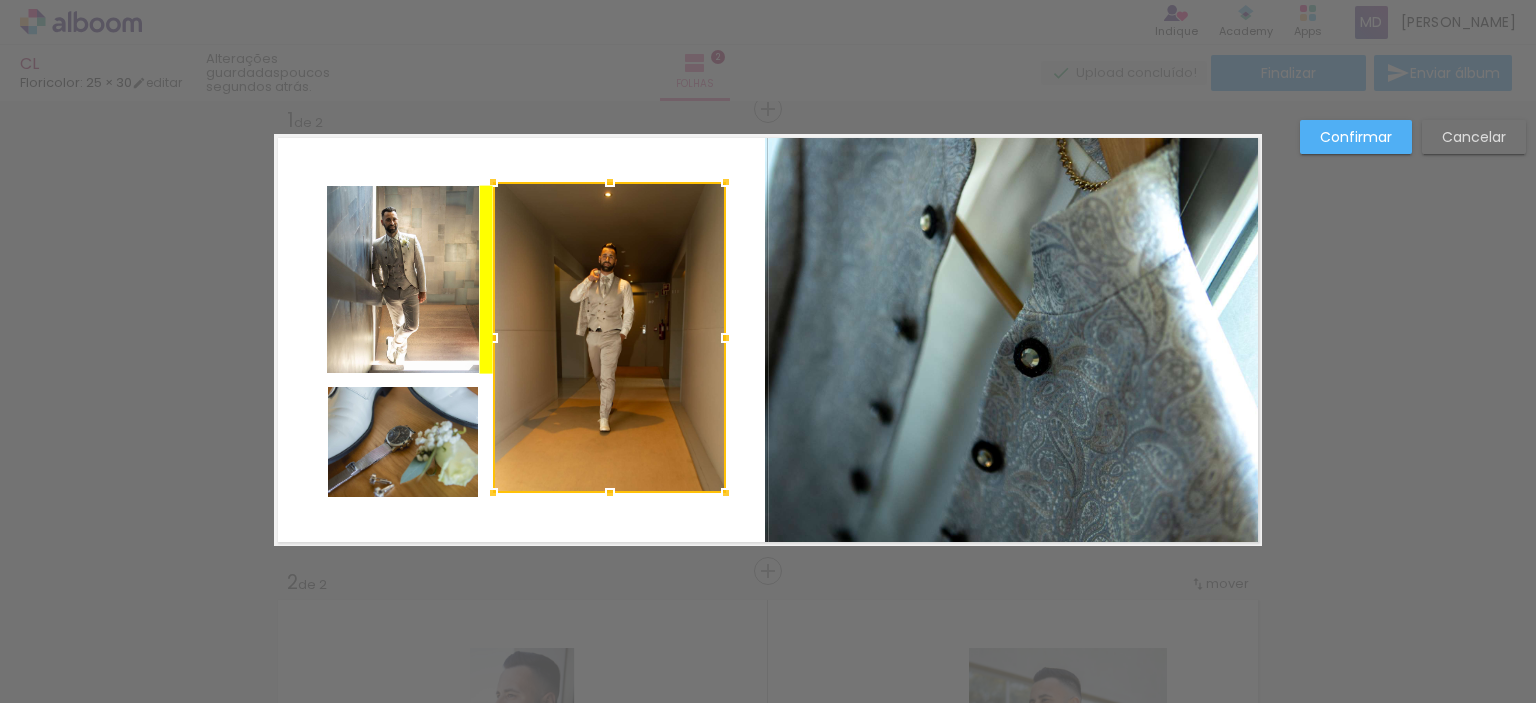 click at bounding box center (609, 337) 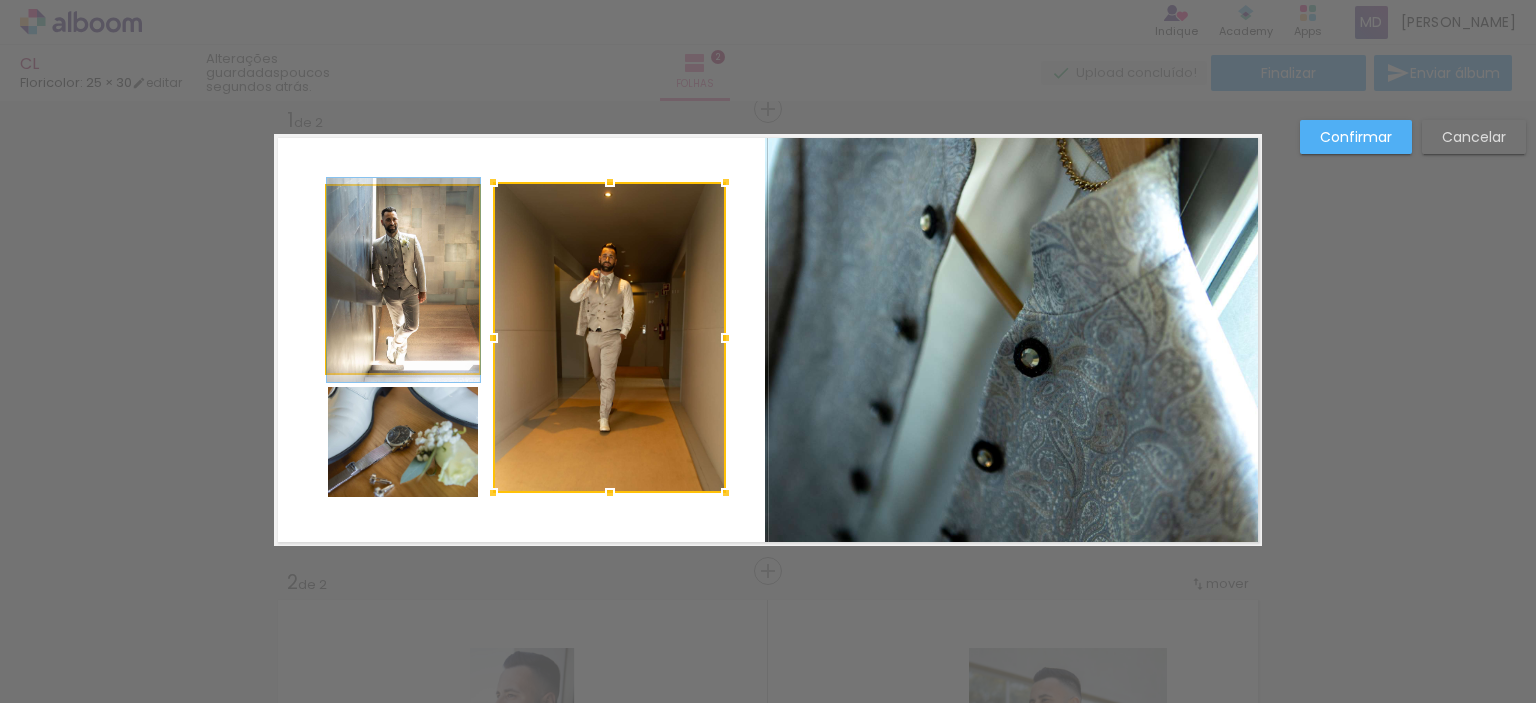 click 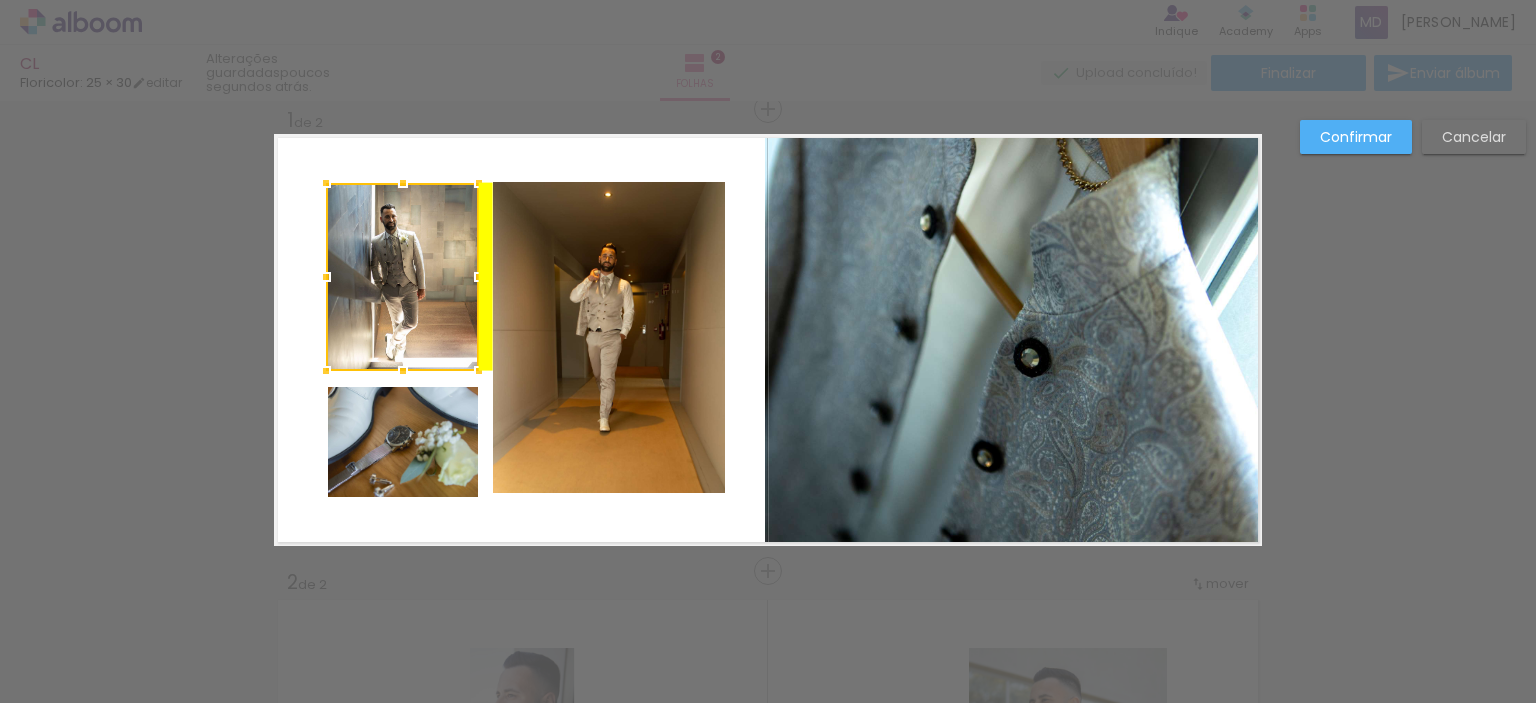 click at bounding box center [402, 277] 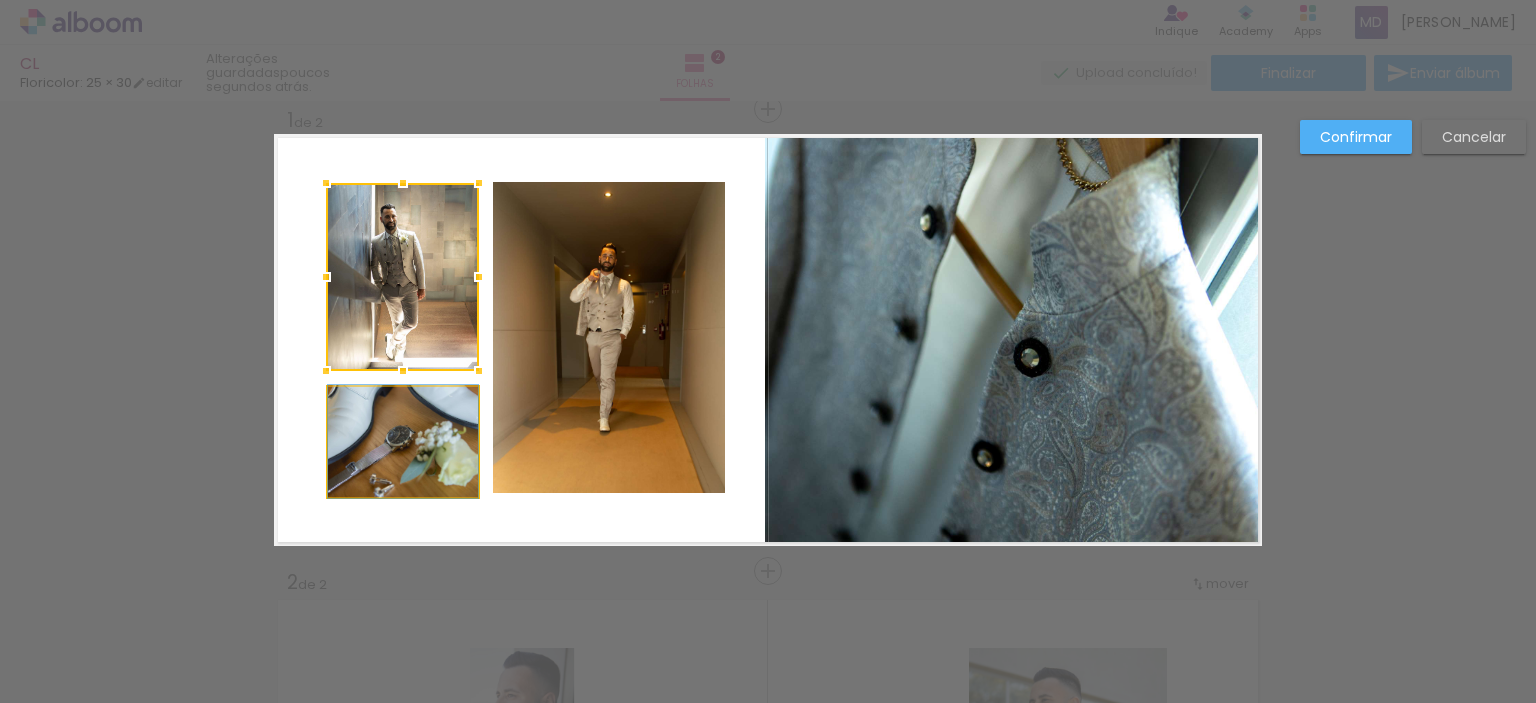 click 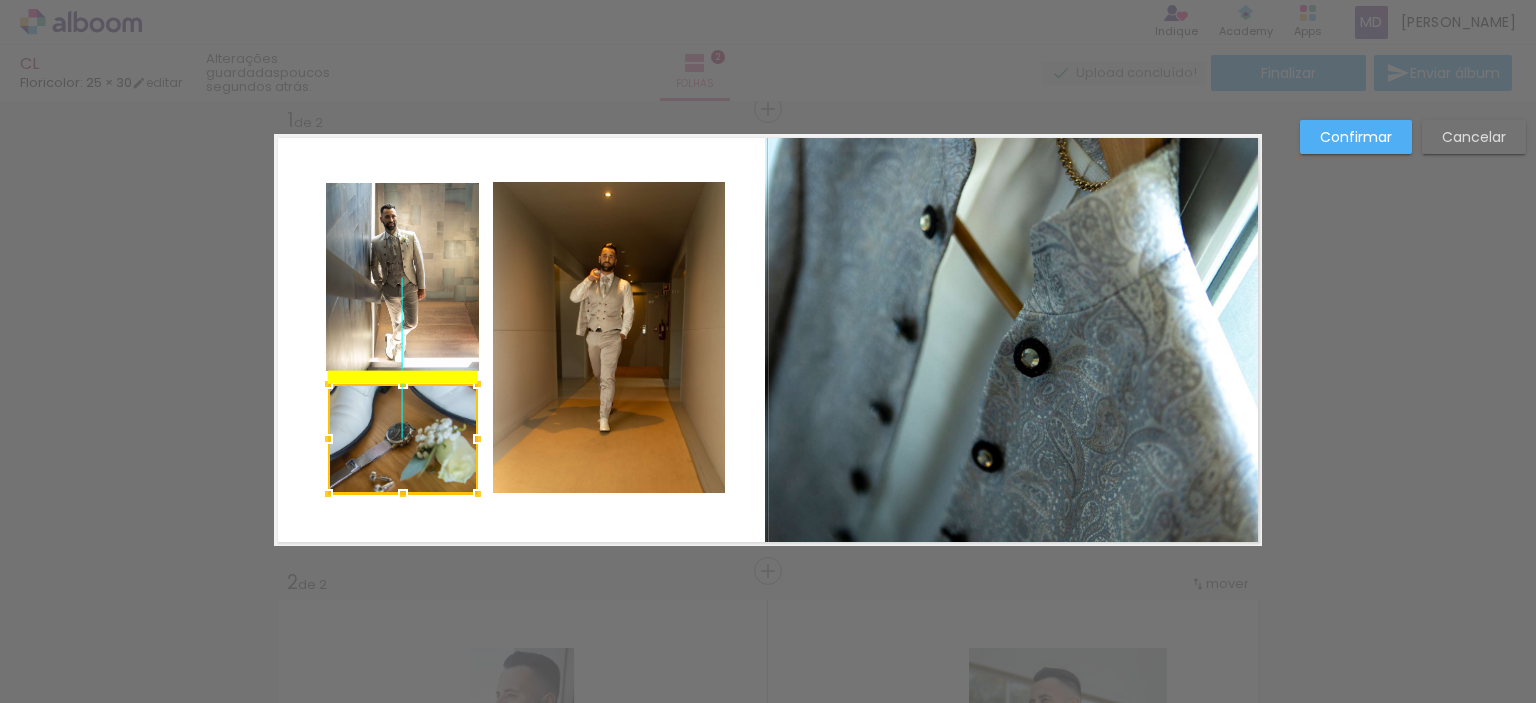click at bounding box center [403, 439] 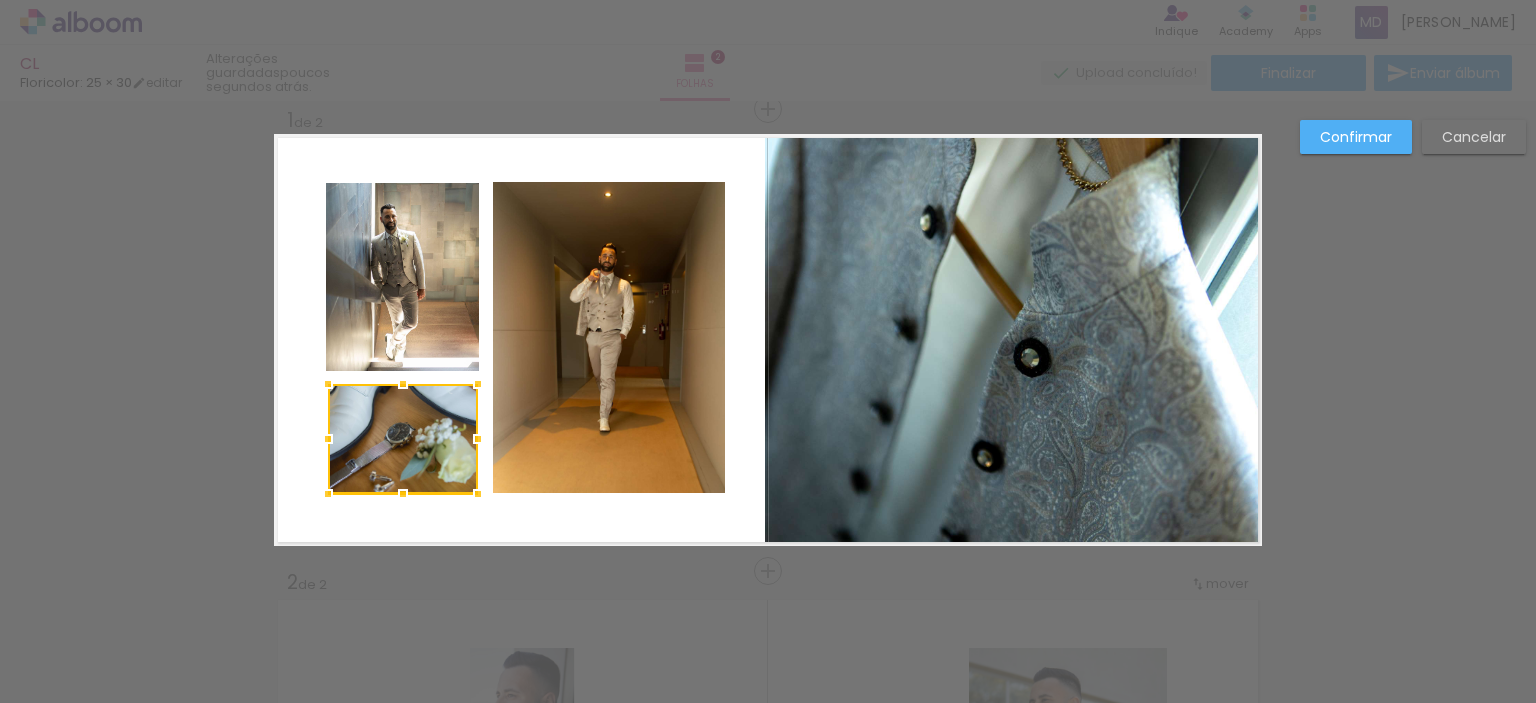 click at bounding box center (768, 340) 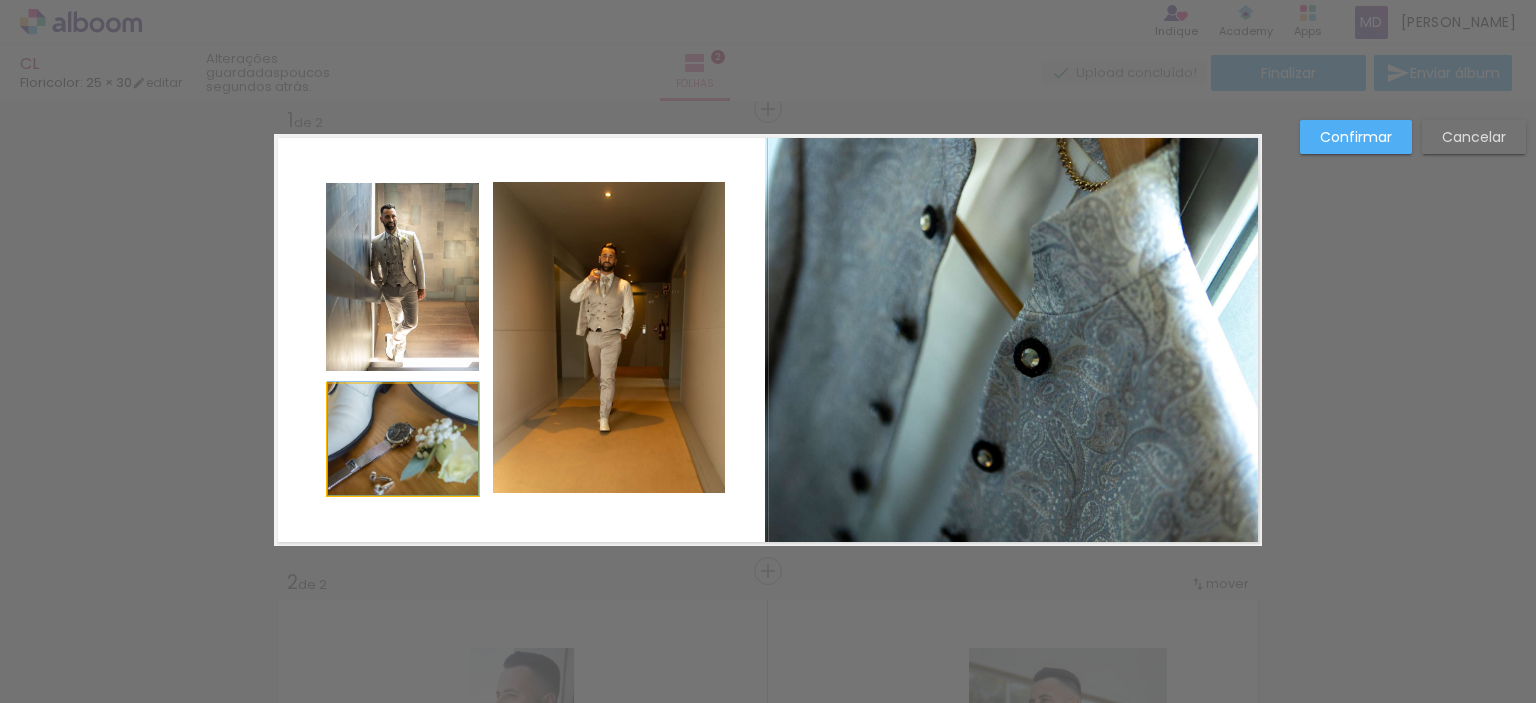 click 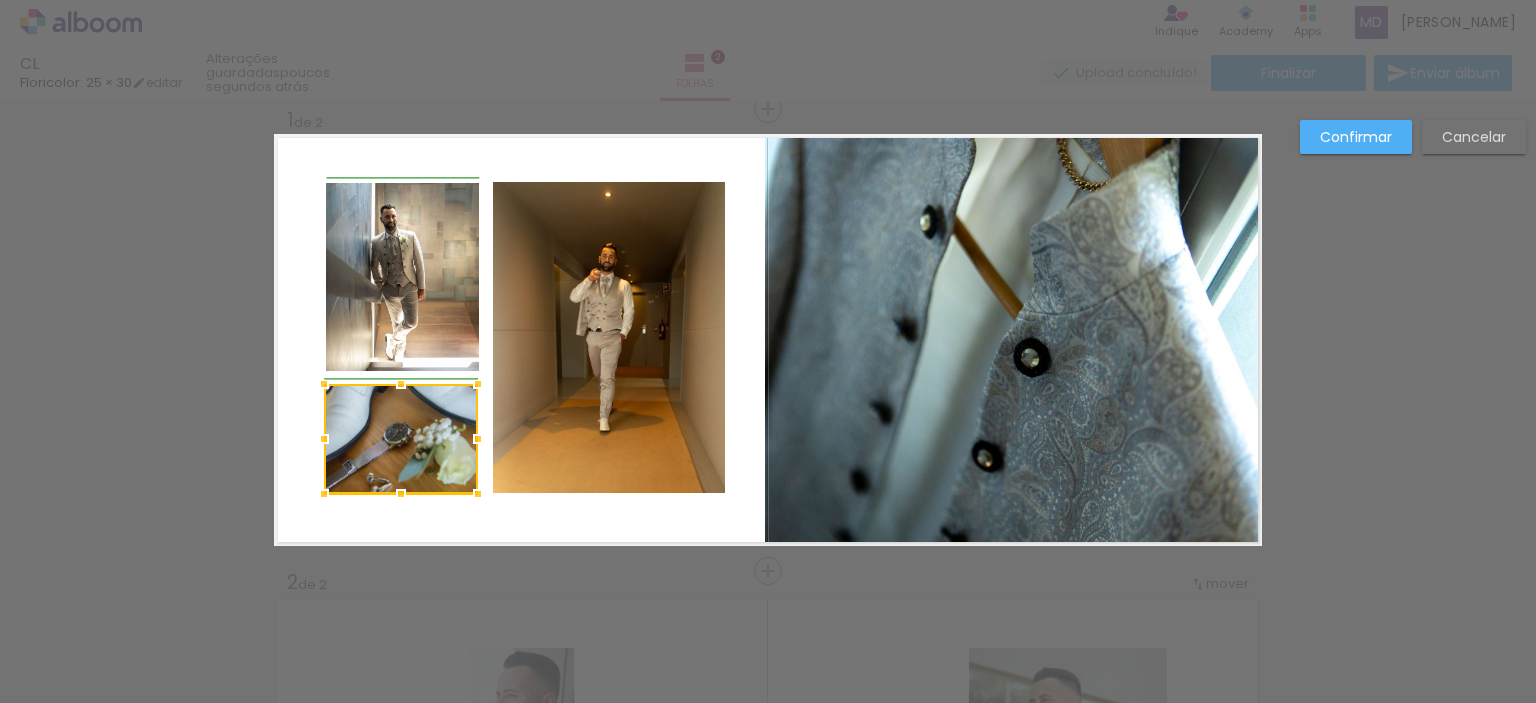 click at bounding box center [324, 439] 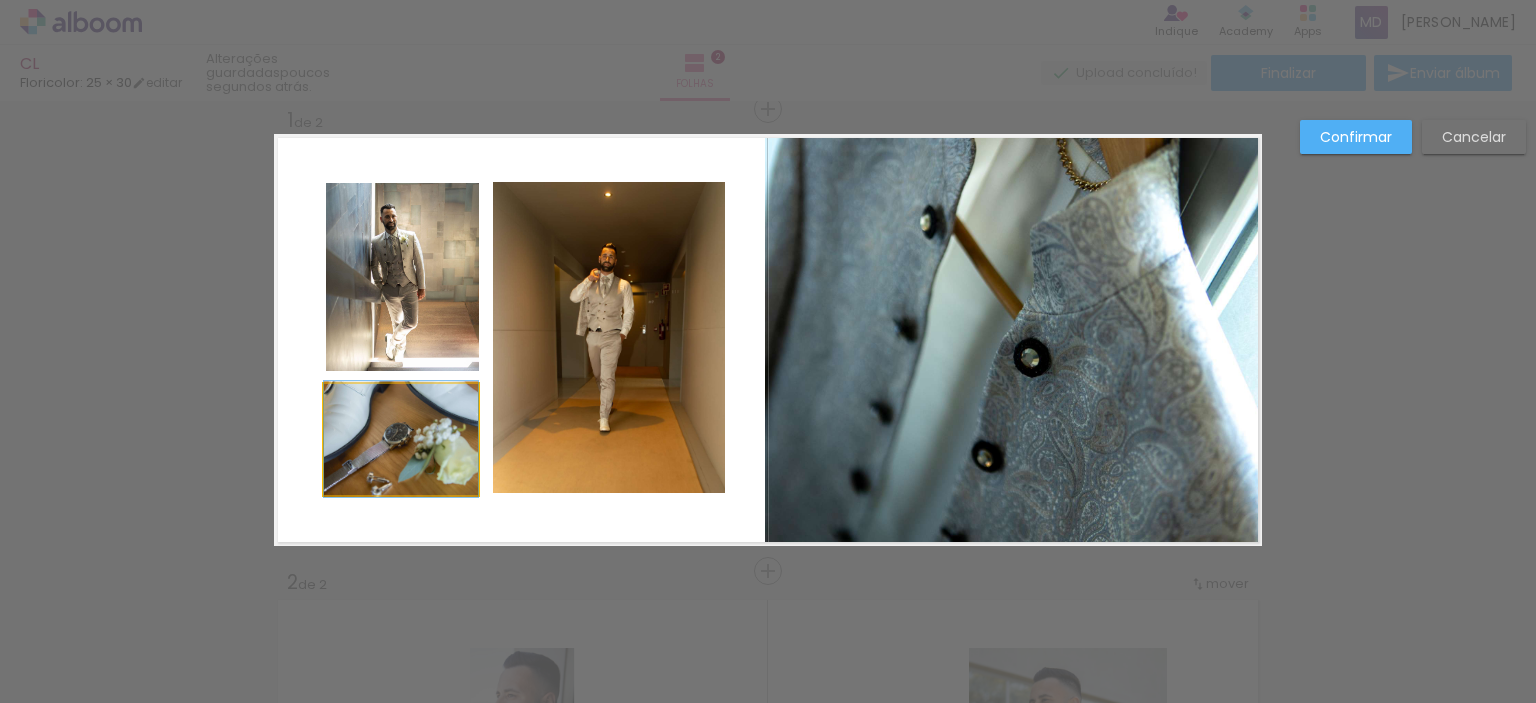 click 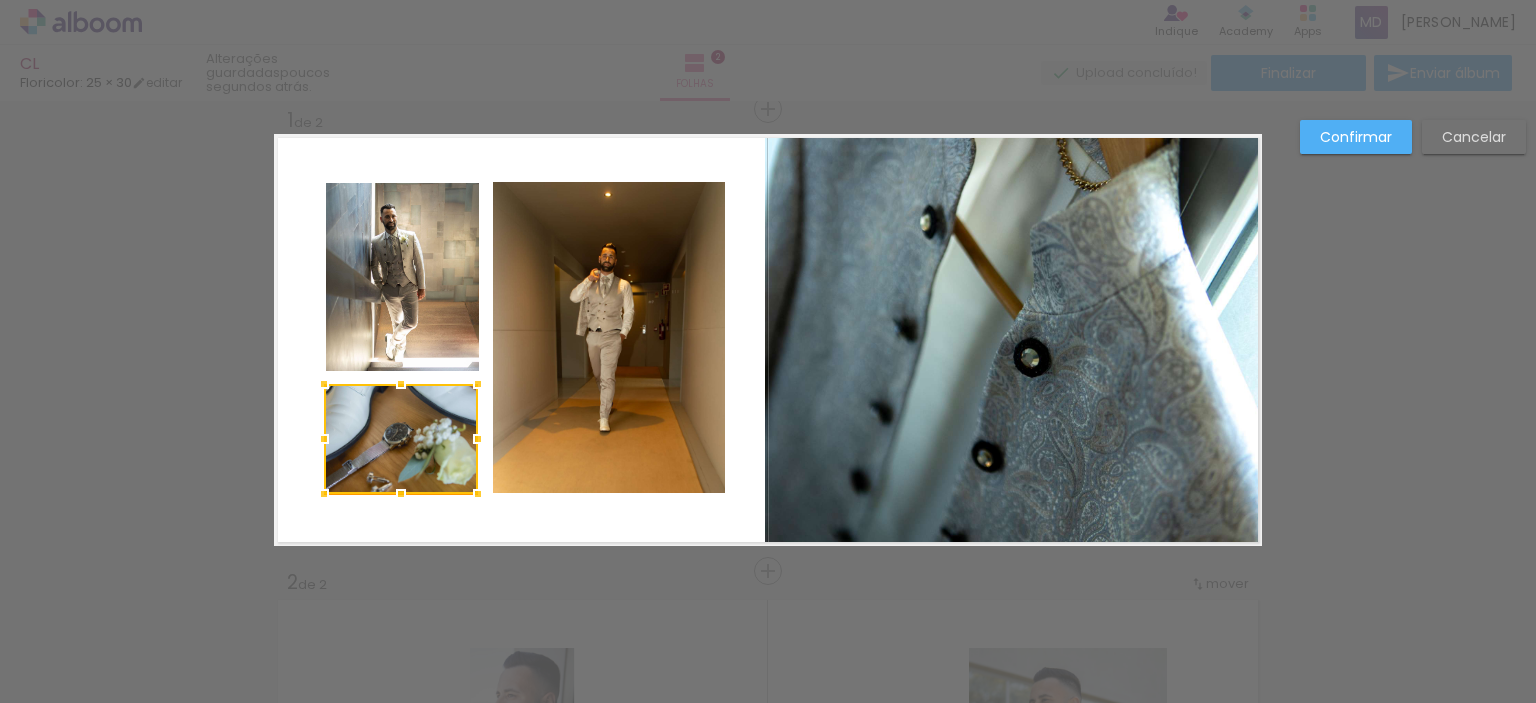 click at bounding box center (324, 439) 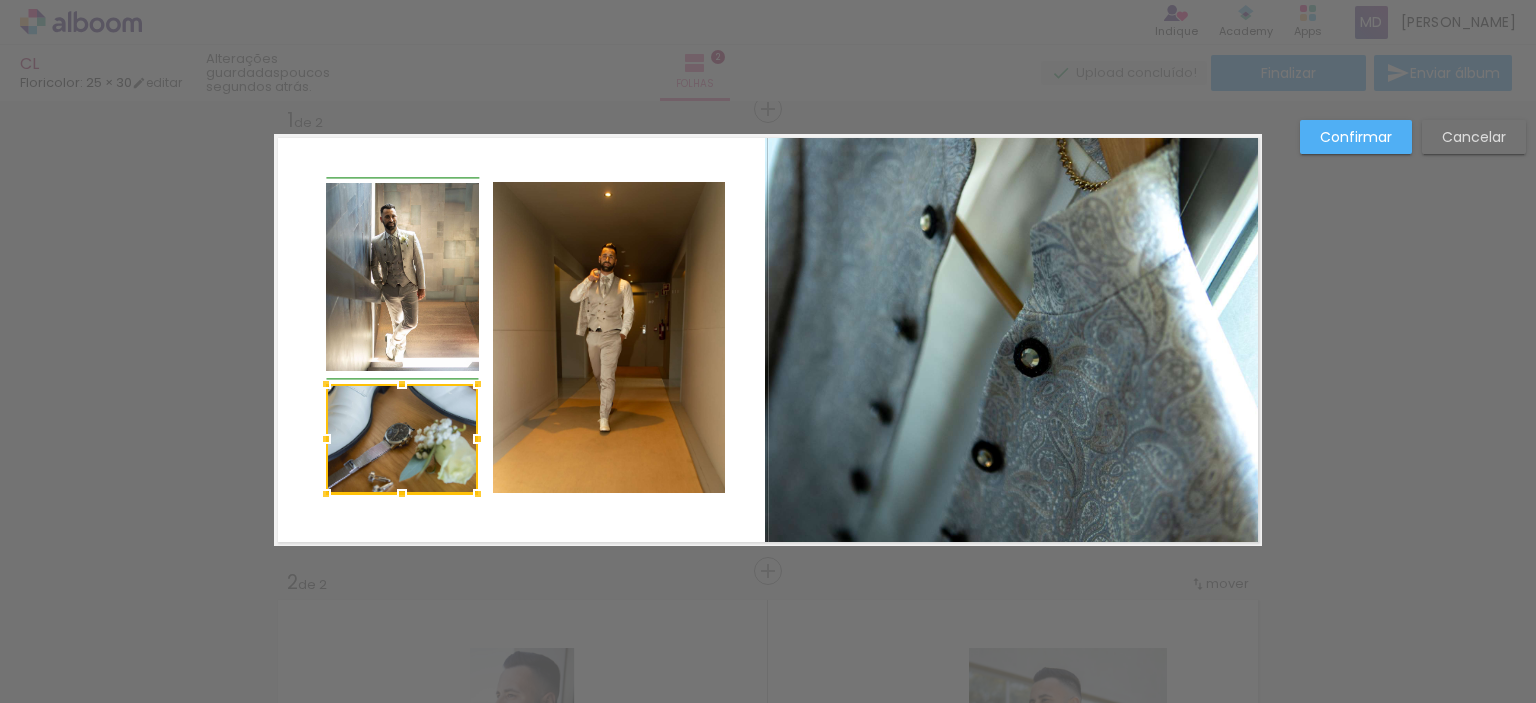 click at bounding box center [326, 439] 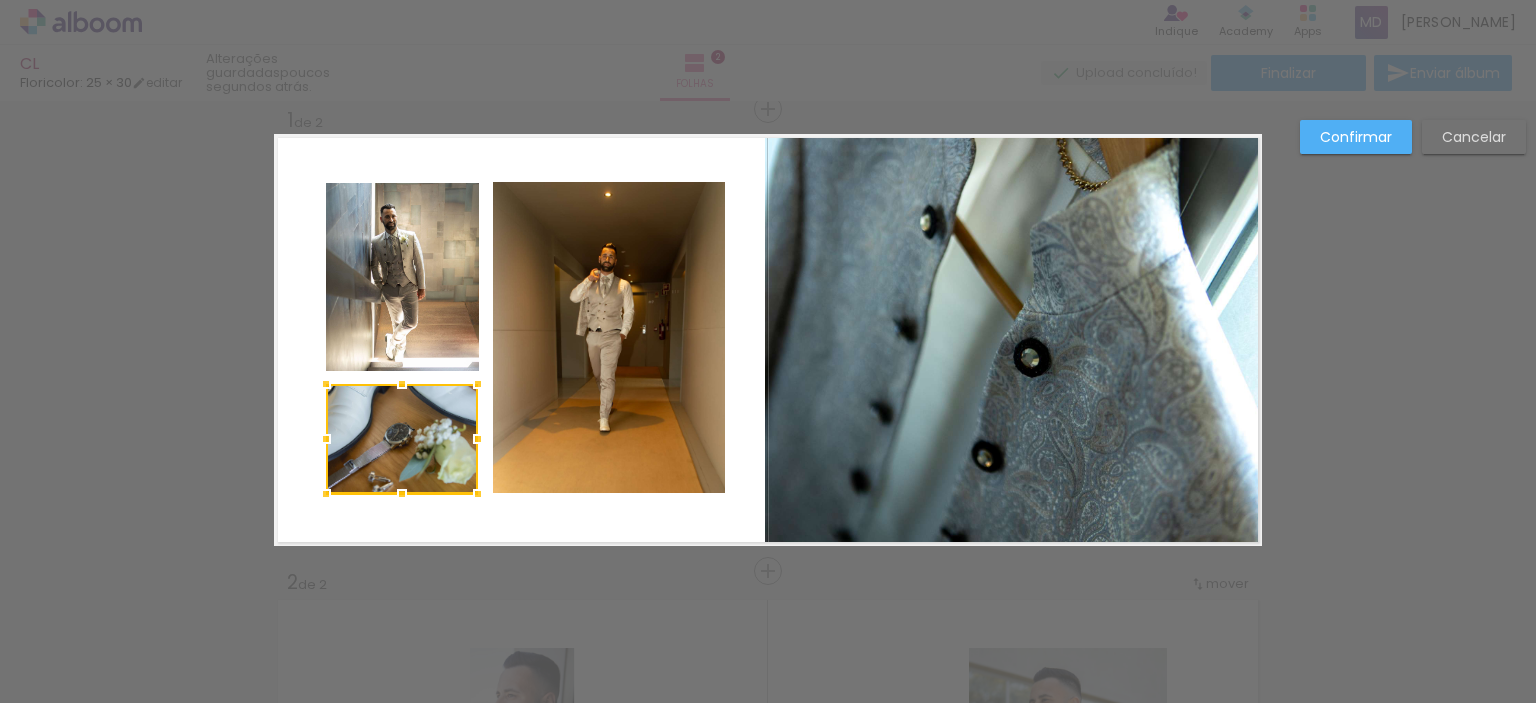 click at bounding box center (768, 340) 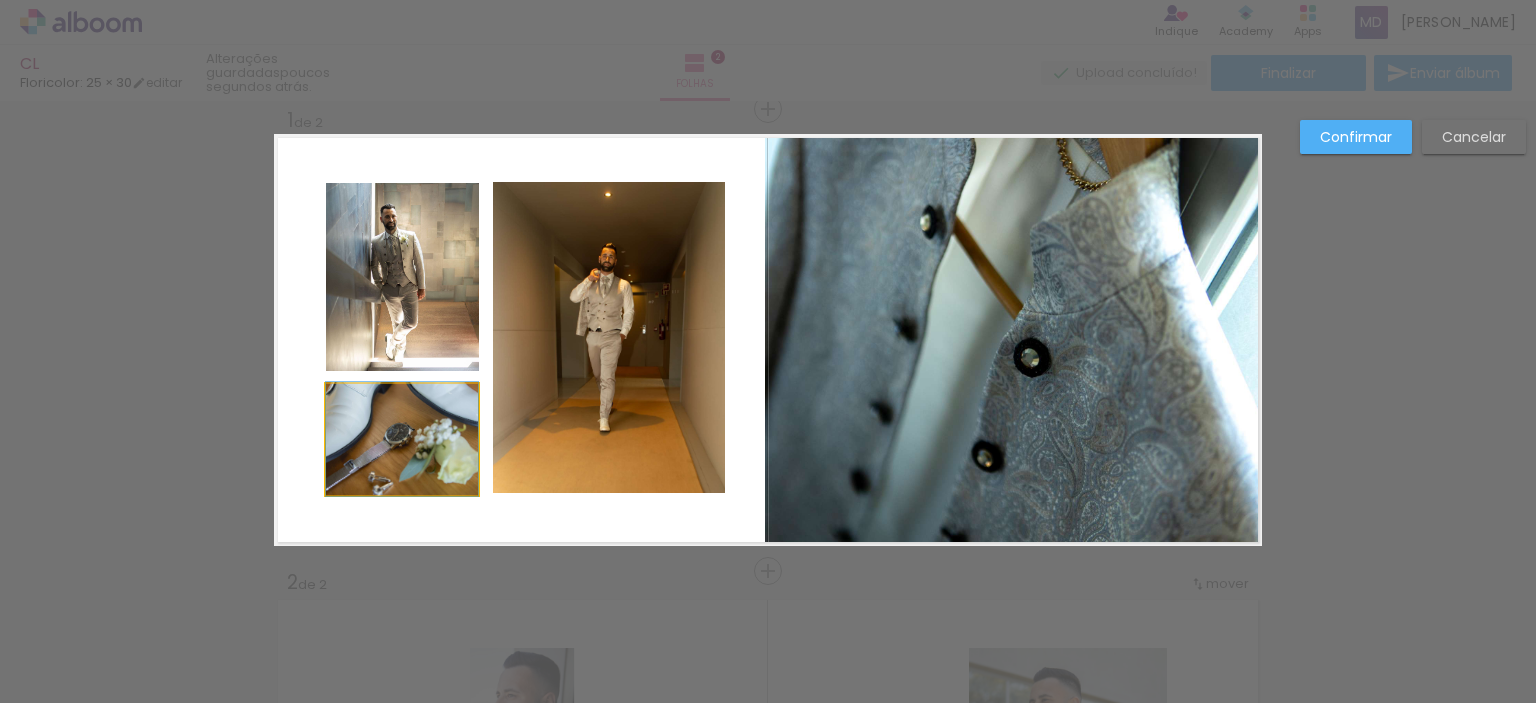 click 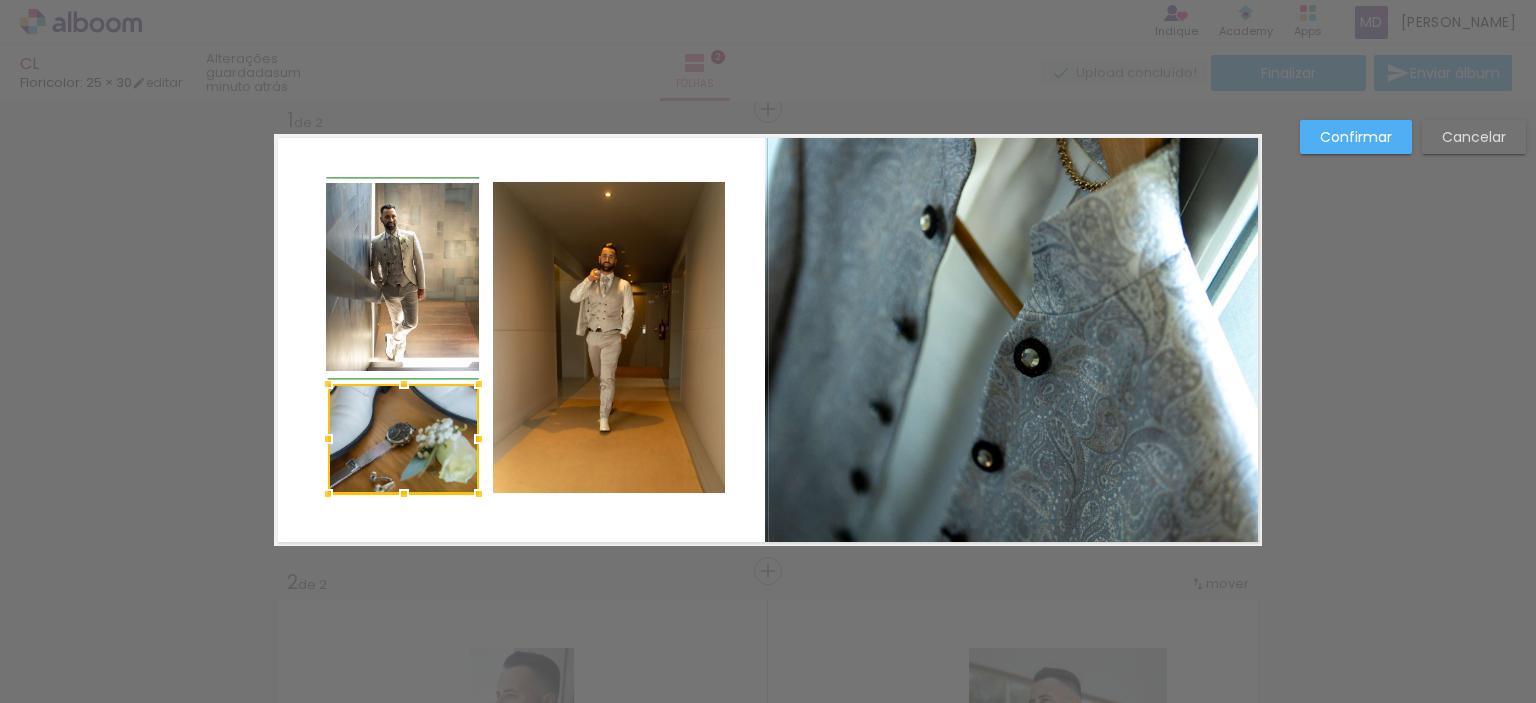 click at bounding box center [328, 439] 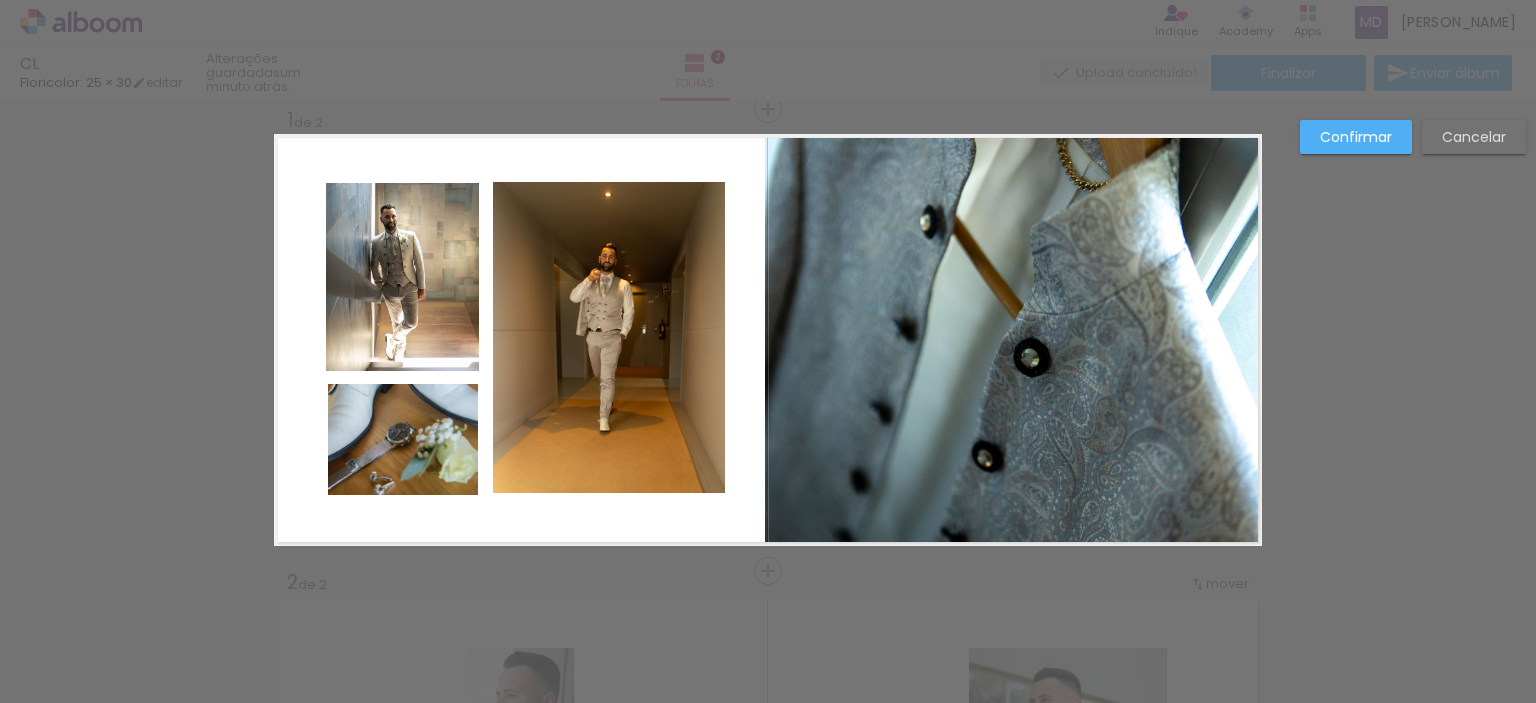 click at bounding box center (768, 340) 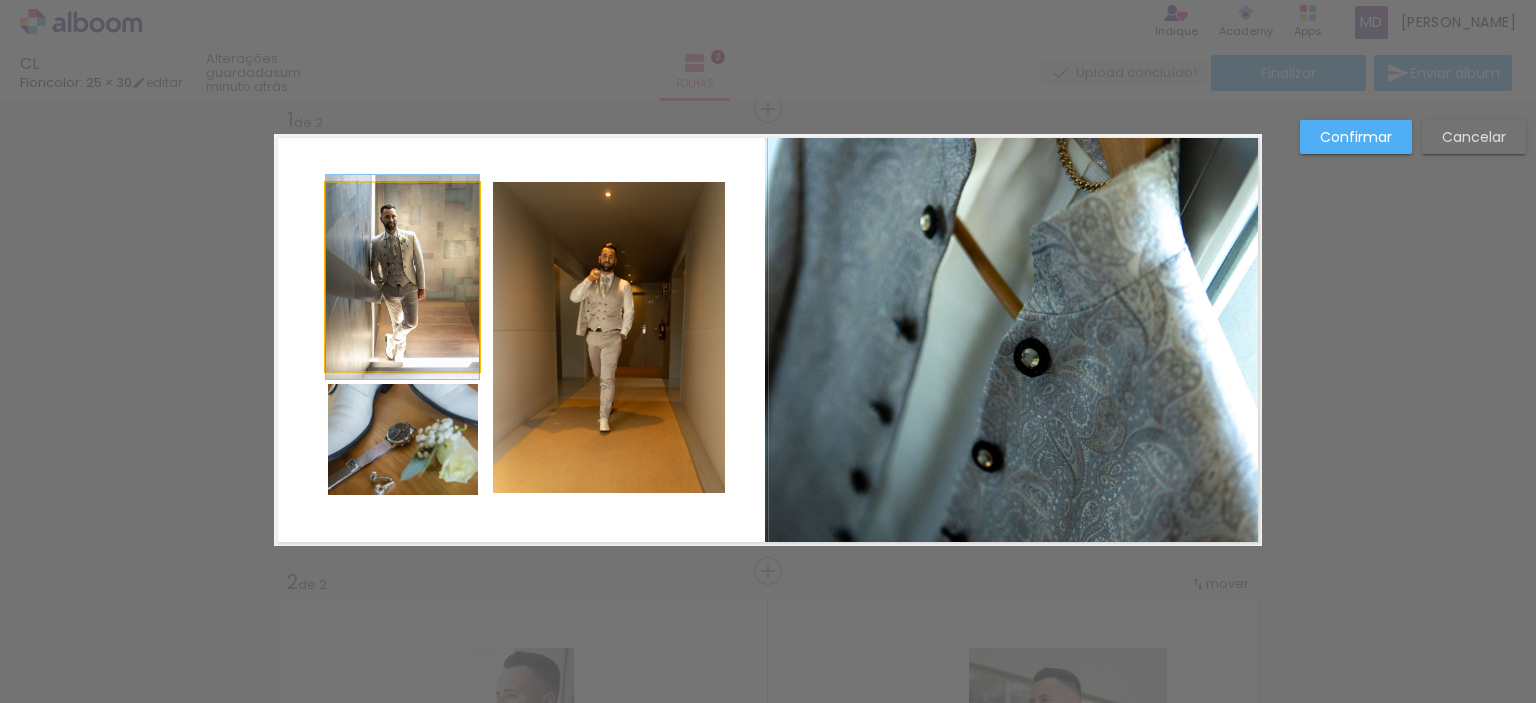 click 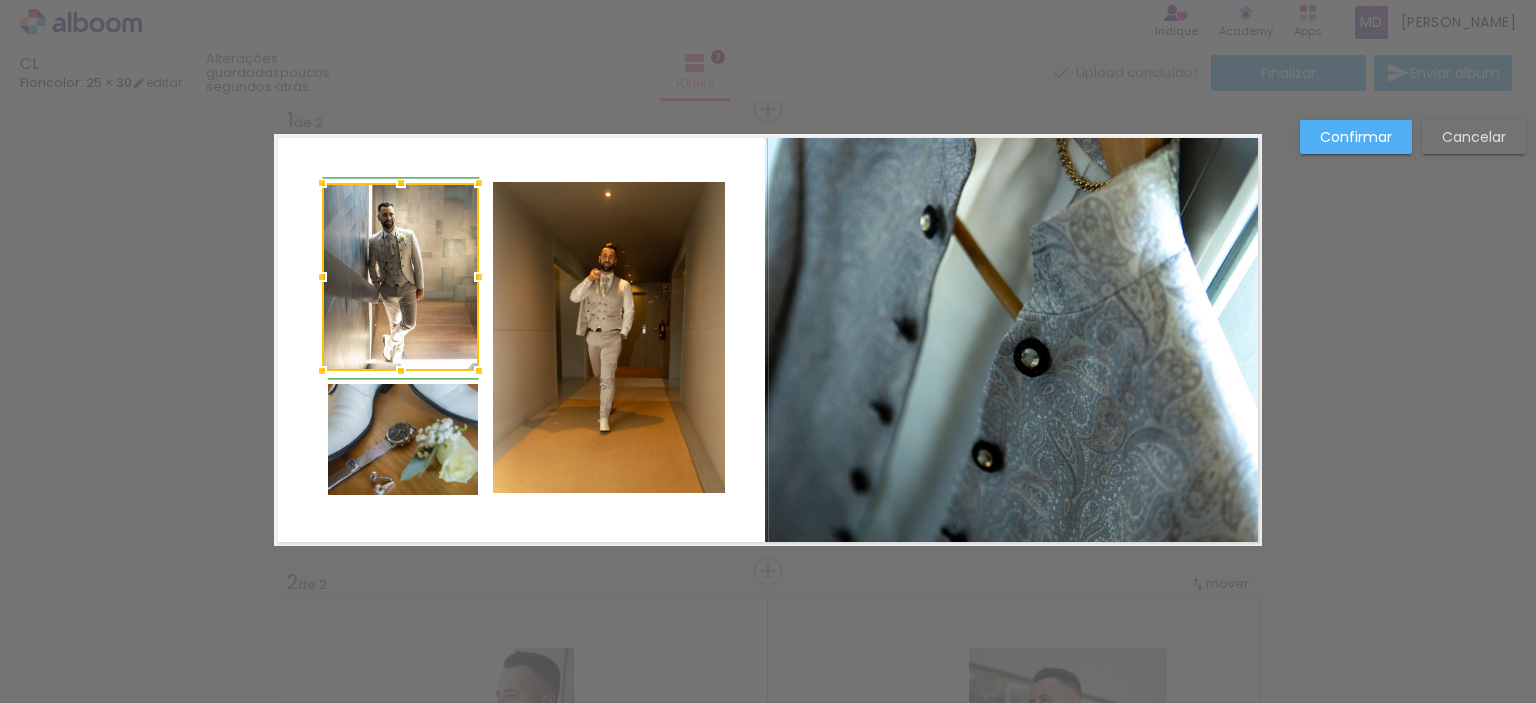 drag, startPoint x: 312, startPoint y: 275, endPoint x: 323, endPoint y: 279, distance: 11.7046995 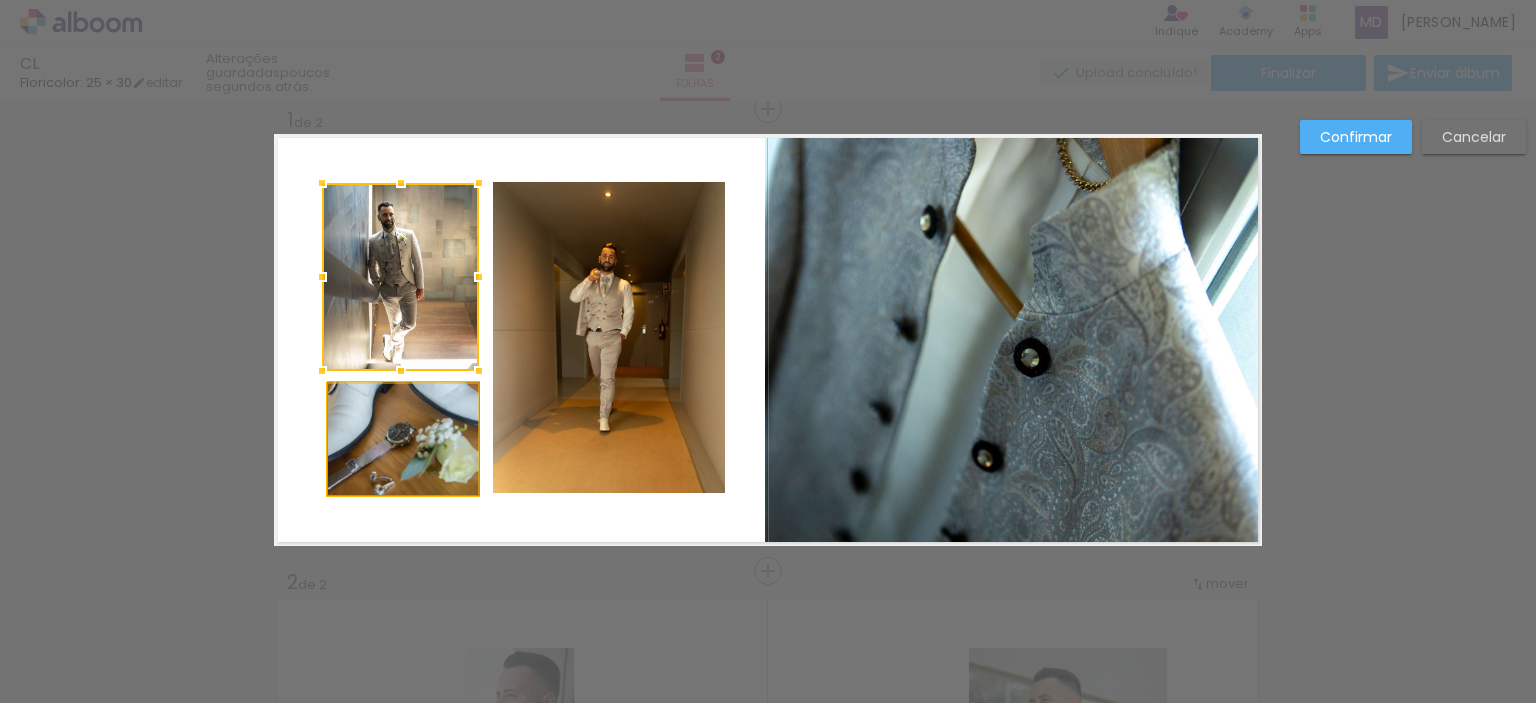 click 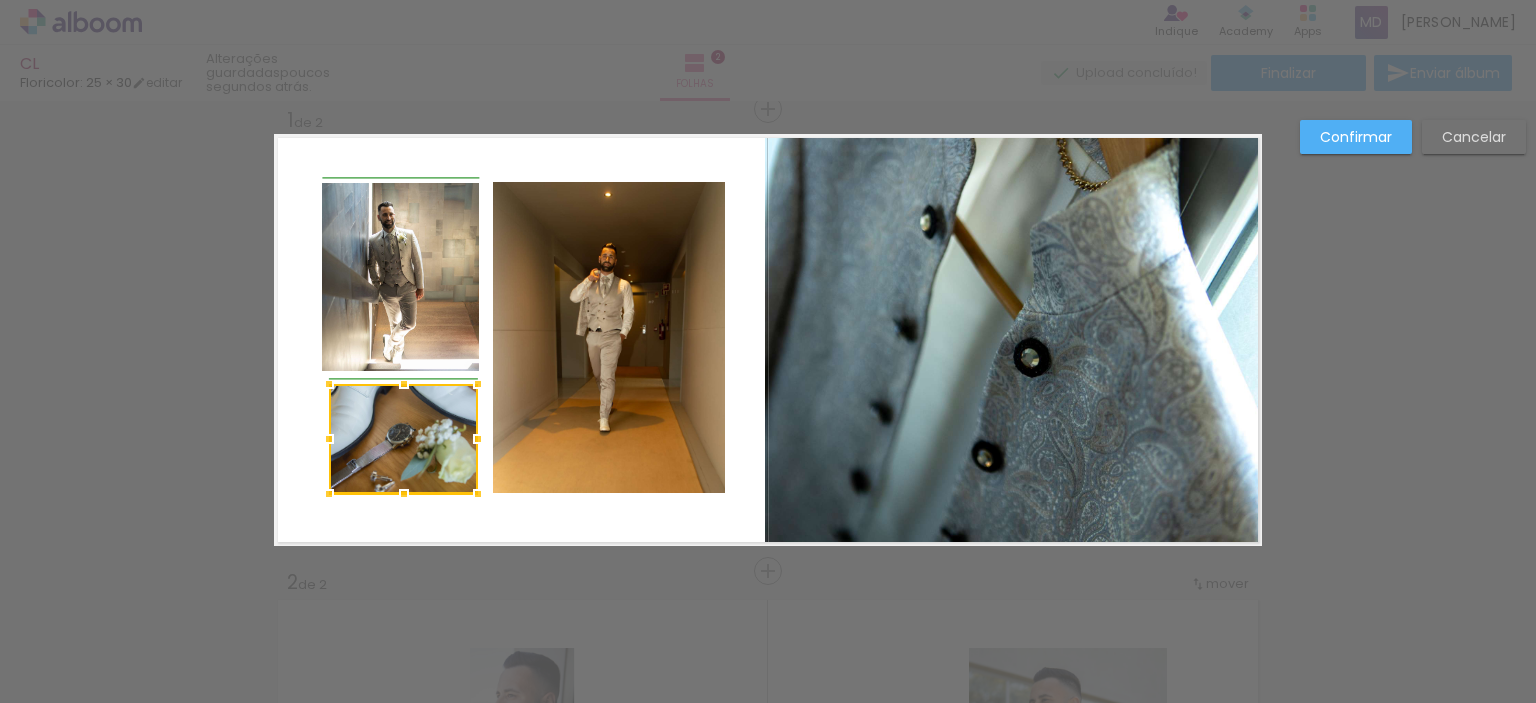 drag, startPoint x: 324, startPoint y: 439, endPoint x: 296, endPoint y: 413, distance: 38.209946 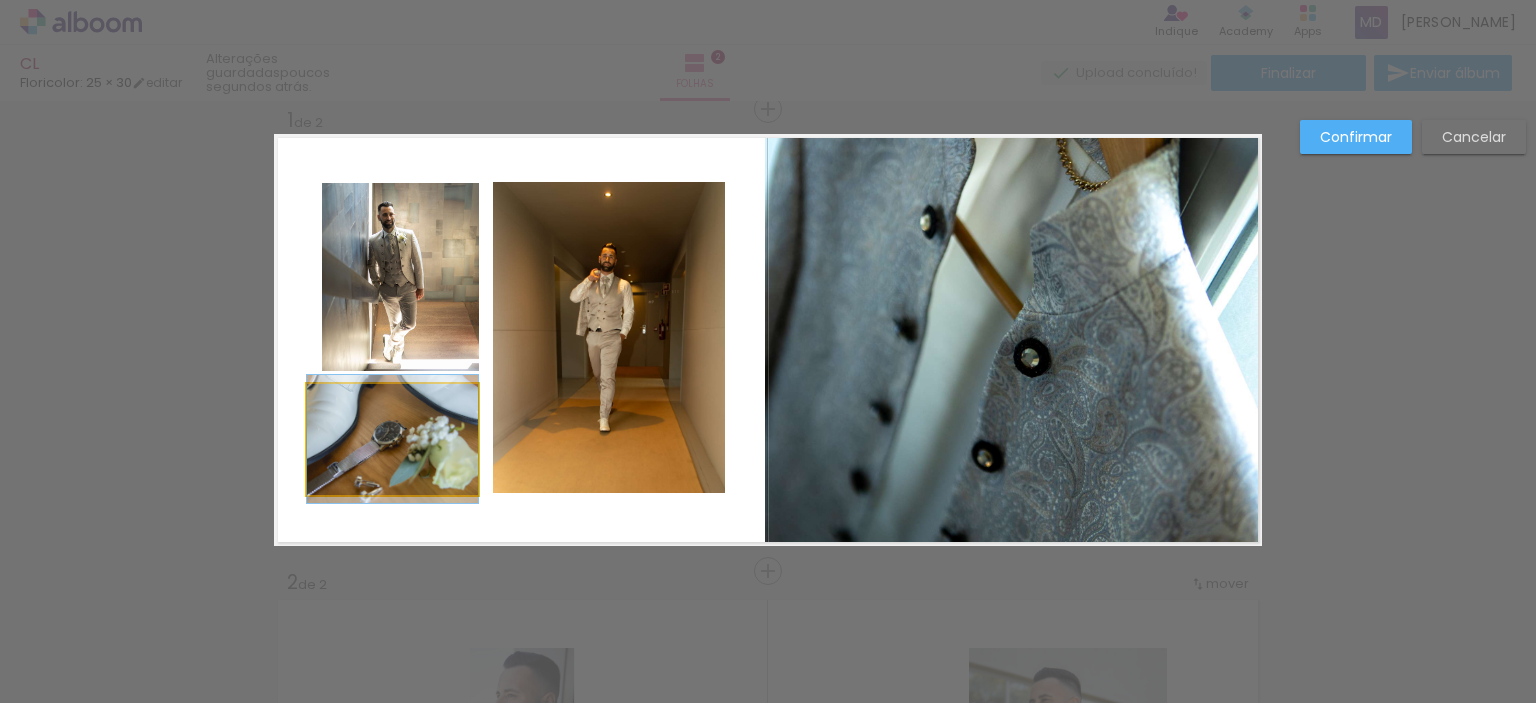 click 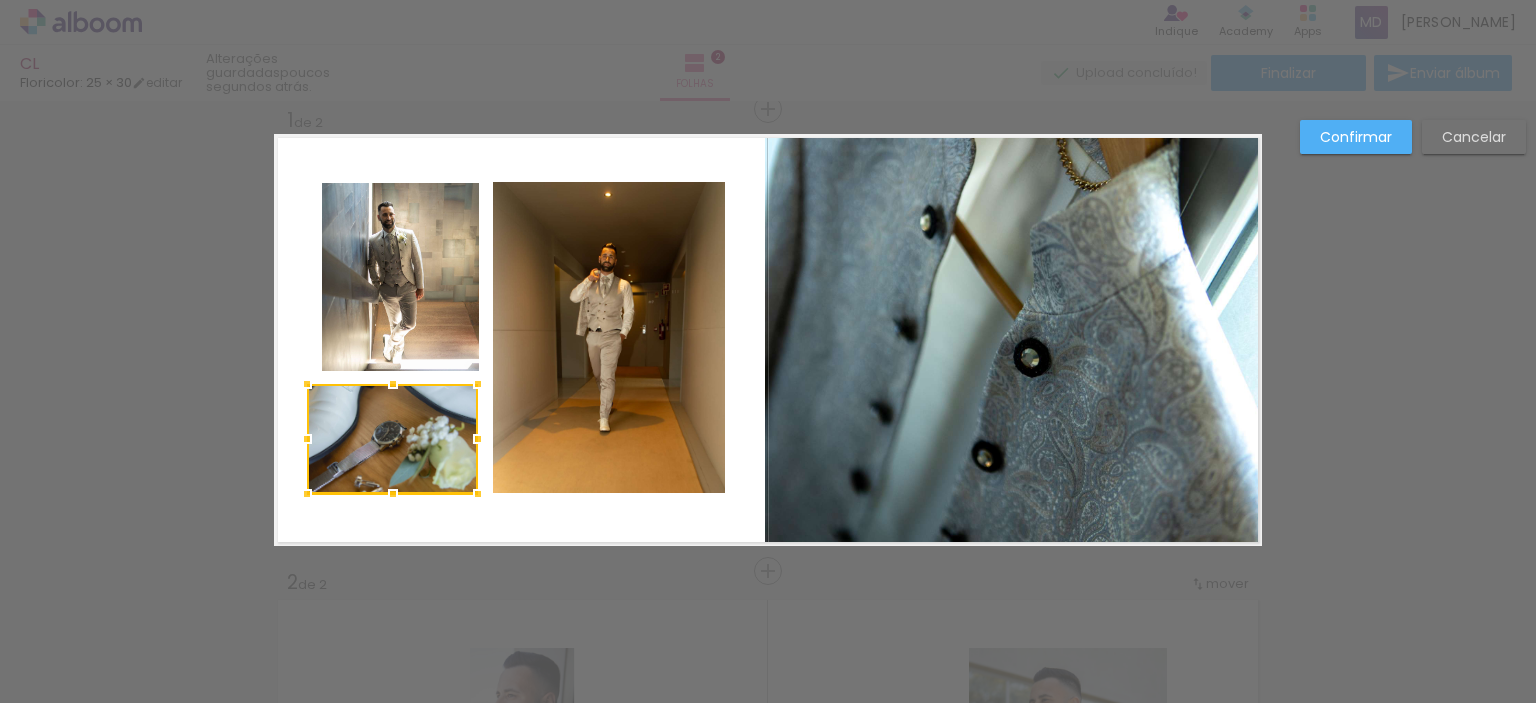 click at bounding box center (392, 439) 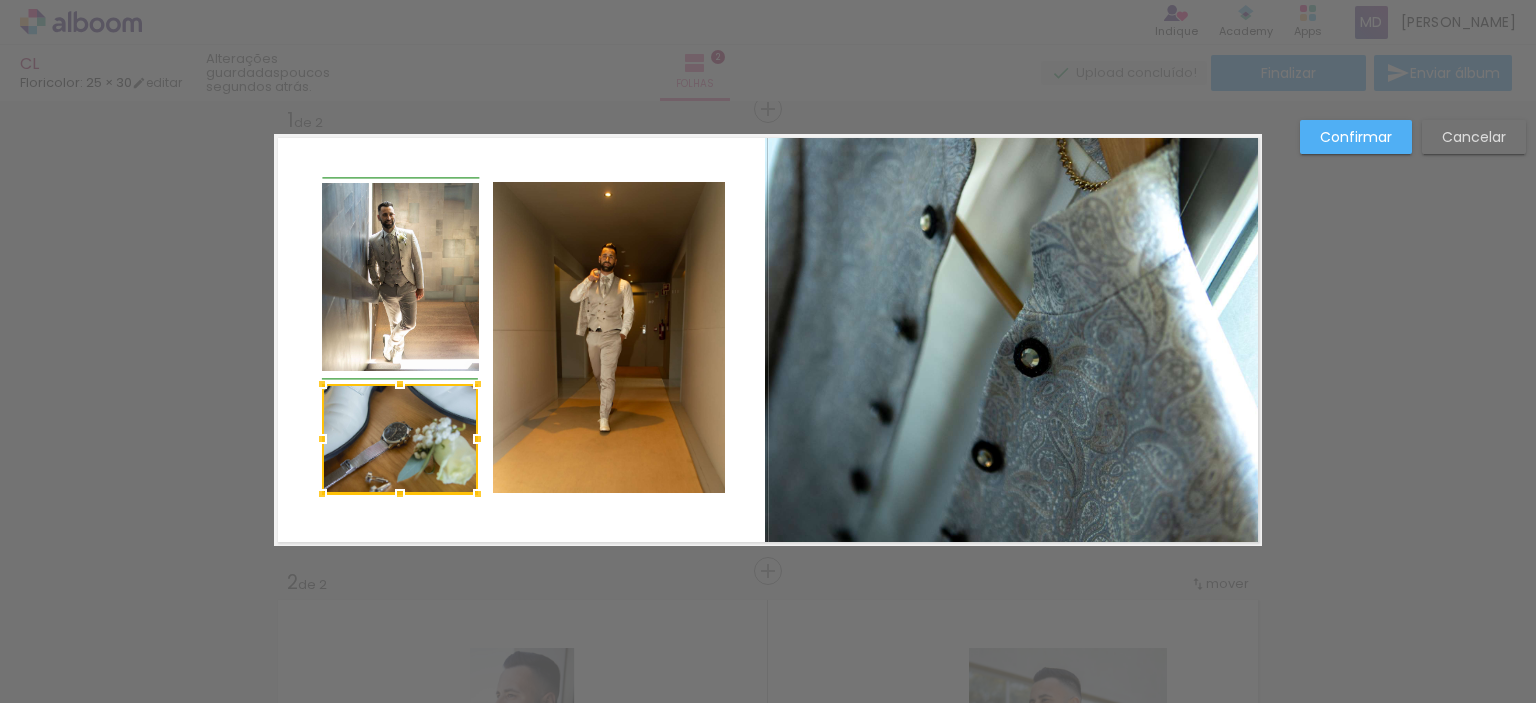 drag, startPoint x: 298, startPoint y: 436, endPoint x: 320, endPoint y: 440, distance: 22.36068 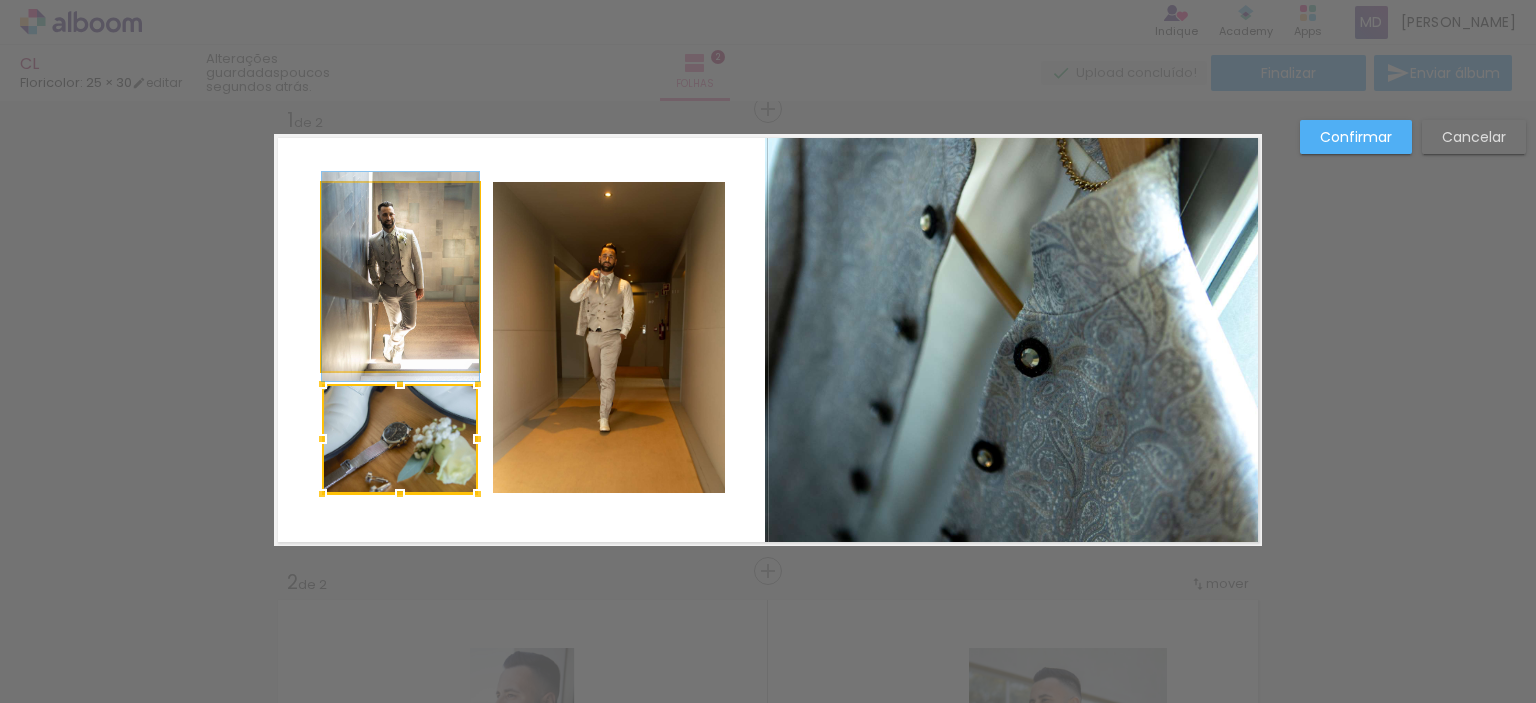 click 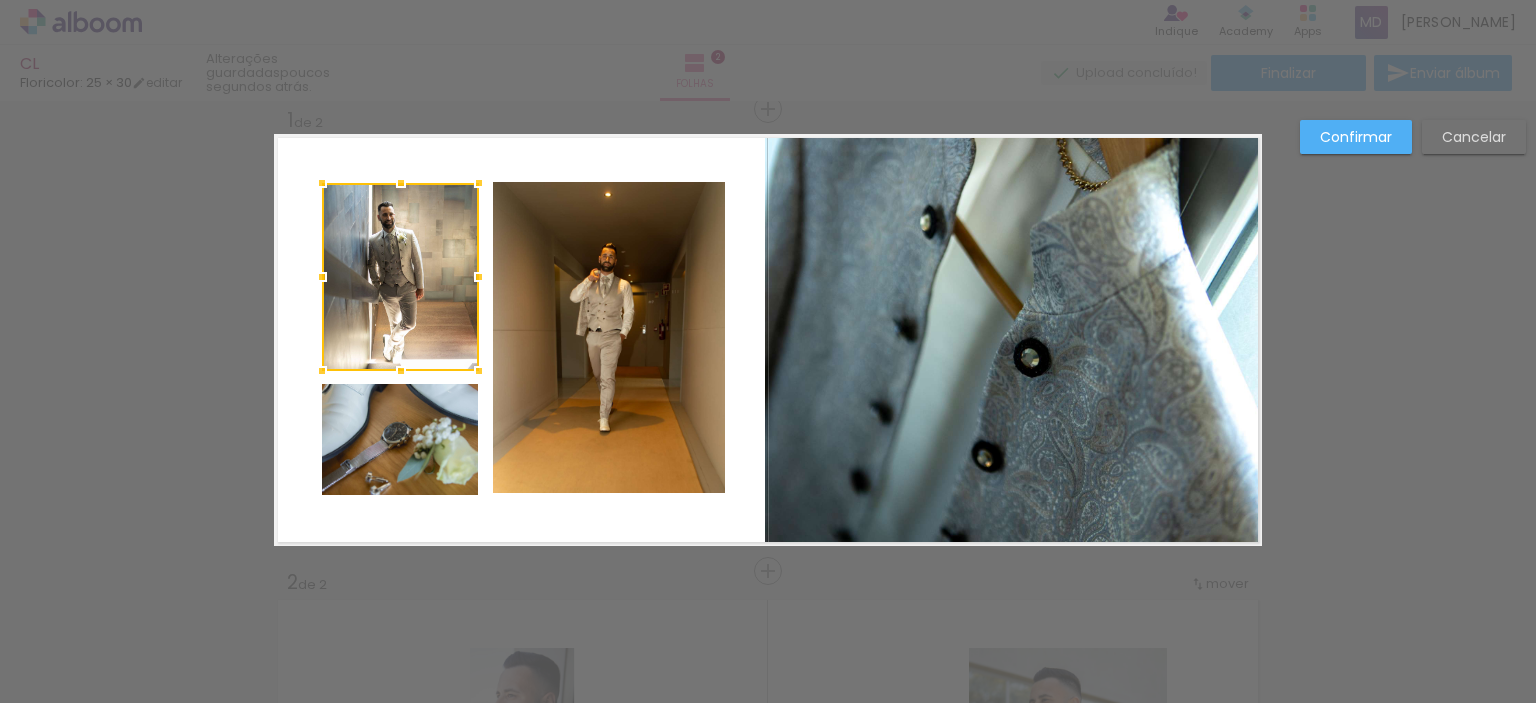 click on "Confirmar Cancelar" at bounding box center [768, 793] 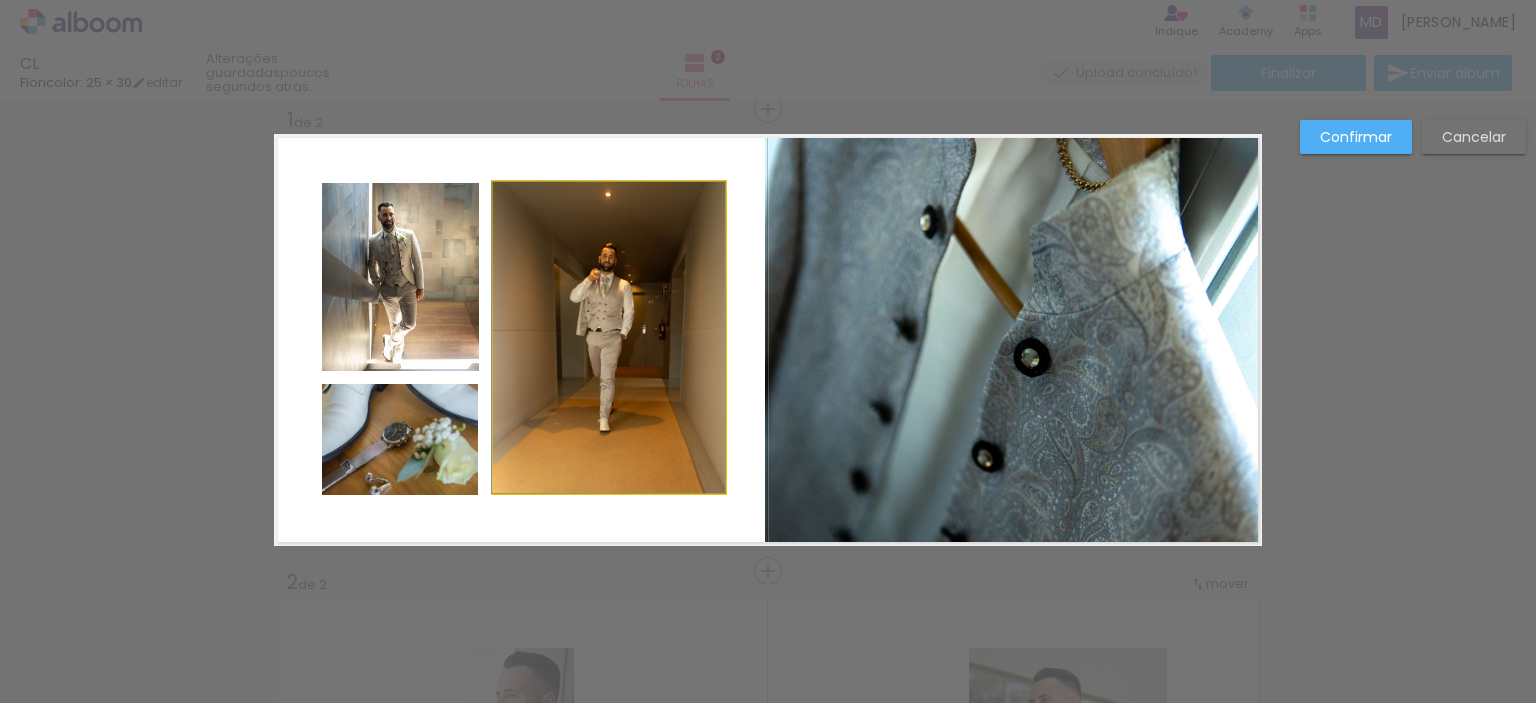 click 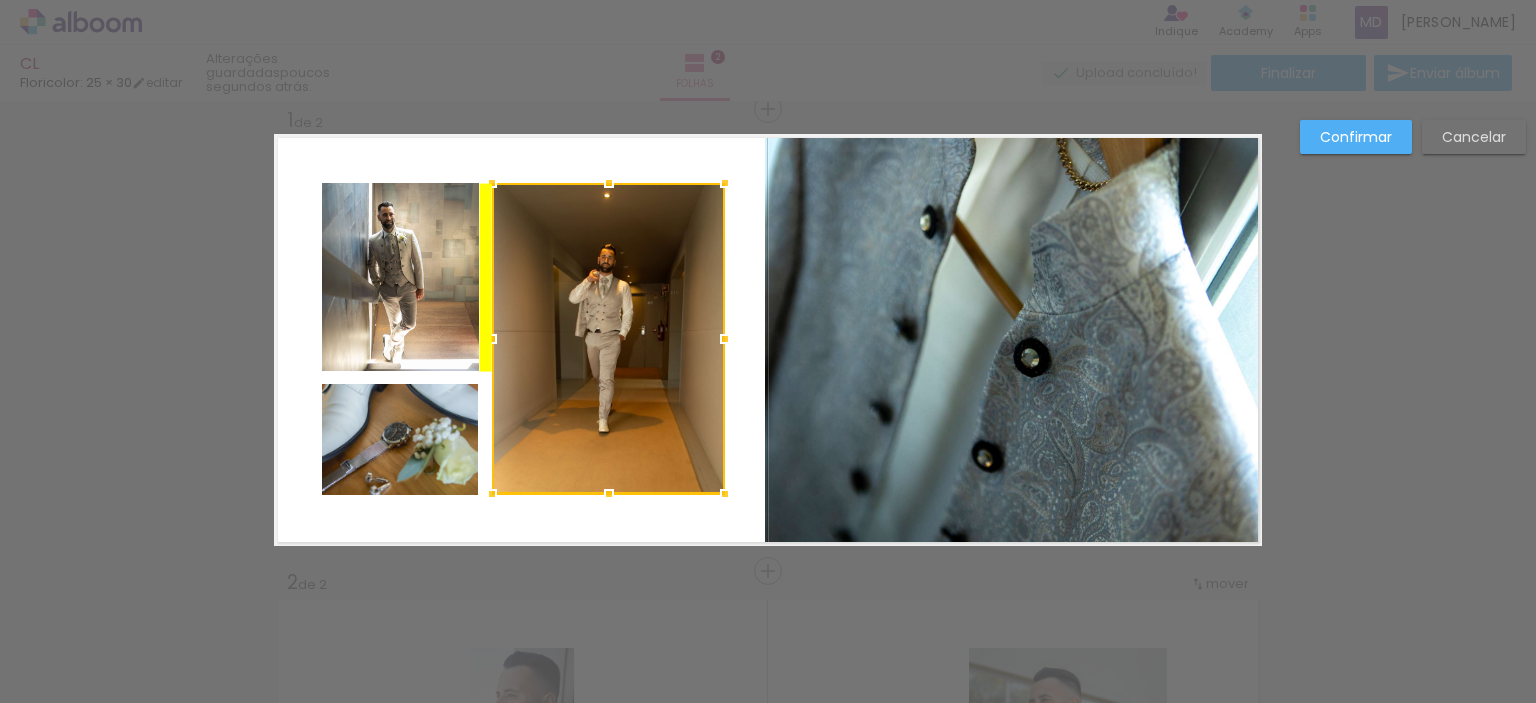 click at bounding box center (608, 338) 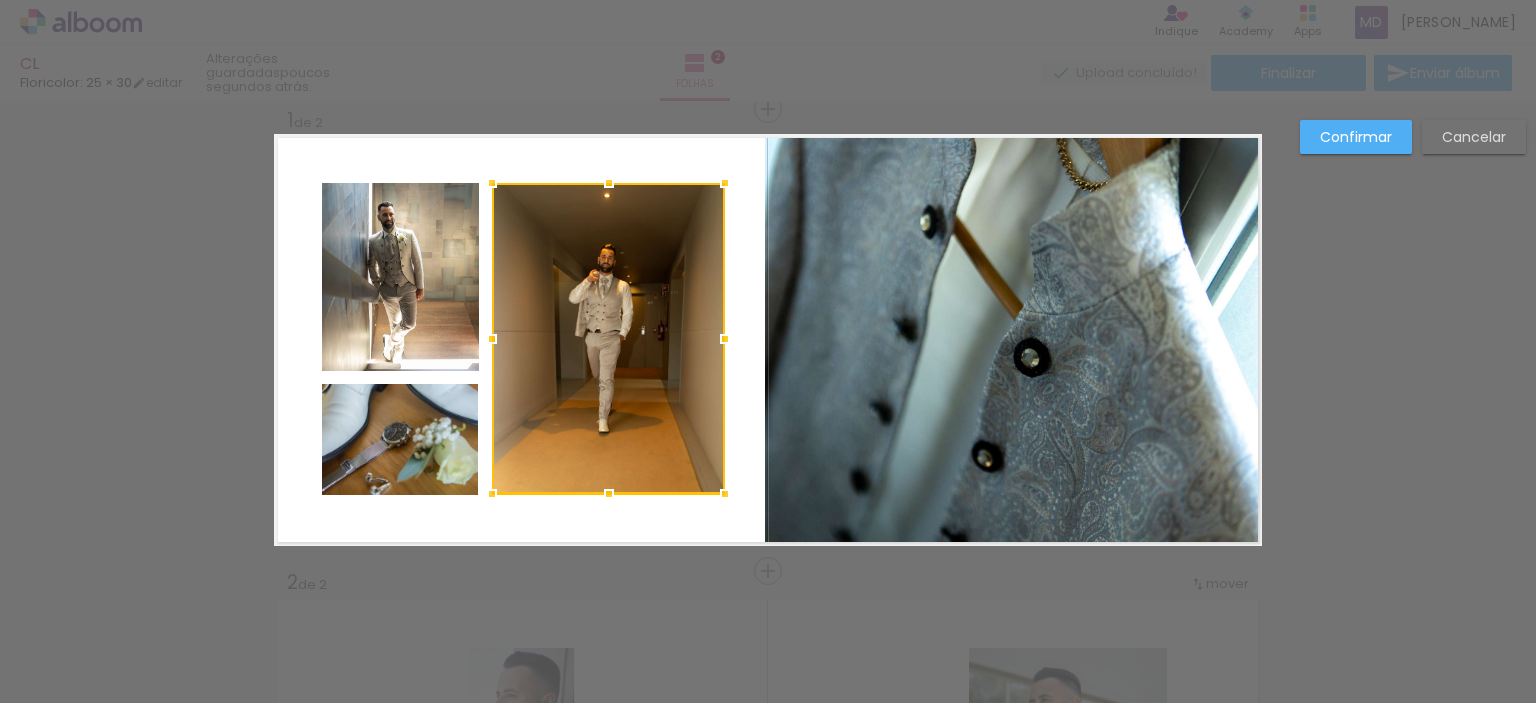 click at bounding box center (768, 340) 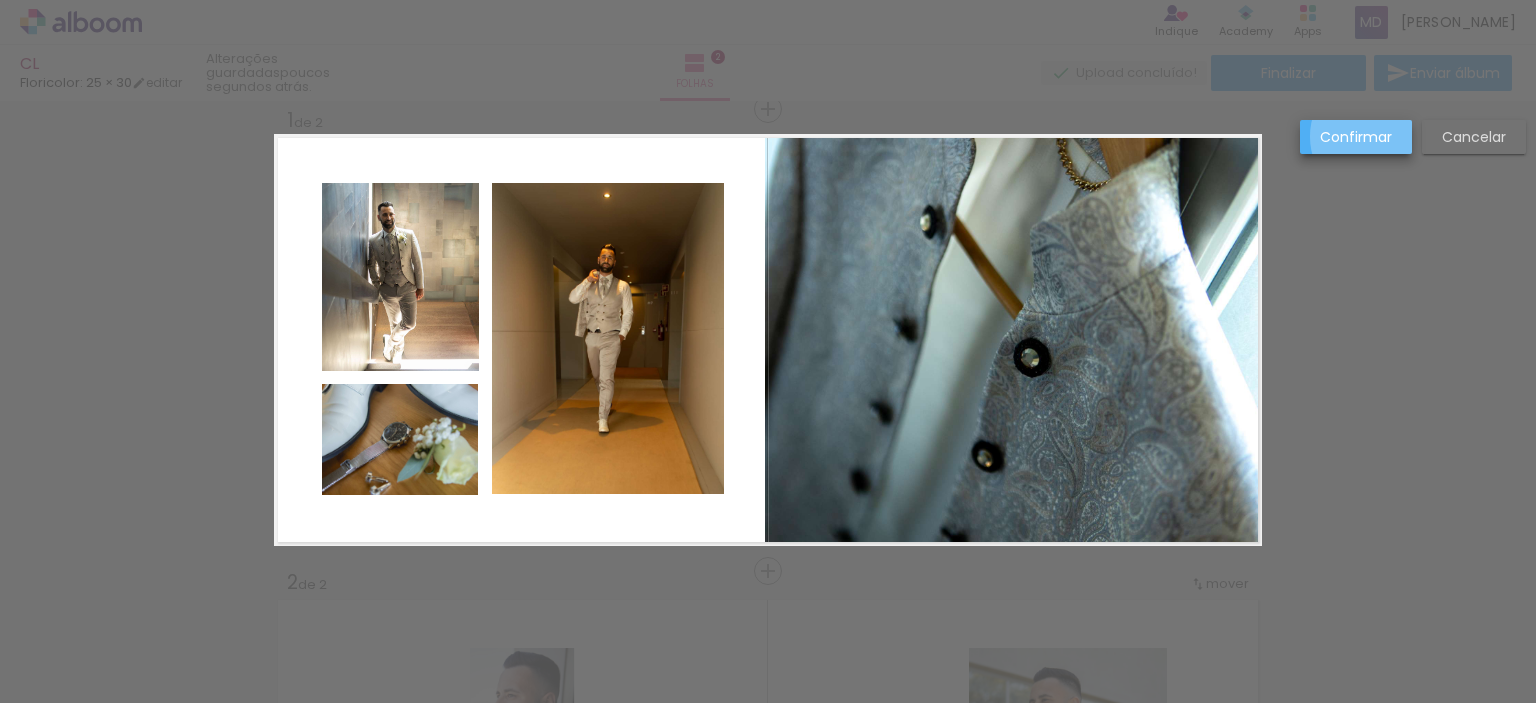 click on "Confirmar" at bounding box center [0, 0] 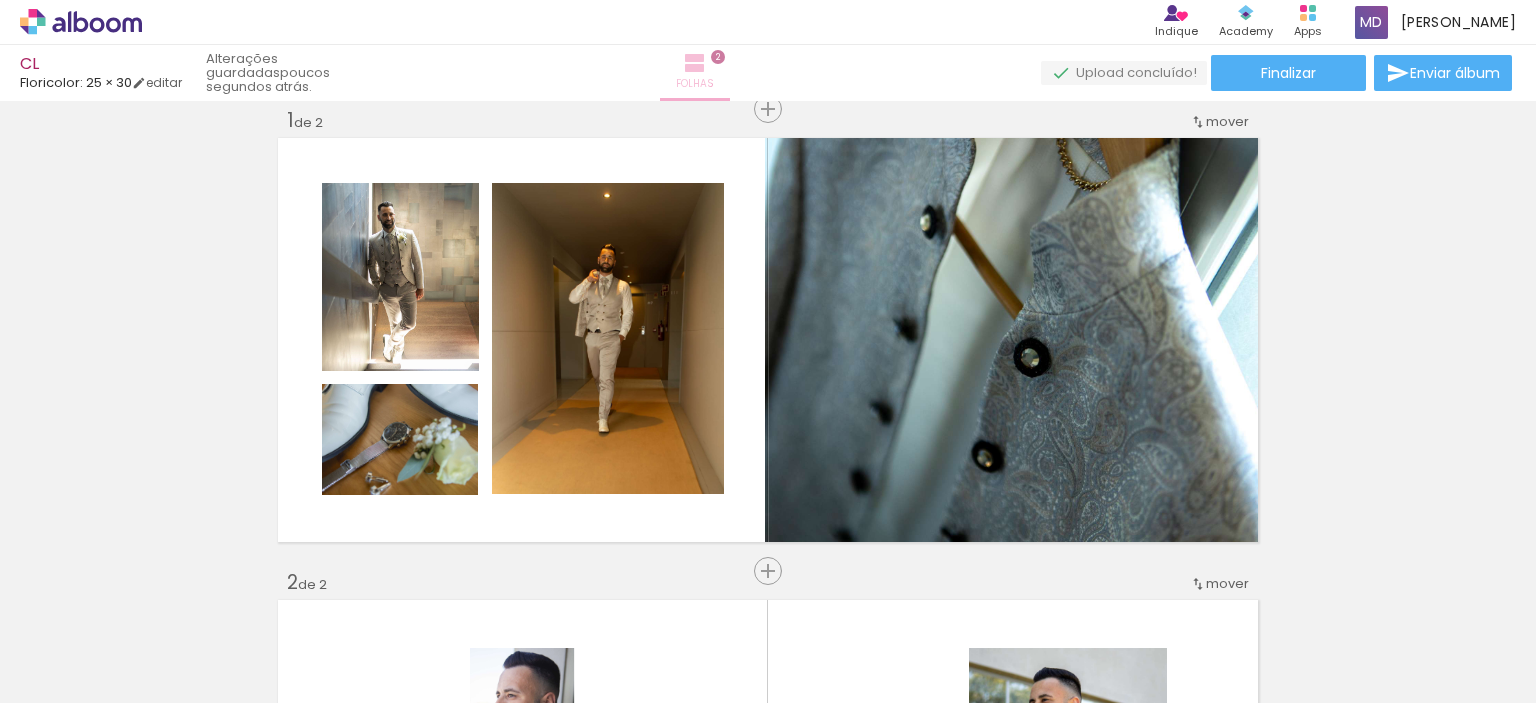 click at bounding box center (695, 63) 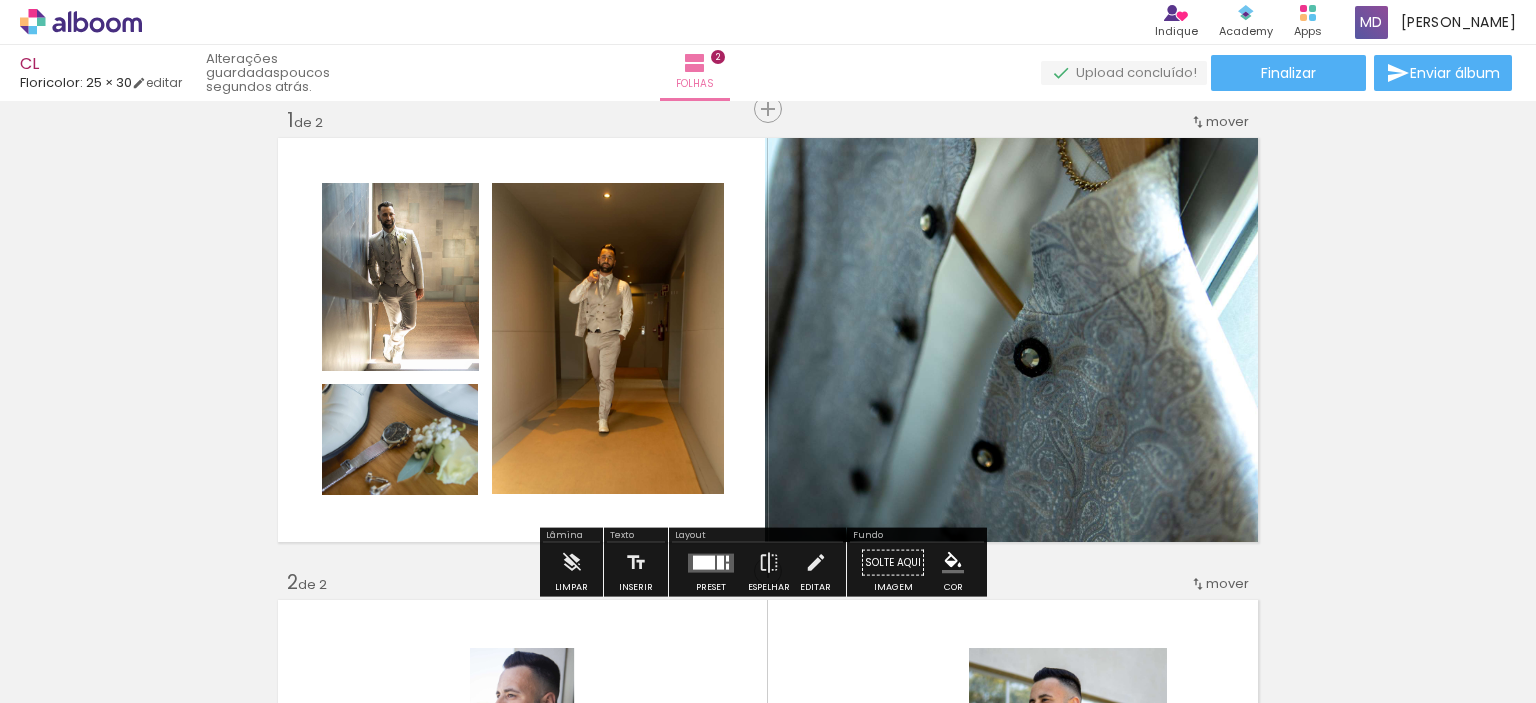 click on "1  de 2" 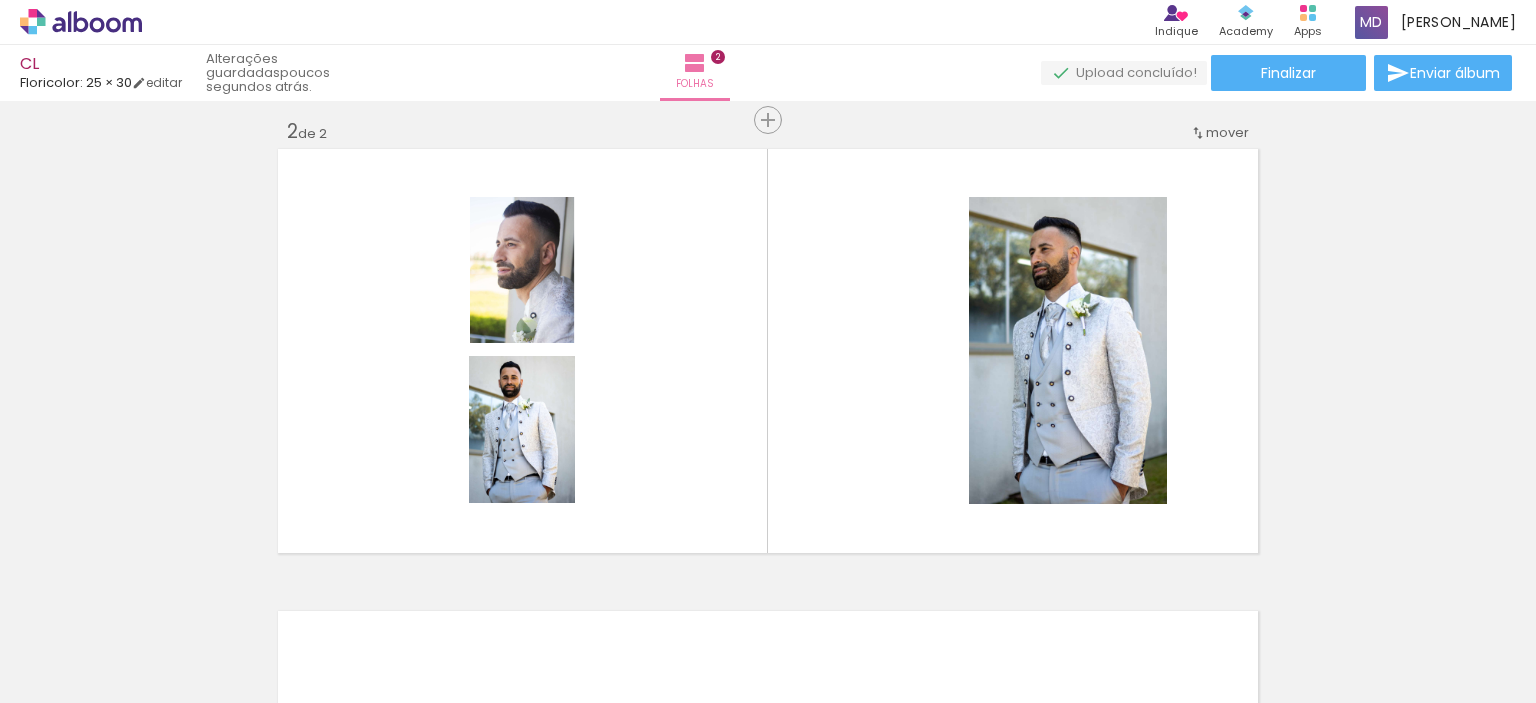 scroll, scrollTop: 478, scrollLeft: 0, axis: vertical 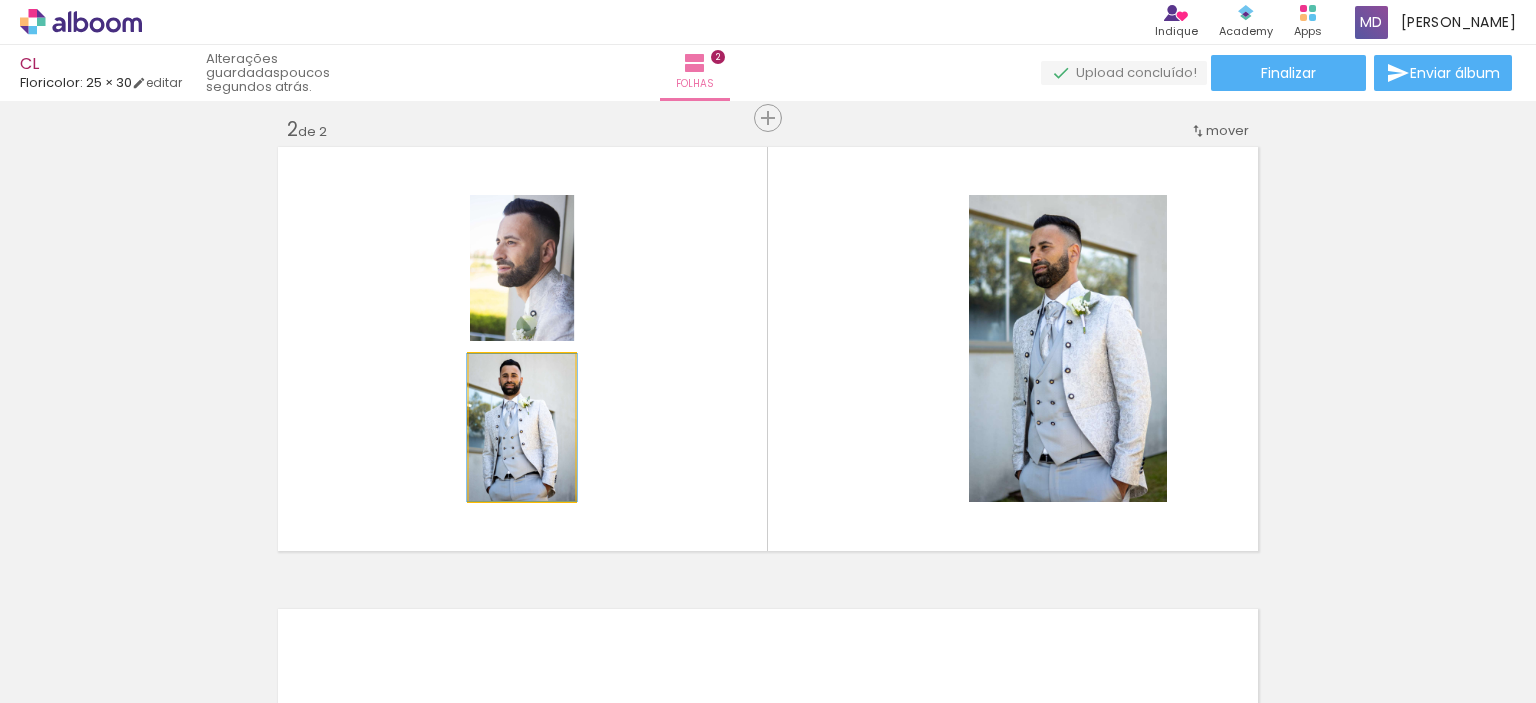 click at bounding box center (510, 375) 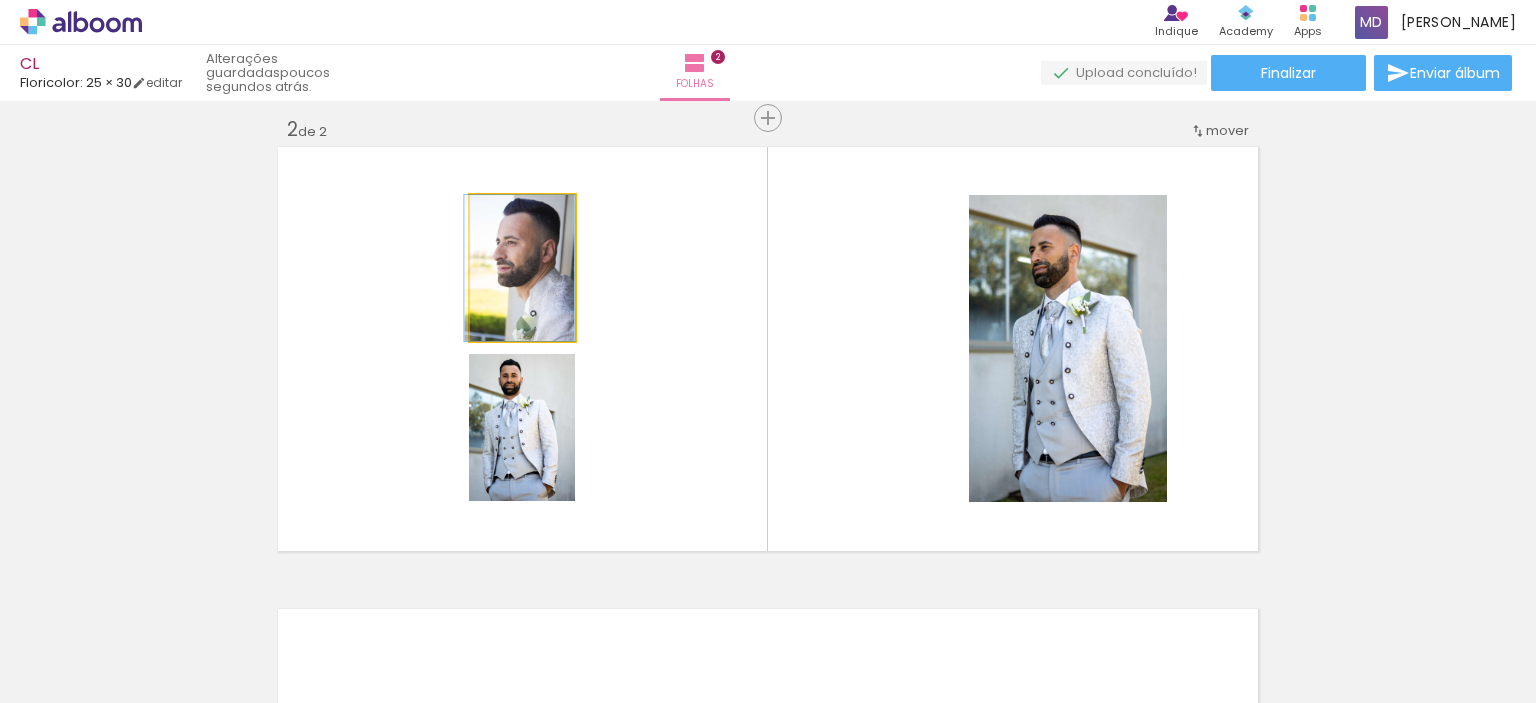 click at bounding box center [510, 216] 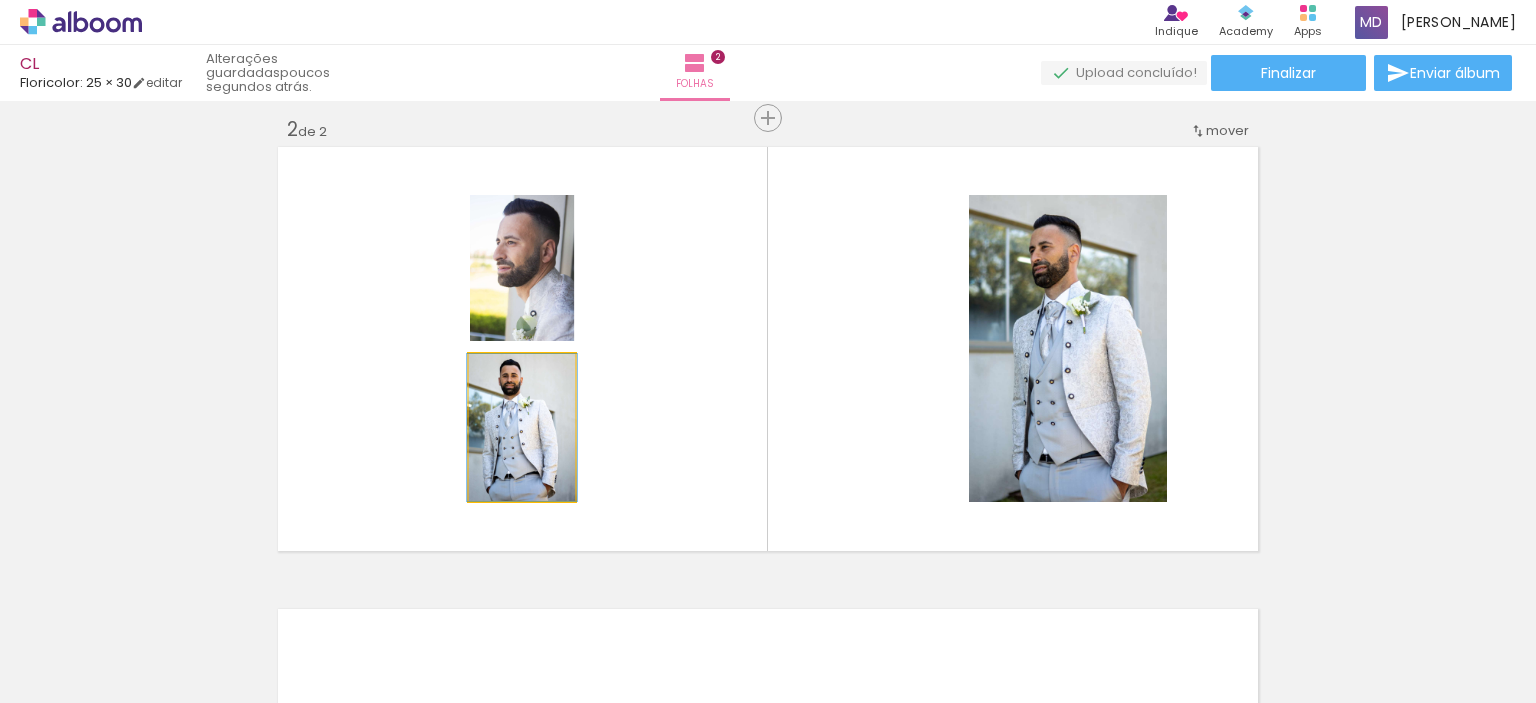 click at bounding box center [510, 375] 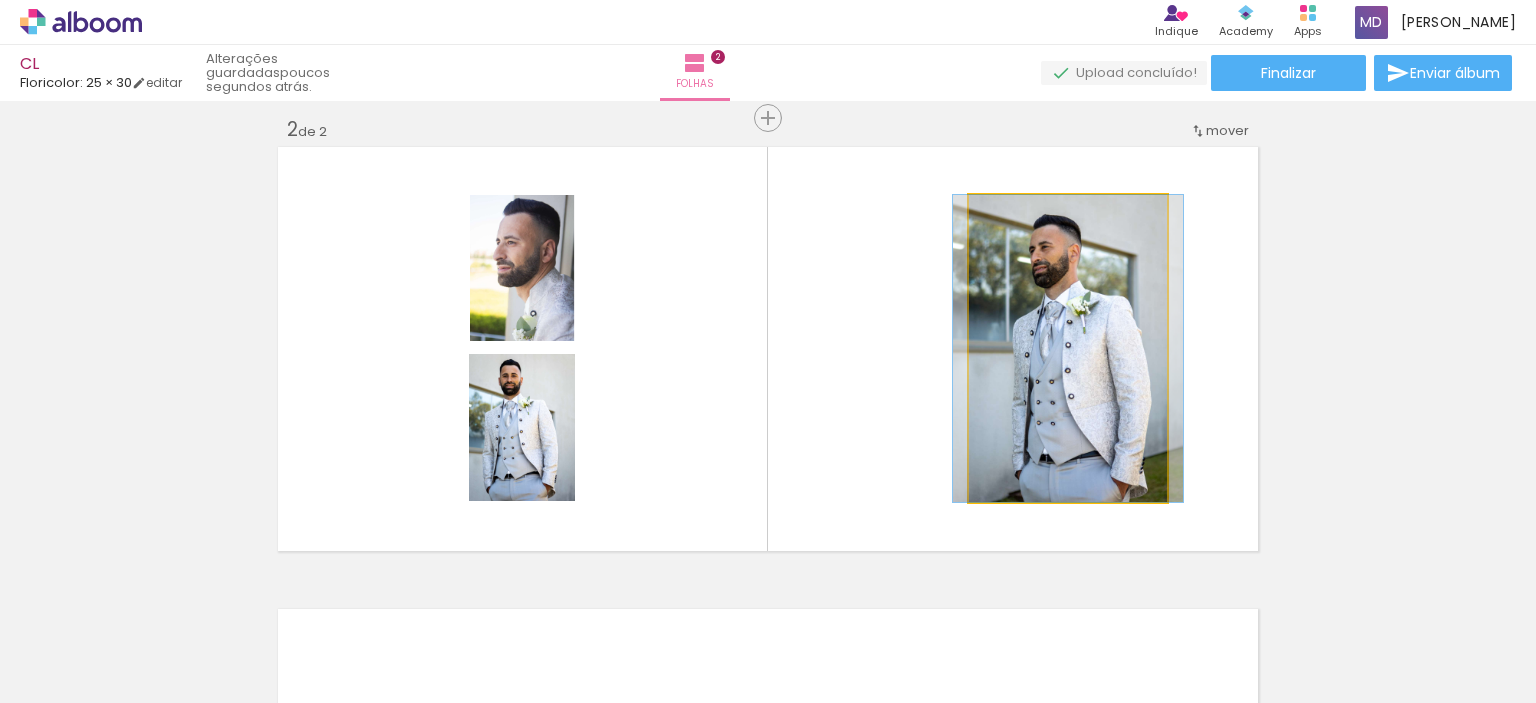 click at bounding box center (1016, 216) 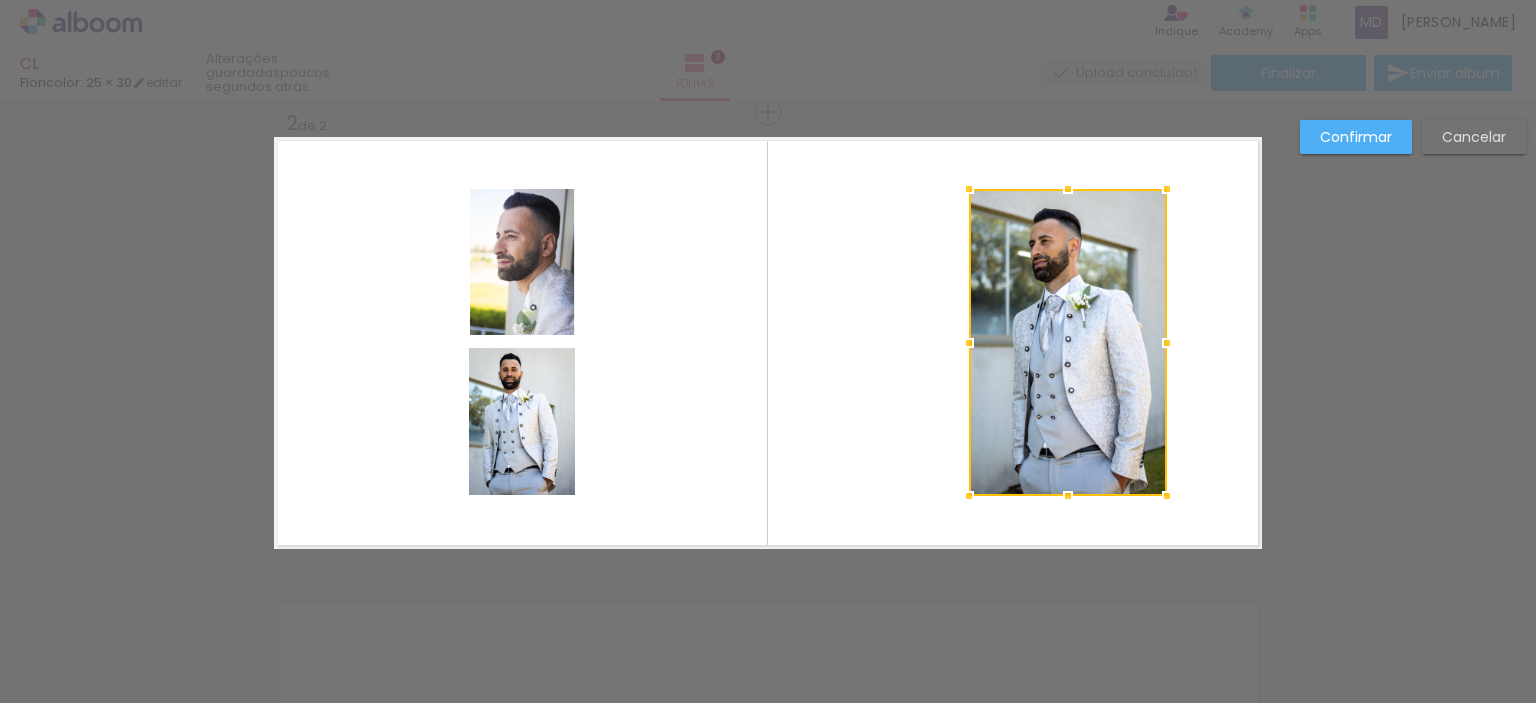 scroll, scrollTop: 487, scrollLeft: 0, axis: vertical 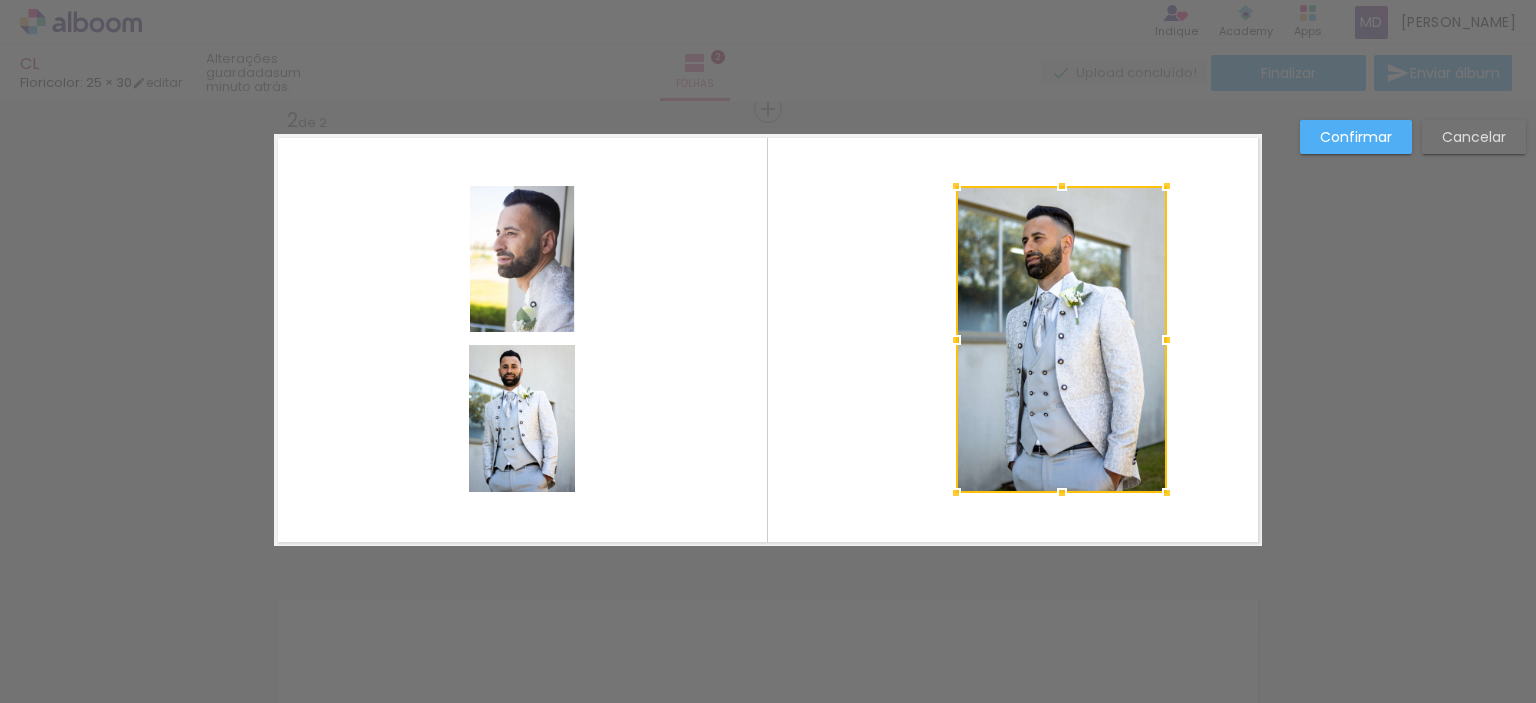 drag, startPoint x: 952, startPoint y: 338, endPoint x: 939, endPoint y: 334, distance: 13.601471 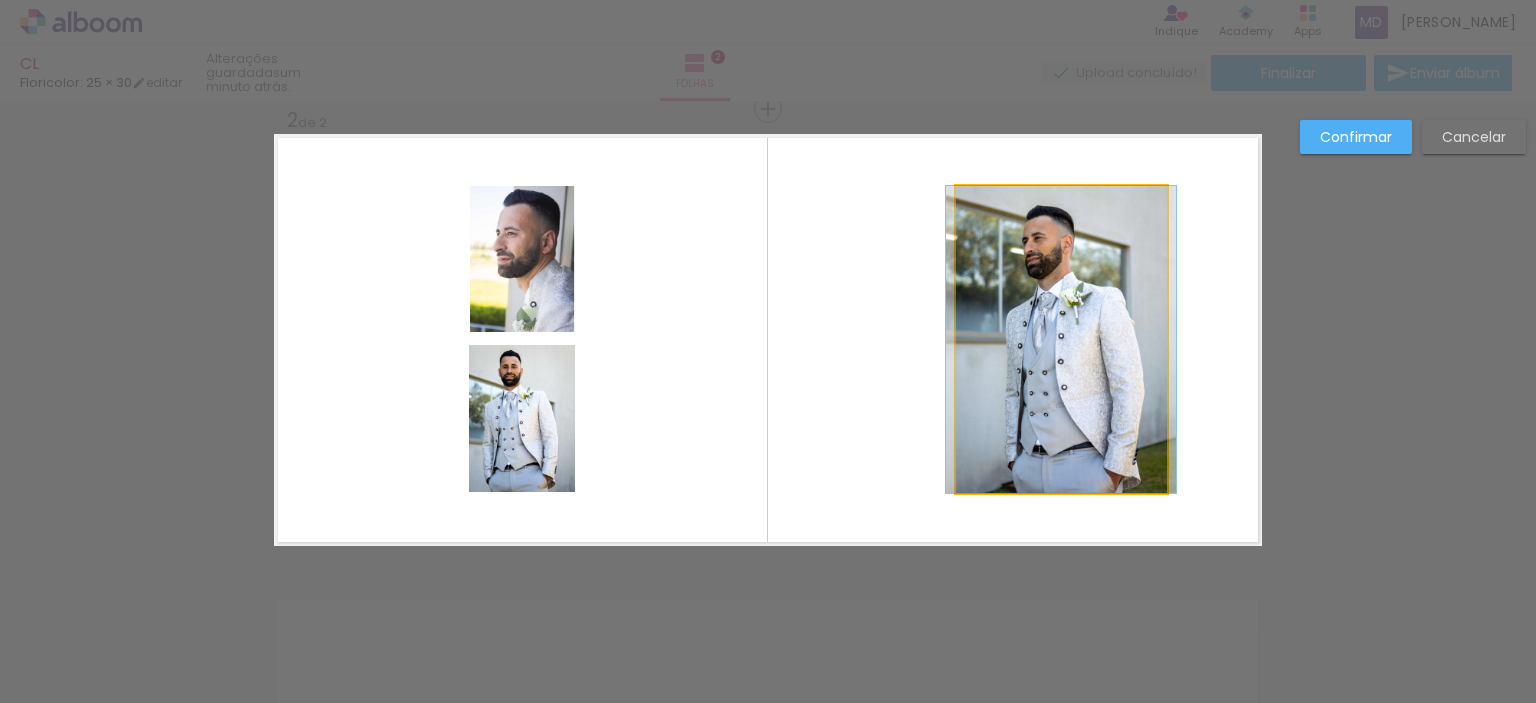 click 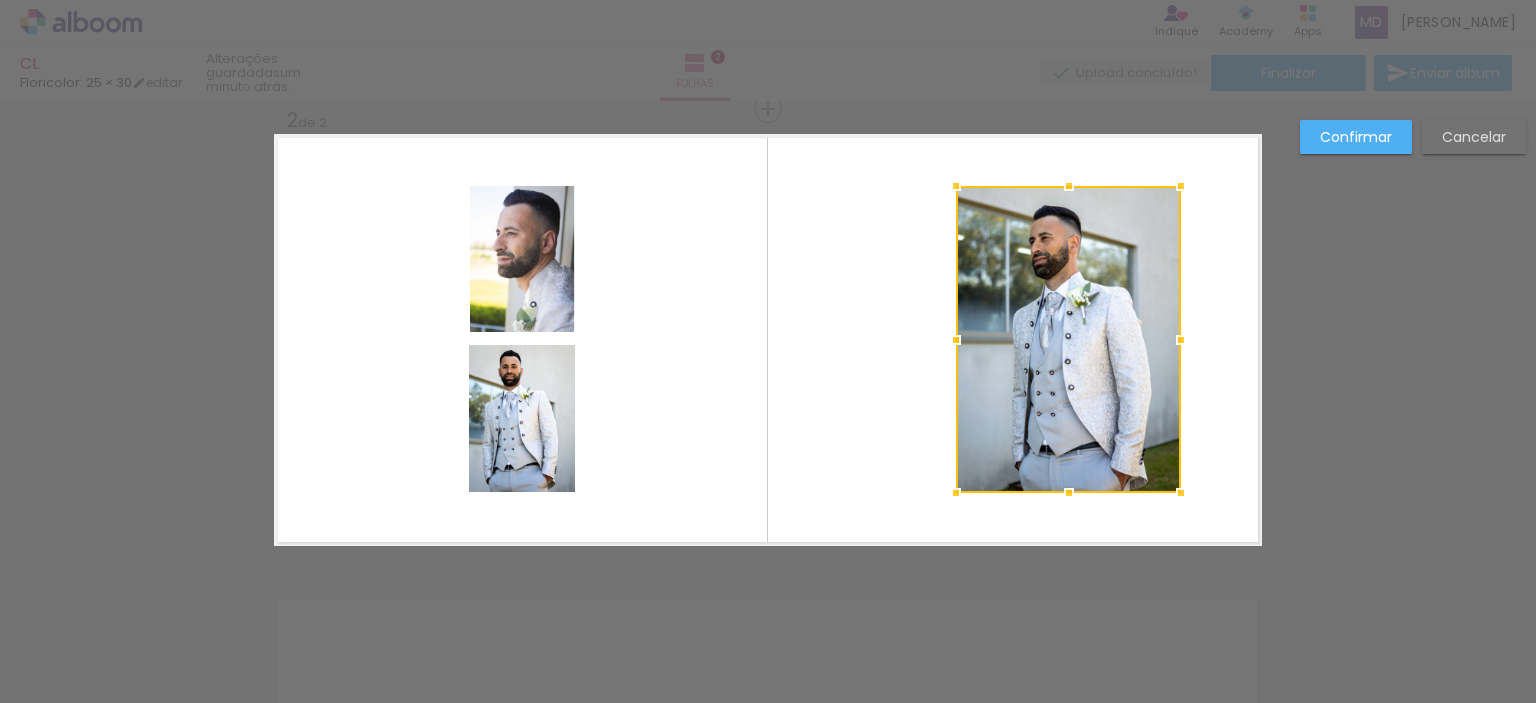 drag, startPoint x: 1155, startPoint y: 339, endPoint x: 1169, endPoint y: 339, distance: 14 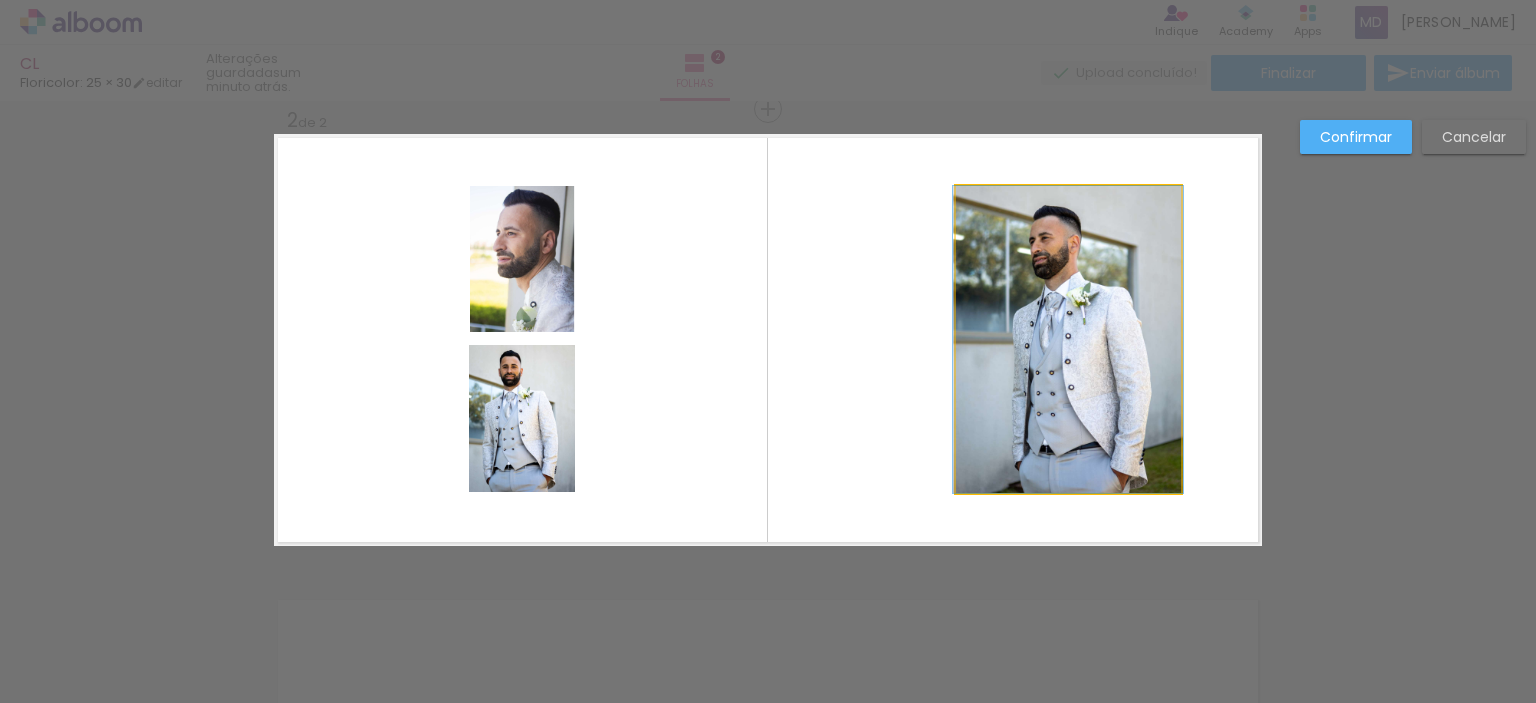 click 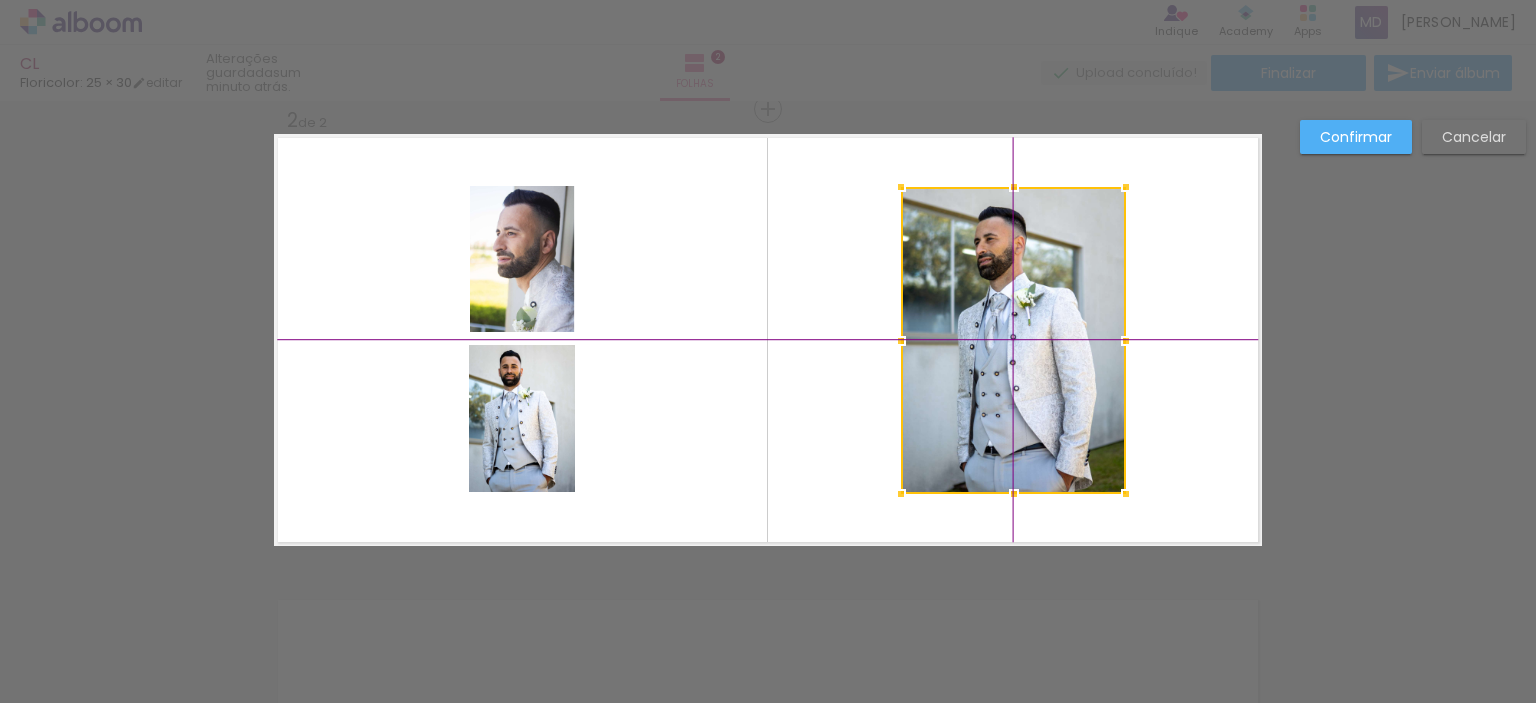 drag, startPoint x: 1025, startPoint y: 254, endPoint x: 997, endPoint y: 244, distance: 29.732138 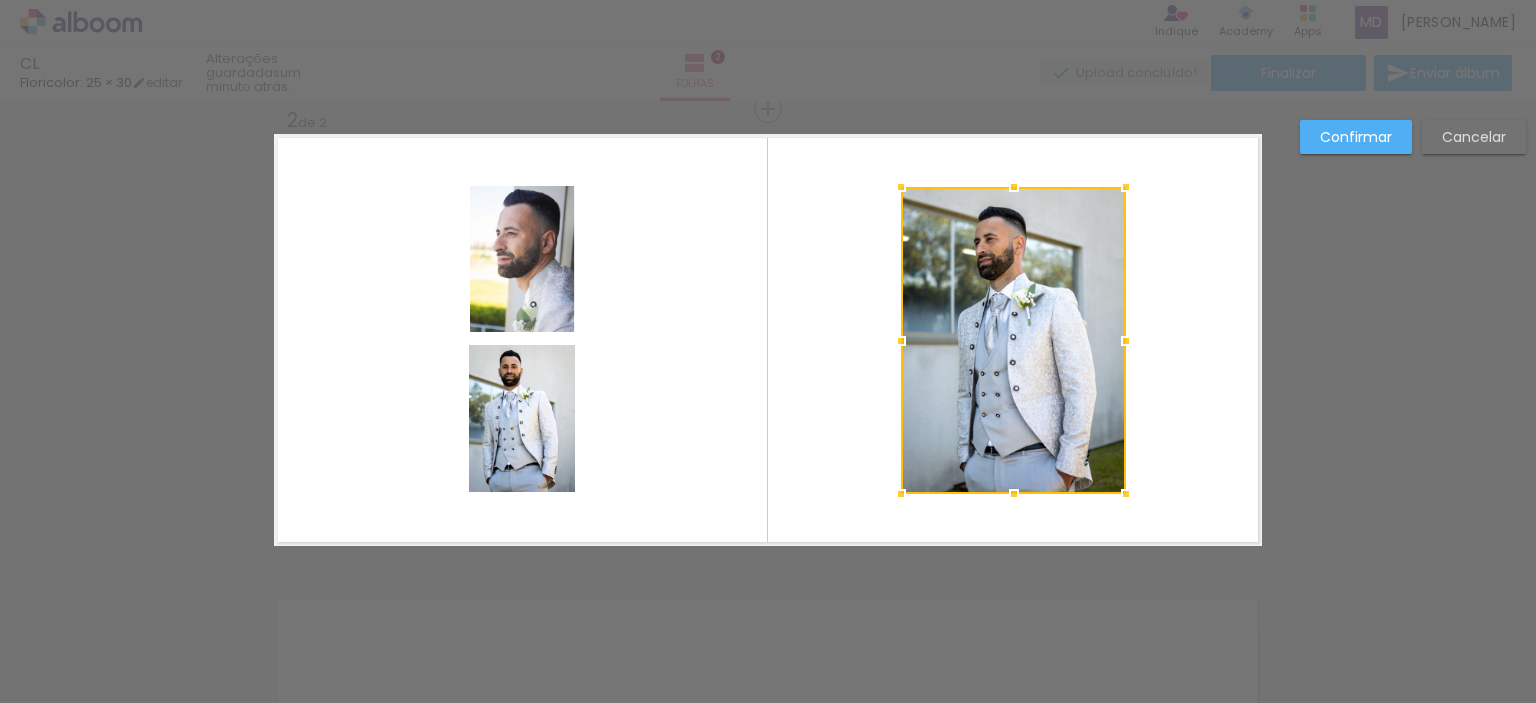 click at bounding box center [768, 340] 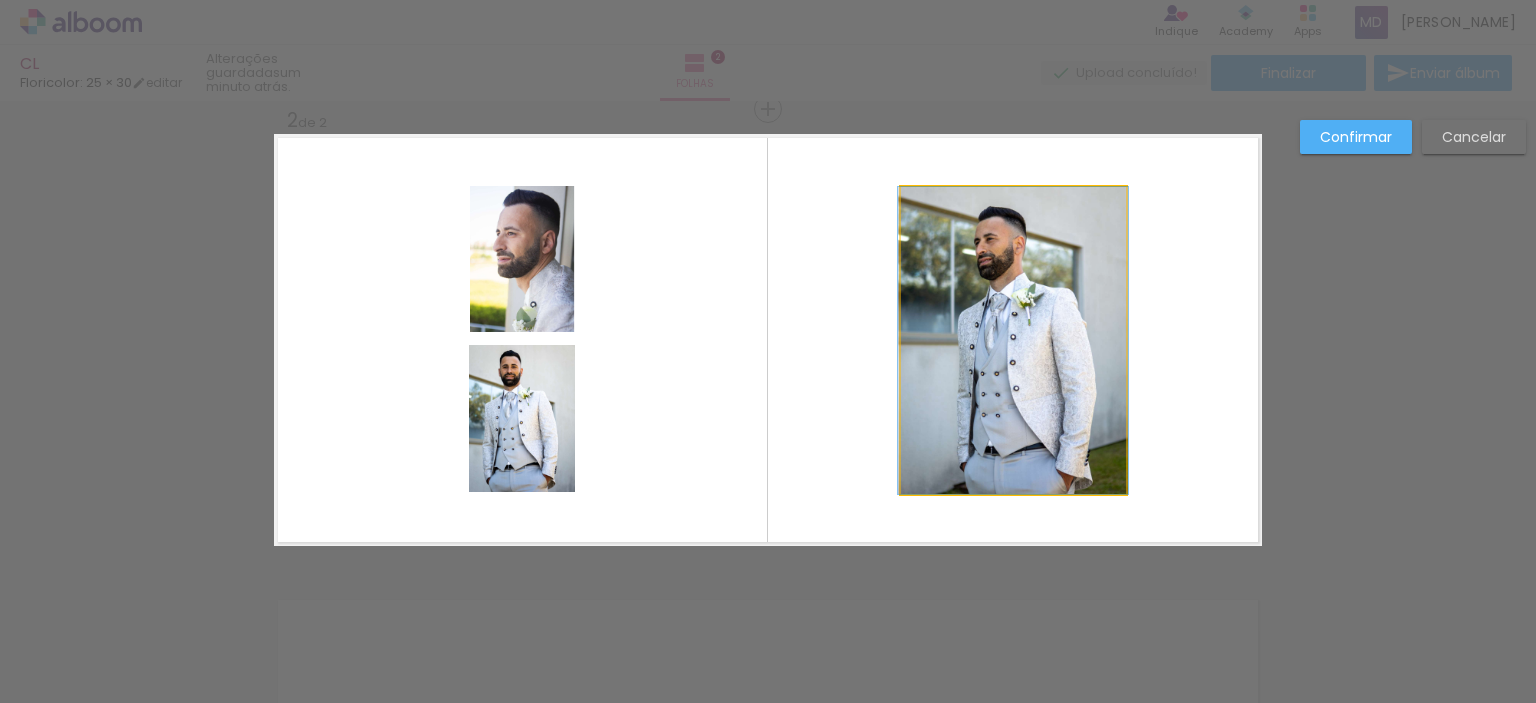 click 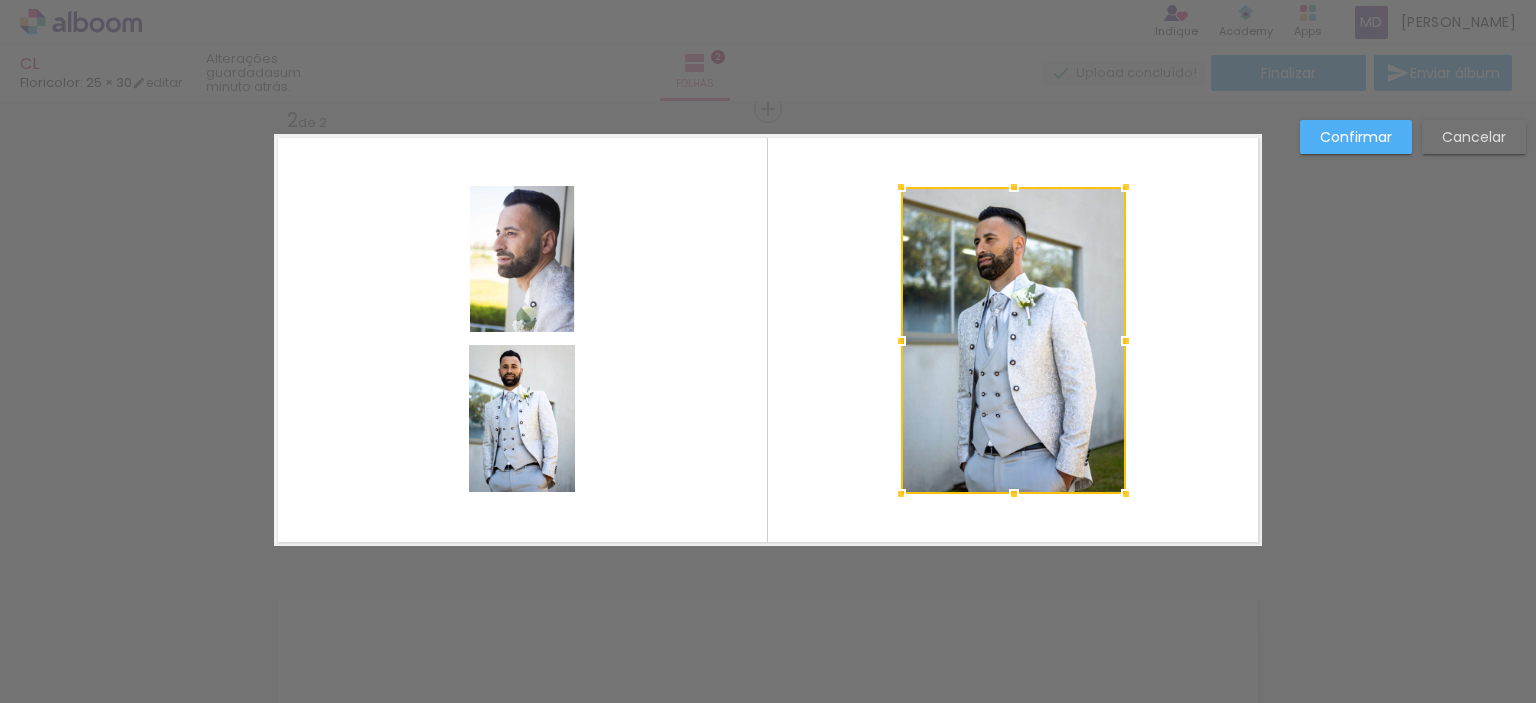 click at bounding box center [1013, 340] 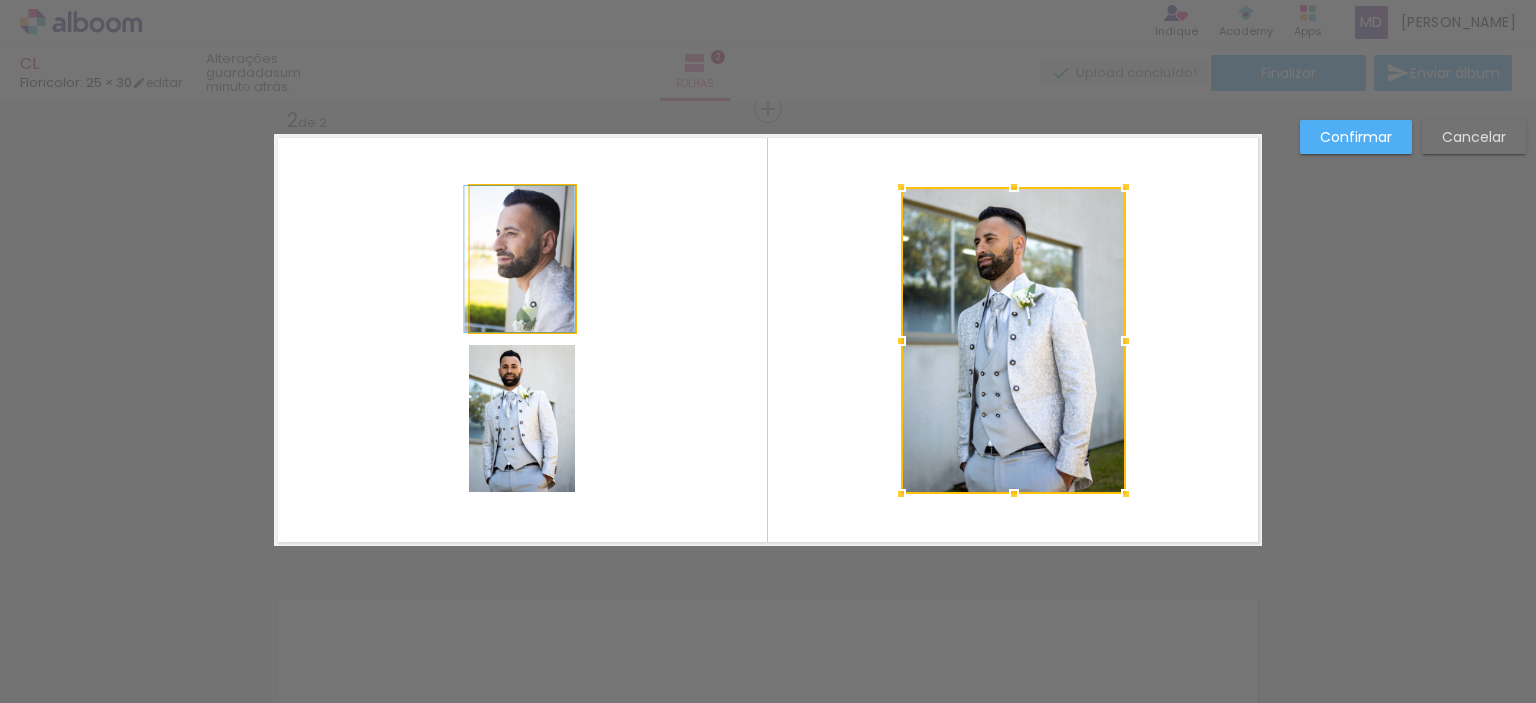 click 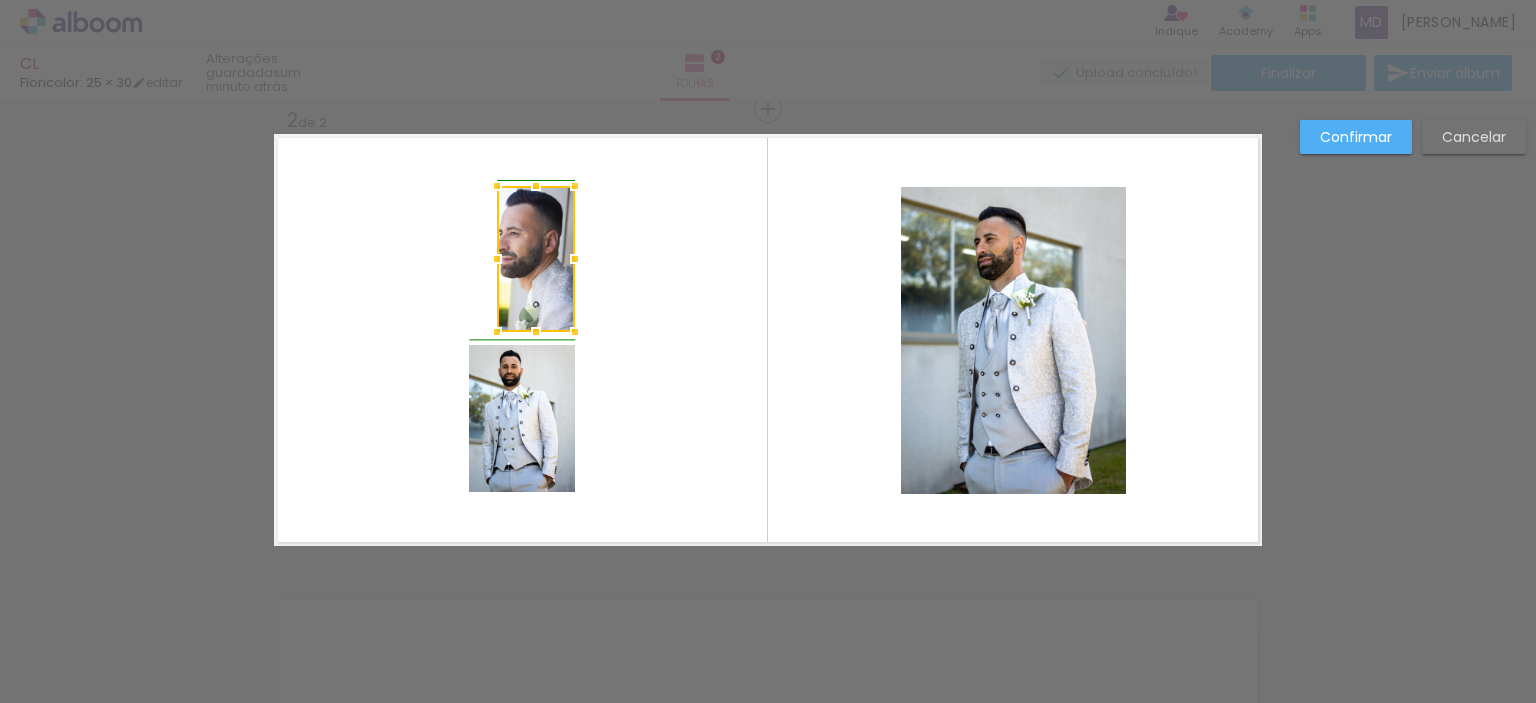 click on "2  de 2" 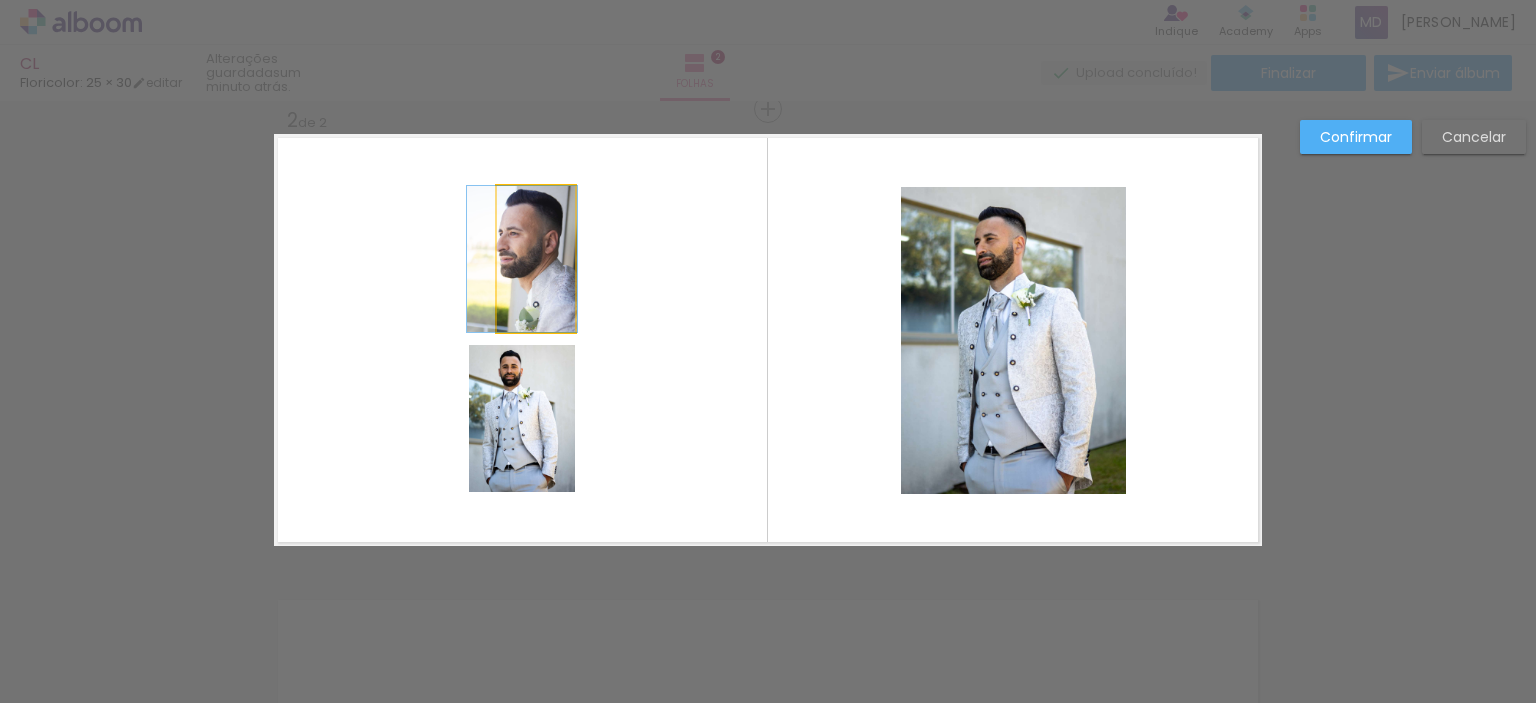 click 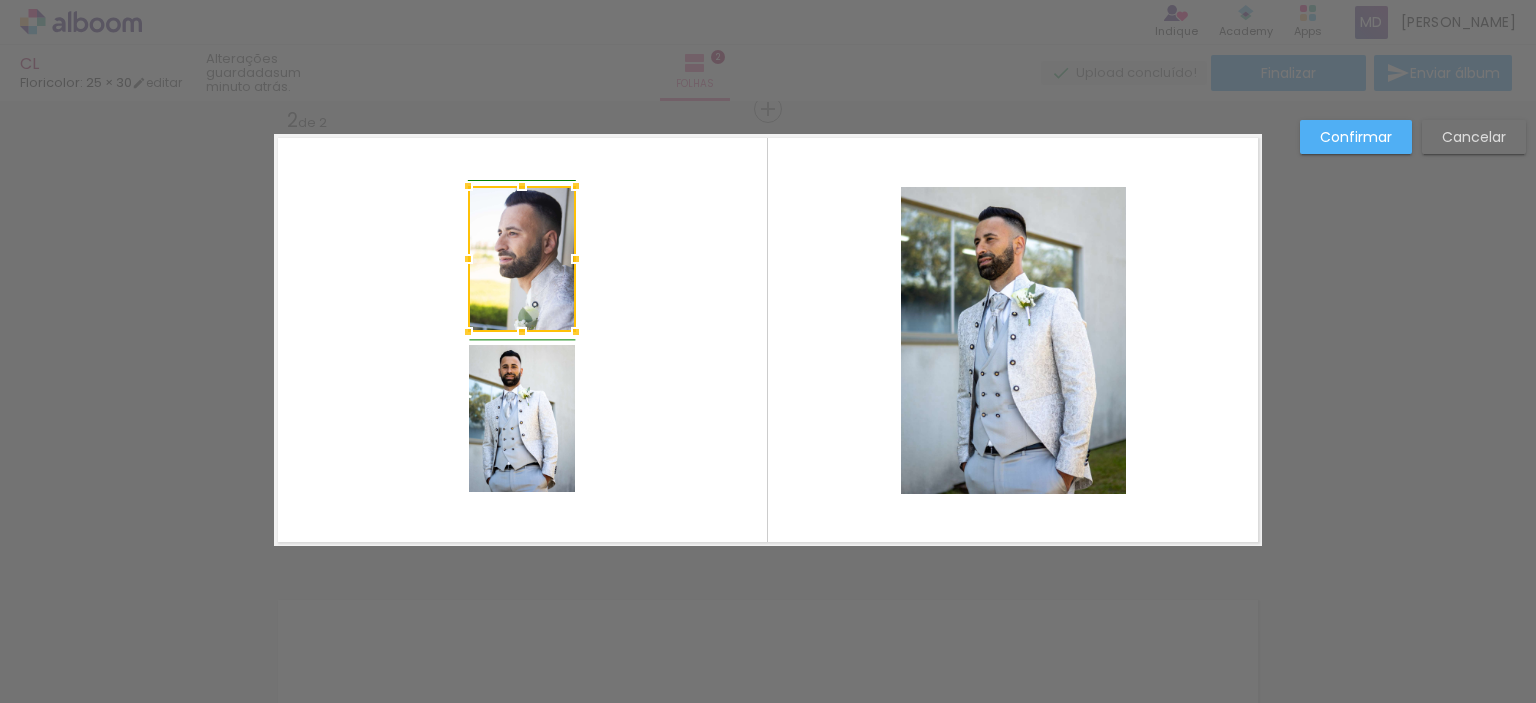 drag, startPoint x: 492, startPoint y: 259, endPoint x: 467, endPoint y: 255, distance: 25.317978 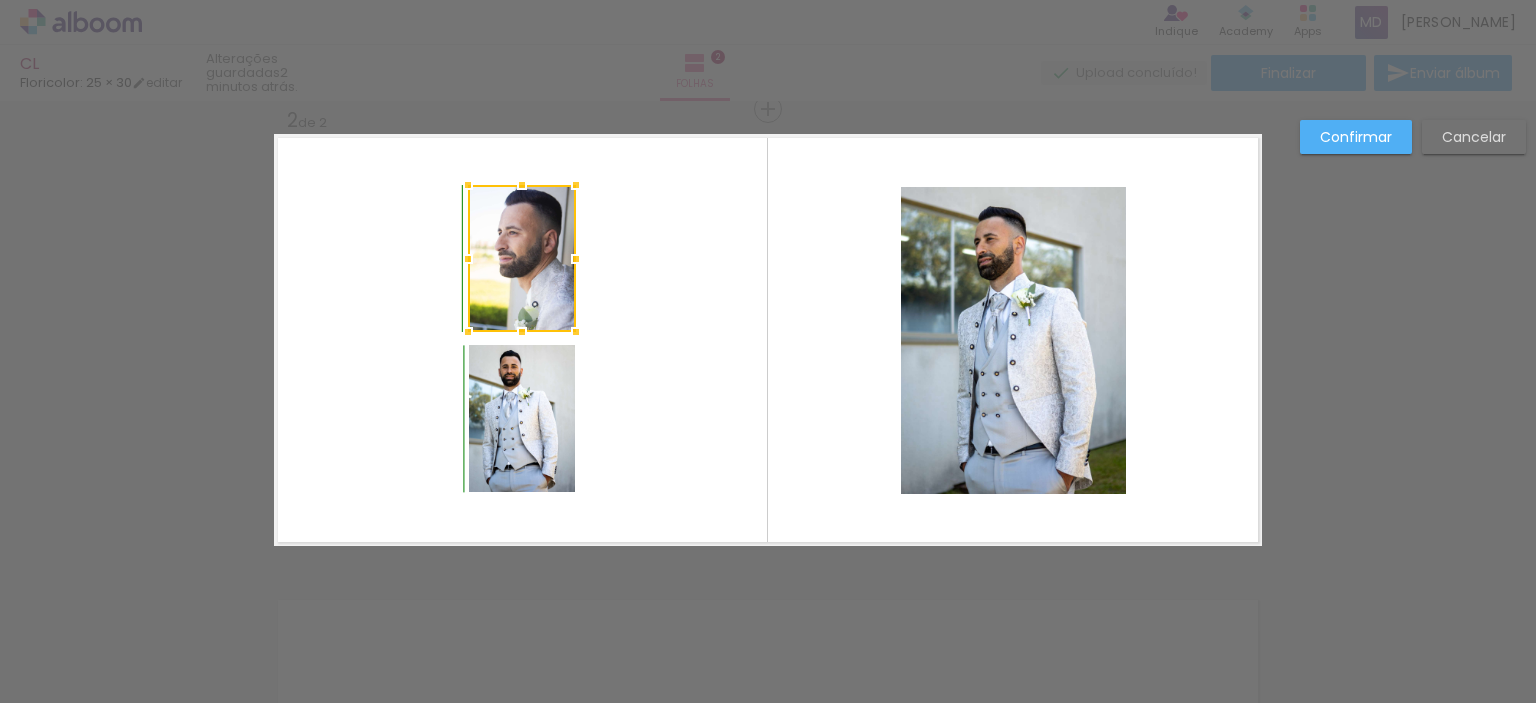 click at bounding box center (522, 185) 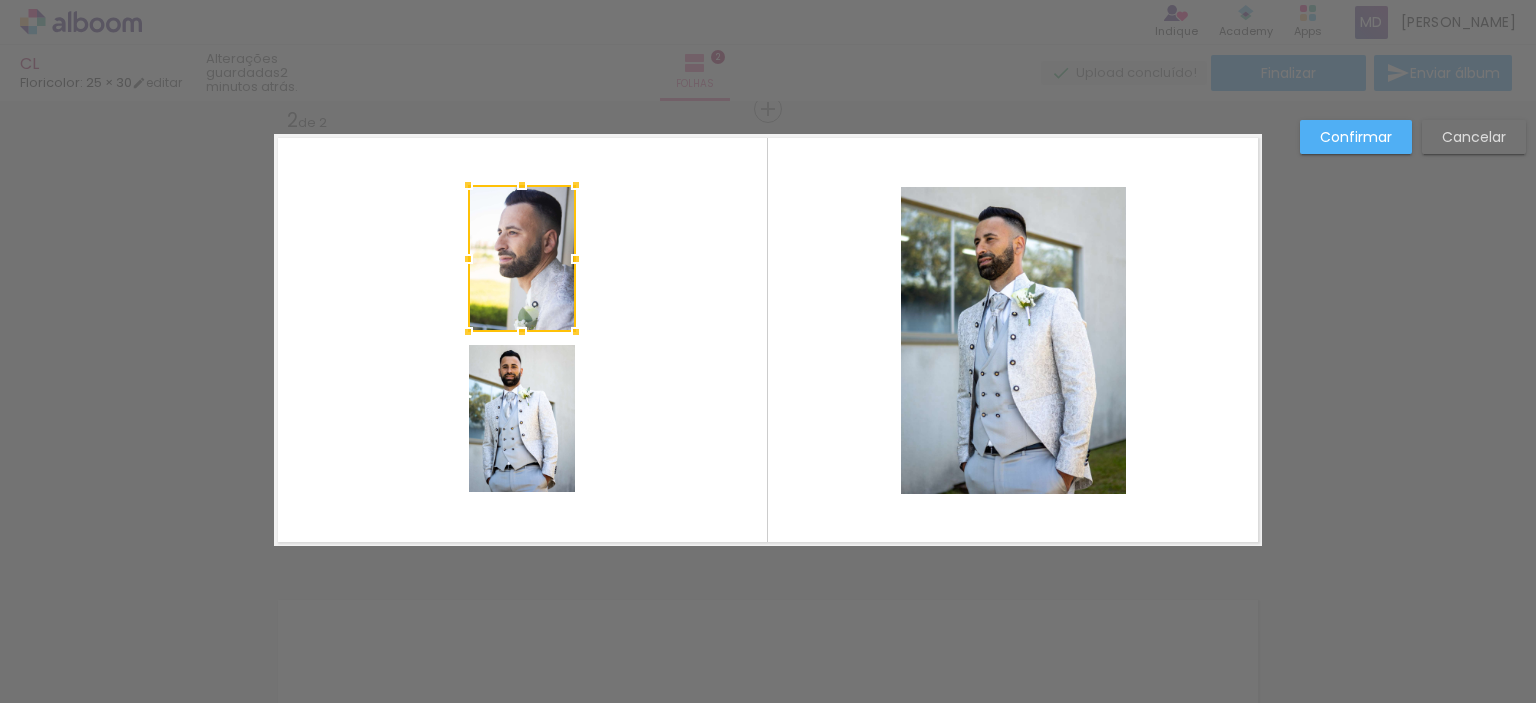click 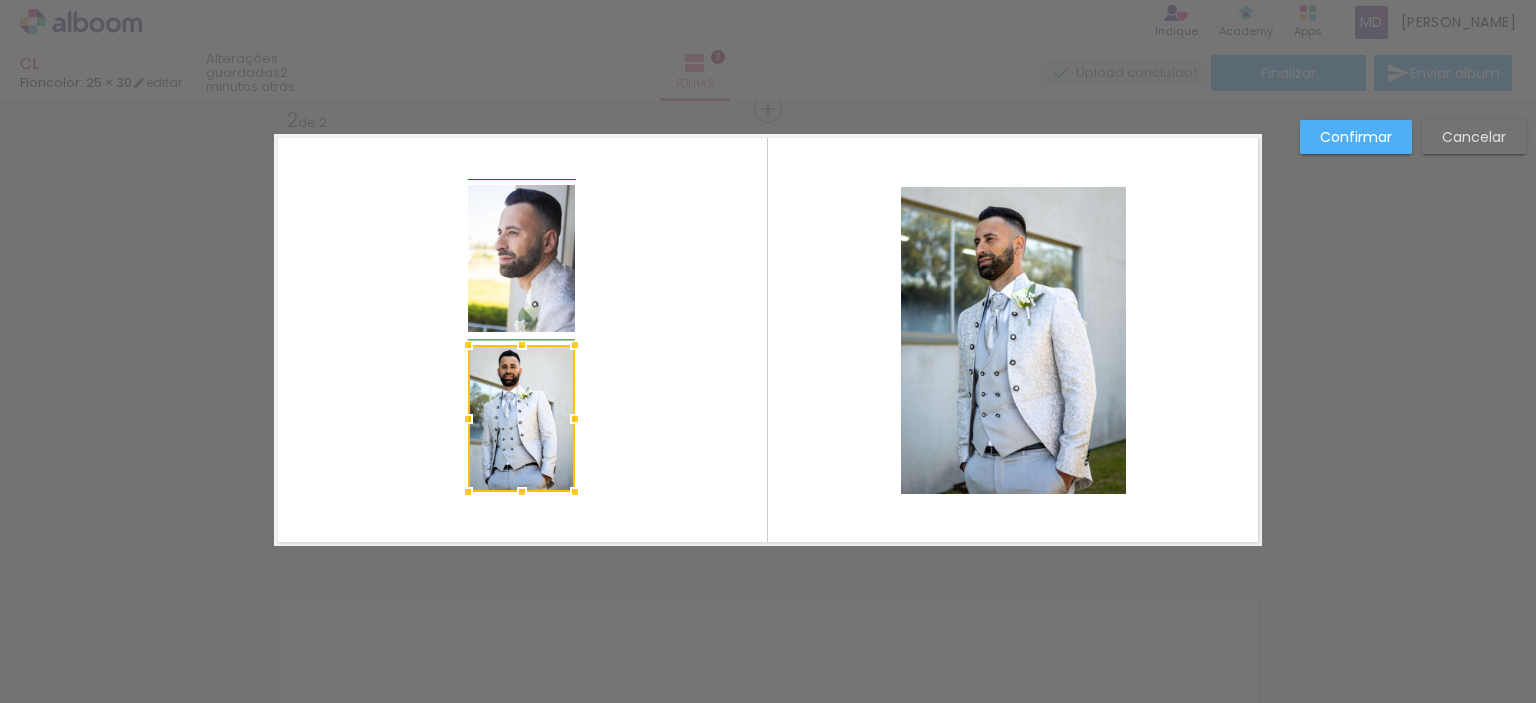 click at bounding box center [468, 419] 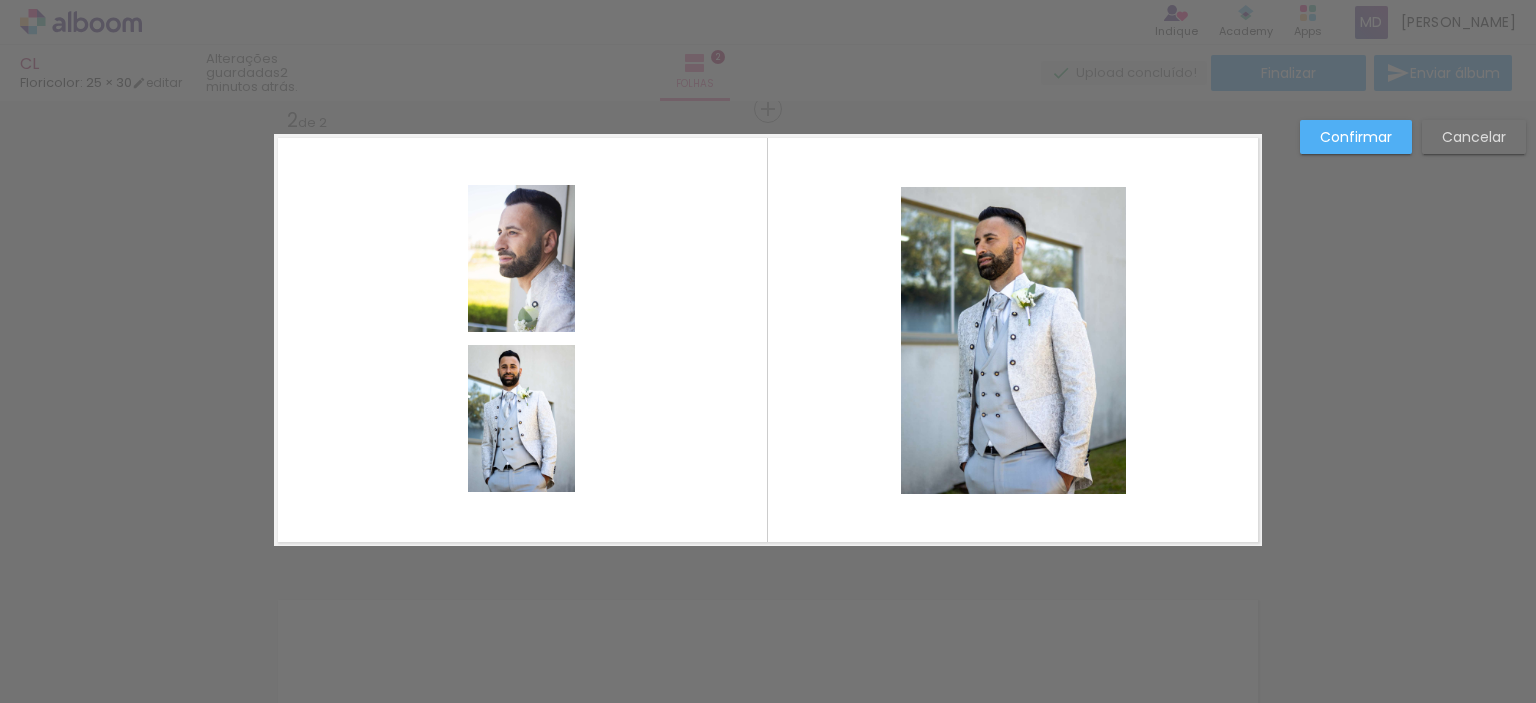 click at bounding box center (768, 340) 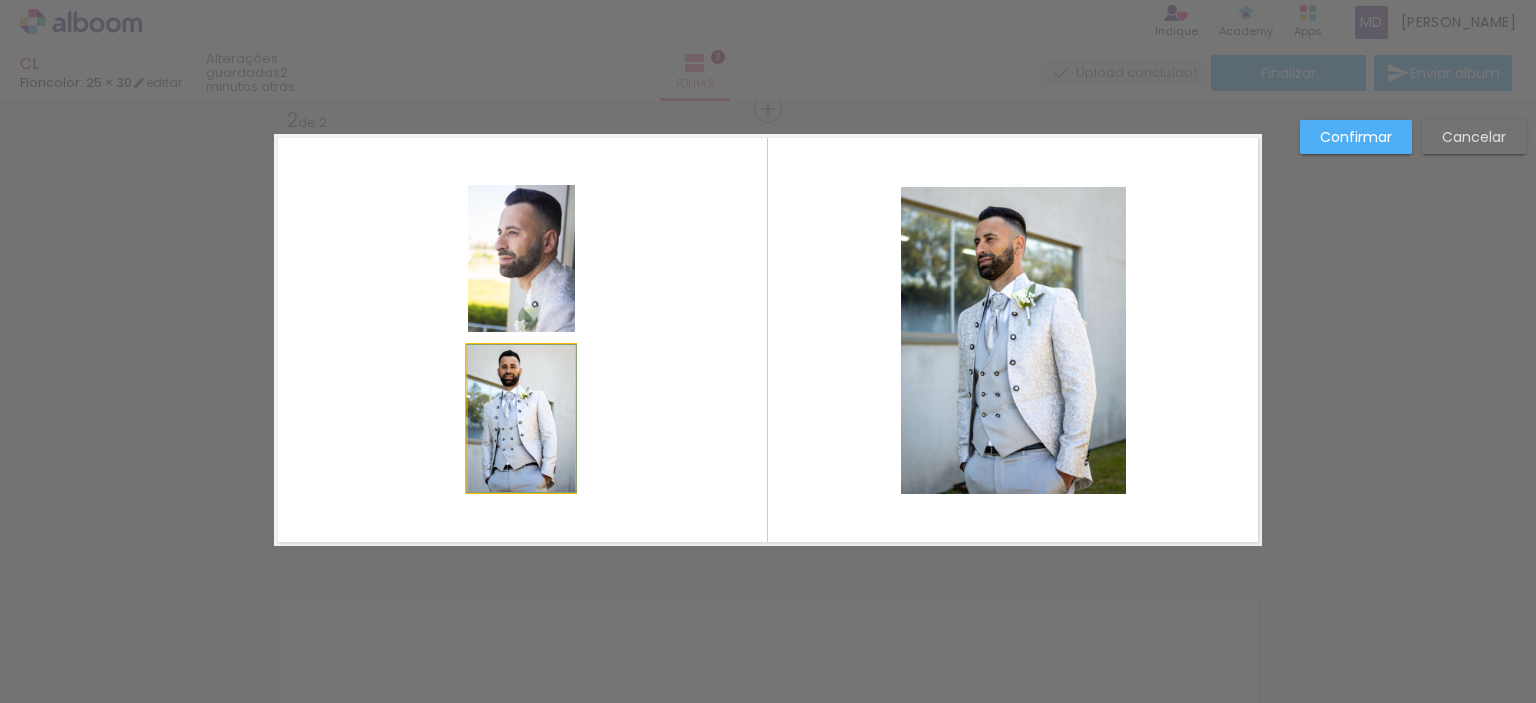 click 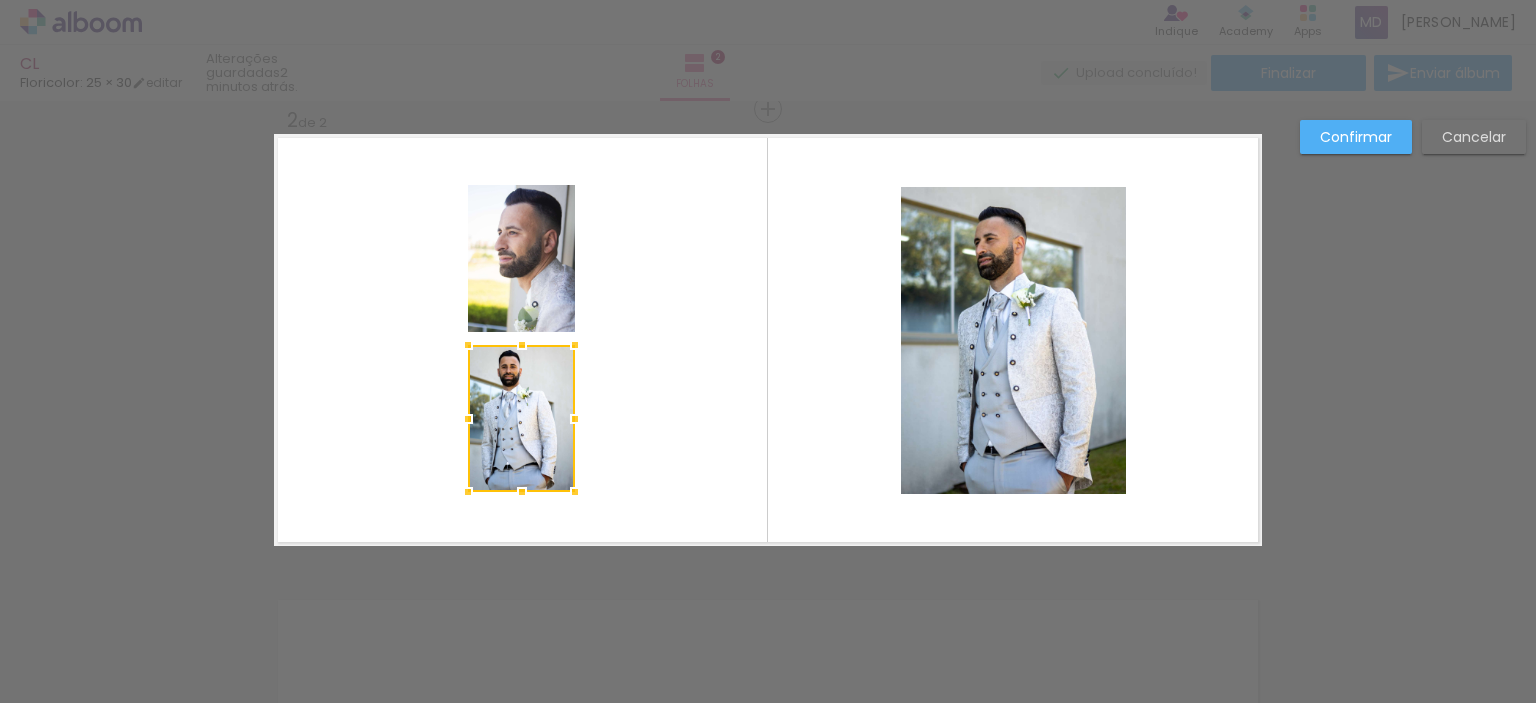 click at bounding box center (768, 340) 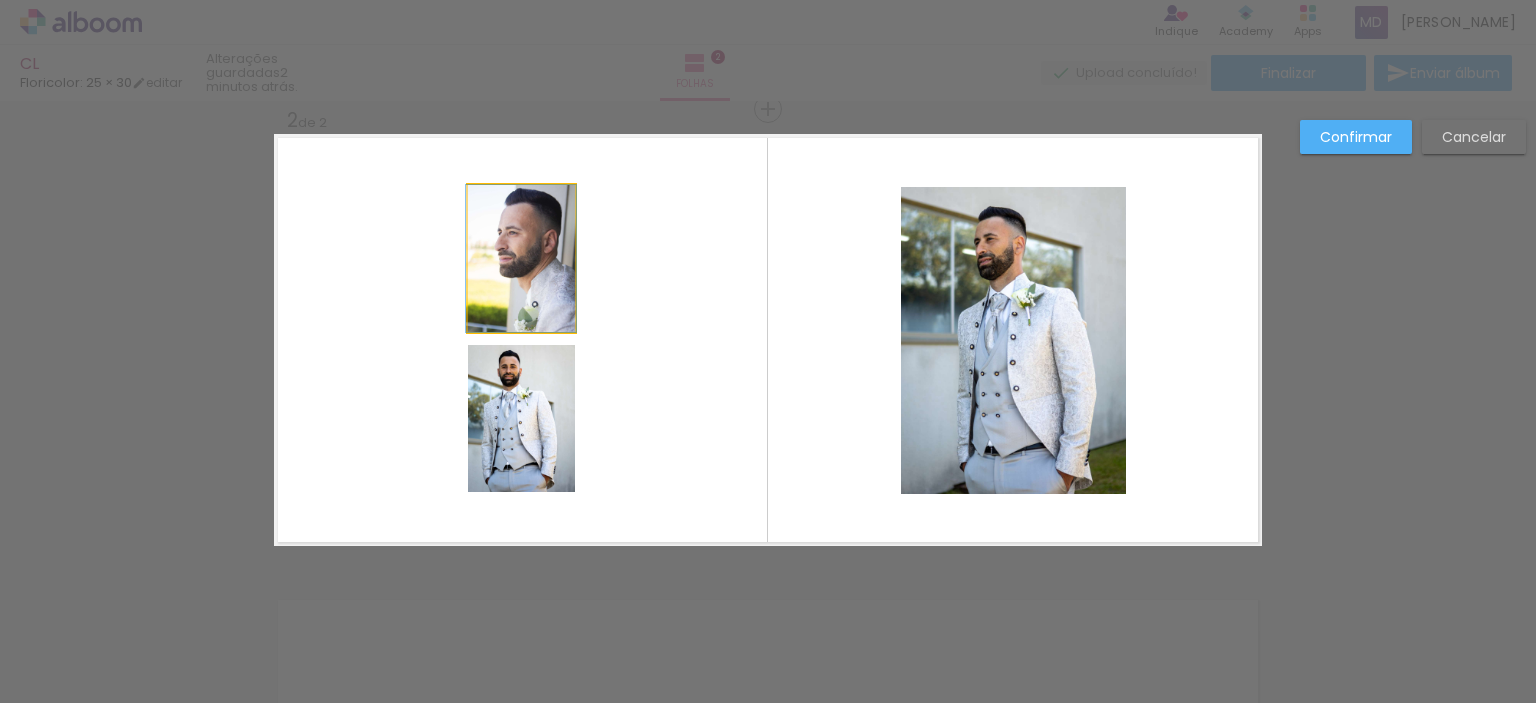click 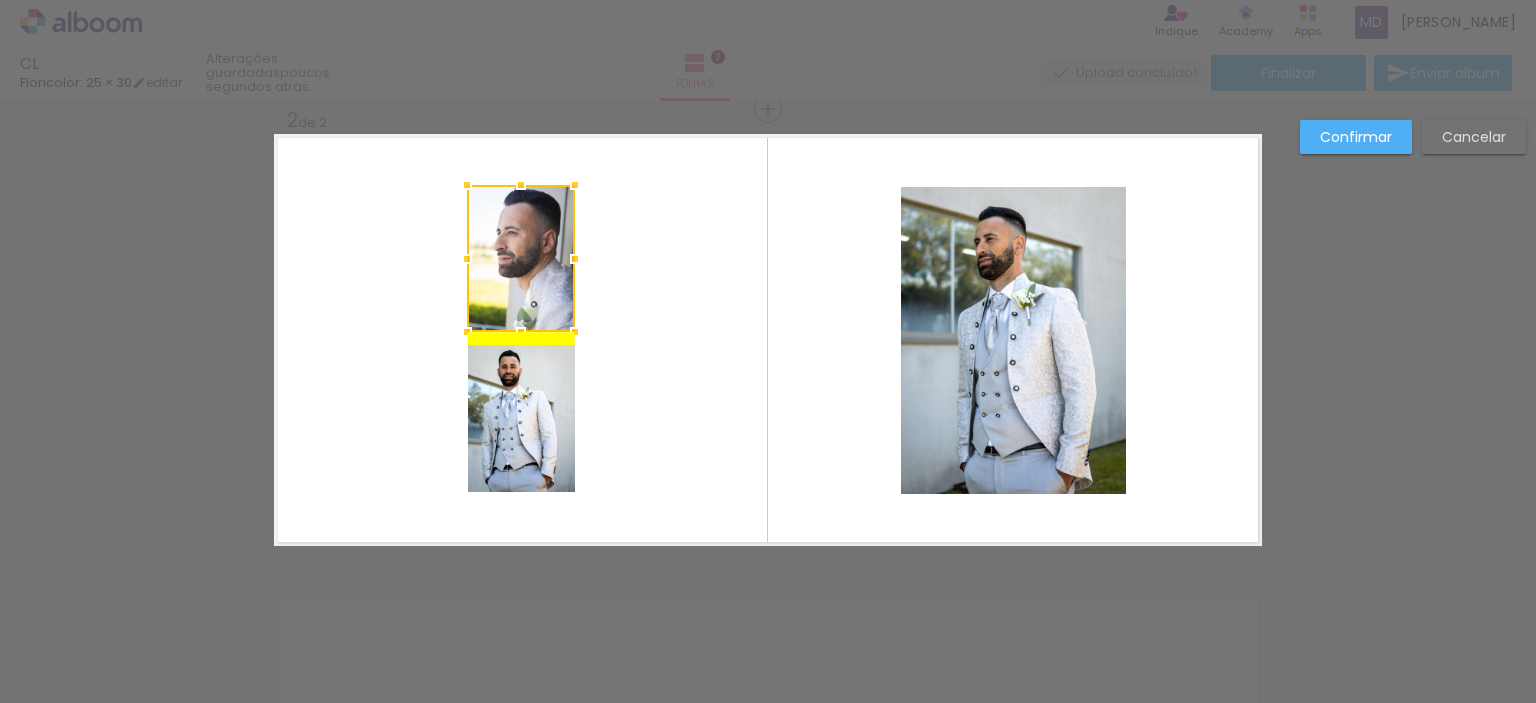 drag, startPoint x: 501, startPoint y: 247, endPoint x: 516, endPoint y: 233, distance: 20.518284 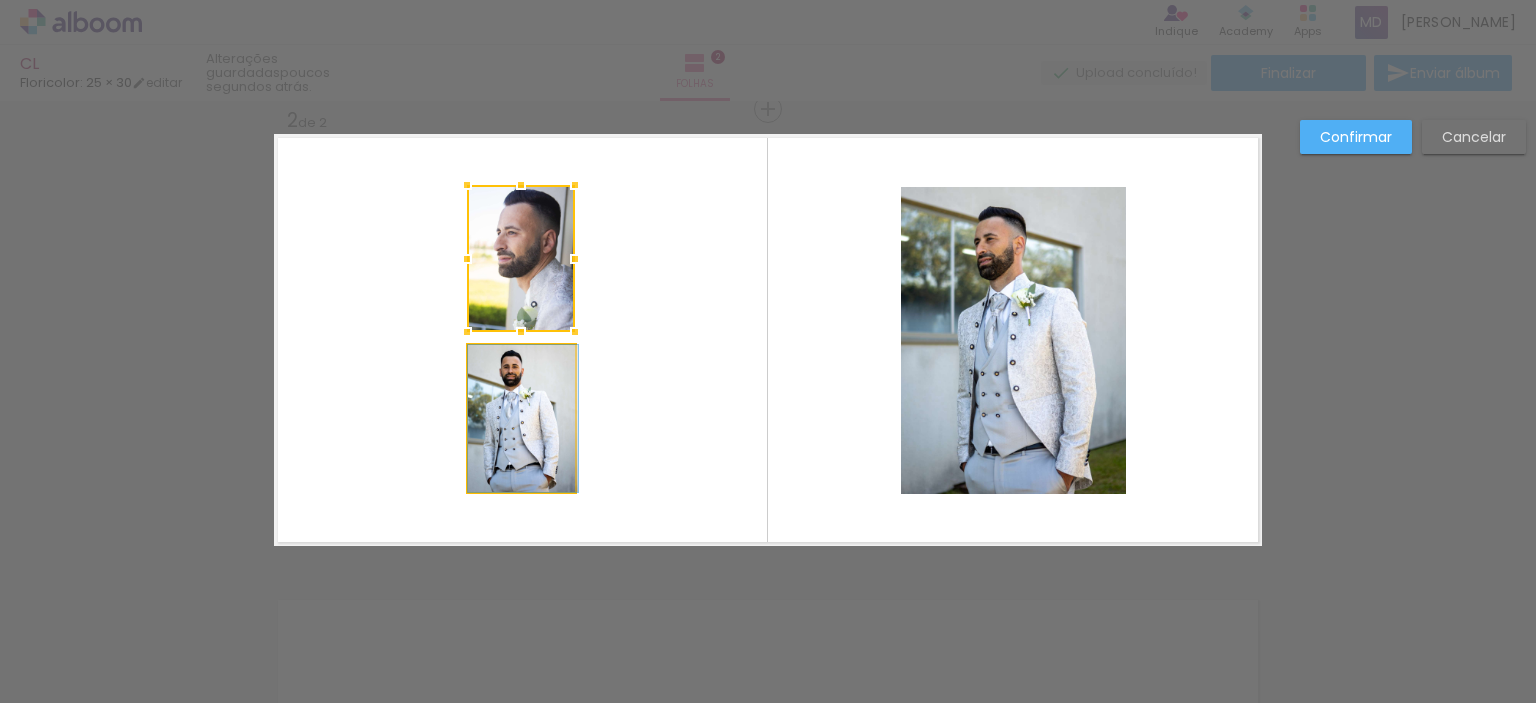 drag, startPoint x: 495, startPoint y: 421, endPoint x: 507, endPoint y: 447, distance: 28.635643 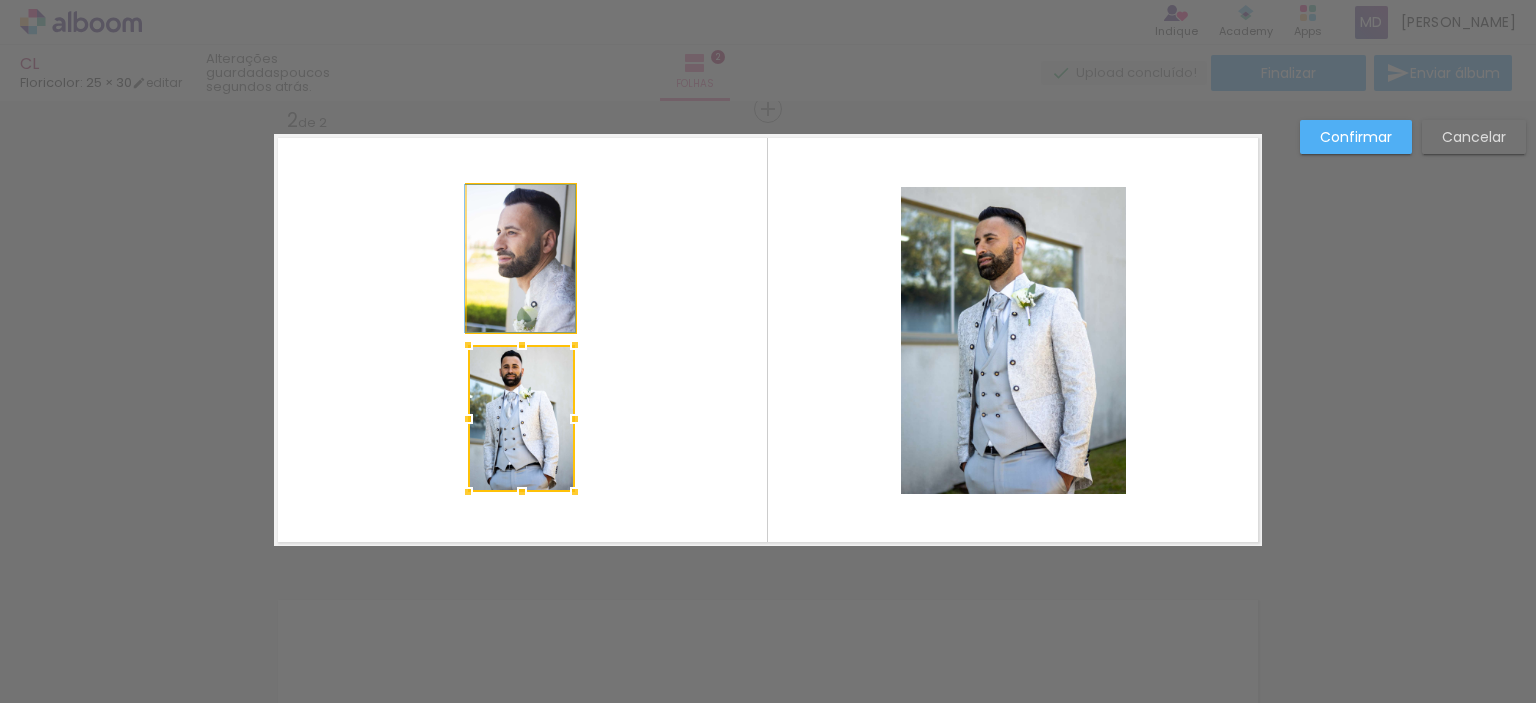 click 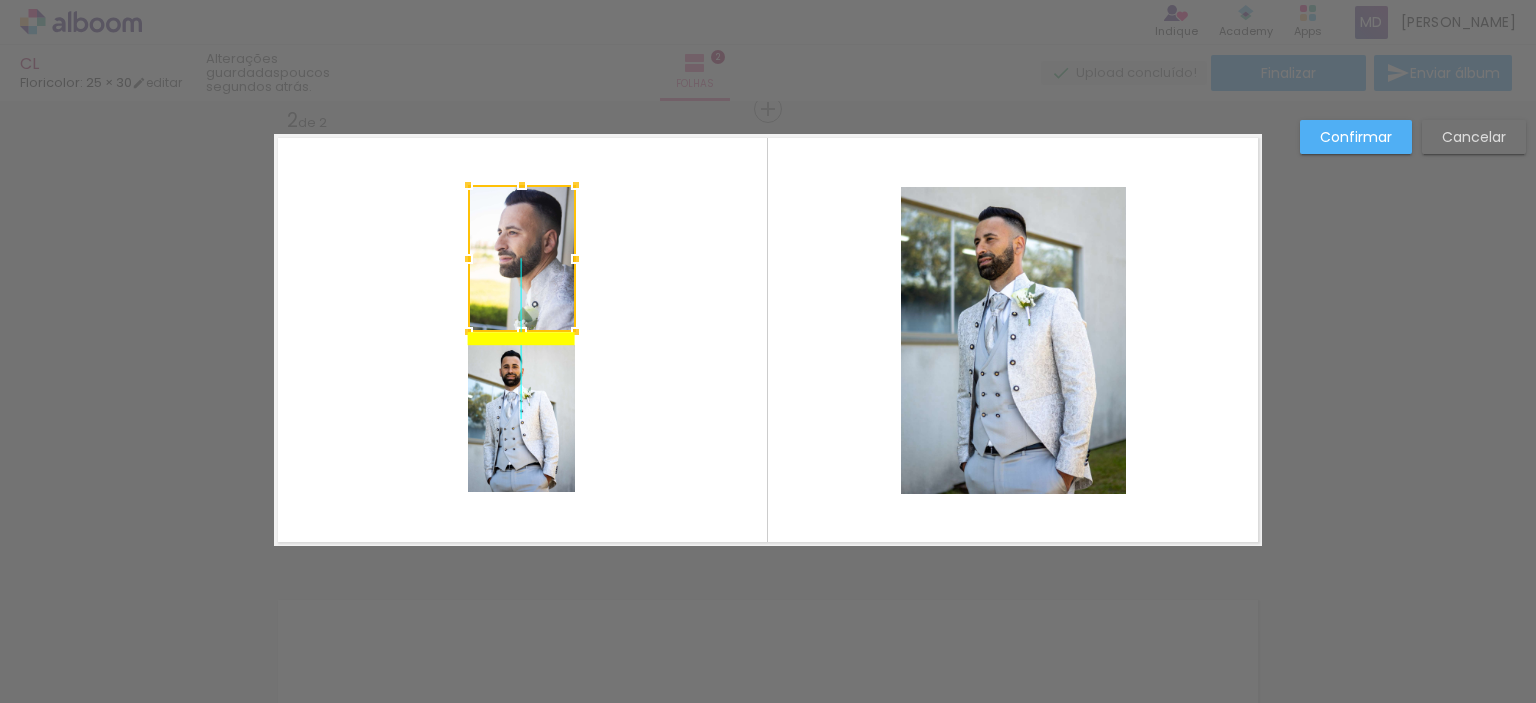 click at bounding box center [522, 258] 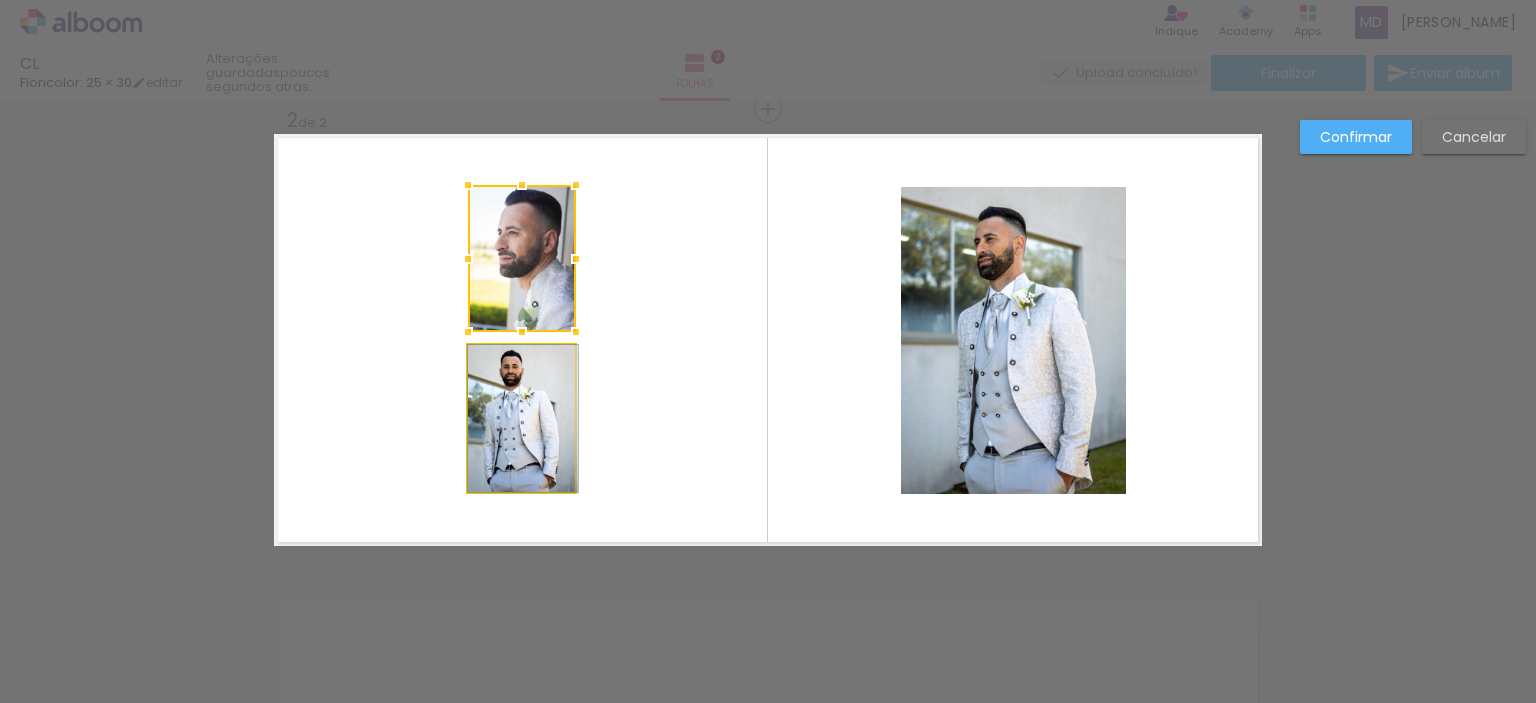 click 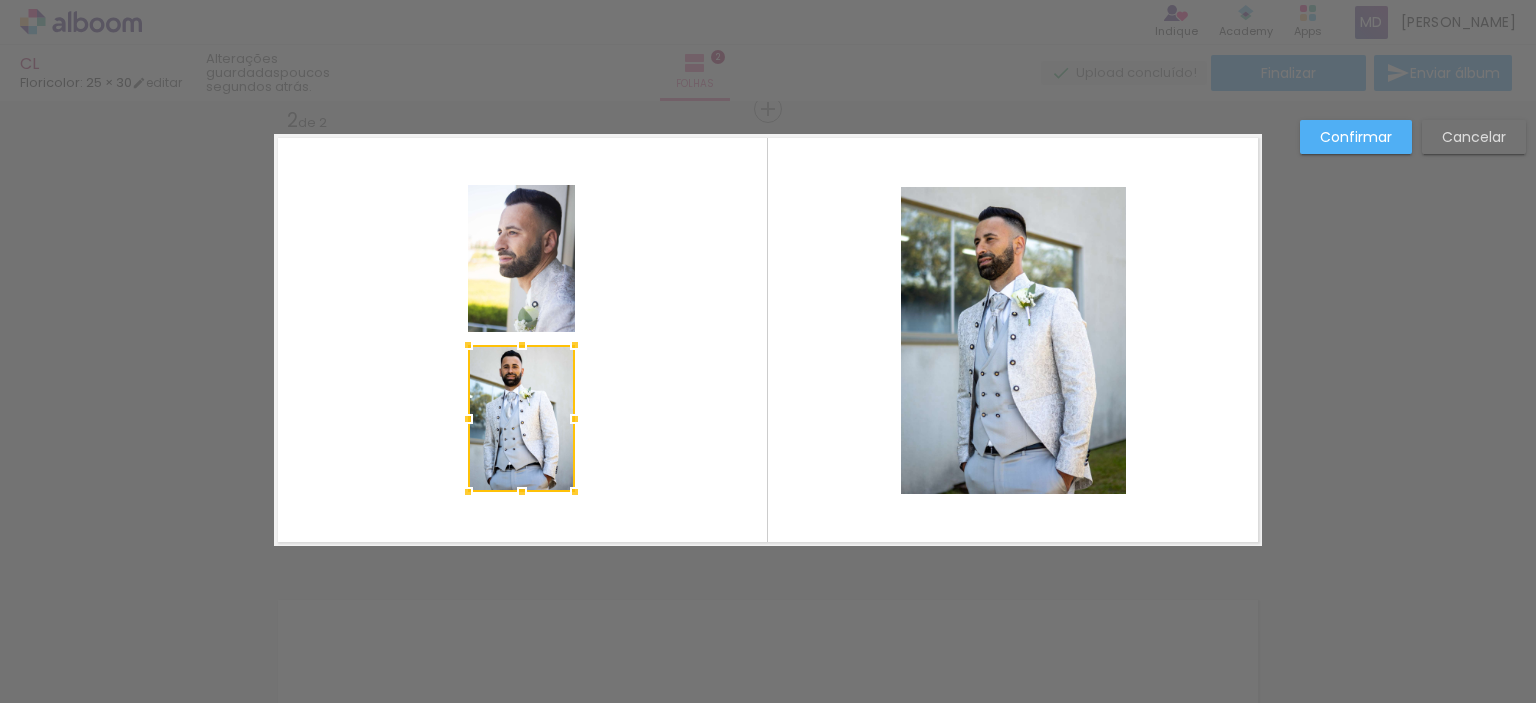 click at bounding box center [768, 340] 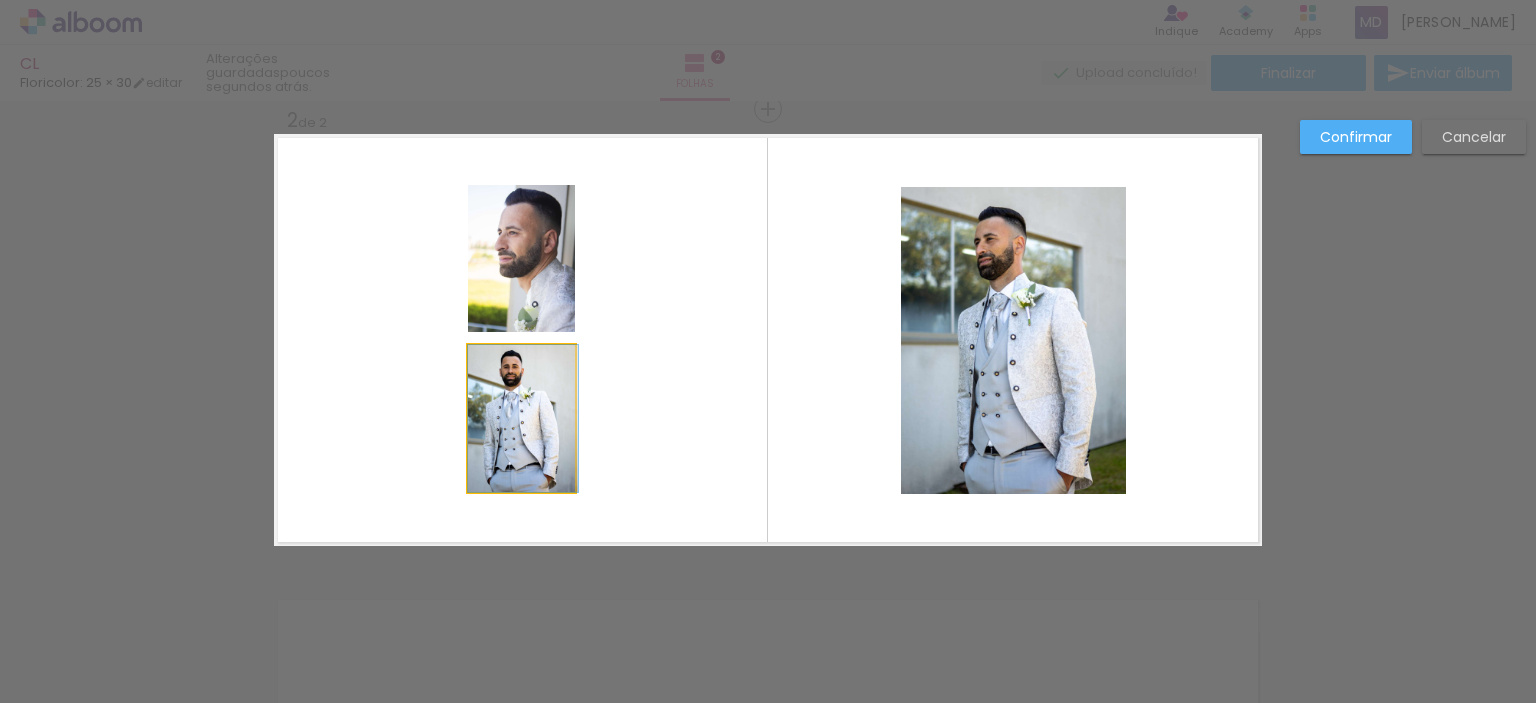 click 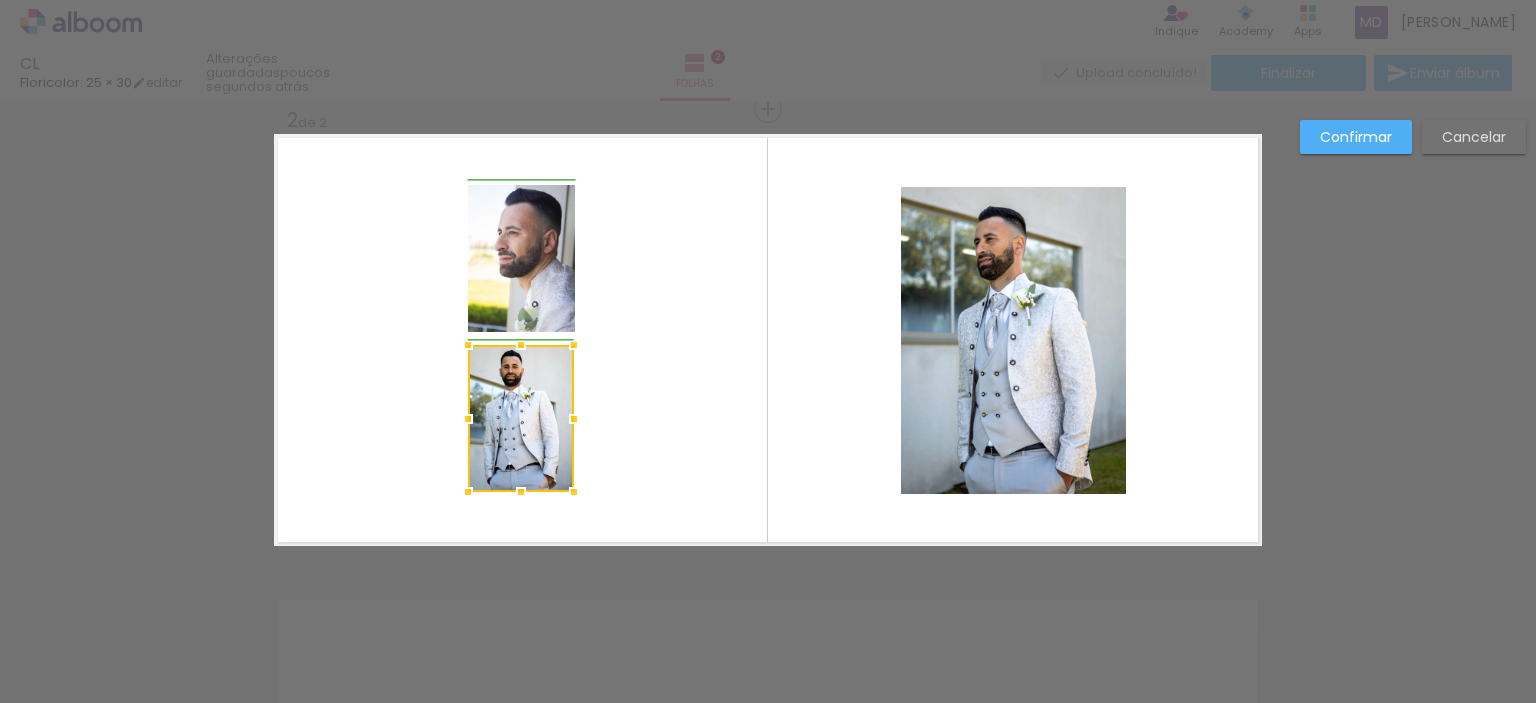 click at bounding box center [574, 419] 